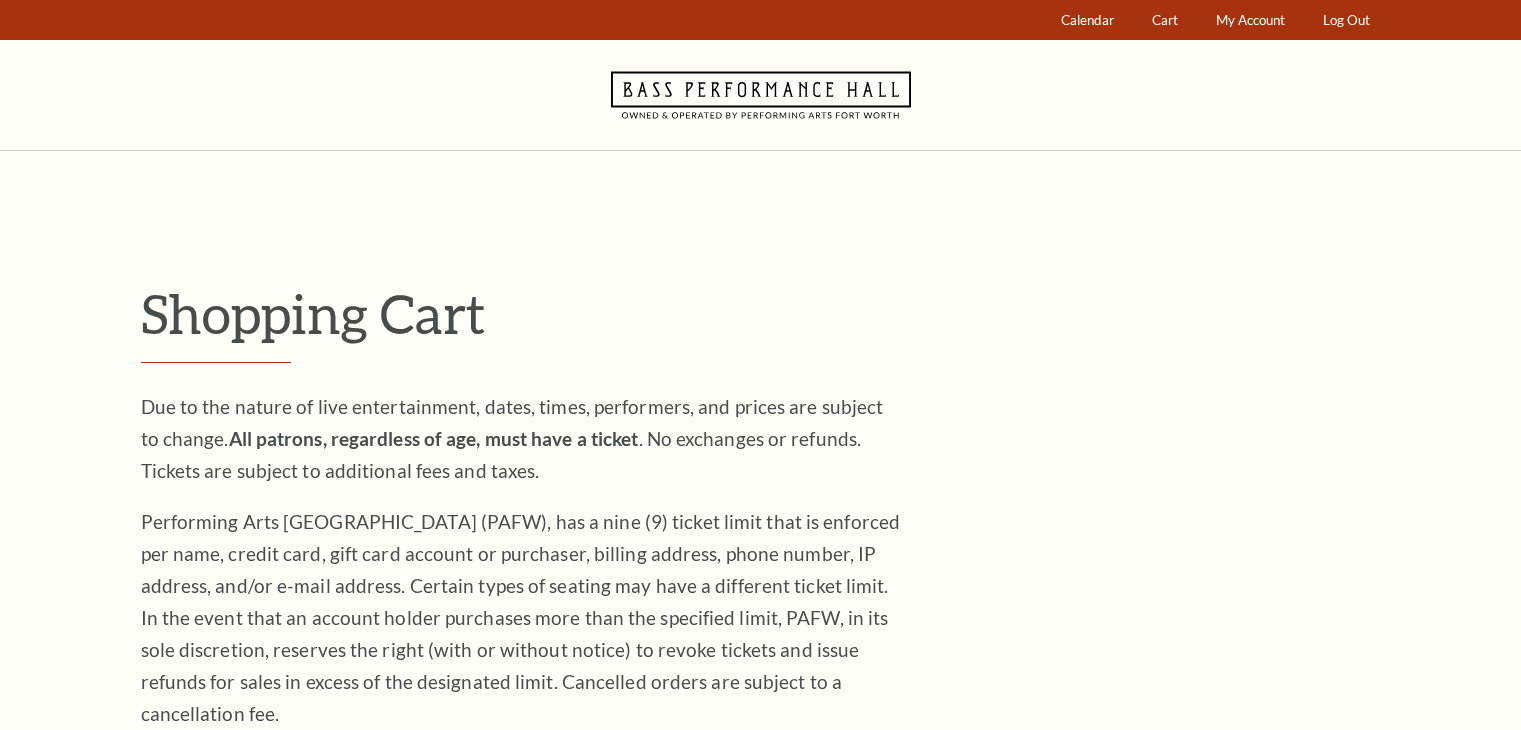 scroll, scrollTop: 0, scrollLeft: 0, axis: both 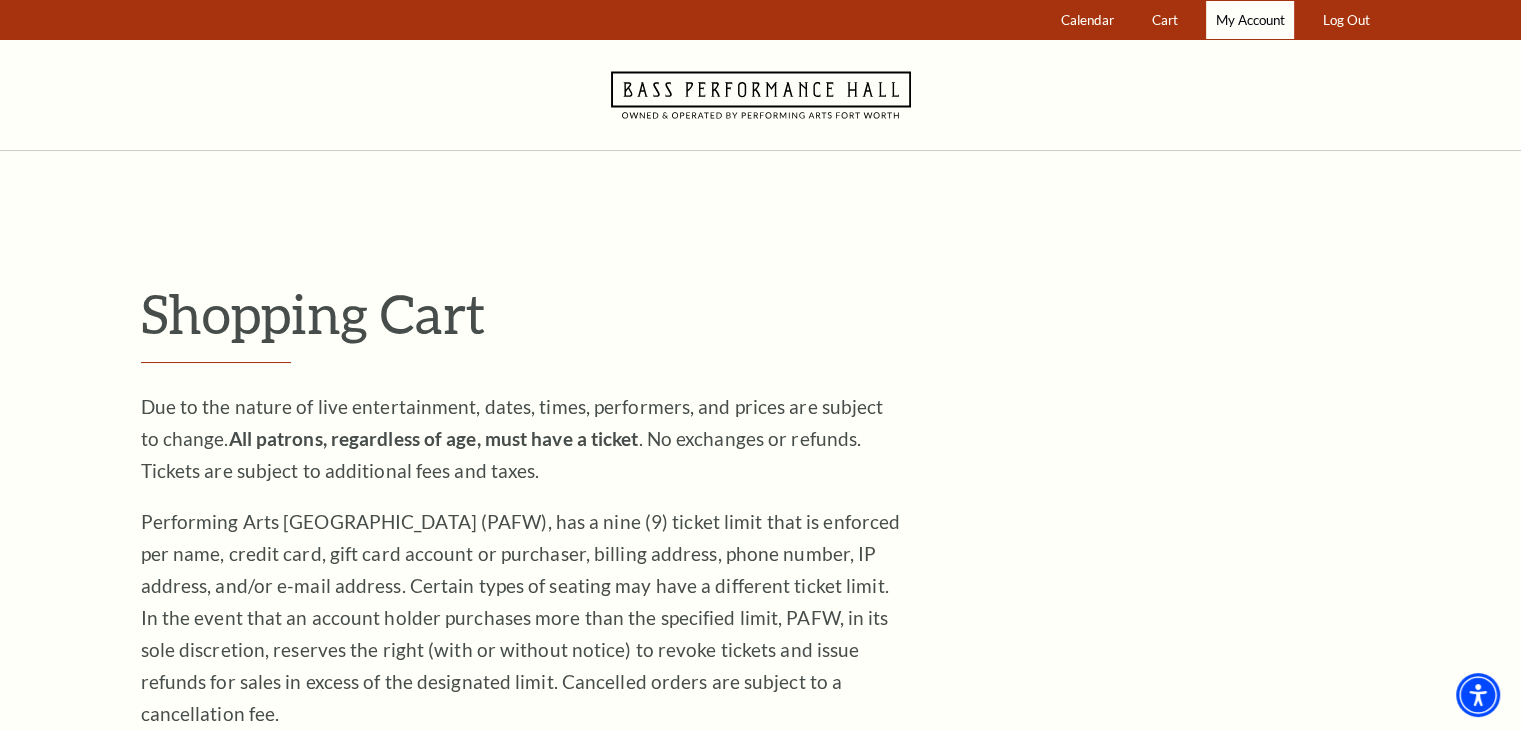 click on "My Account" at bounding box center [1250, 20] 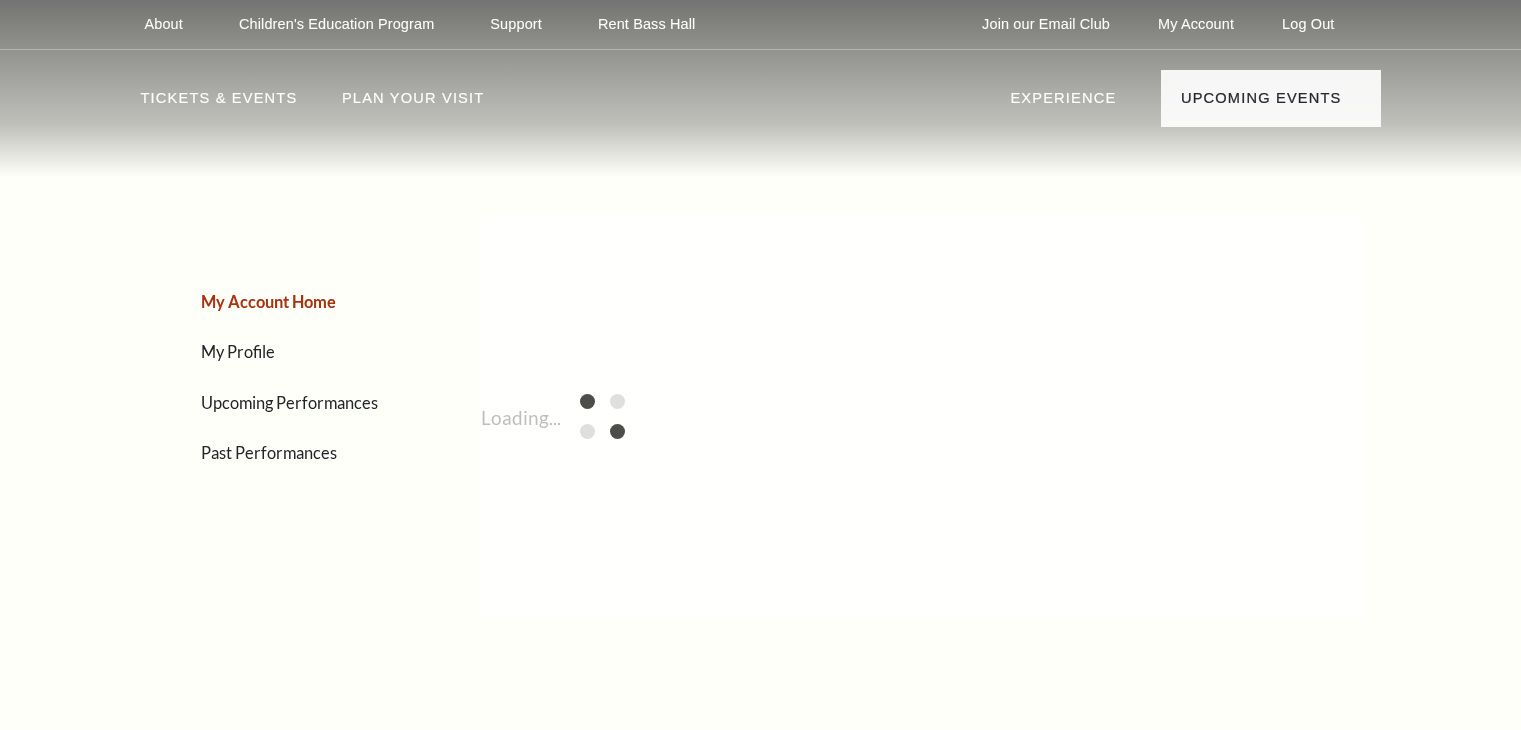 scroll, scrollTop: 0, scrollLeft: 0, axis: both 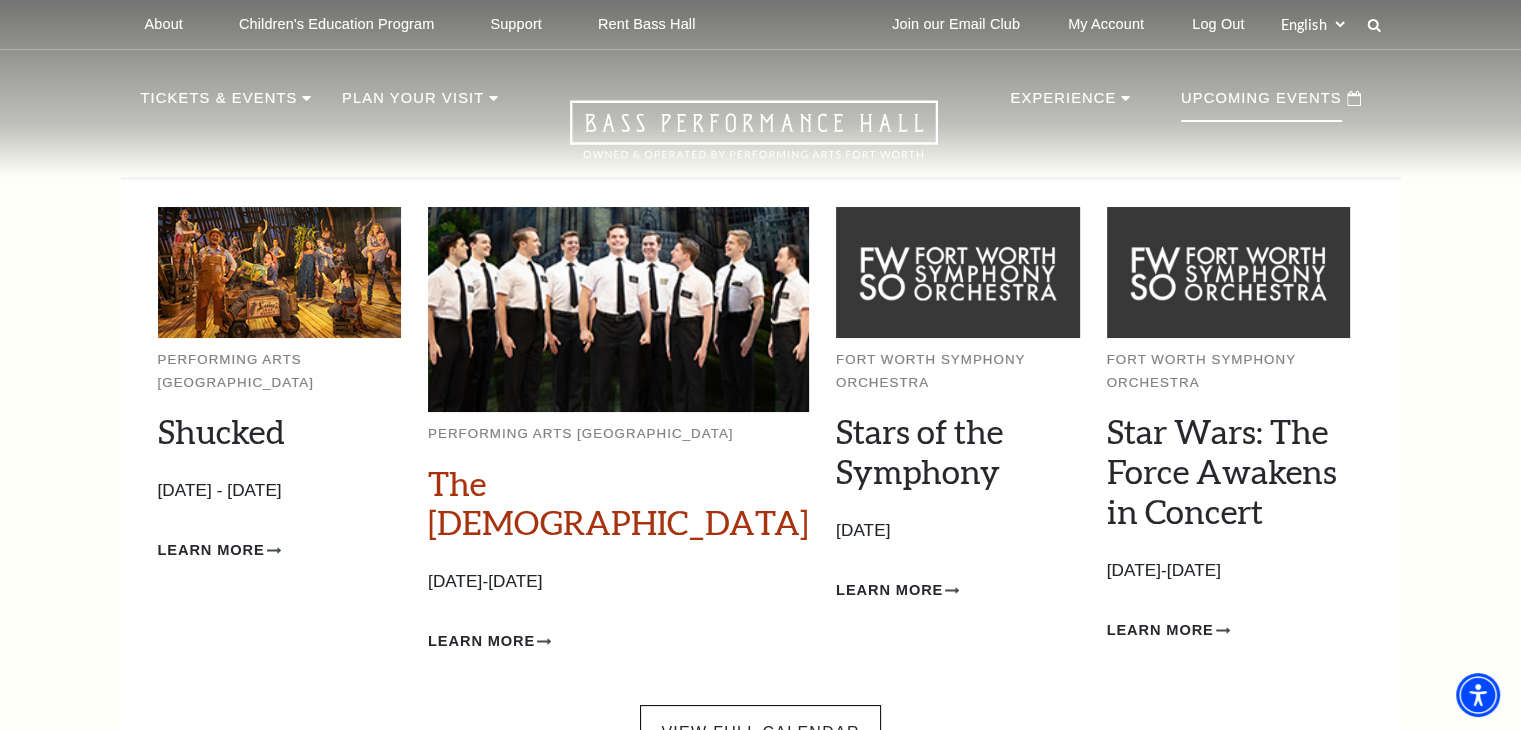 click on "The [DEMOGRAPHIC_DATA]" at bounding box center [618, 503] 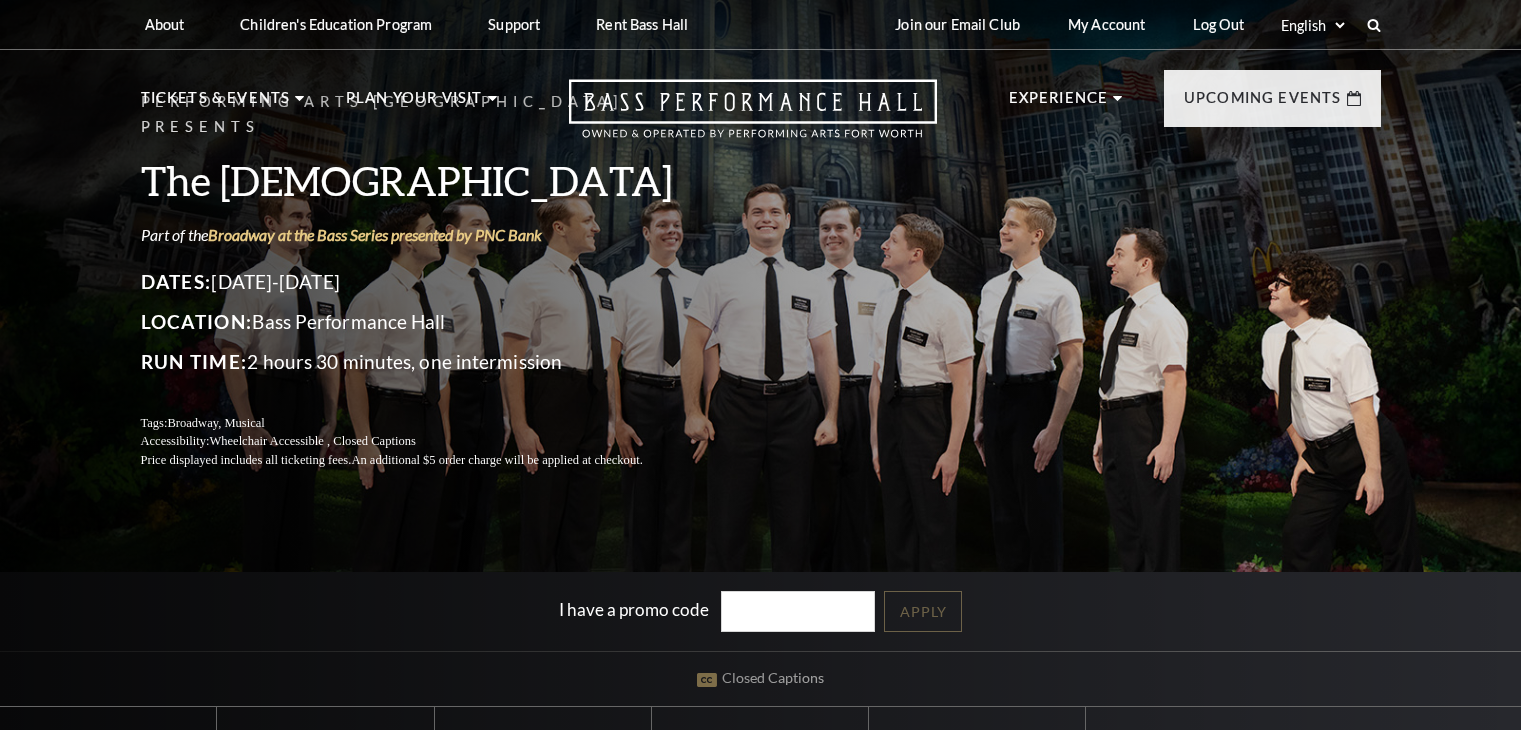 scroll, scrollTop: 0, scrollLeft: 0, axis: both 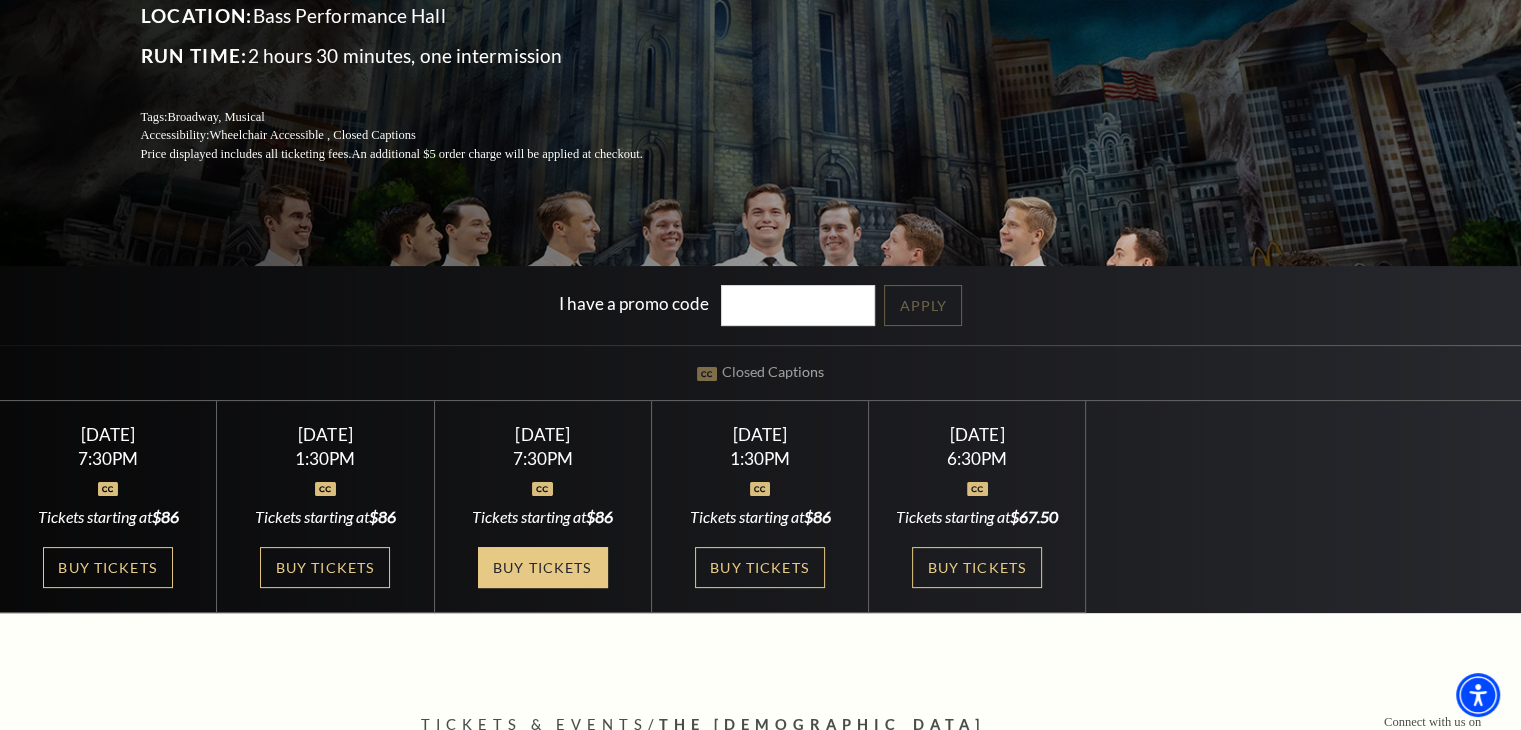 click on "Buy Tickets" at bounding box center (543, 567) 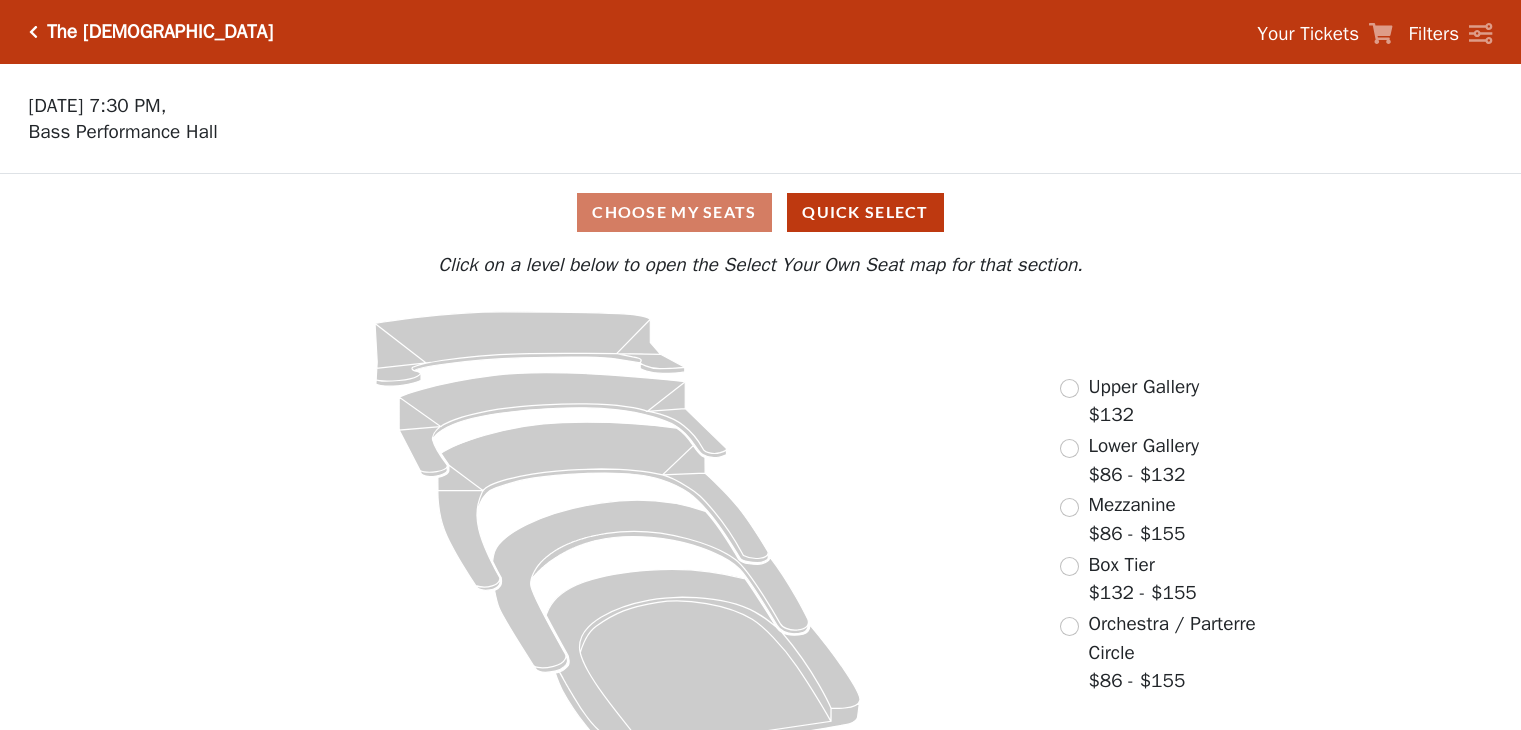 scroll, scrollTop: 0, scrollLeft: 0, axis: both 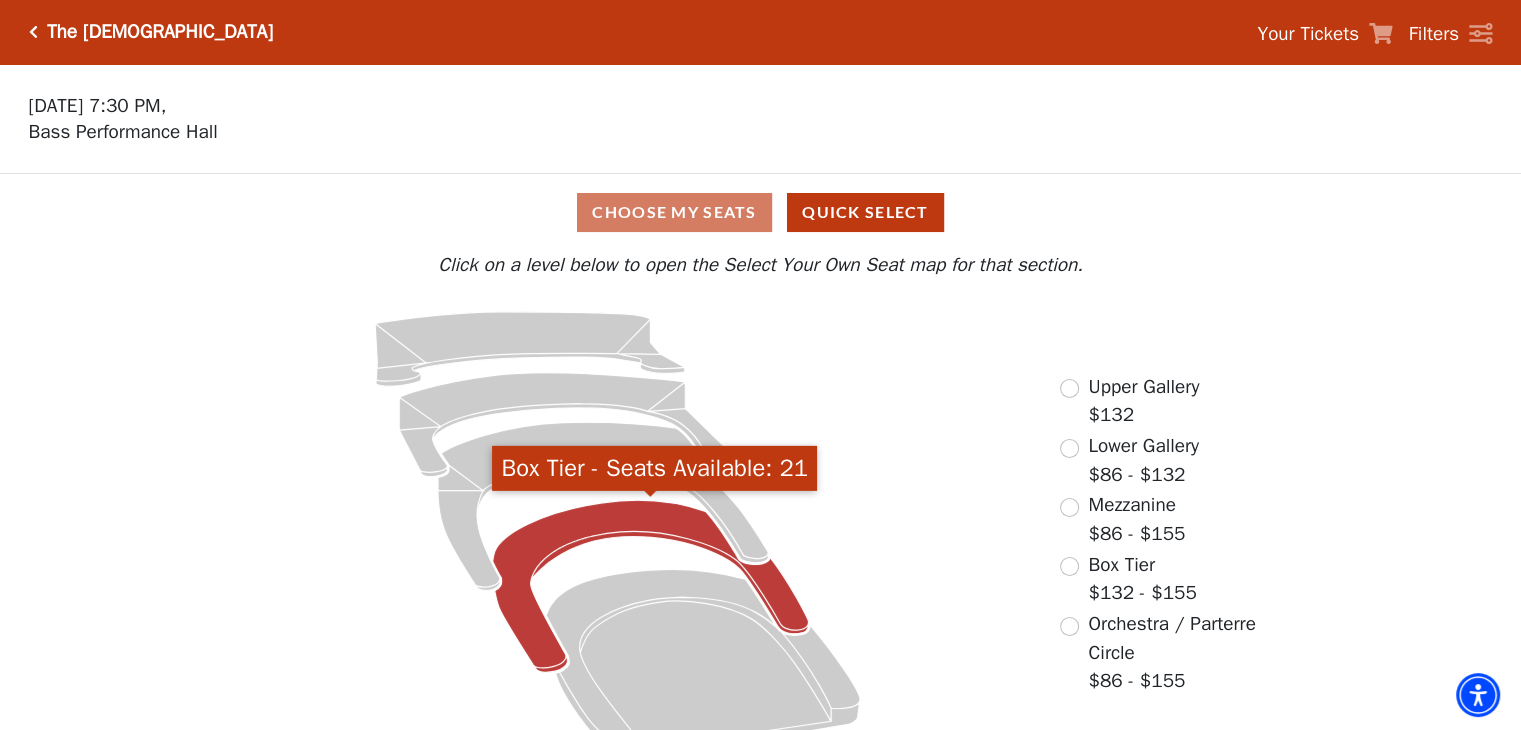 click 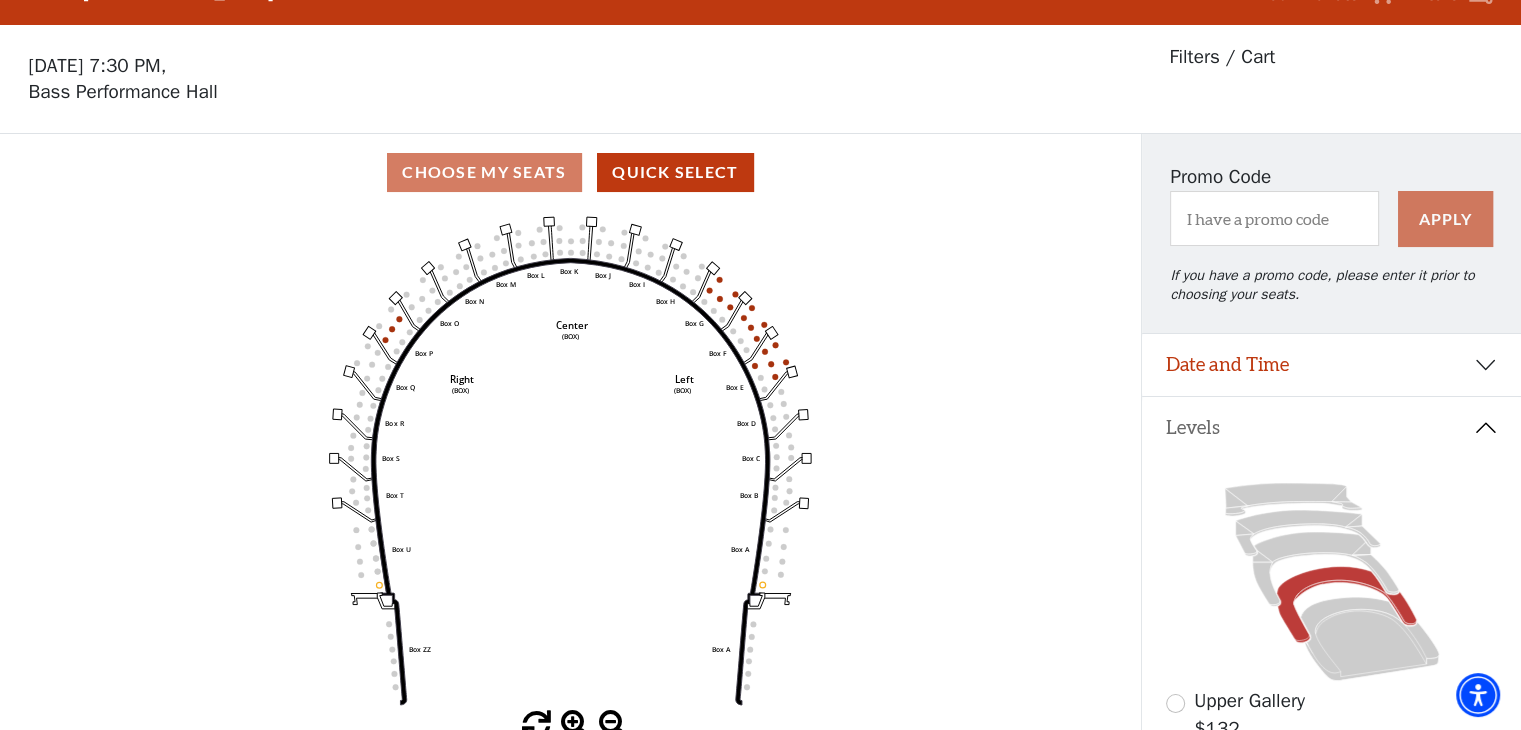 scroll, scrollTop: 92, scrollLeft: 0, axis: vertical 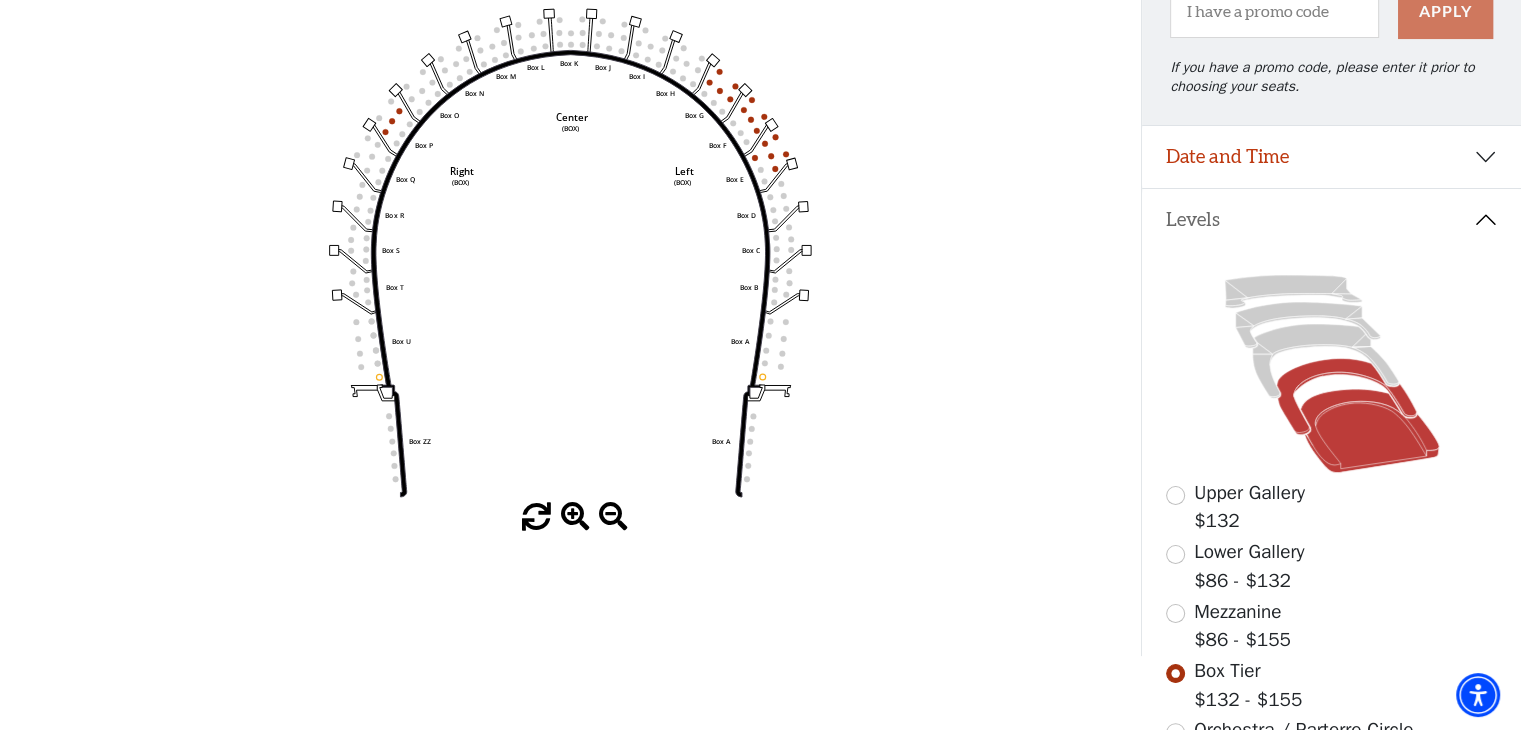 click 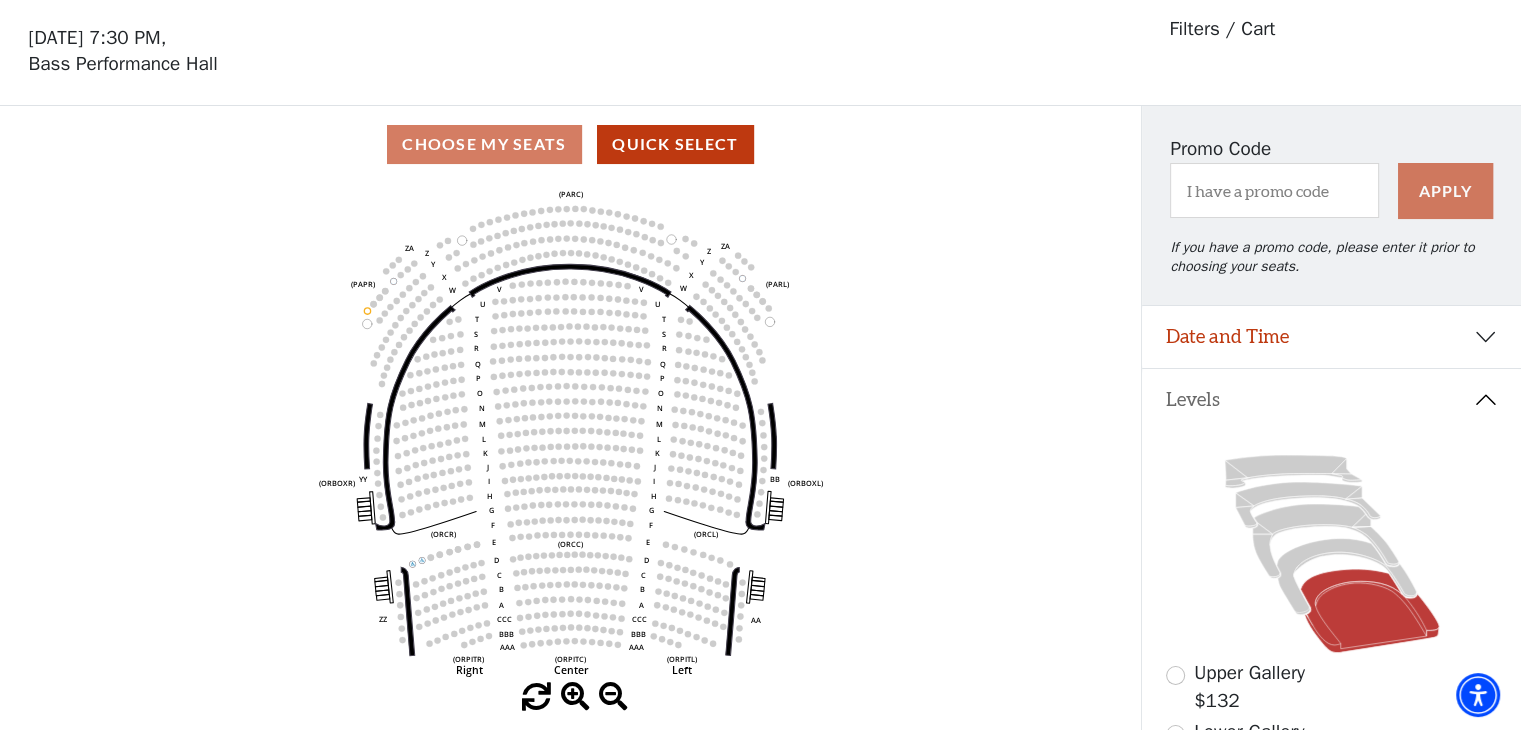 scroll, scrollTop: 92, scrollLeft: 0, axis: vertical 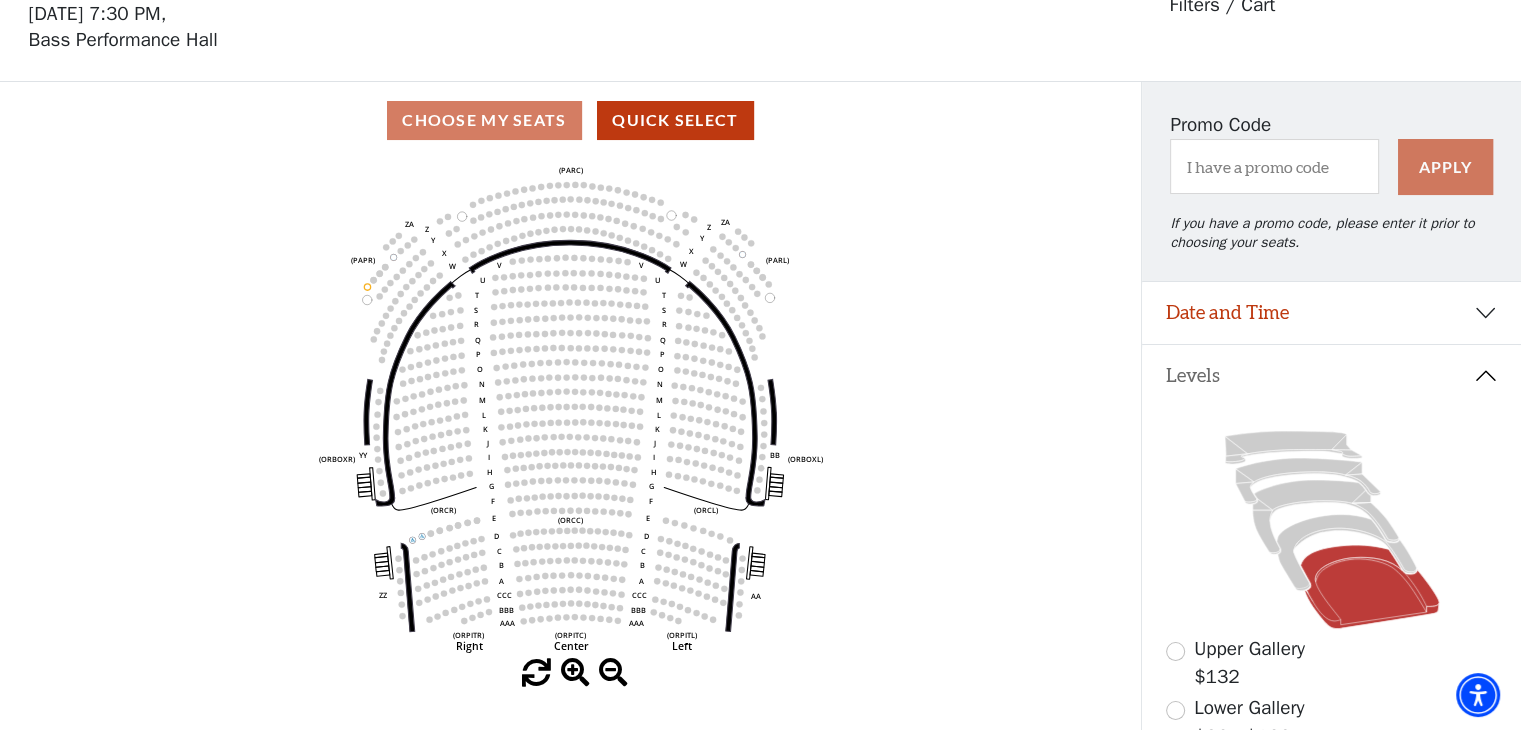 click 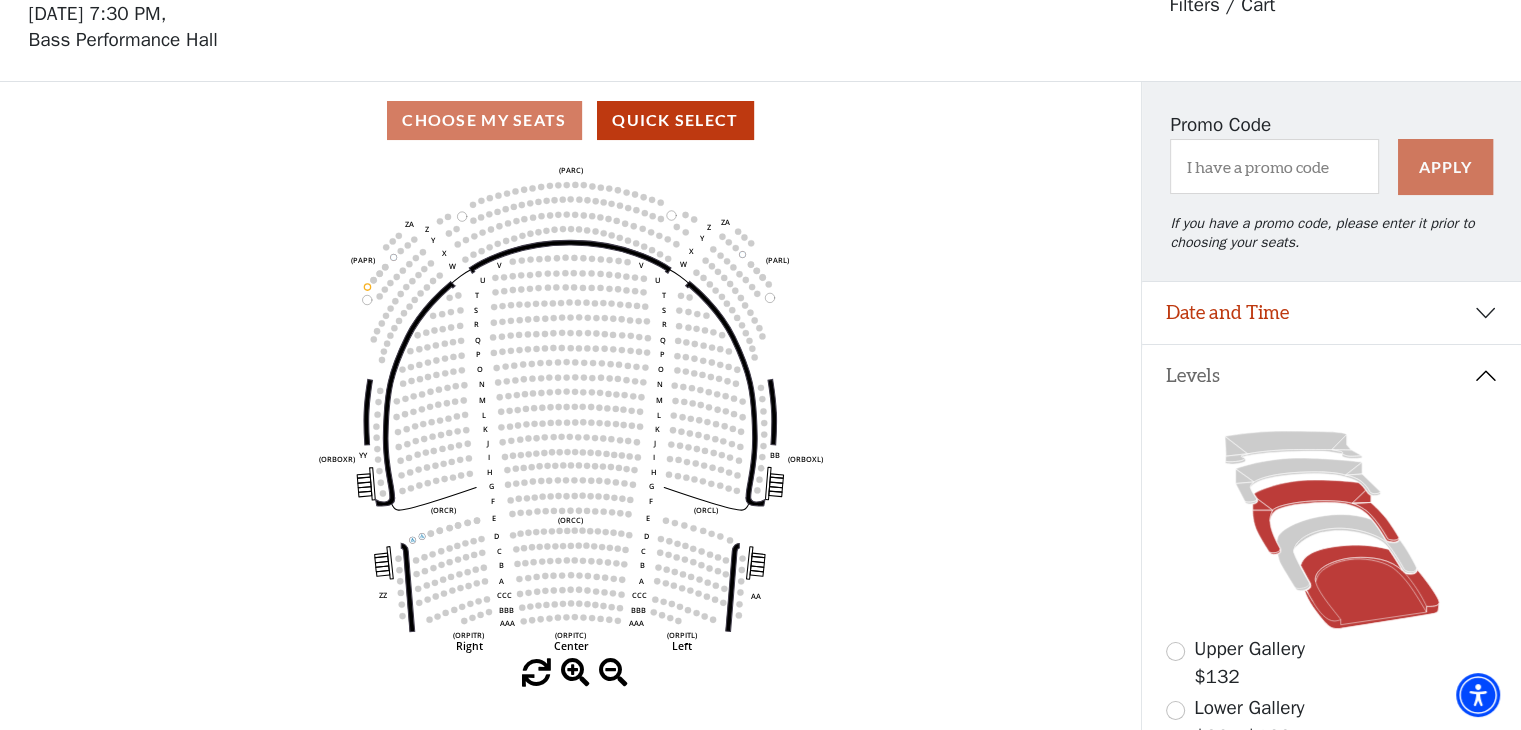 click 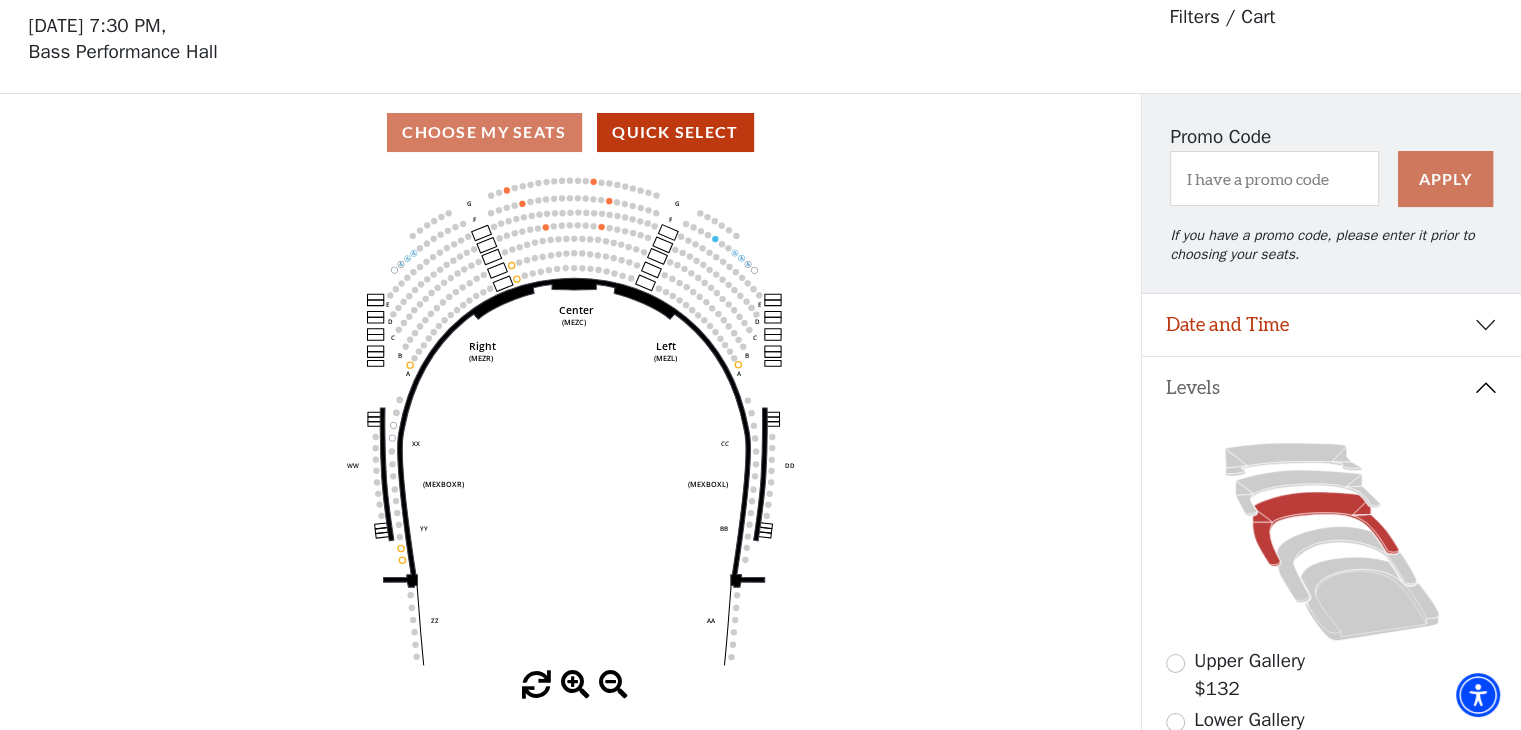scroll, scrollTop: 92, scrollLeft: 0, axis: vertical 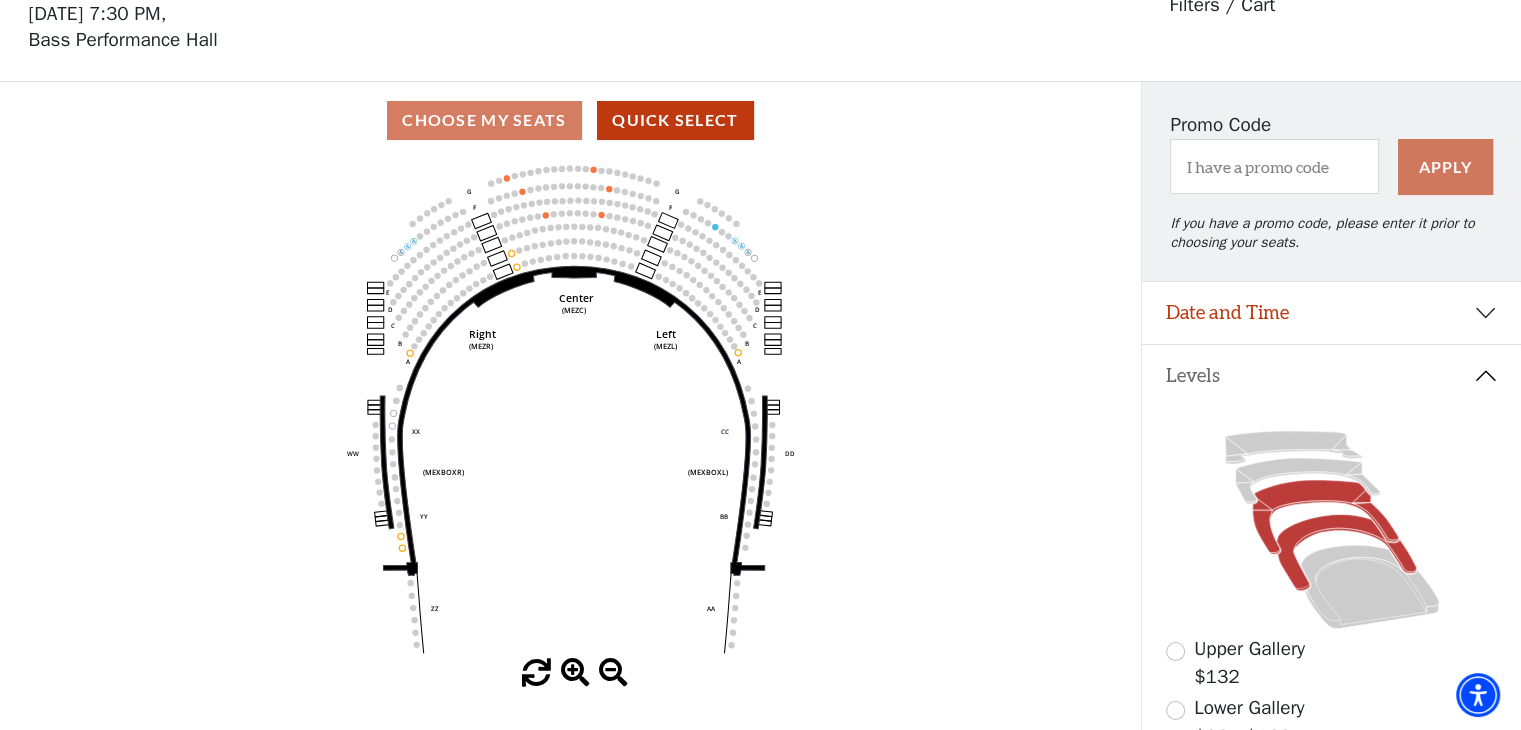 click 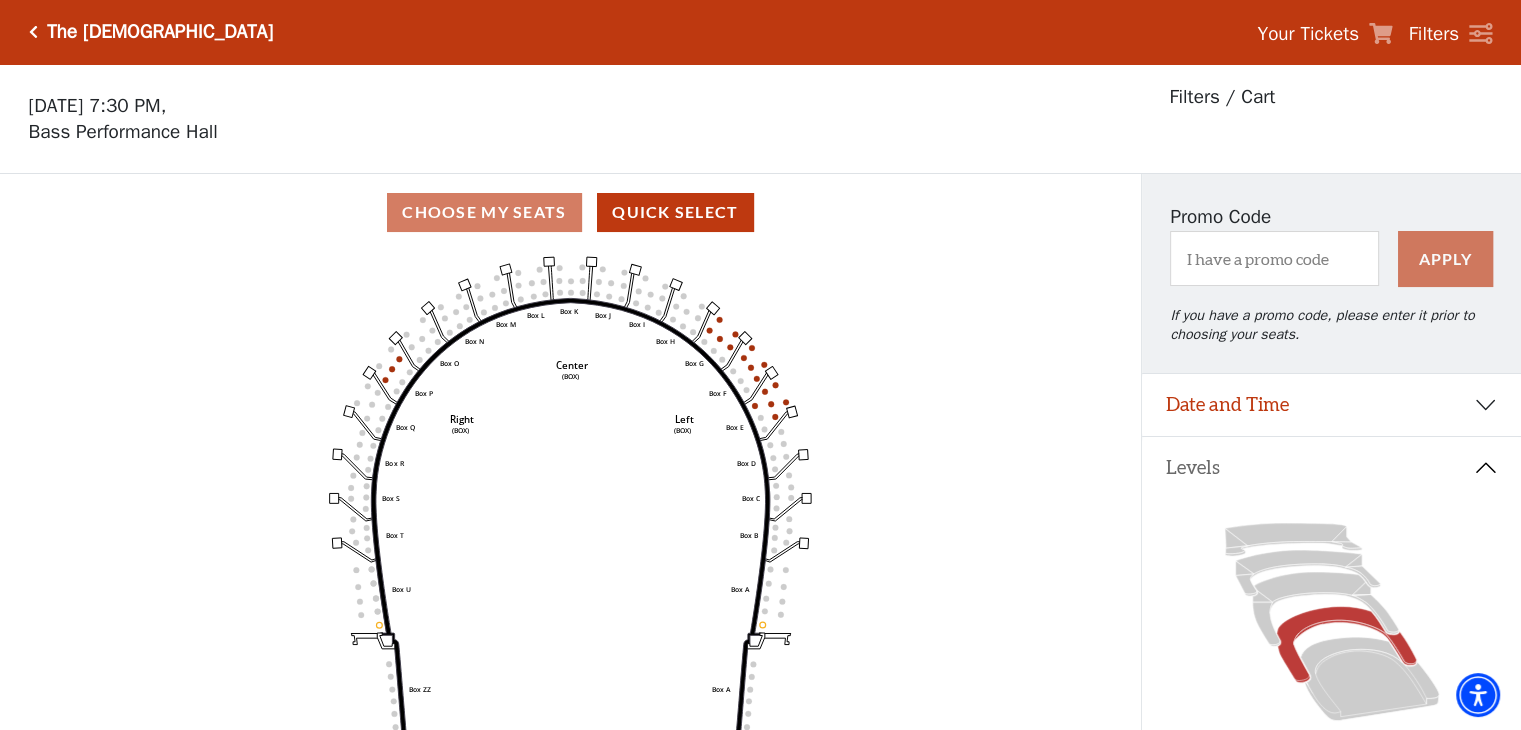 scroll, scrollTop: 92, scrollLeft: 0, axis: vertical 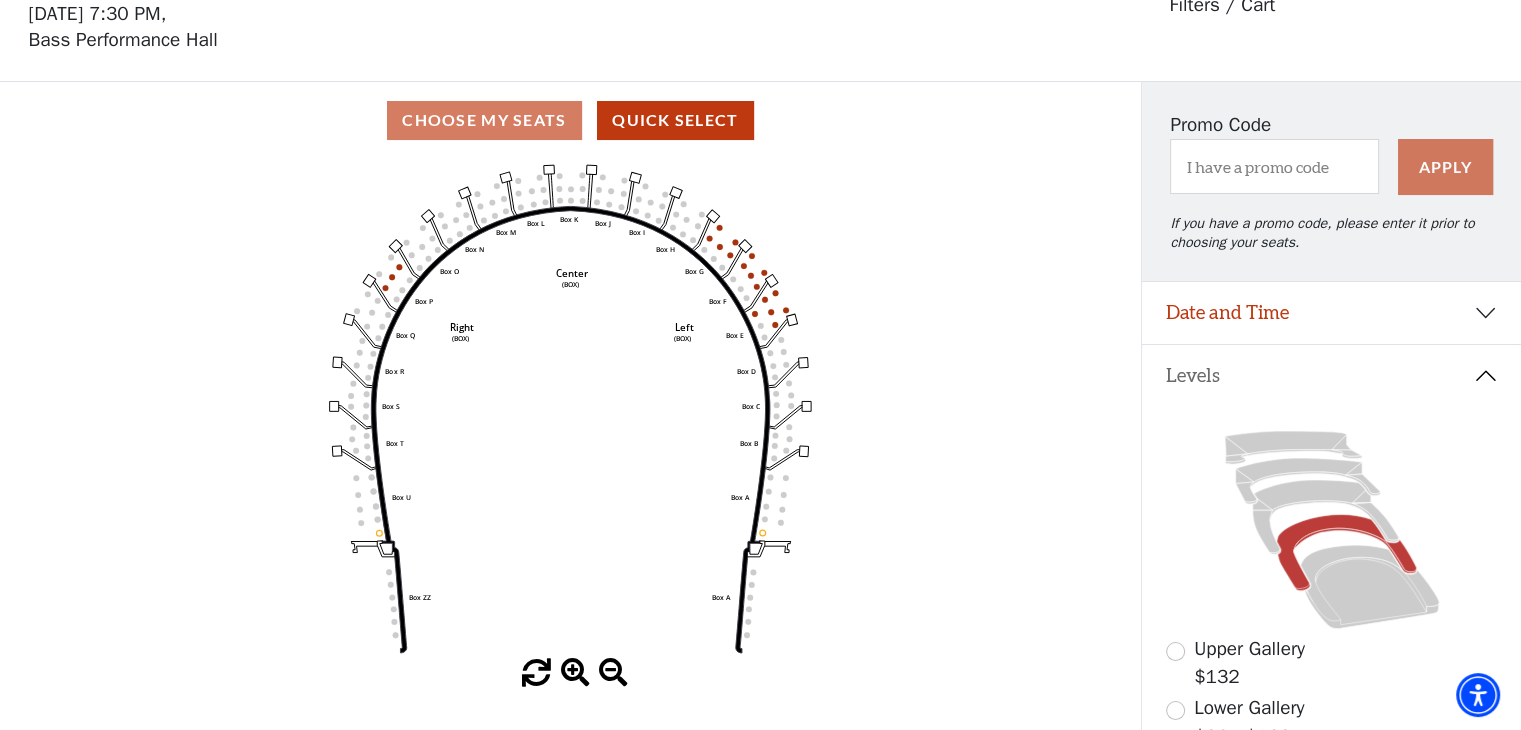 click on "Left   (BOX)   Right   (BOX)   Center   (BOX)   Box ZZ   Box U   Box T   Box S   Box R   Box Q   Box P   Box O   Box N   Box M   Box L   Box A   Box A   Box B   Box C   Box D   Box E   Box F   Box G   Box H   Box I   Box J   Box K" 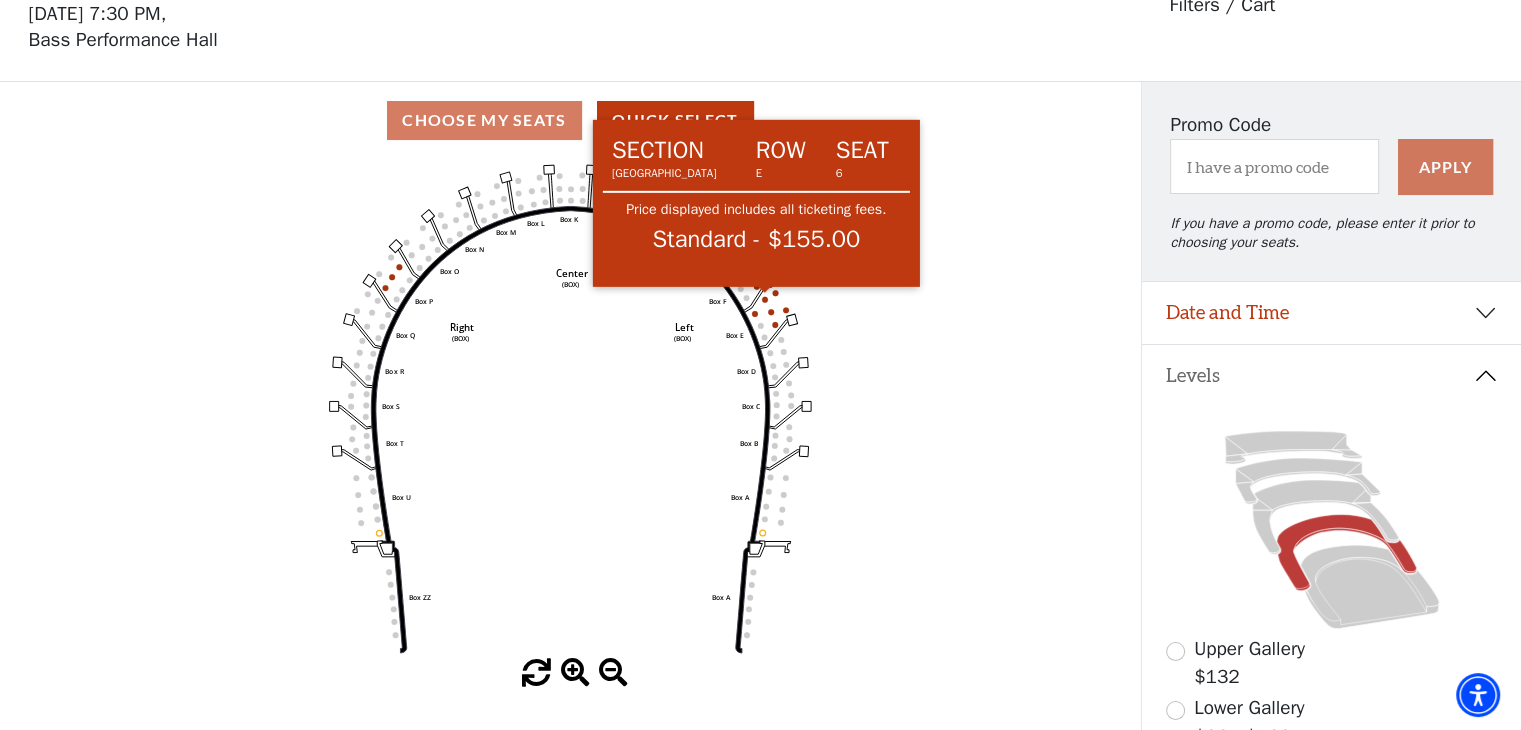 click 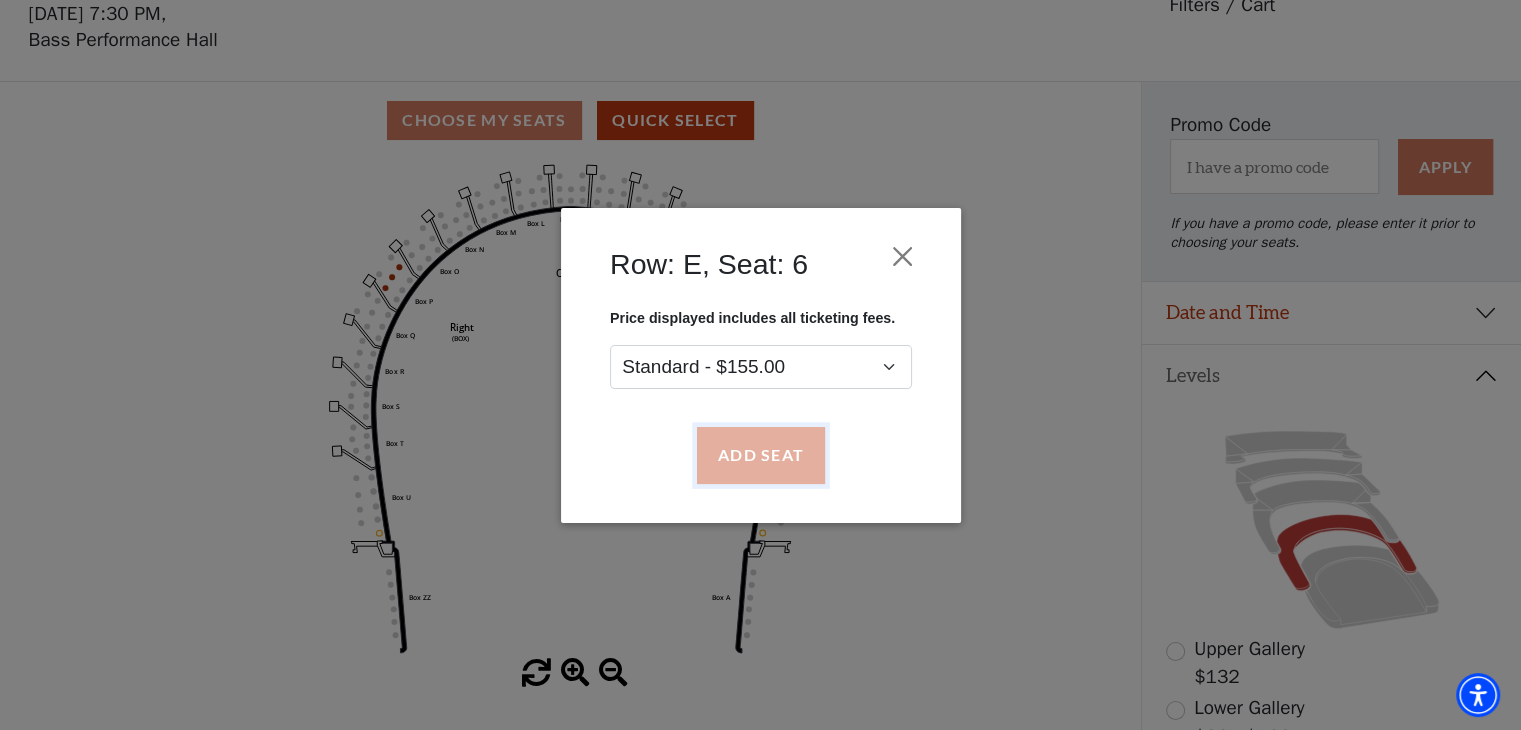 click on "Add Seat" at bounding box center (760, 455) 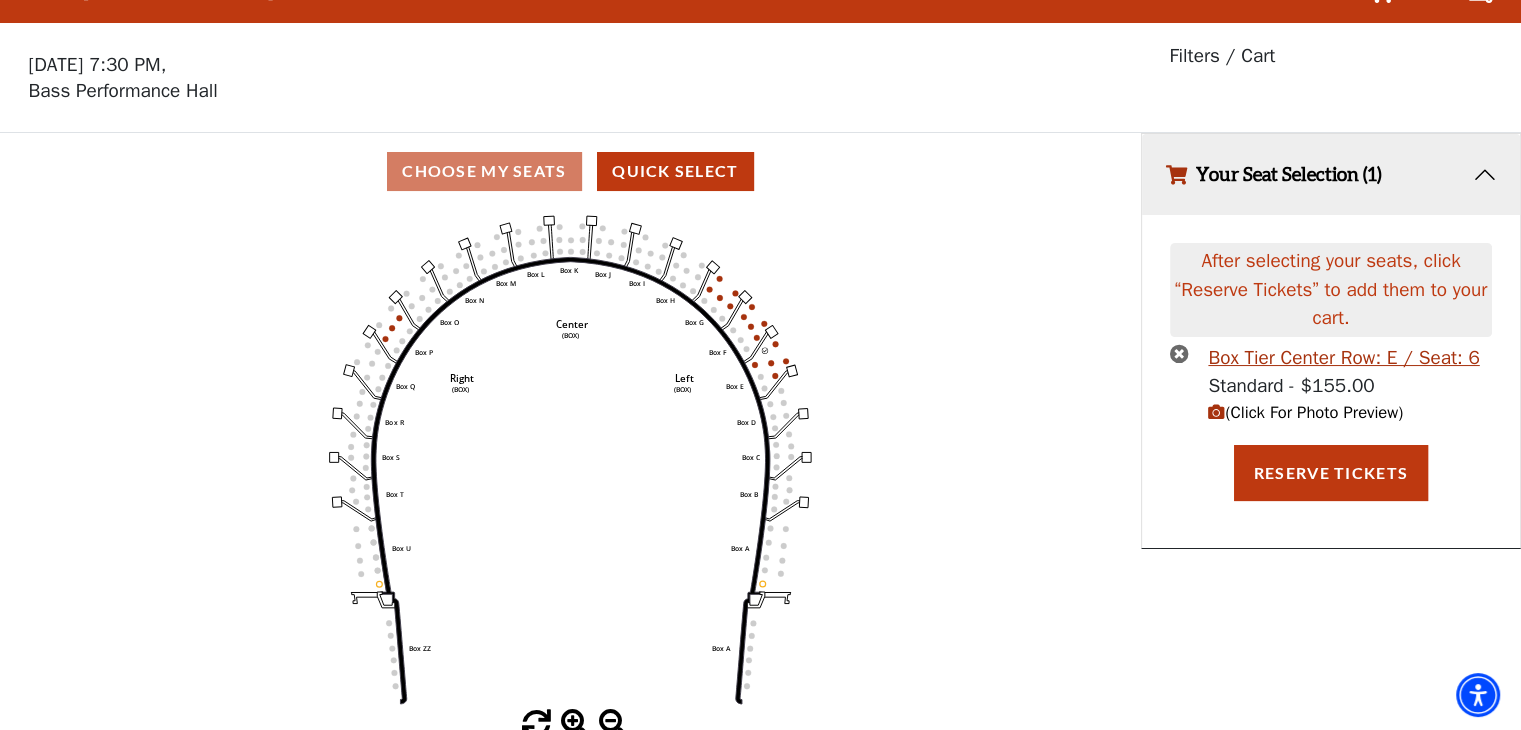 scroll, scrollTop: 0, scrollLeft: 0, axis: both 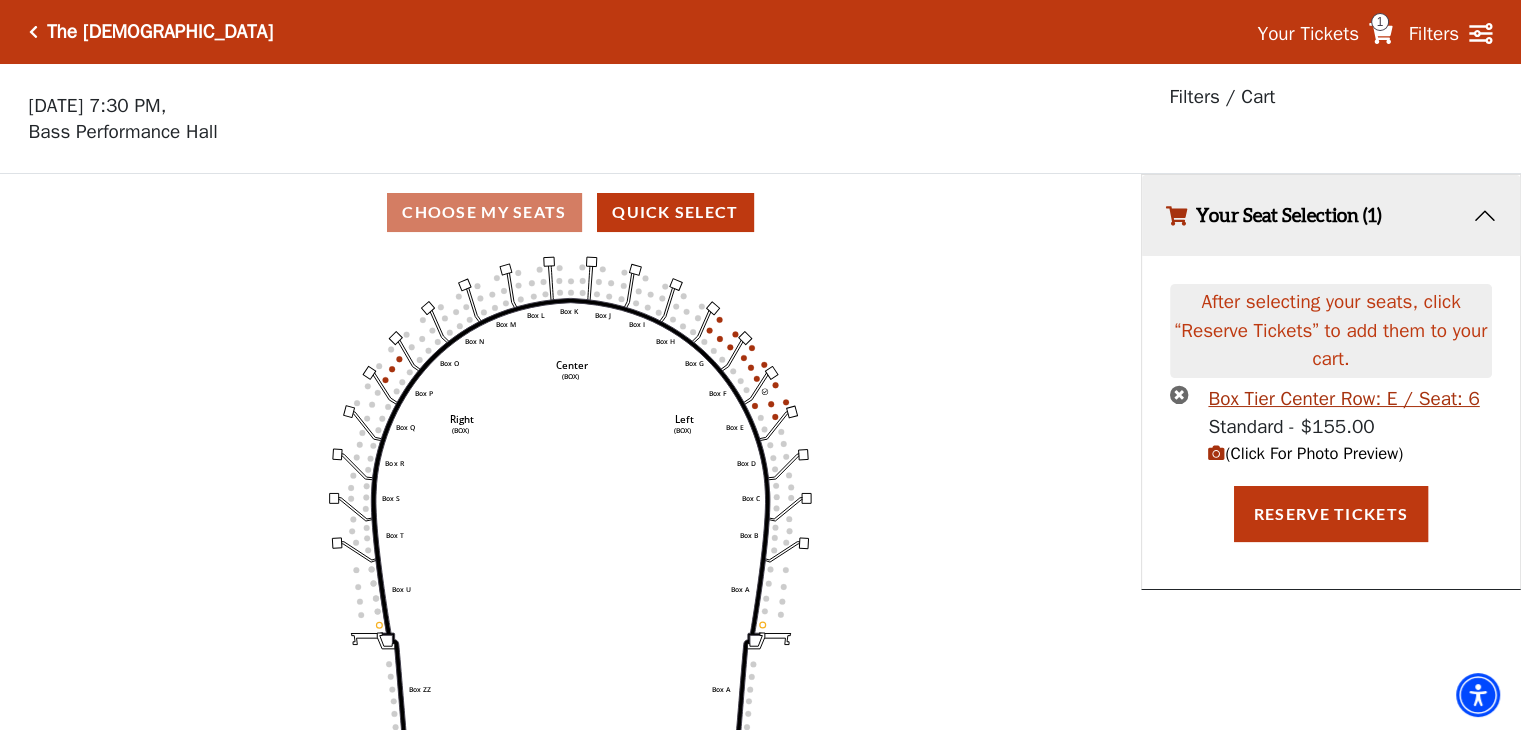 click on "Left   (BOX)   Right   (BOX)   Center   (BOX)   Box ZZ   Box U   Box T   Box S   Box R   Box Q   Box P   Box O   Box N   Box M   Box L   Box A   Box A   Box B   Box C   Box D   Box E   Box F   Box G   Box H   Box I   Box J   Box K" 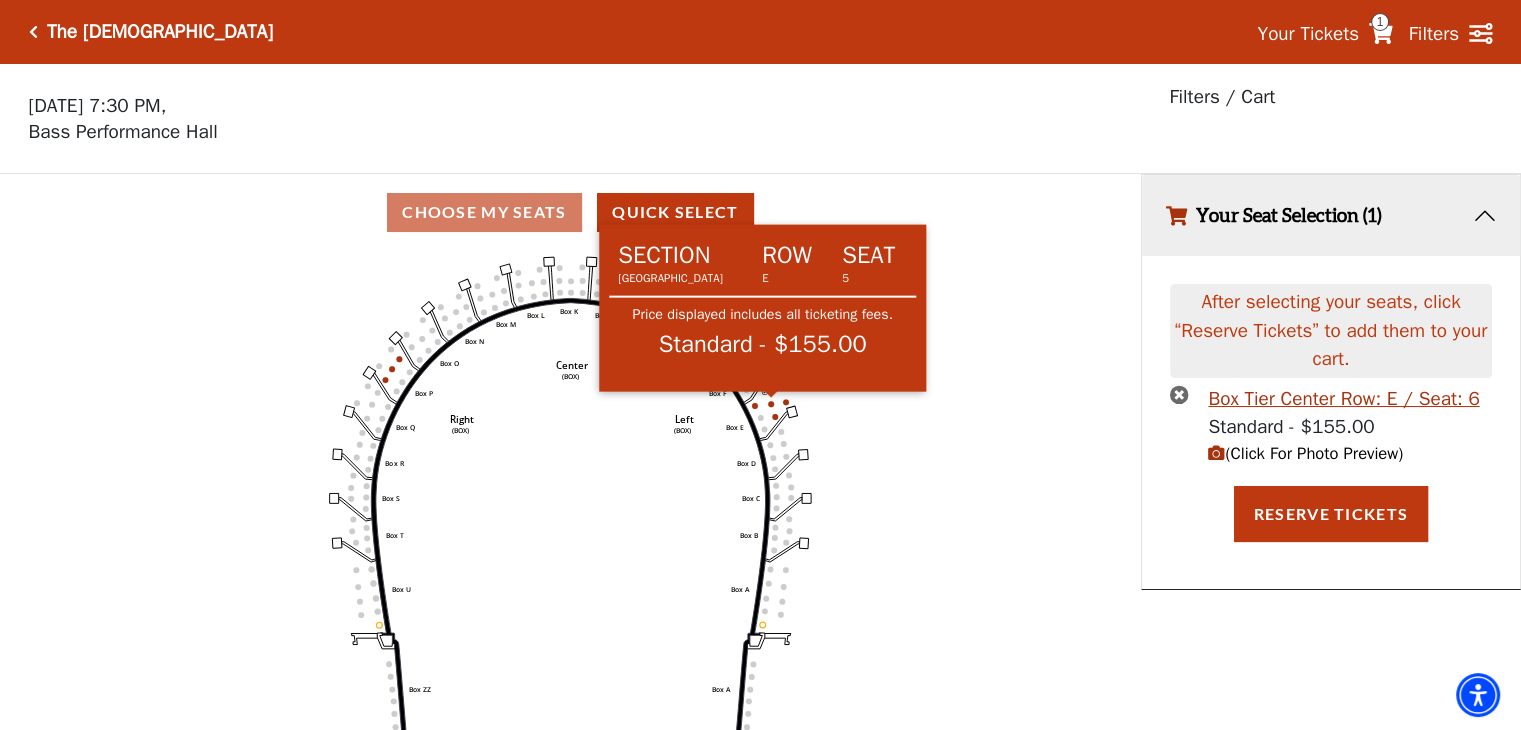 click 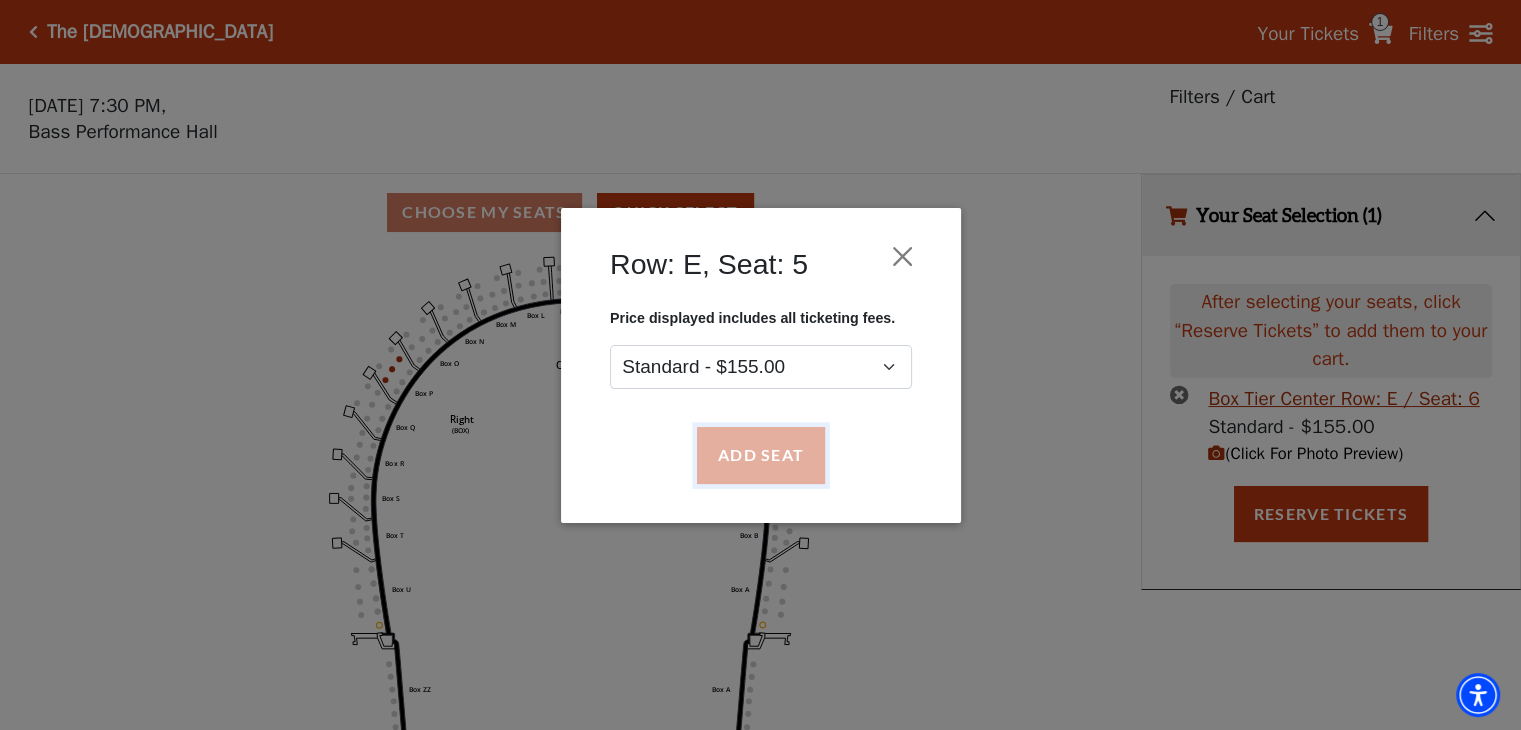click on "Add Seat" at bounding box center (760, 455) 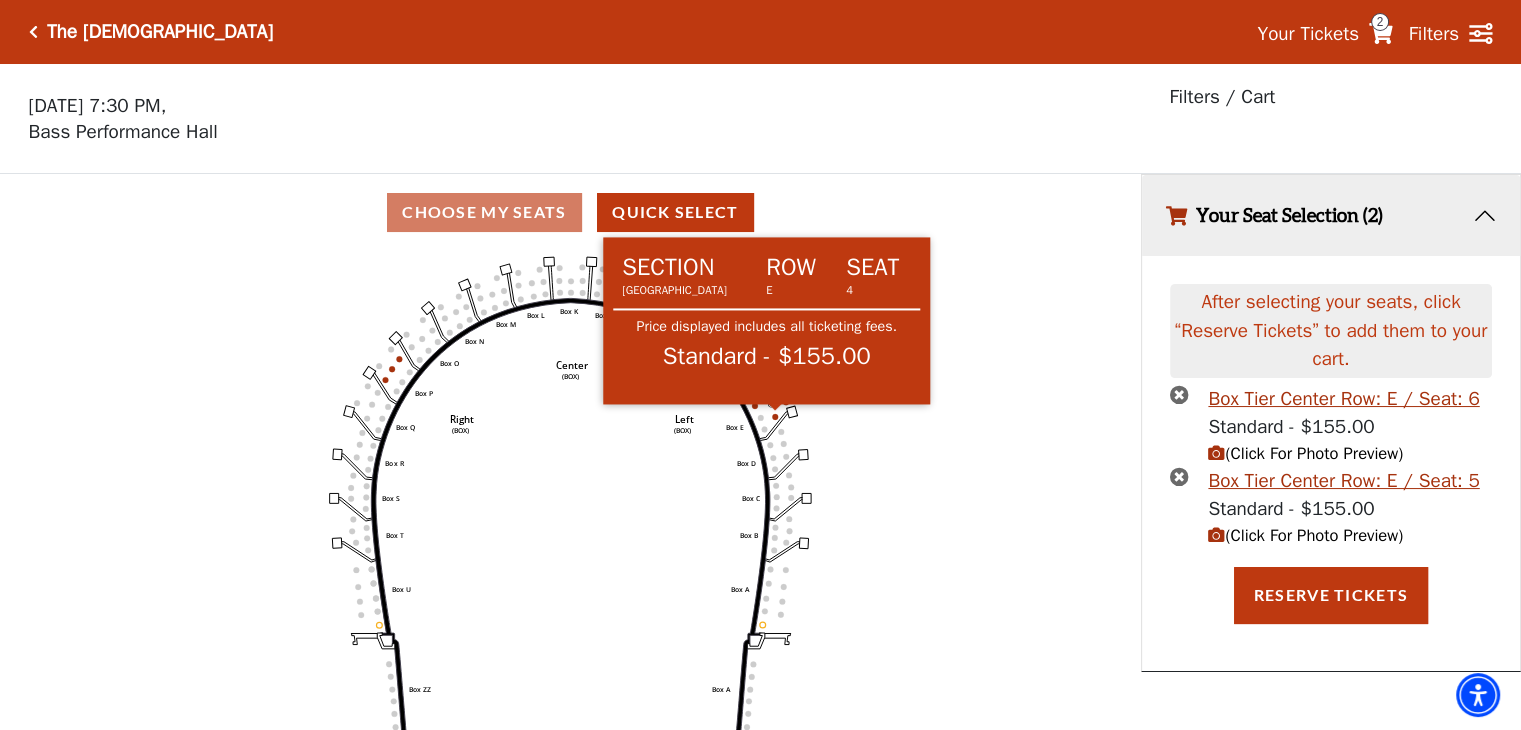 click 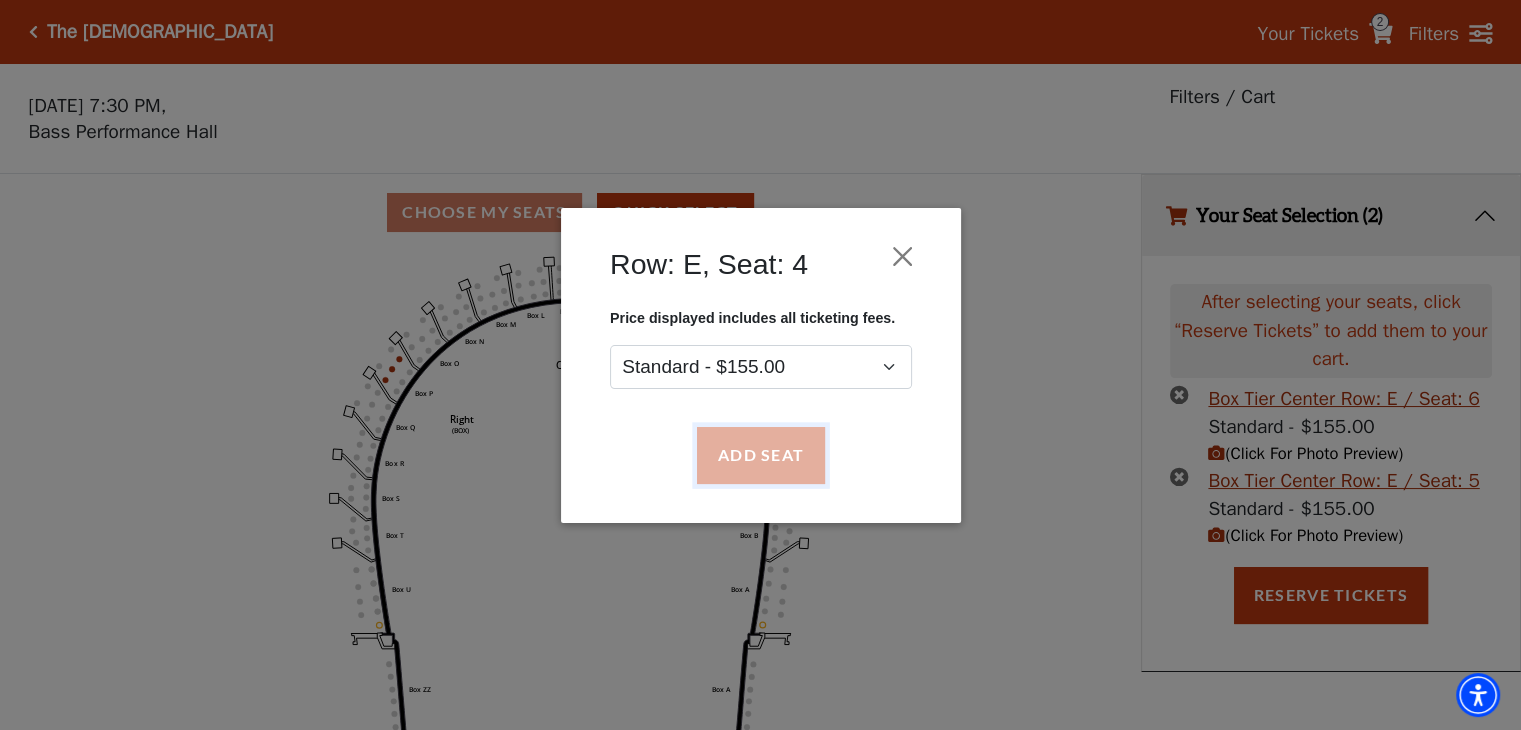 click on "Add Seat" at bounding box center [760, 455] 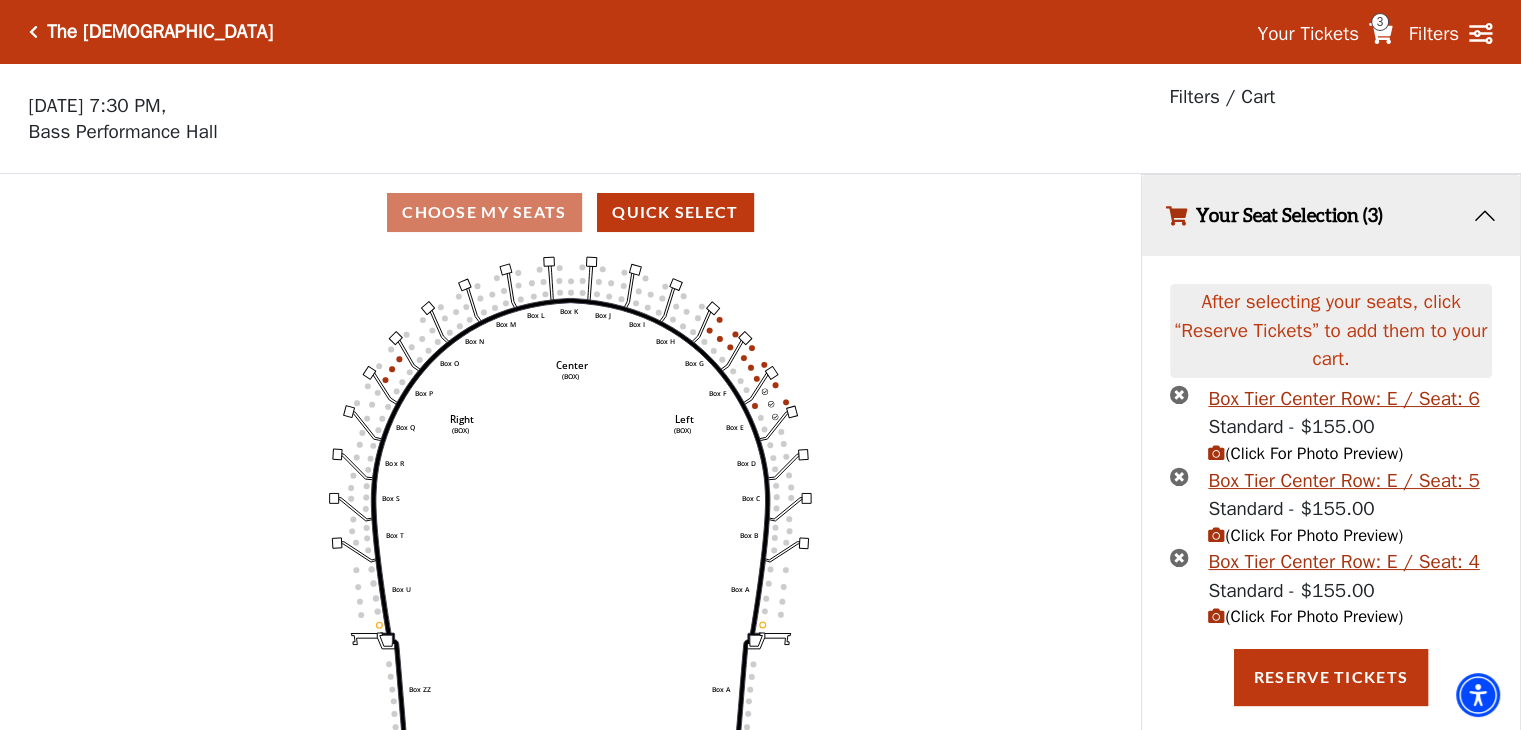 click on "Left   (BOX)   Right   (BOX)   Center   (BOX)   Box ZZ   Box U   Box T   Box S   Box R   Box Q   Box P   Box O   Box N   Box M   Box L   Box A   Box A   Box B   Box C   Box D   Box E   Box F   Box G   Box H   Box I   Box J   Box K" 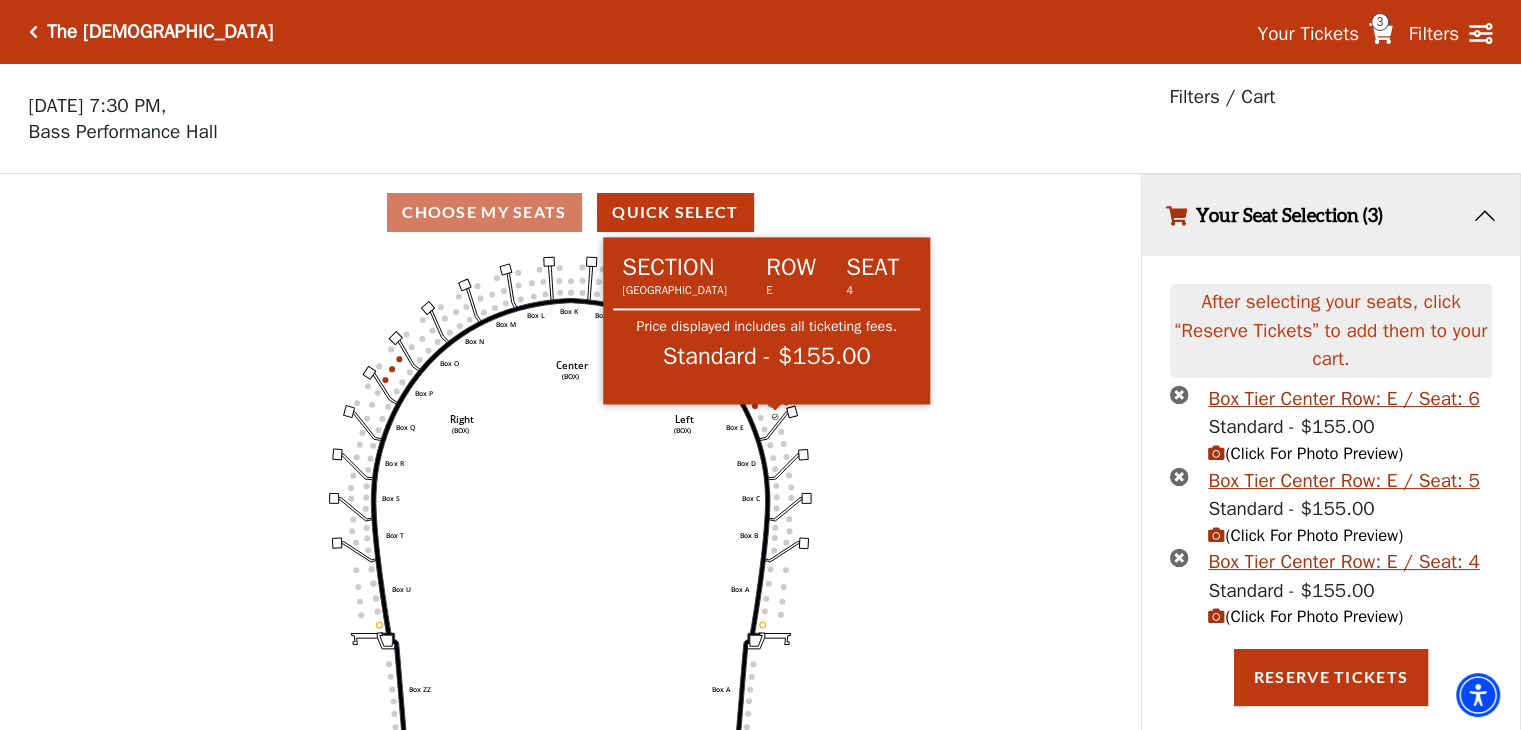 click 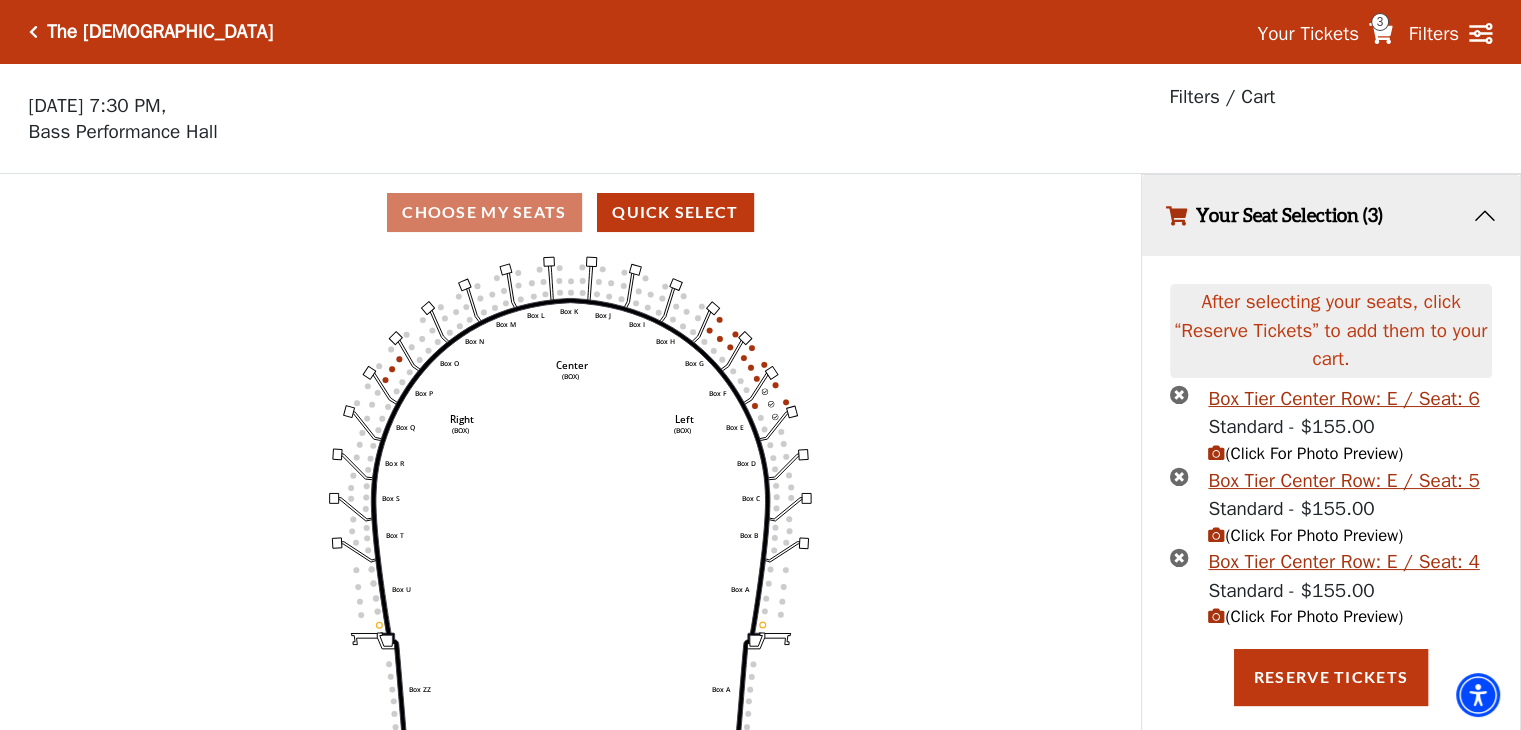 click 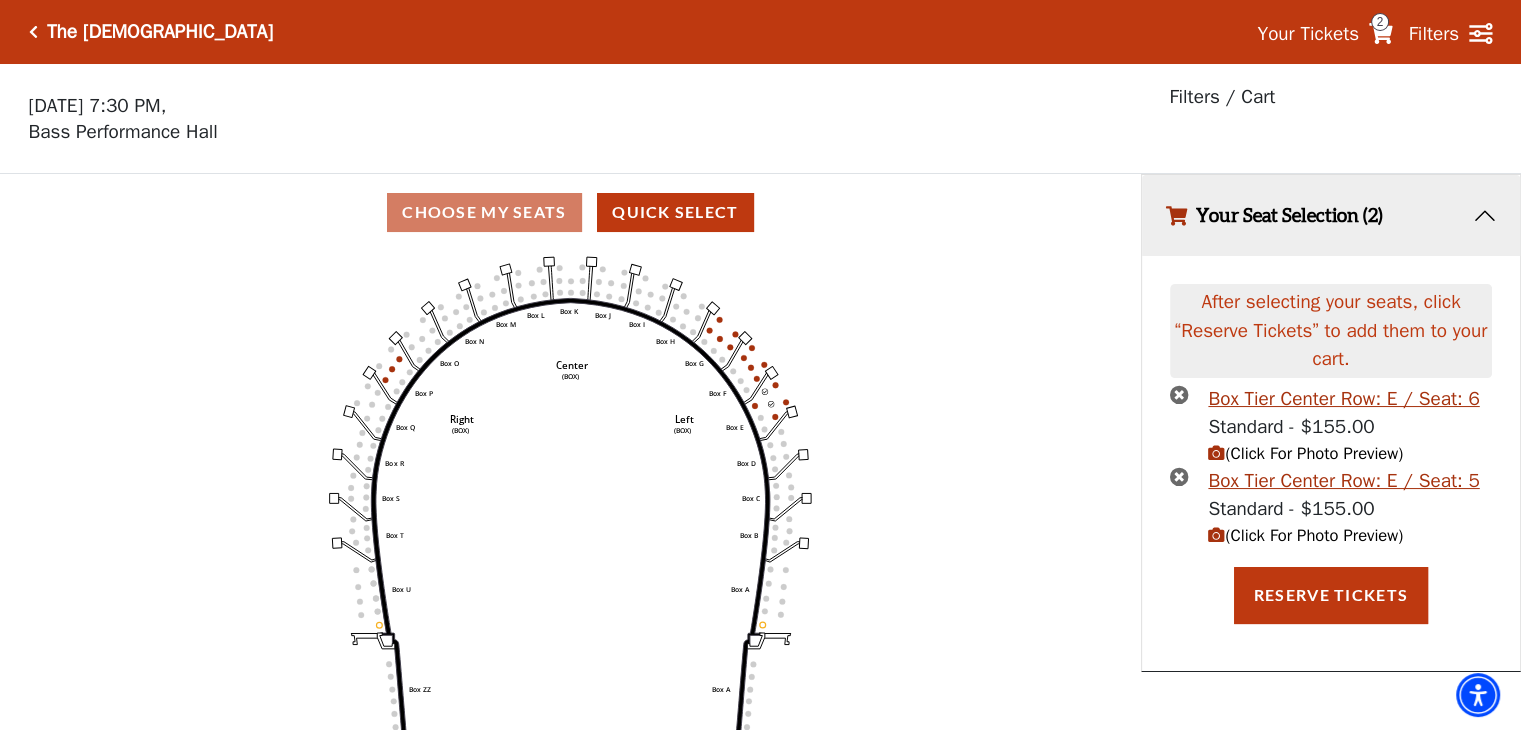 click at bounding box center (1179, 394) 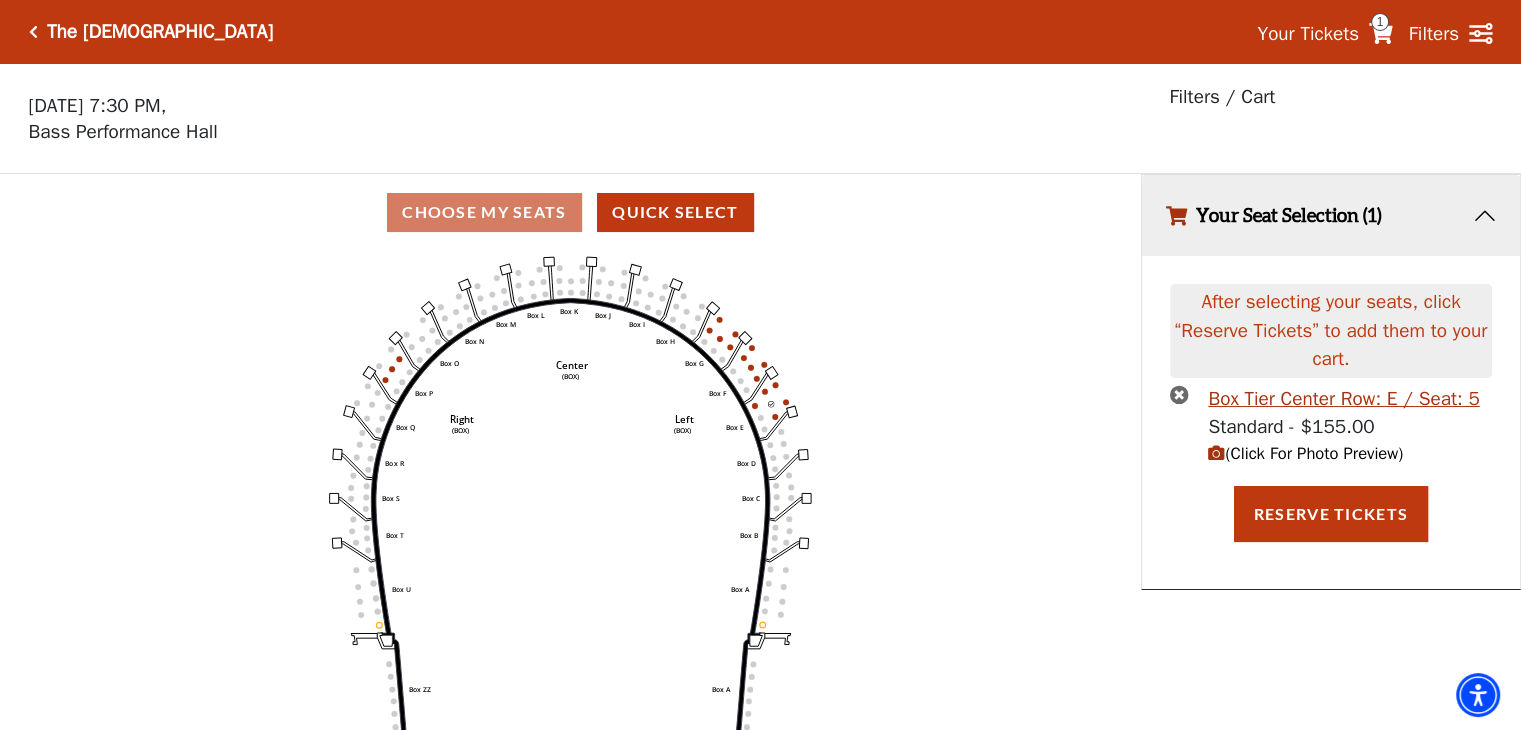click at bounding box center (1179, 394) 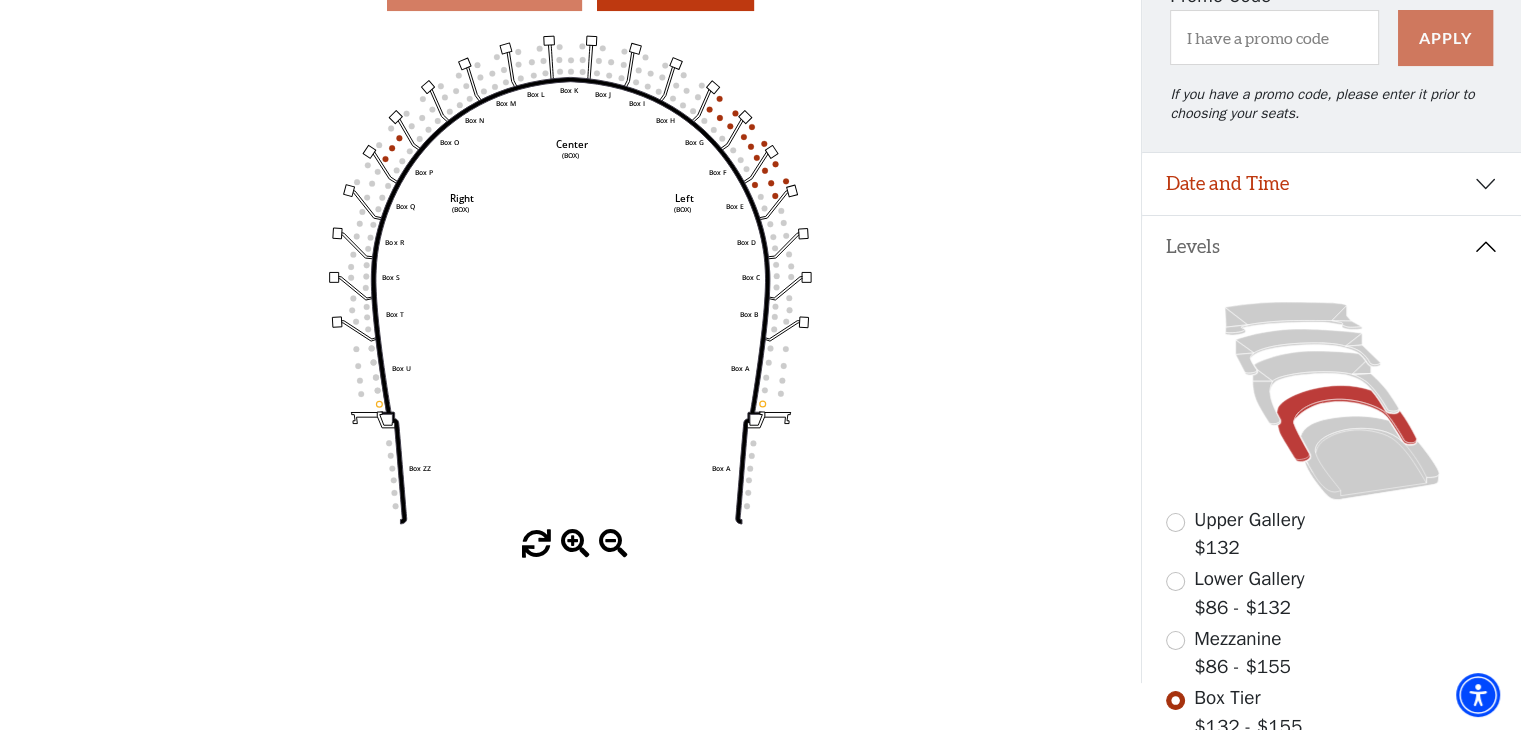 scroll, scrollTop: 370, scrollLeft: 0, axis: vertical 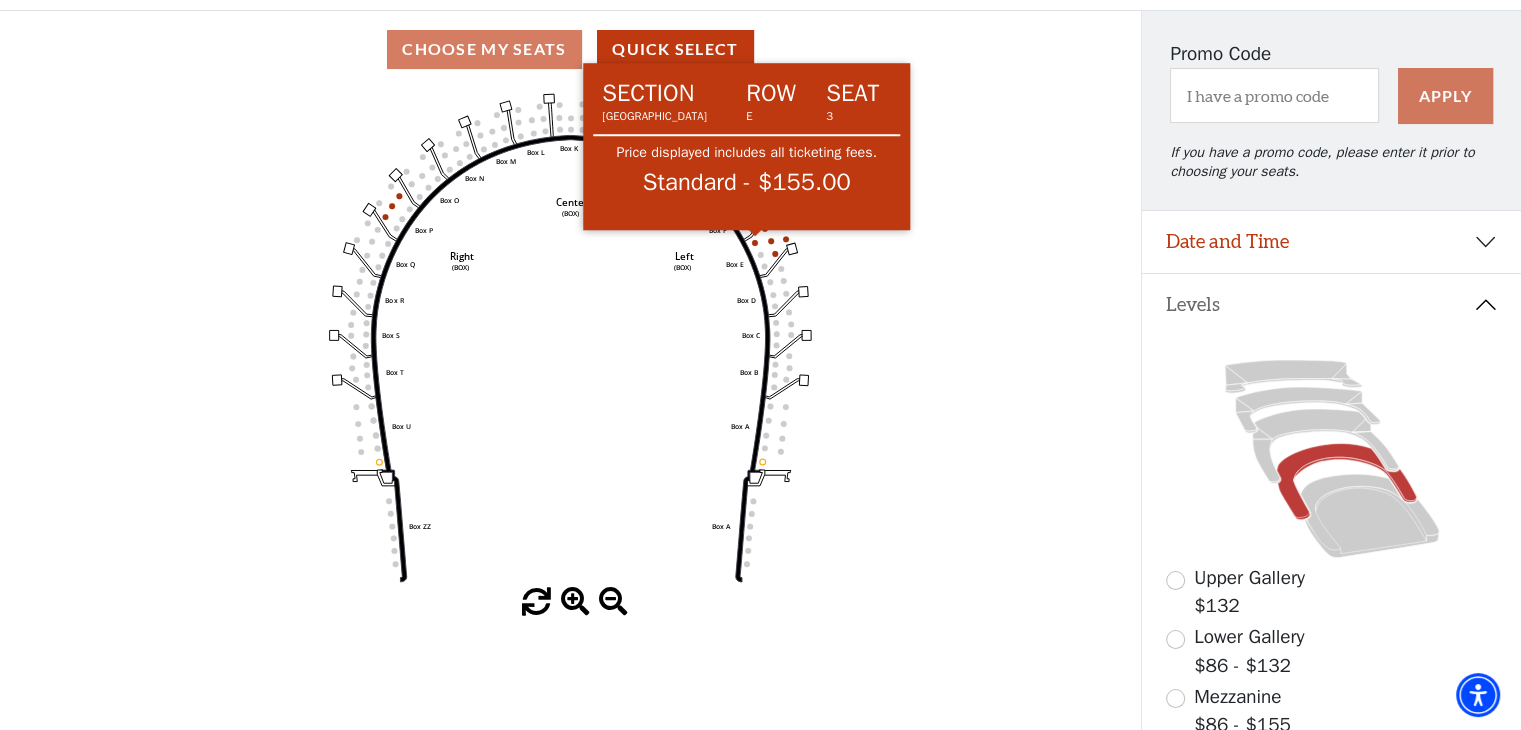 click 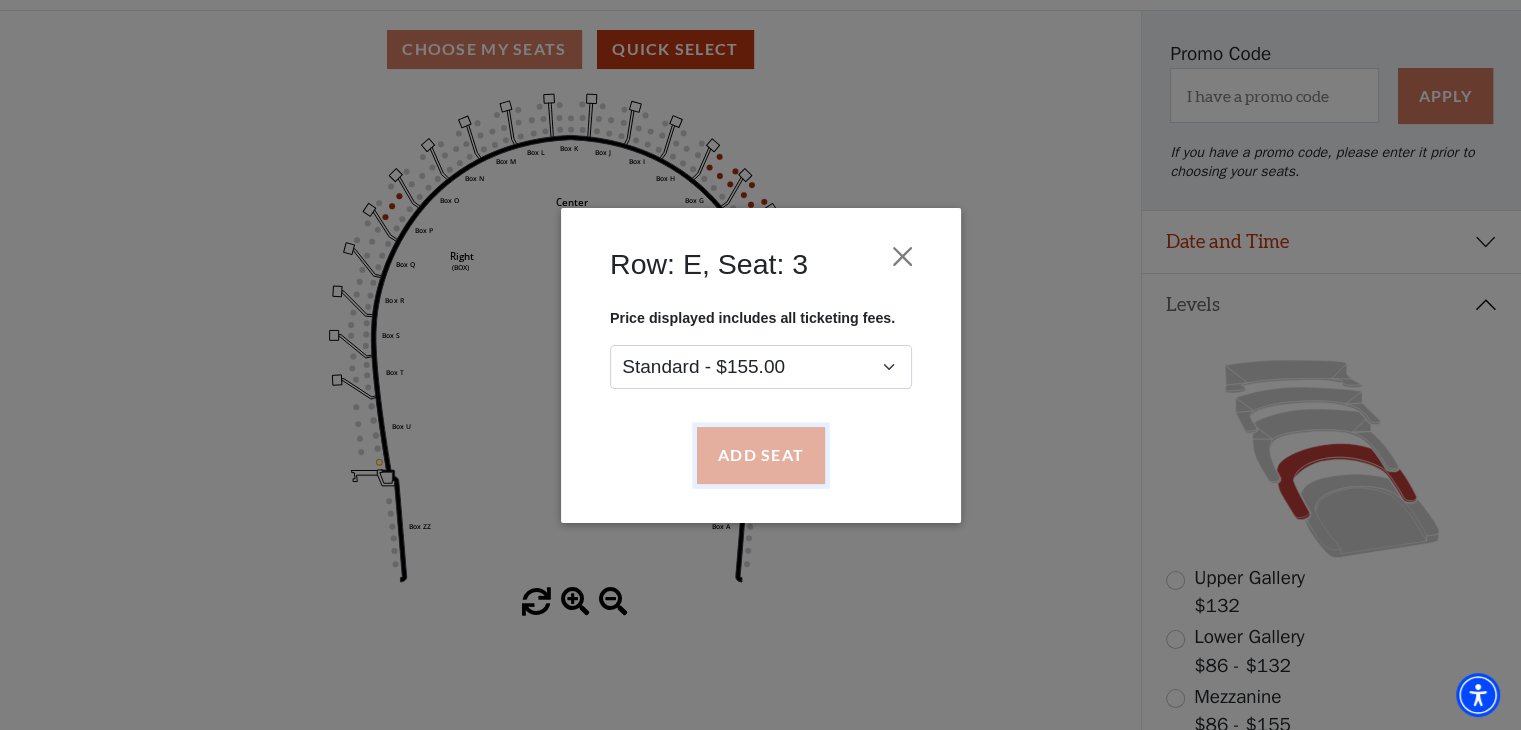click on "Add Seat" at bounding box center [760, 455] 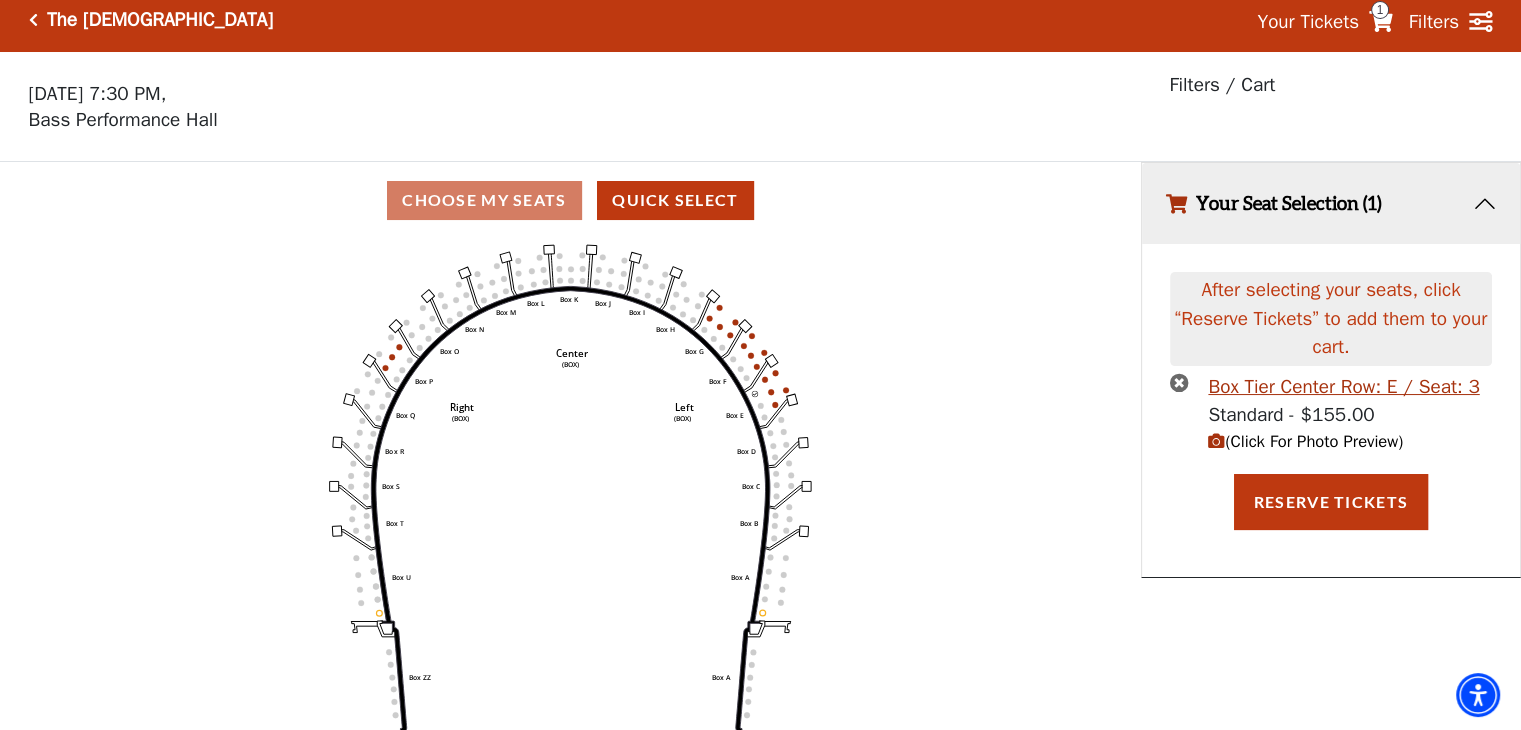 scroll, scrollTop: 0, scrollLeft: 0, axis: both 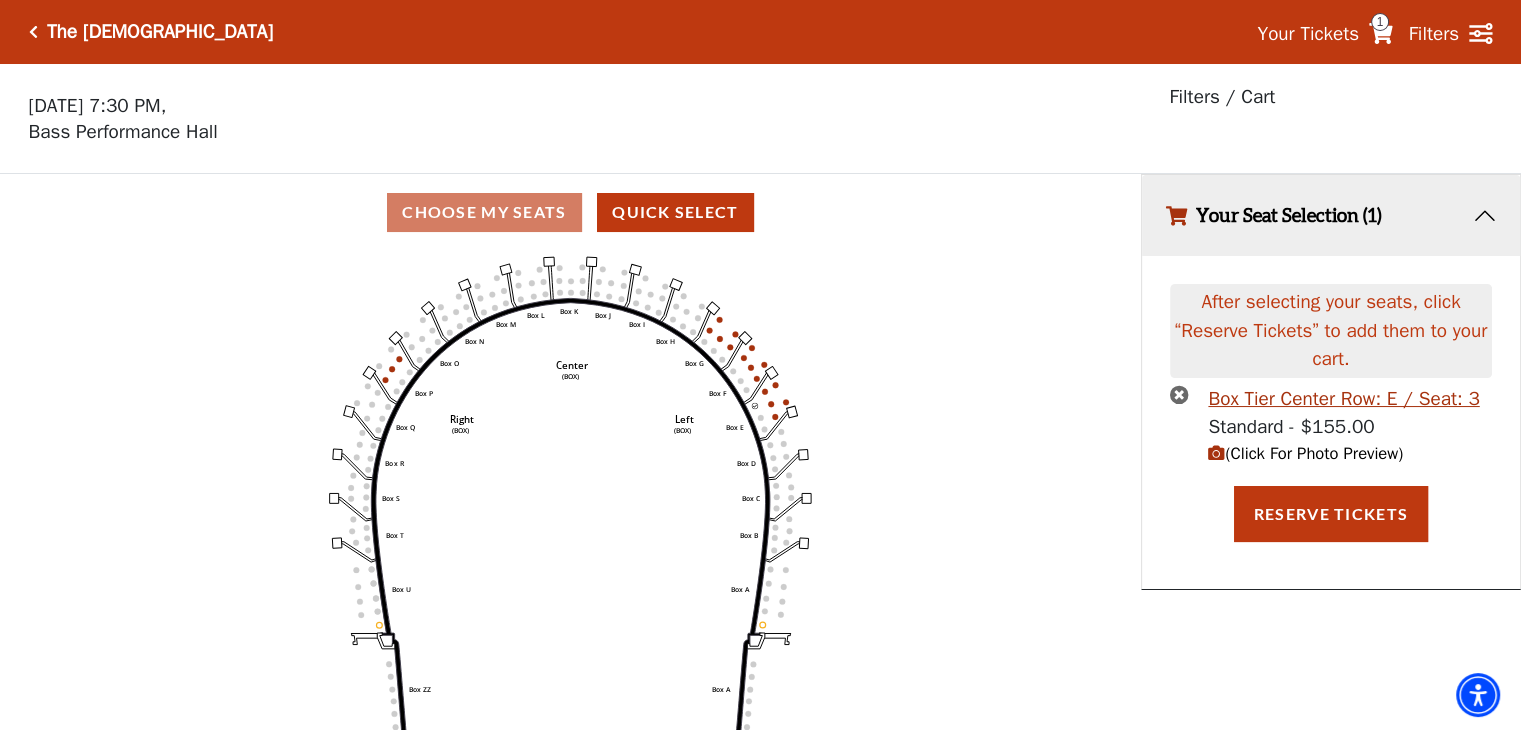 click on "Left   (BOX)   Right   (BOX)   Center   (BOX)   Box ZZ   Box U   Box T   Box S   Box R   Box Q   Box P   Box O   Box N   Box M   Box L   Box A   Box A   Box B   Box C   Box D   Box E   Box F   Box G   Box H   Box I   Box J   Box K" 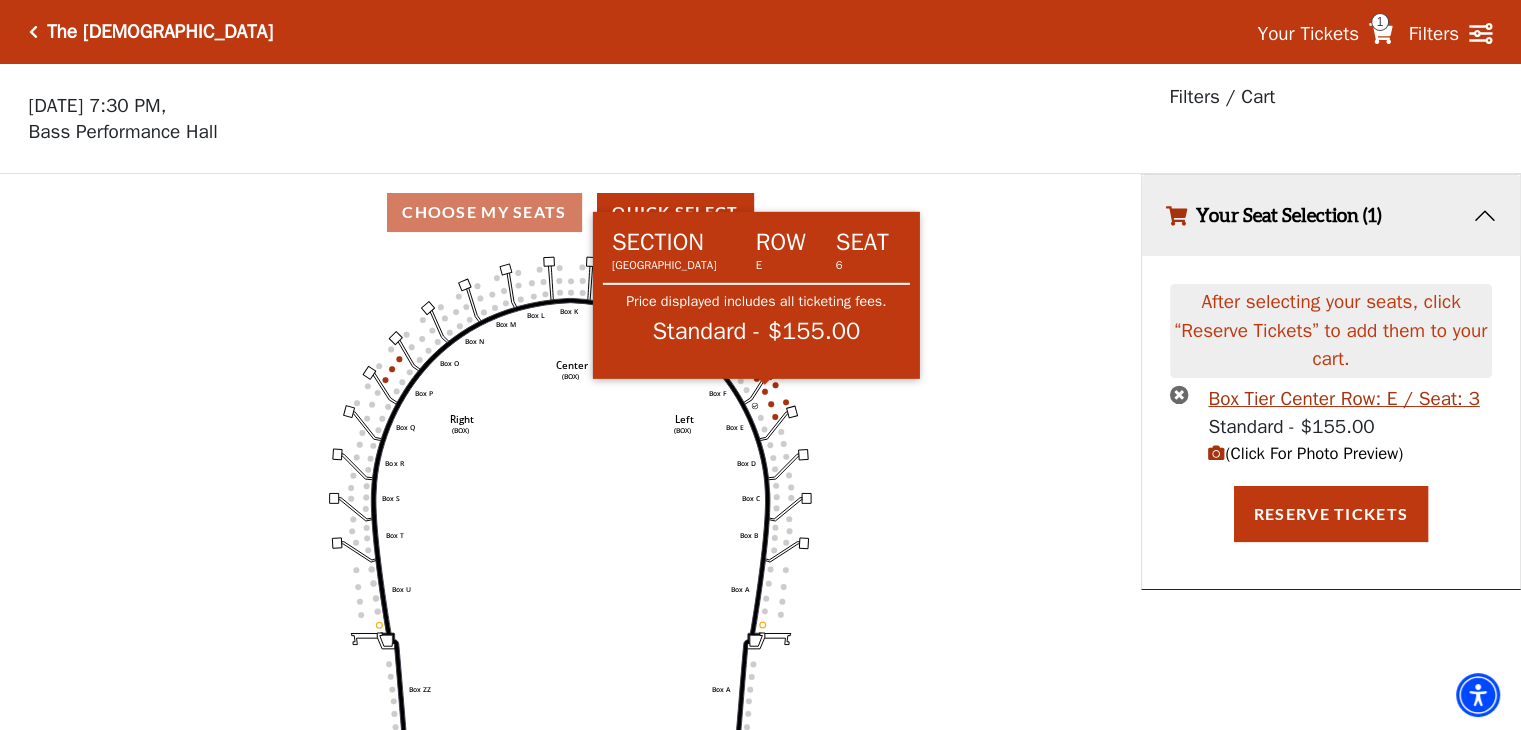 click 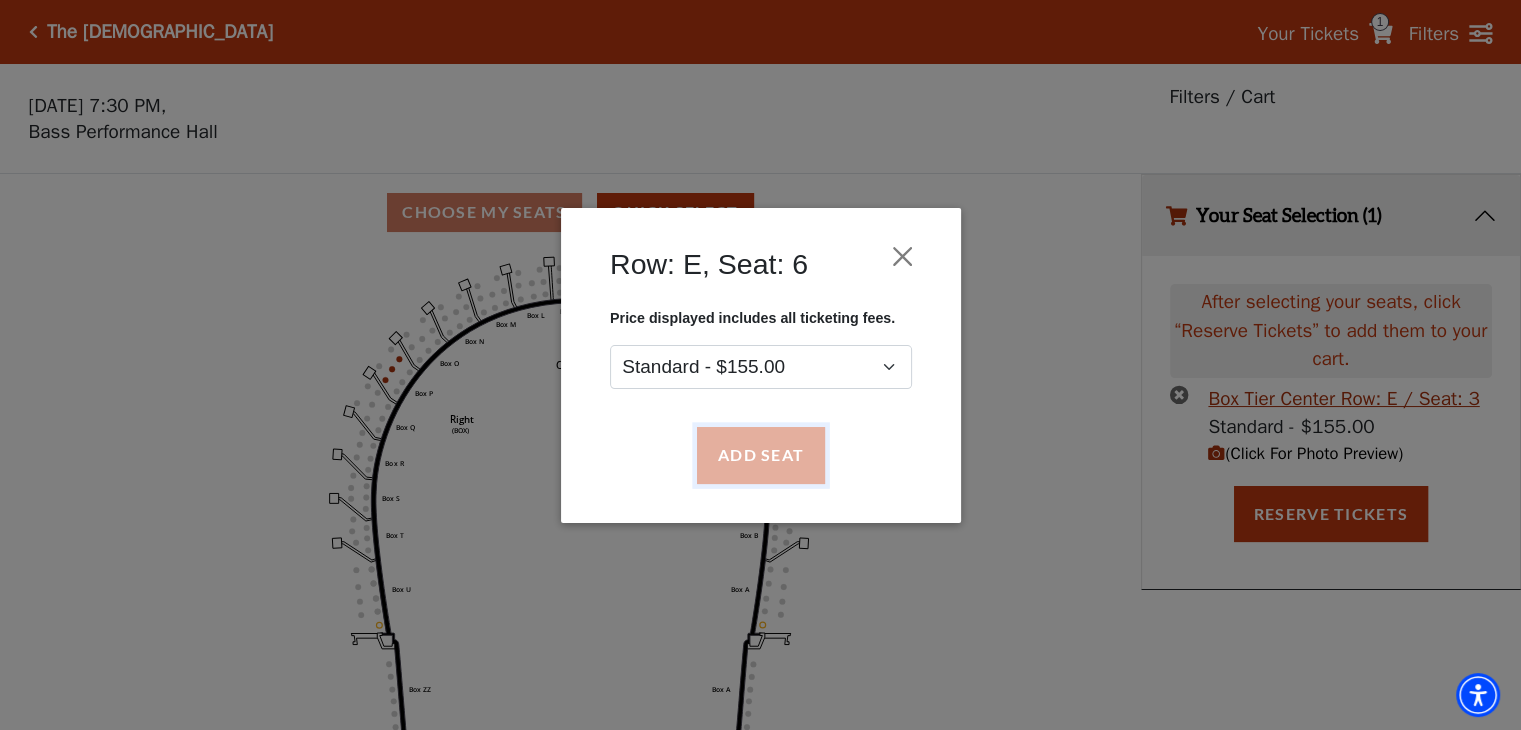 click on "Add Seat" at bounding box center [760, 455] 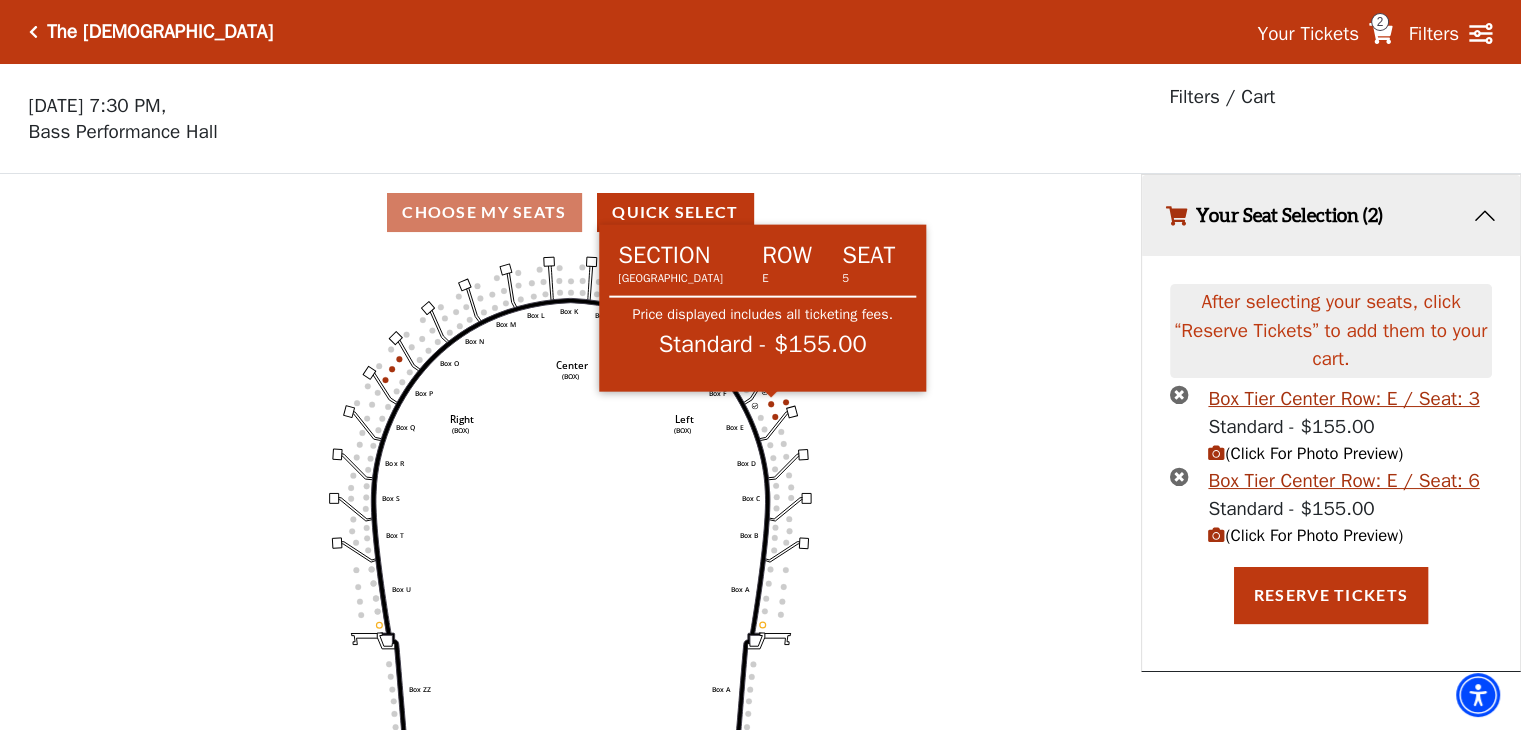 click 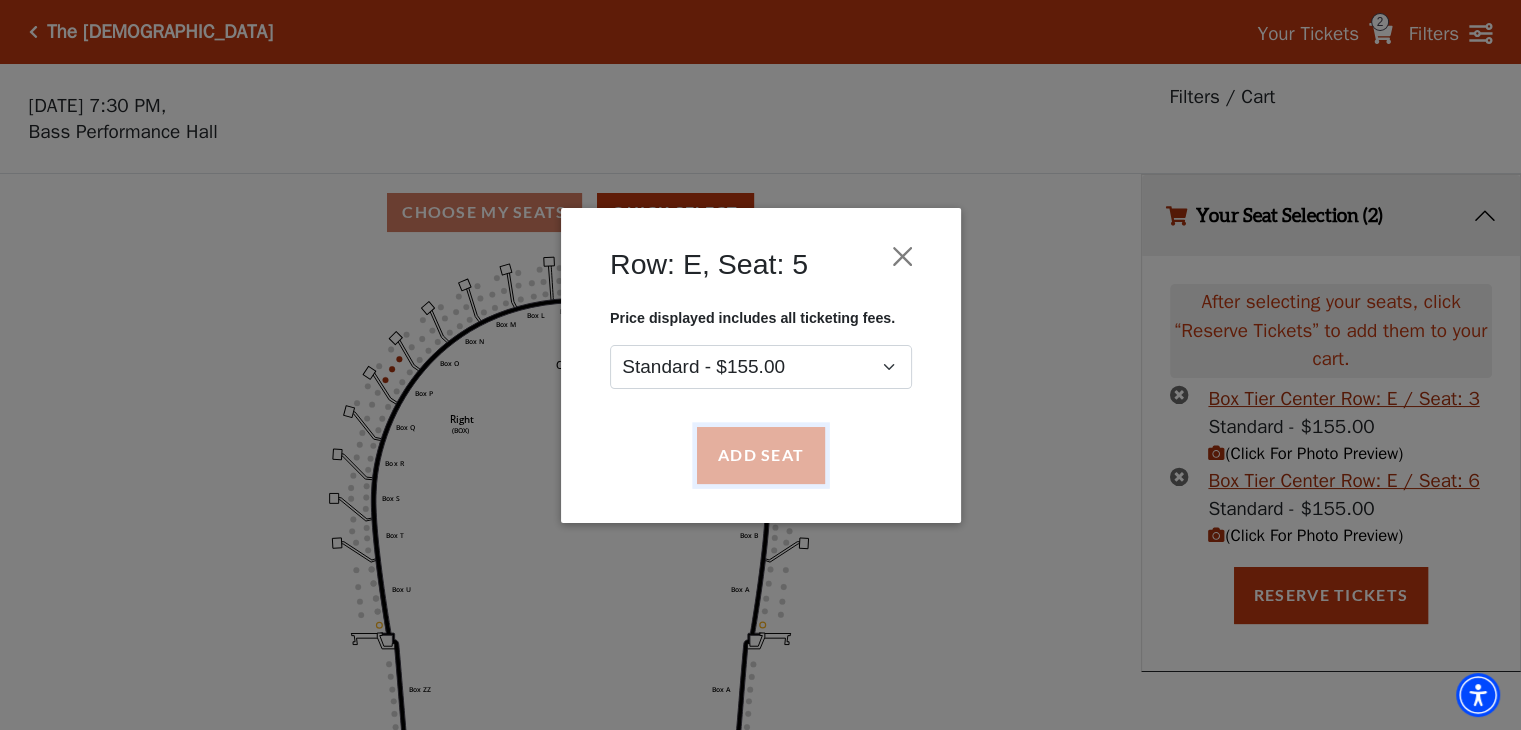 click on "Add Seat" at bounding box center (760, 455) 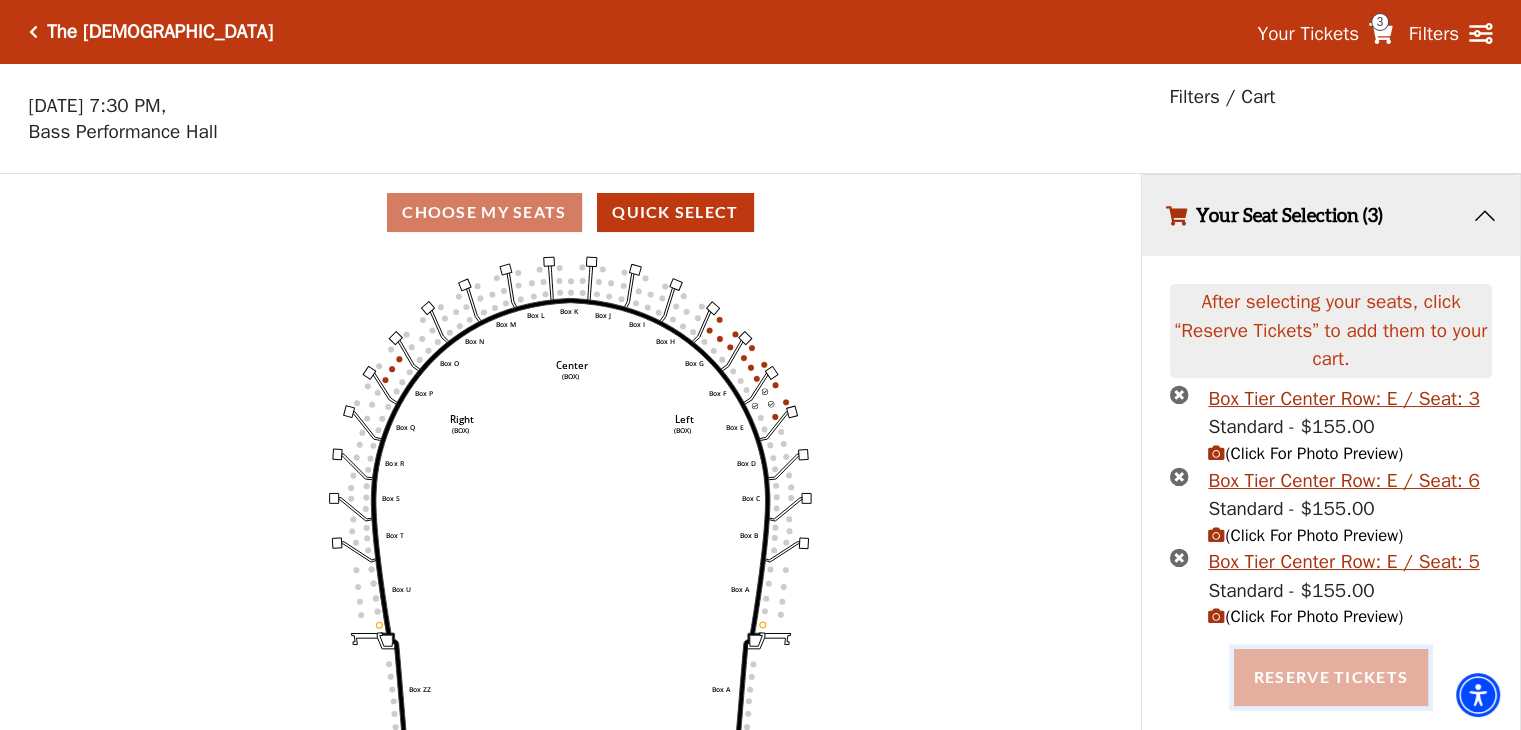 click on "Reserve Tickets" at bounding box center (1331, 677) 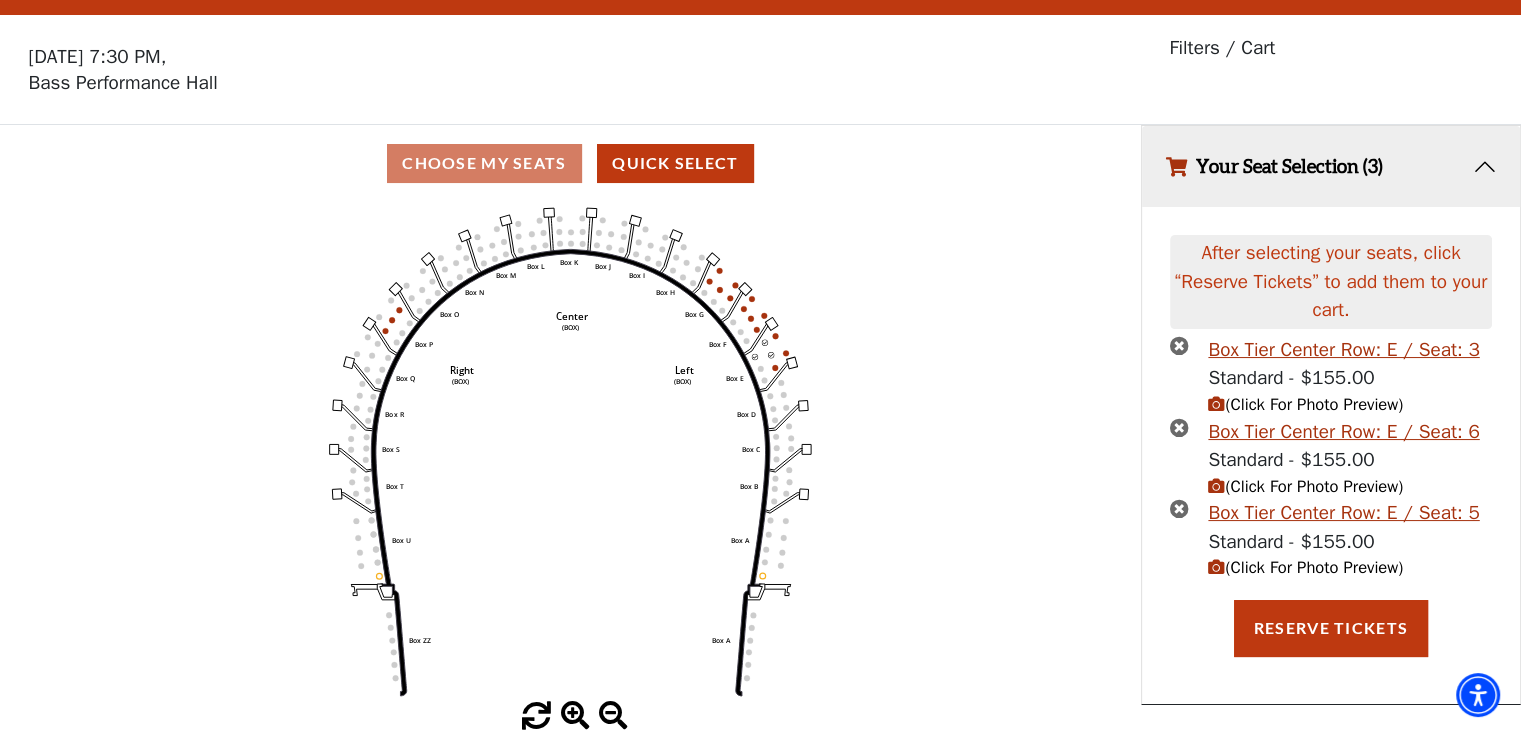scroll, scrollTop: 48, scrollLeft: 0, axis: vertical 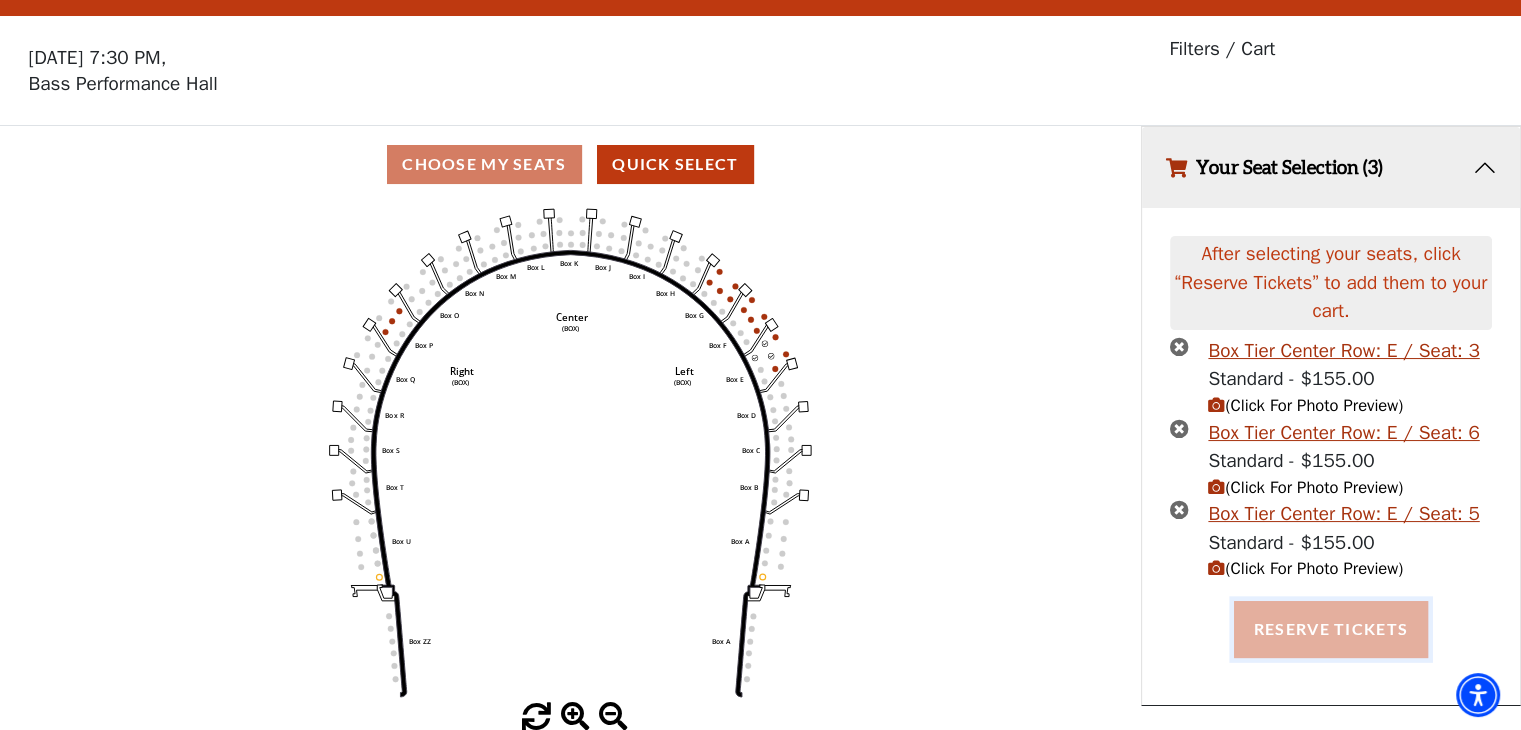 click on "Reserve Tickets" at bounding box center [1331, 629] 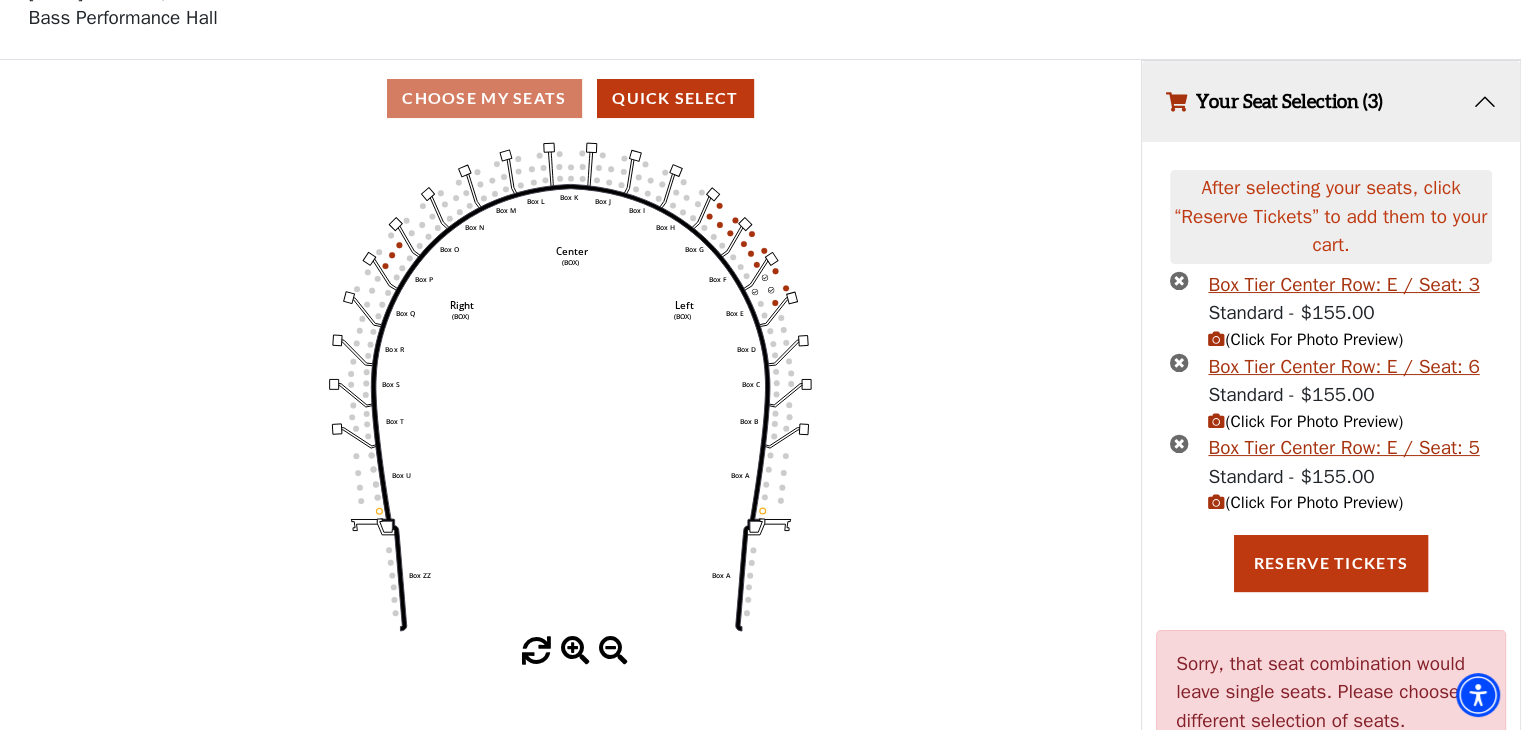 scroll, scrollTop: 113, scrollLeft: 0, axis: vertical 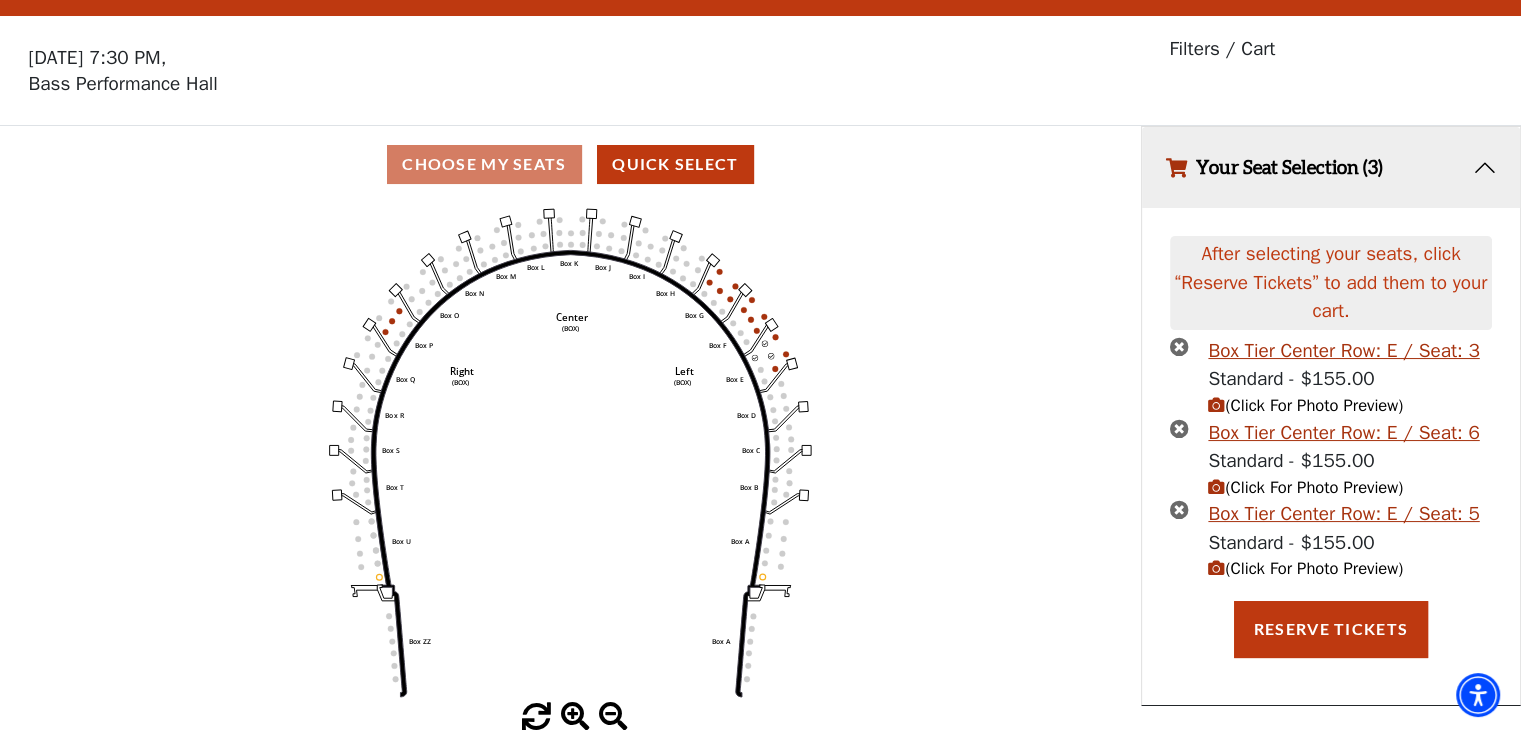 click on "(Click For Photo Preview)" at bounding box center (1305, 405) 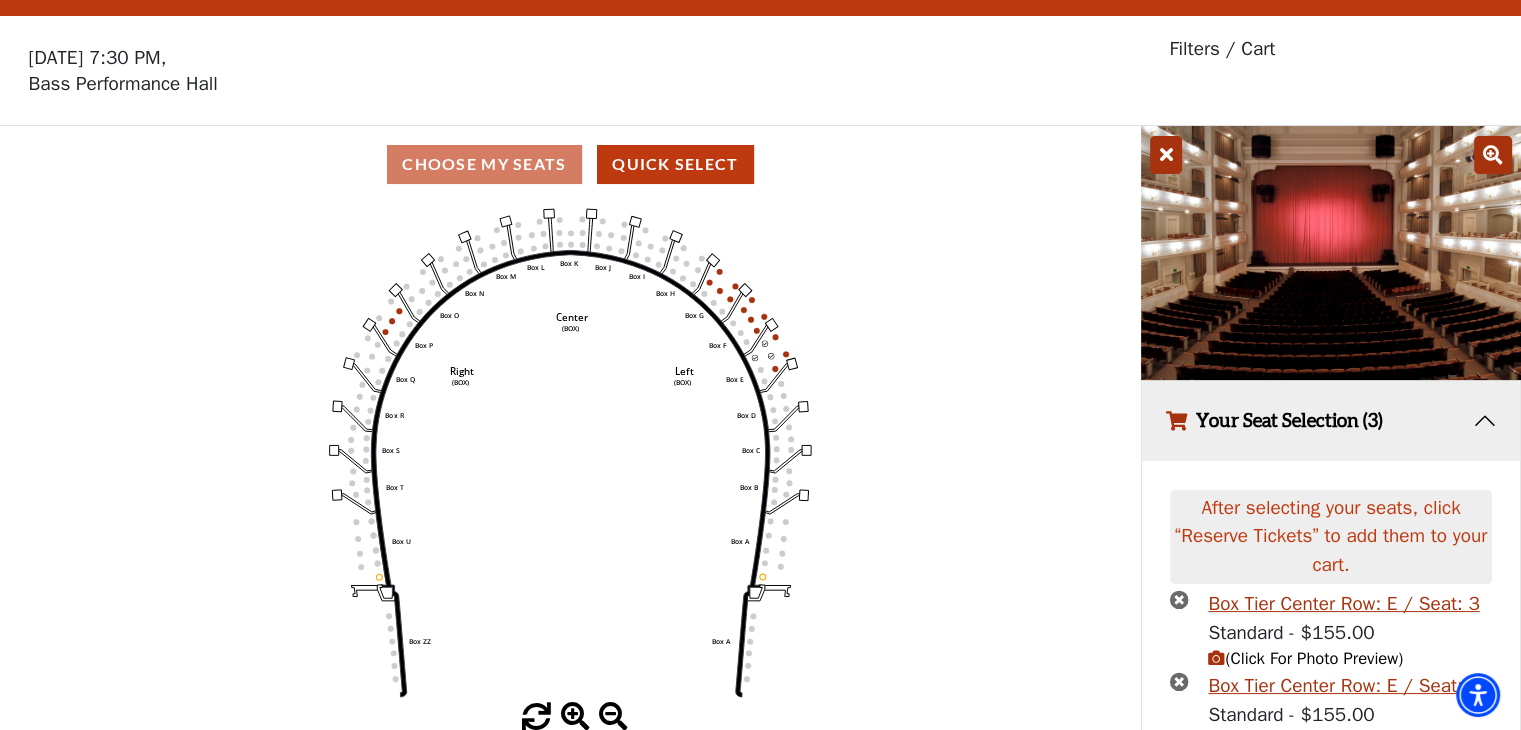 click on "Left   (BOX)   Right   (BOX)   Center   (BOX)   Box ZZ   Box U   Box T   Box S   Box R   Box Q   Box P   Box O   Box N   Box M   Box L   Box A   Box A   Box B   Box C   Box D   Box E   Box F   Box G   Box H   Box I   Box J   Box K" 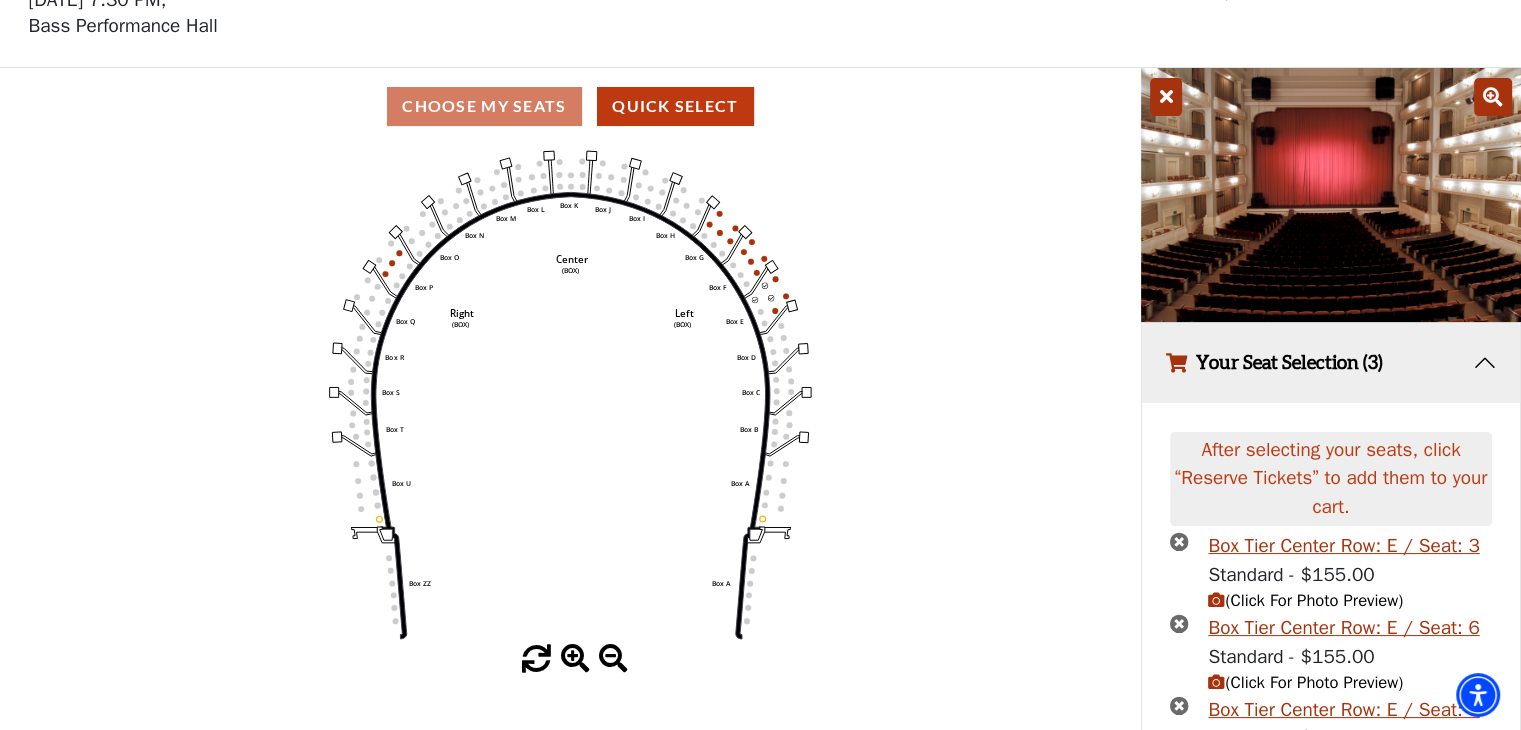 scroll, scrollTop: 108, scrollLeft: 0, axis: vertical 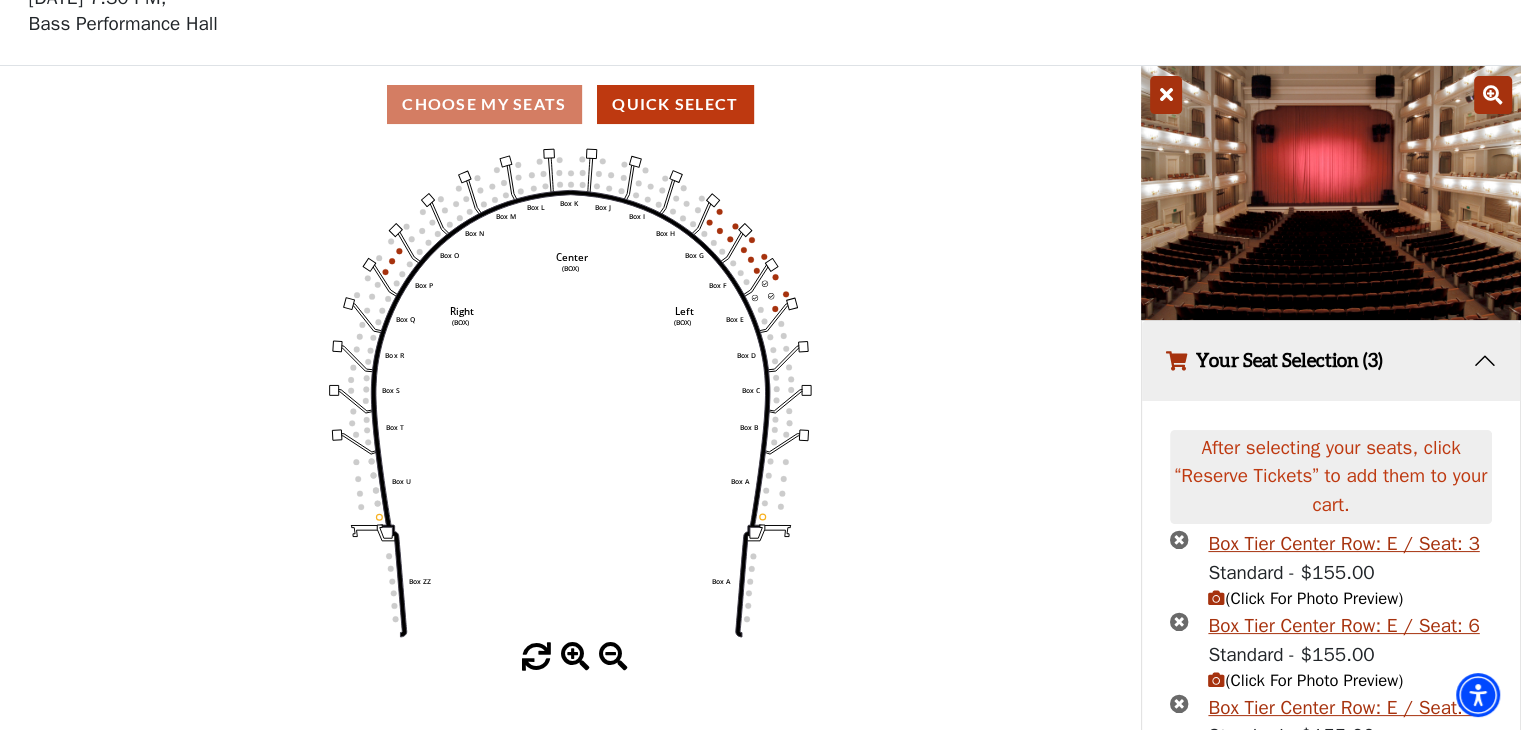 click on "After selecting your seats, click “Reserve Tickets” to add them to your cart.
Box Tier Center Row: E / Seat: 3
Standard - $155.00    (Click For Photo Preview)
Box Tier Center Row: E / Seat: 6
Standard - $155.00    (Click For Photo Preview)
Box Tier Center Row: E / Seat: 5
Standard - $155.00    (Click For Photo Preview)" at bounding box center (1331, 650) 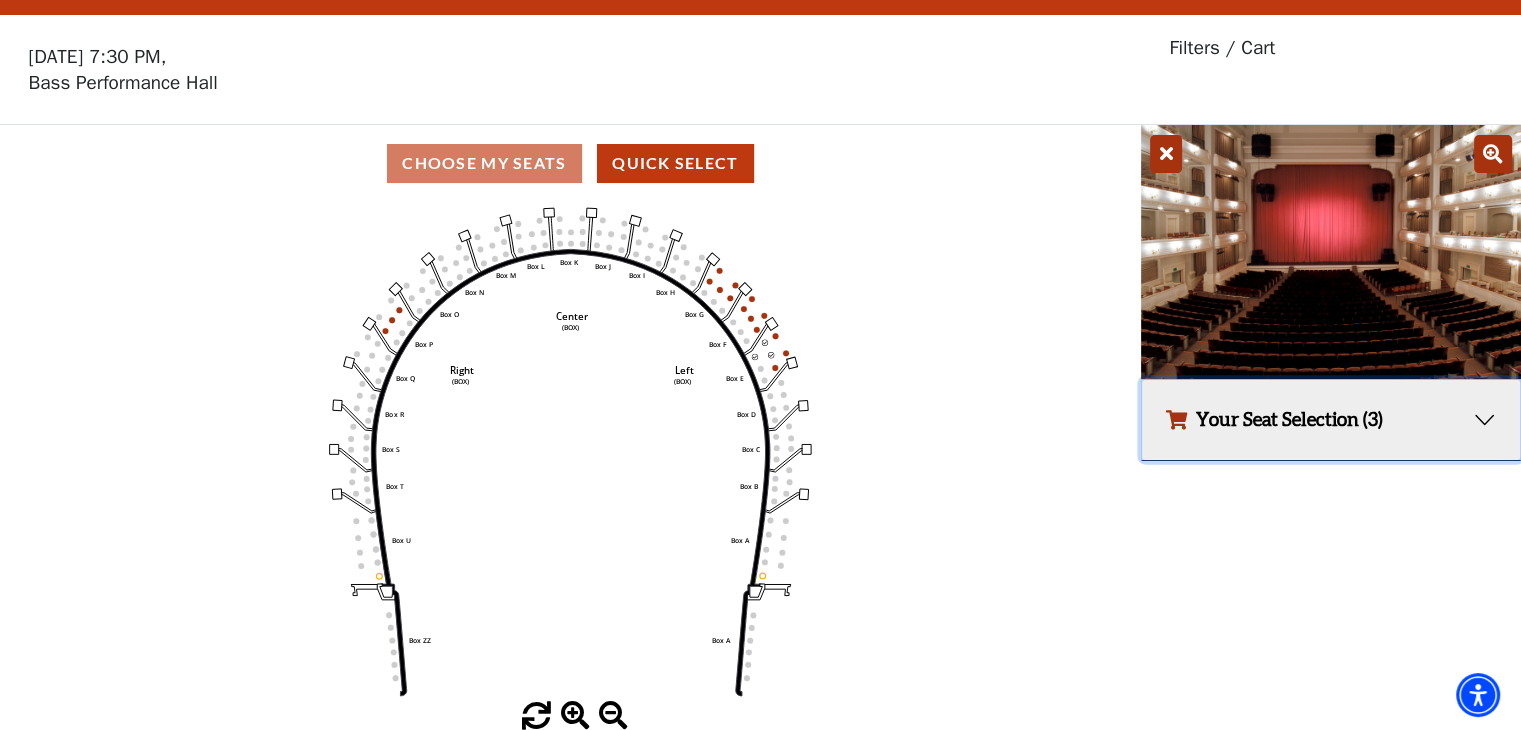 scroll, scrollTop: 48, scrollLeft: 0, axis: vertical 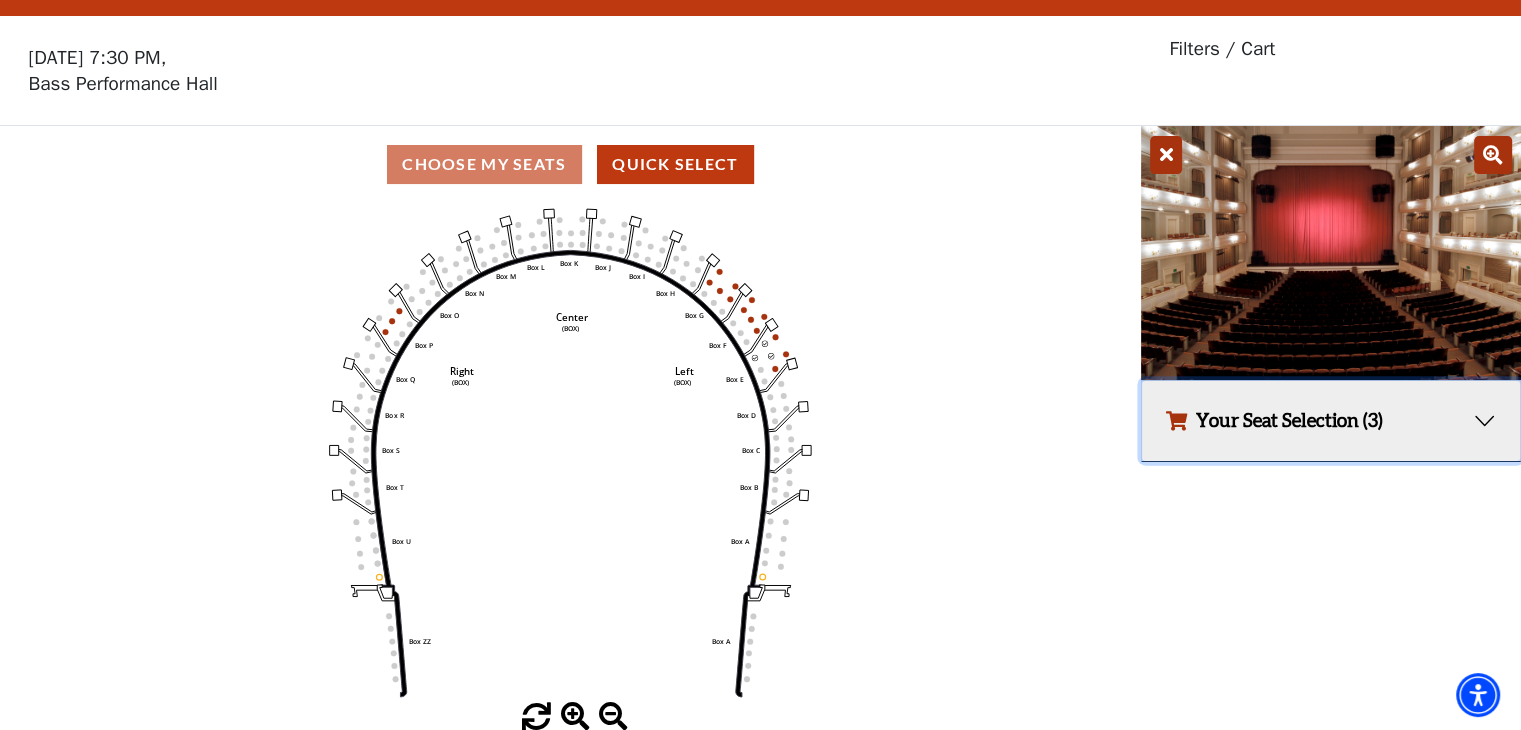 click on "Your Seat Selection (3)" at bounding box center [1331, 421] 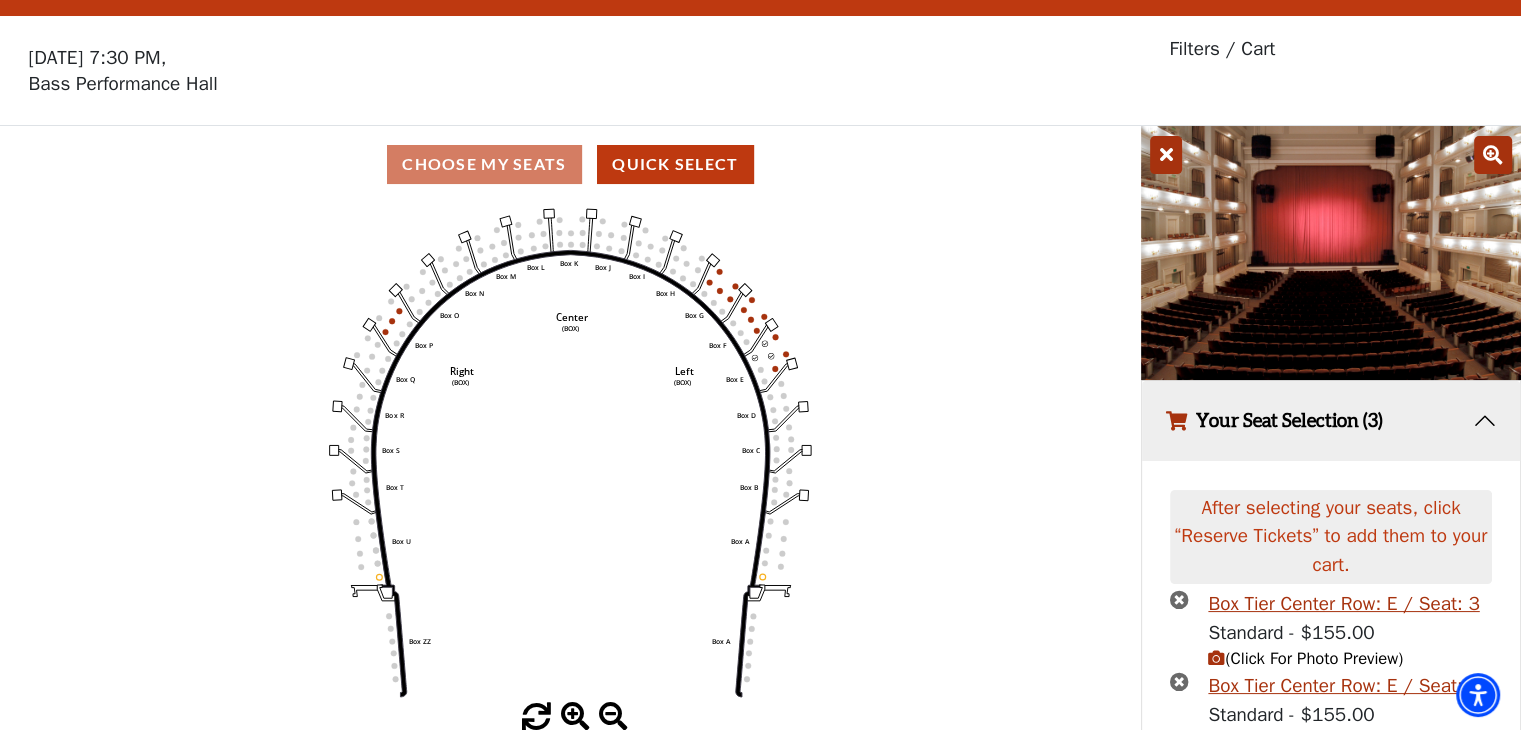 scroll, scrollTop: 108, scrollLeft: 0, axis: vertical 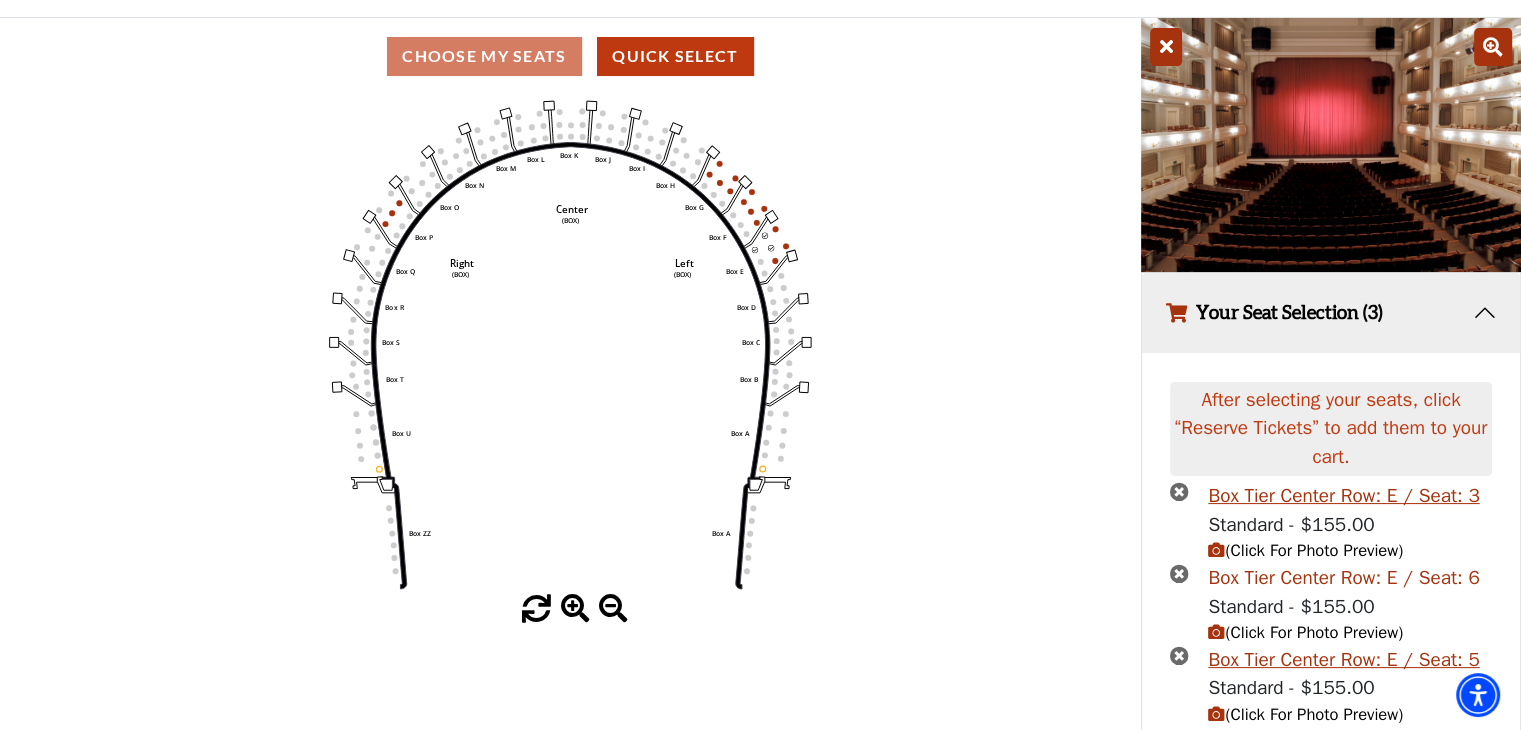 click on "Box Tier Center Row: E / Seat: 6" at bounding box center [1343, 578] 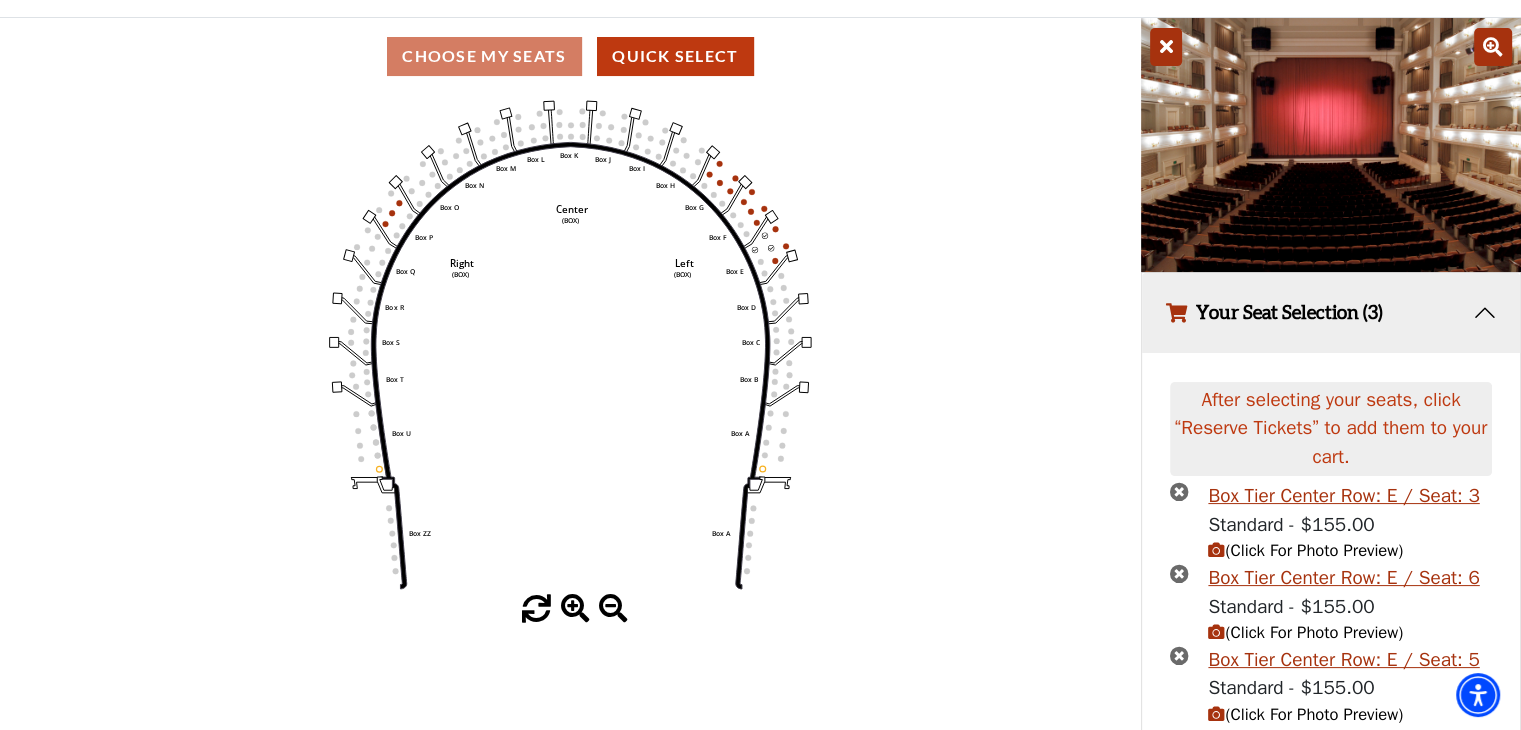 click on "(Click For Photo Preview)" at bounding box center [1305, 632] 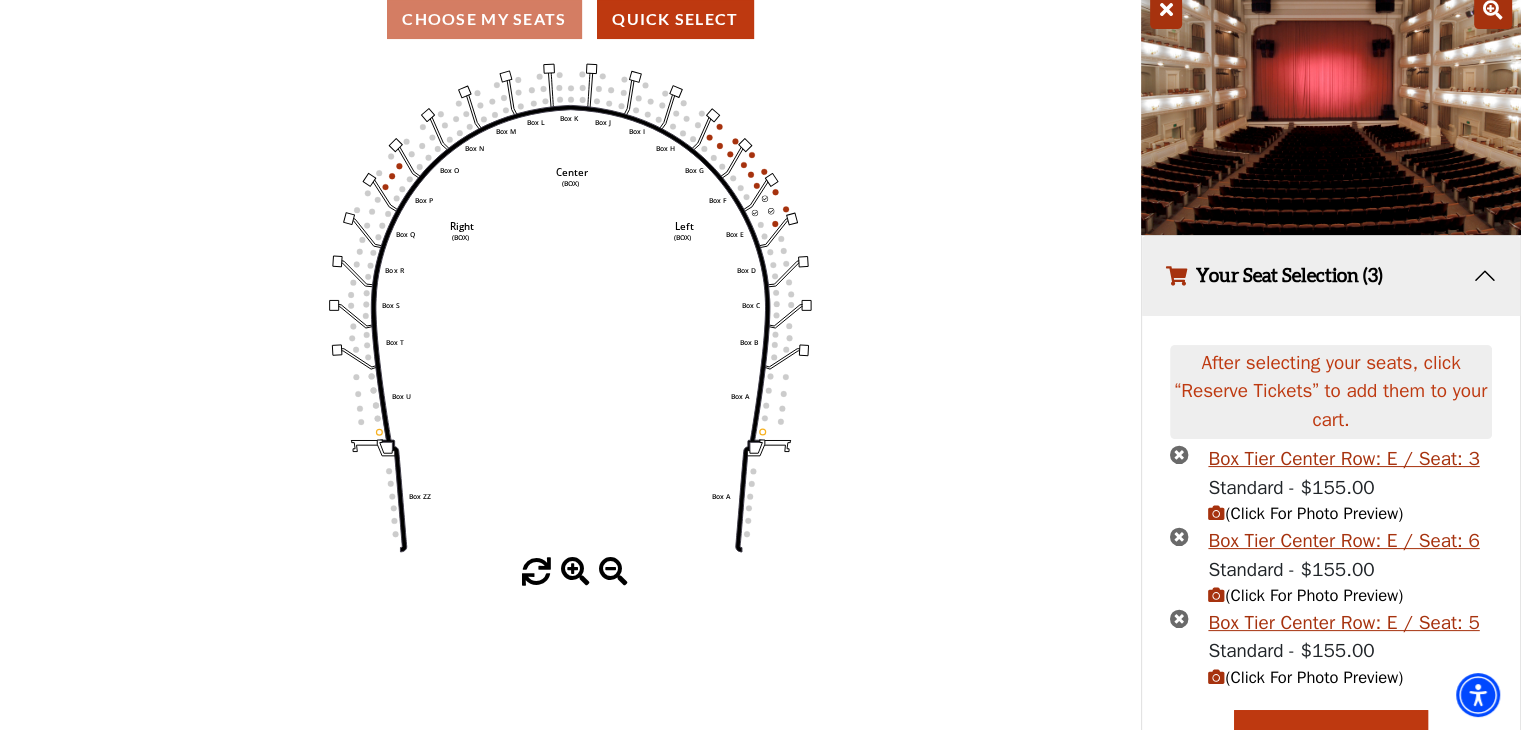 scroll, scrollTop: 194, scrollLeft: 0, axis: vertical 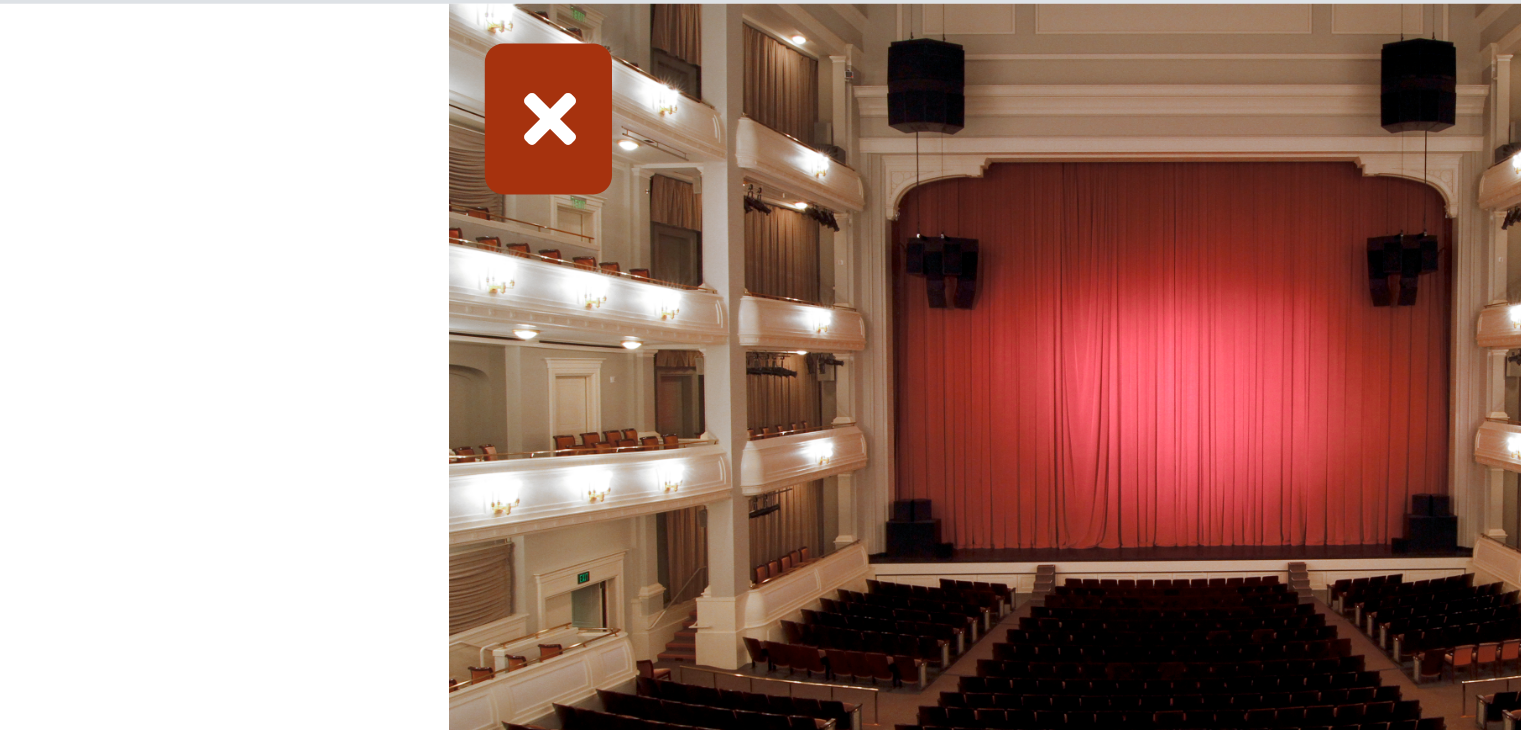 click at bounding box center (1166, 98) 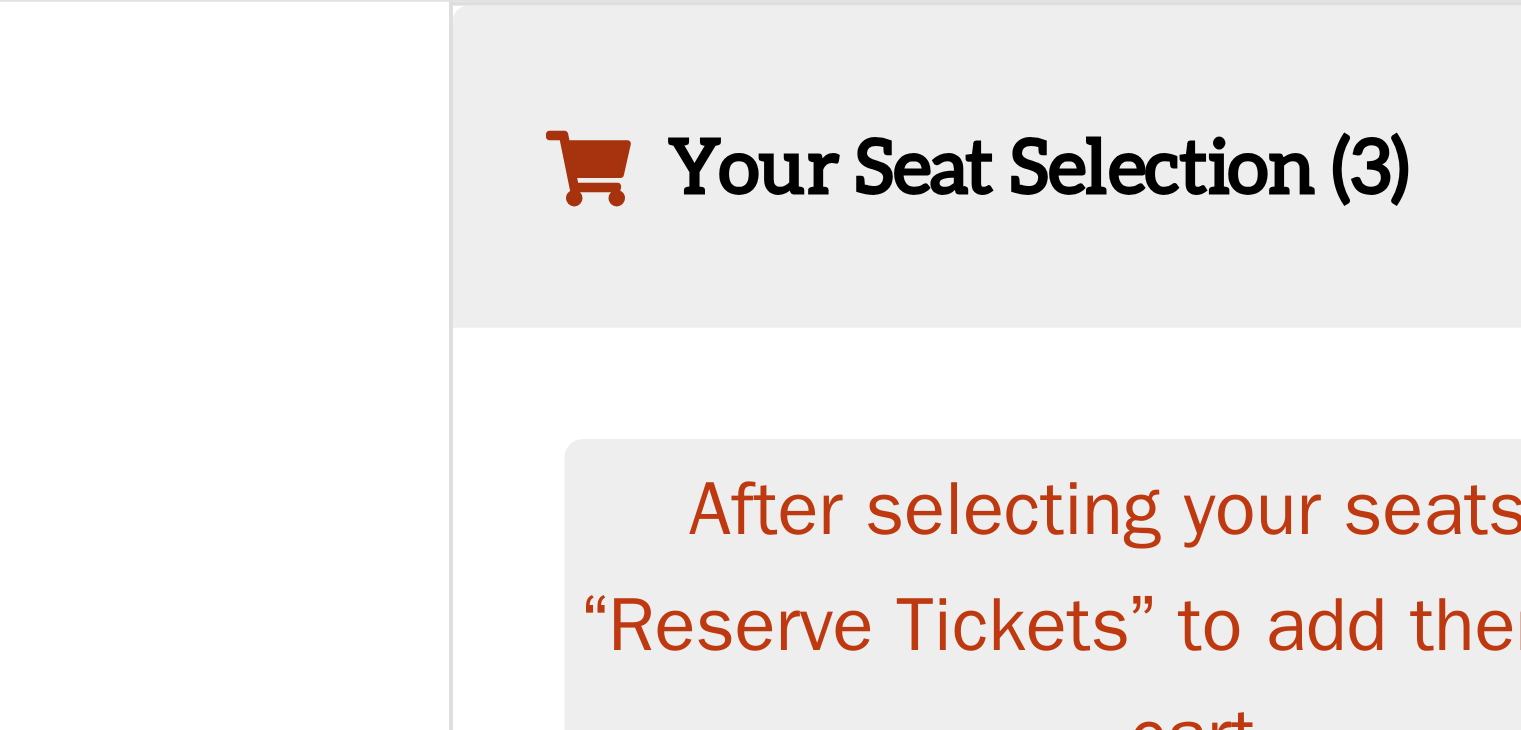 scroll, scrollTop: 48, scrollLeft: 0, axis: vertical 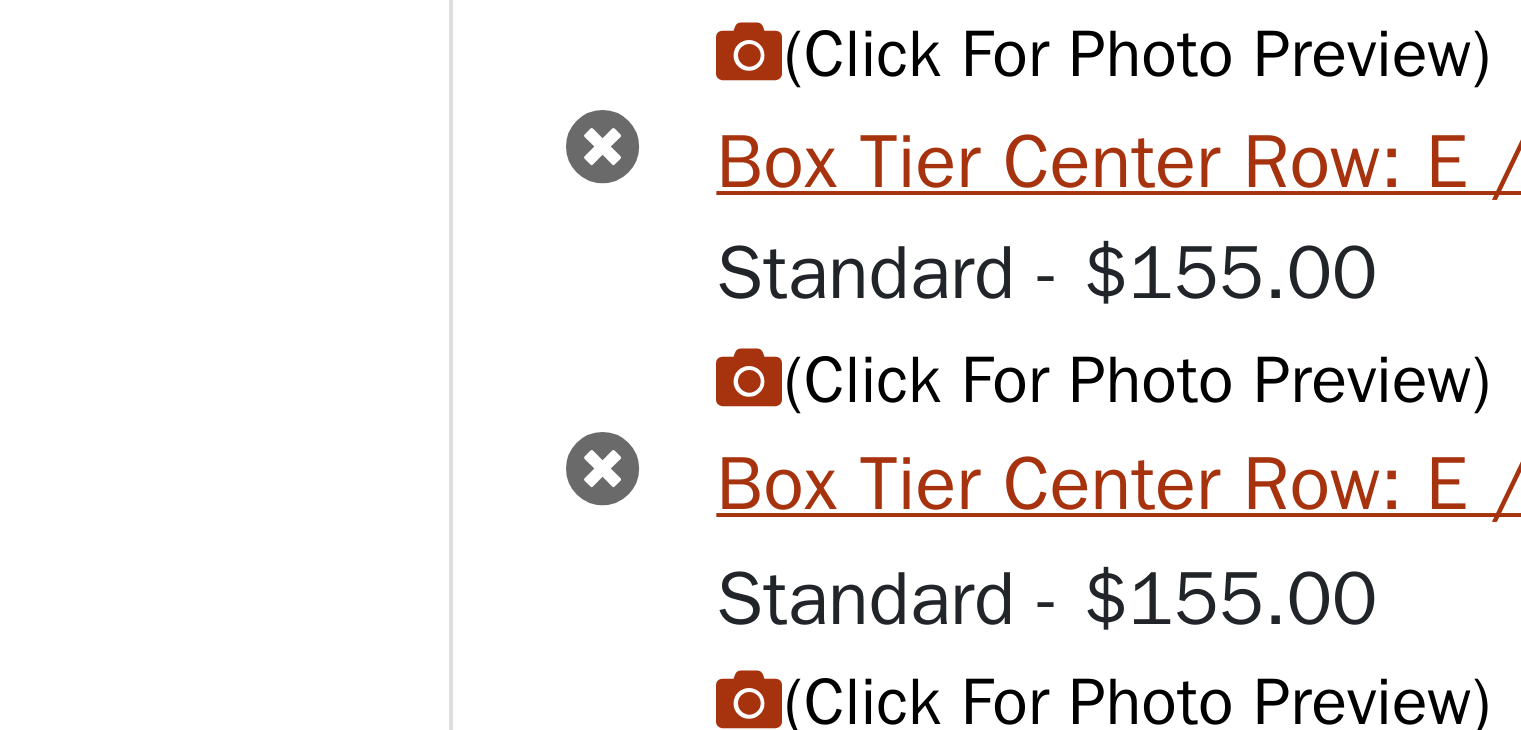 click on "Current Level   Box Tier   Click on a level below to open the Select Your Own Seat map for that section.                                                                                                         Left   (BOX)   Right   (BOX)   Center   (BOX)   Box ZZ   Box U   Box T   Box S   Box R   Box Q   Box P   Box O   Box N   Box M   Box L   Box A   Box A   Box B   Box C   Box D   Box E   Box F   Box G   Box H   Box I   Box J   Box K" at bounding box center (570, 467) 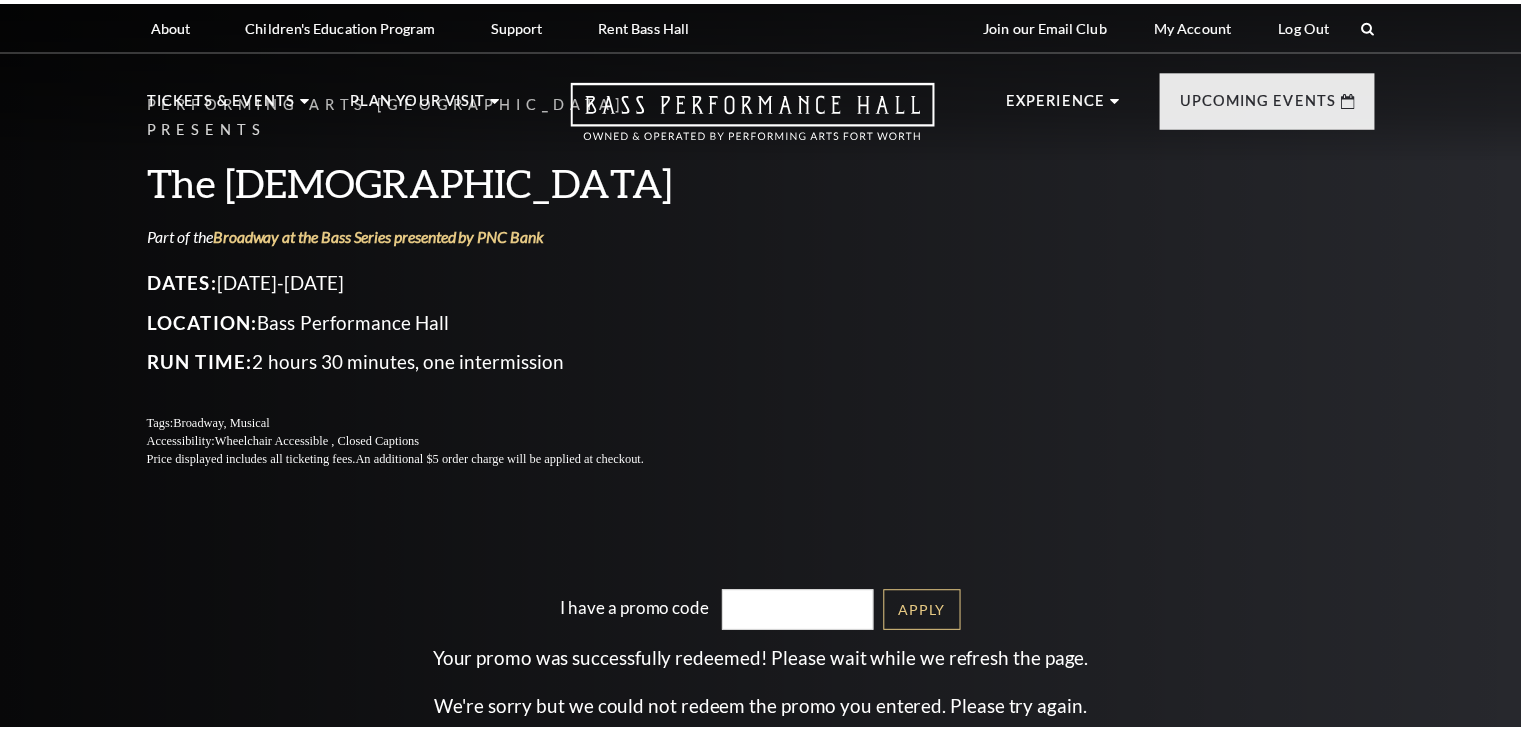 scroll, scrollTop: 306, scrollLeft: 0, axis: vertical 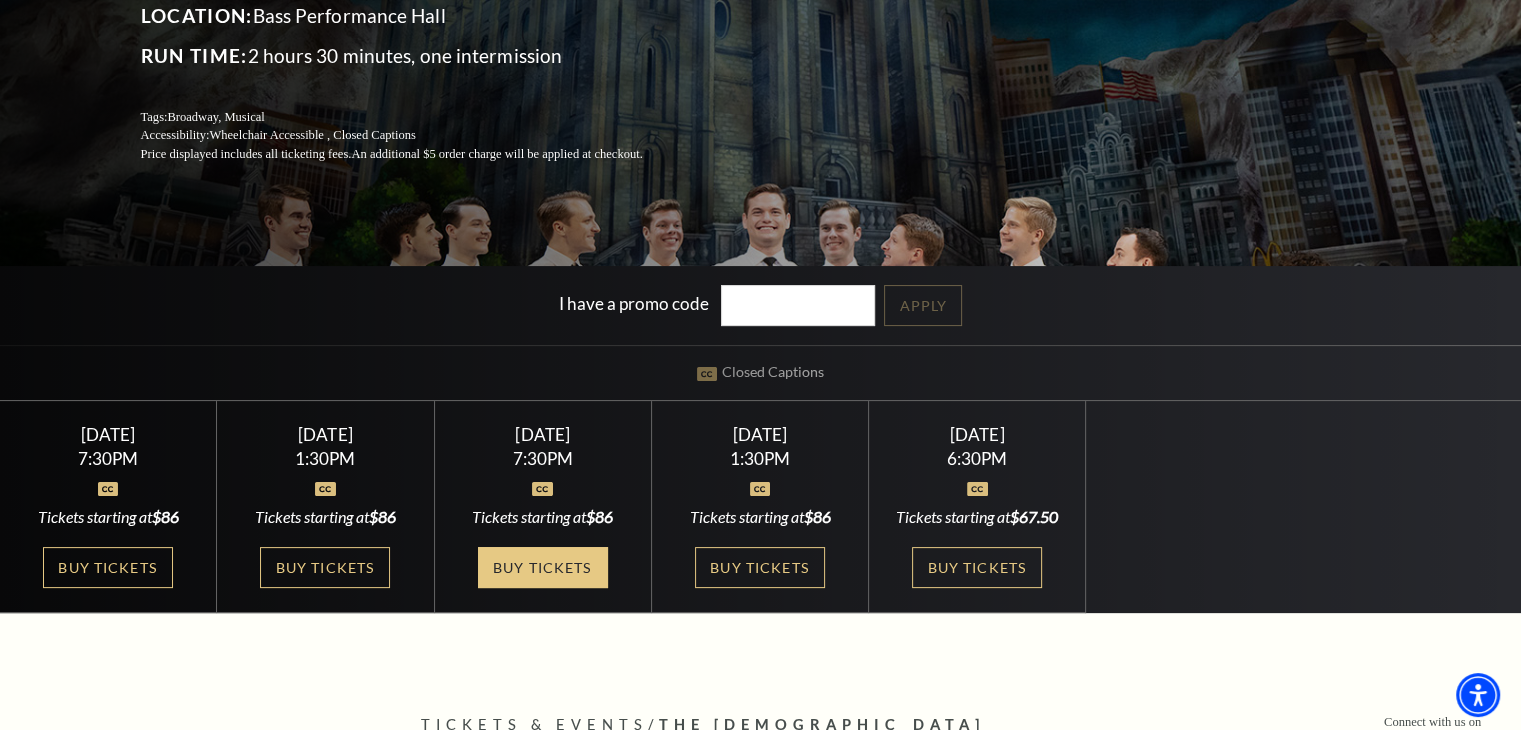 click on "Buy Tickets" at bounding box center (543, 567) 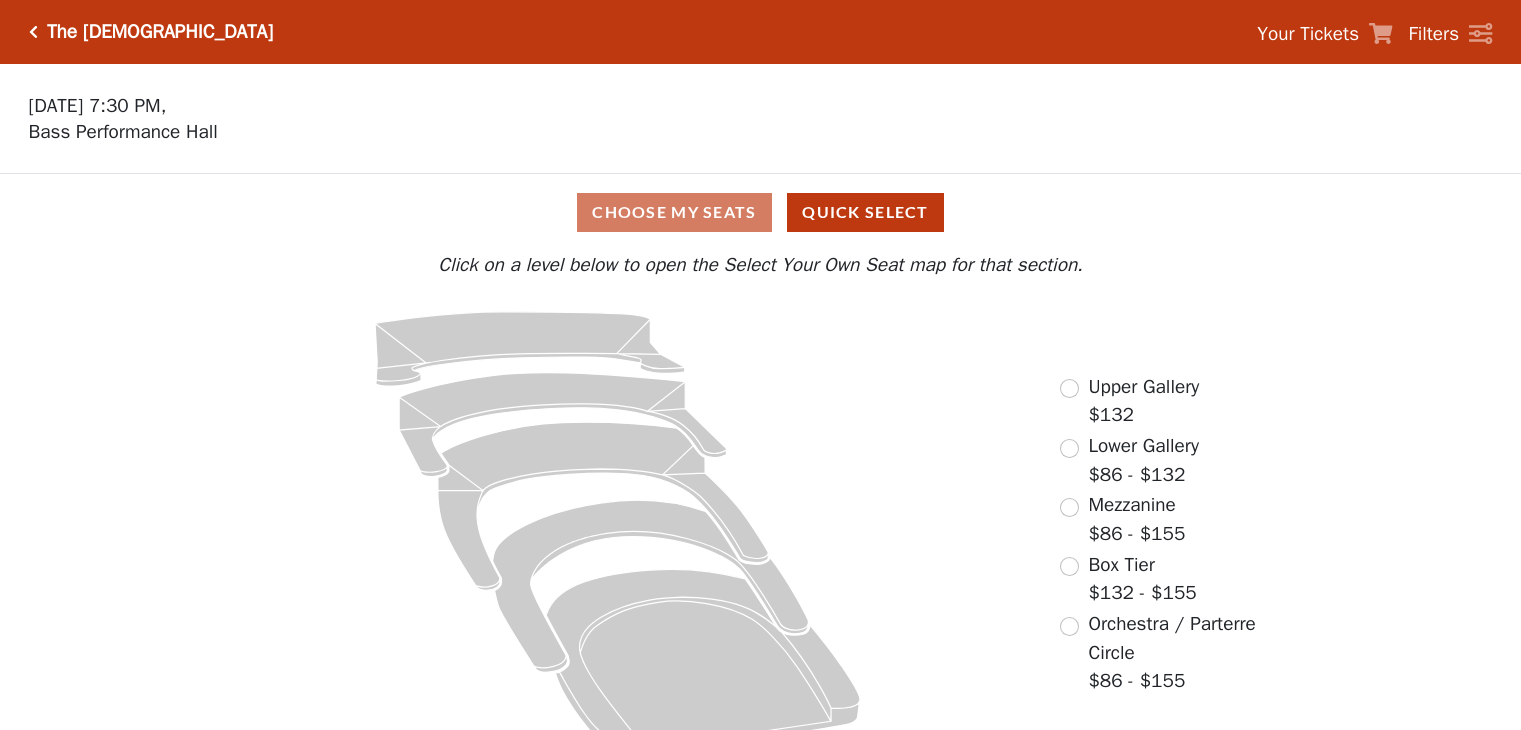 scroll, scrollTop: 0, scrollLeft: 0, axis: both 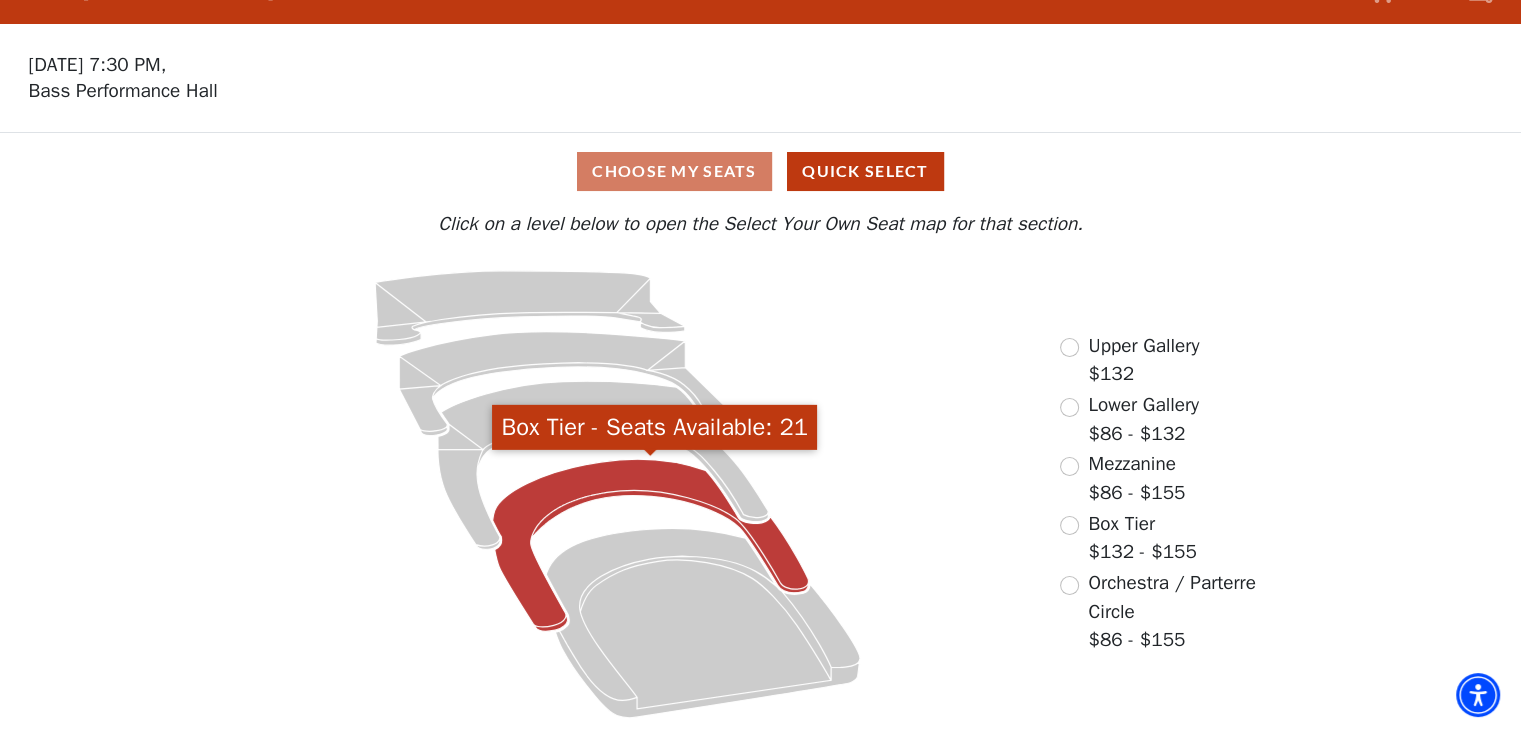 click 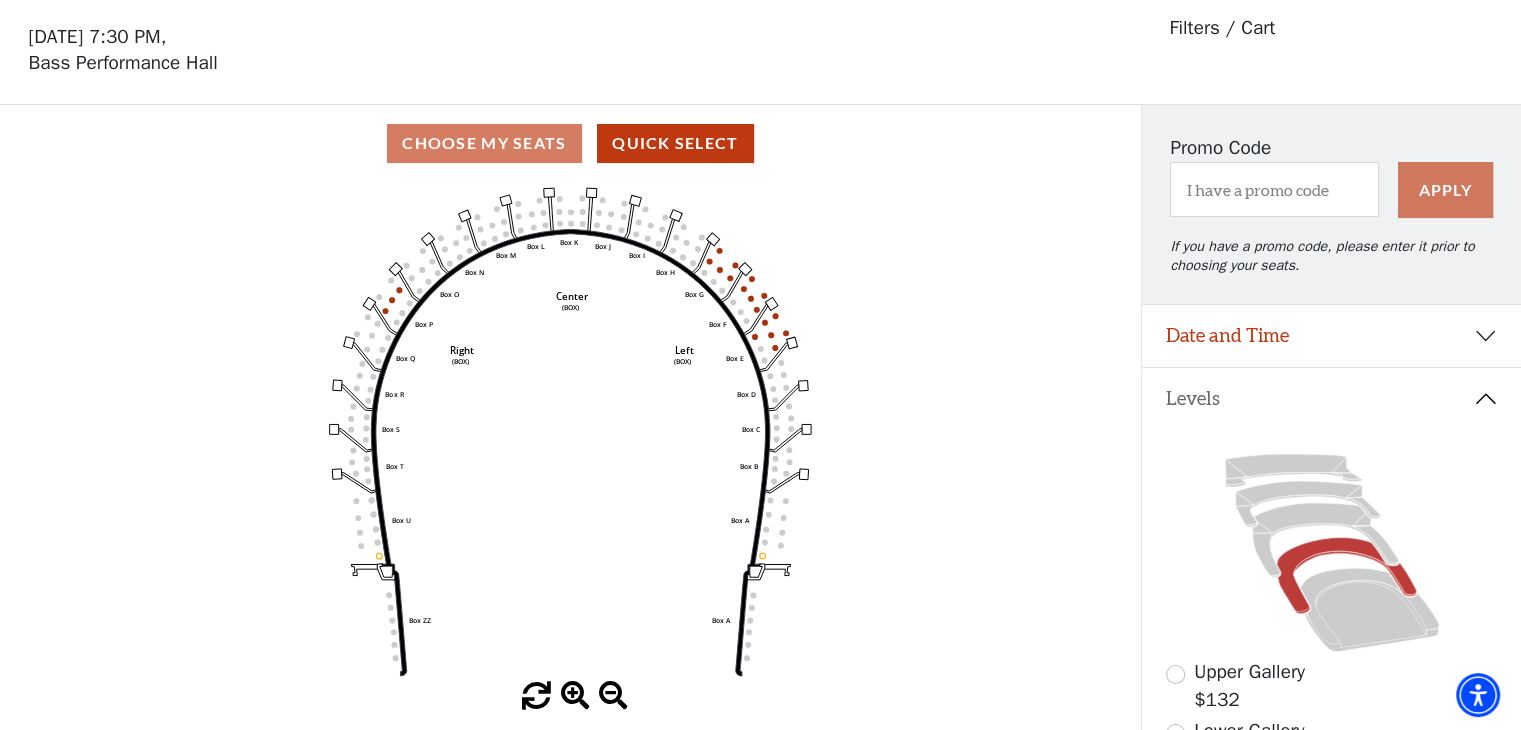 scroll, scrollTop: 92, scrollLeft: 0, axis: vertical 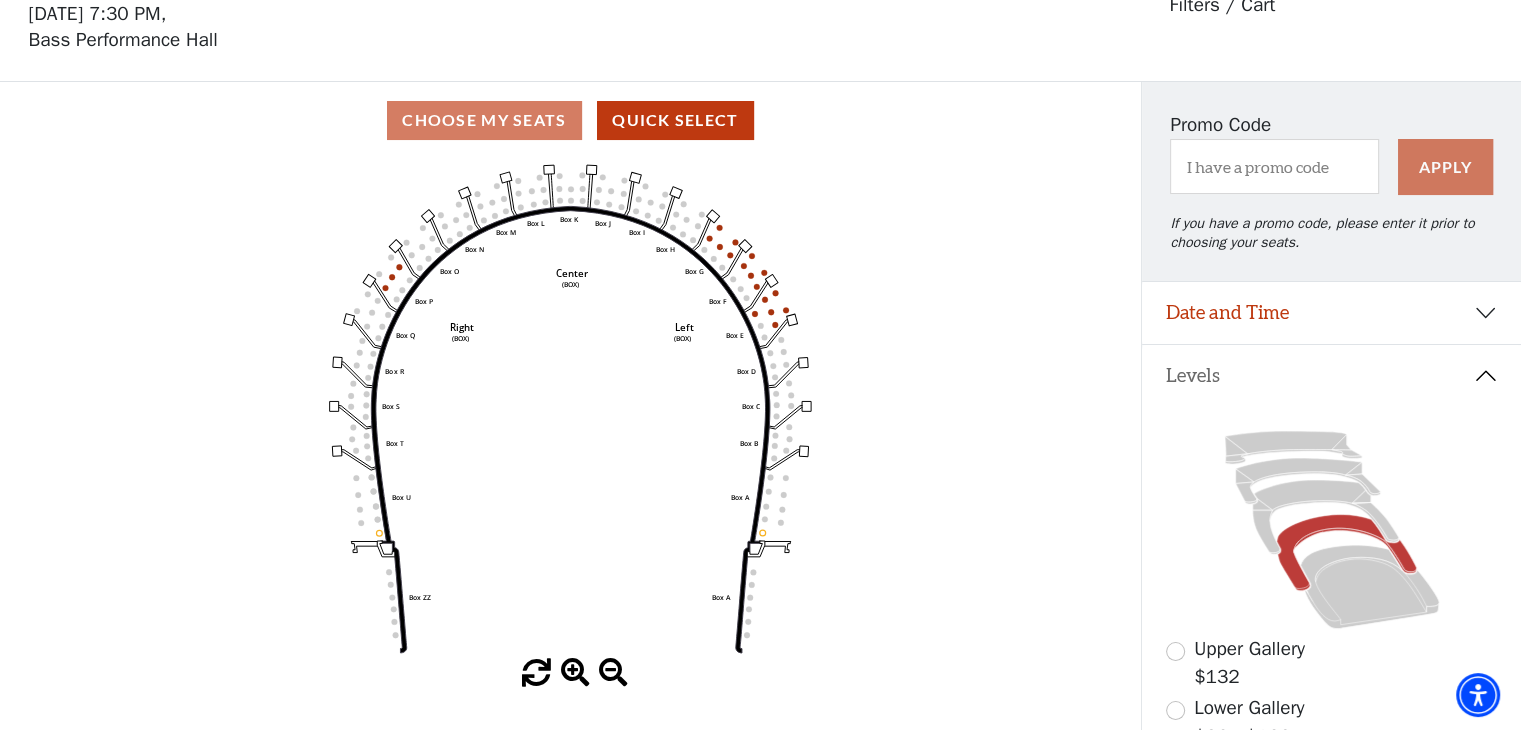 click on "Left   (BOX)   Right   (BOX)   Center   (BOX)   Box ZZ   Box U   Box T   Box S   Box R   Box Q   Box P   Box O   Box N   Box M   Box L   Box A   Box A   Box B   Box C   Box D   Box E   Box F   Box G   Box H   Box I   Box J   Box K" 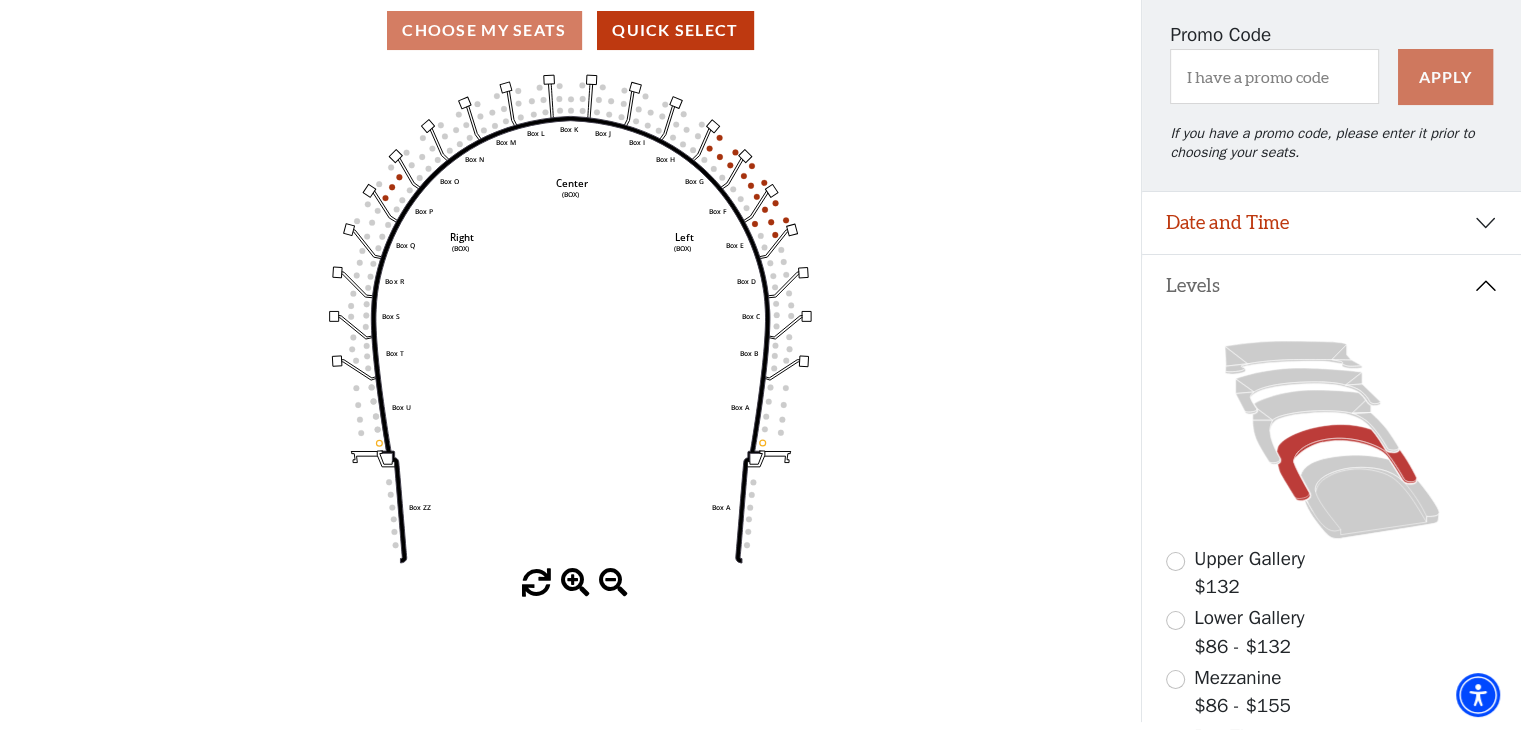 scroll, scrollTop: 175, scrollLeft: 0, axis: vertical 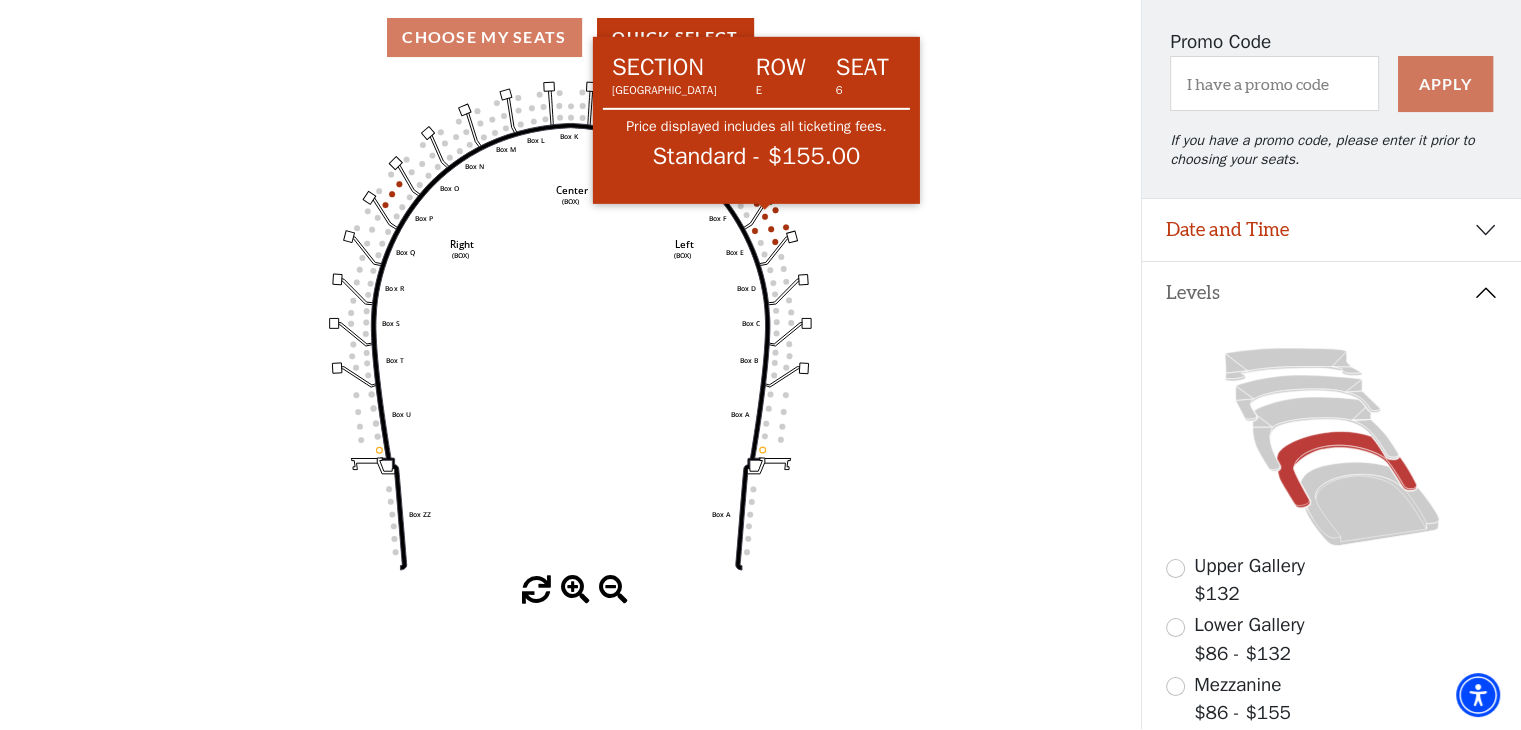 click 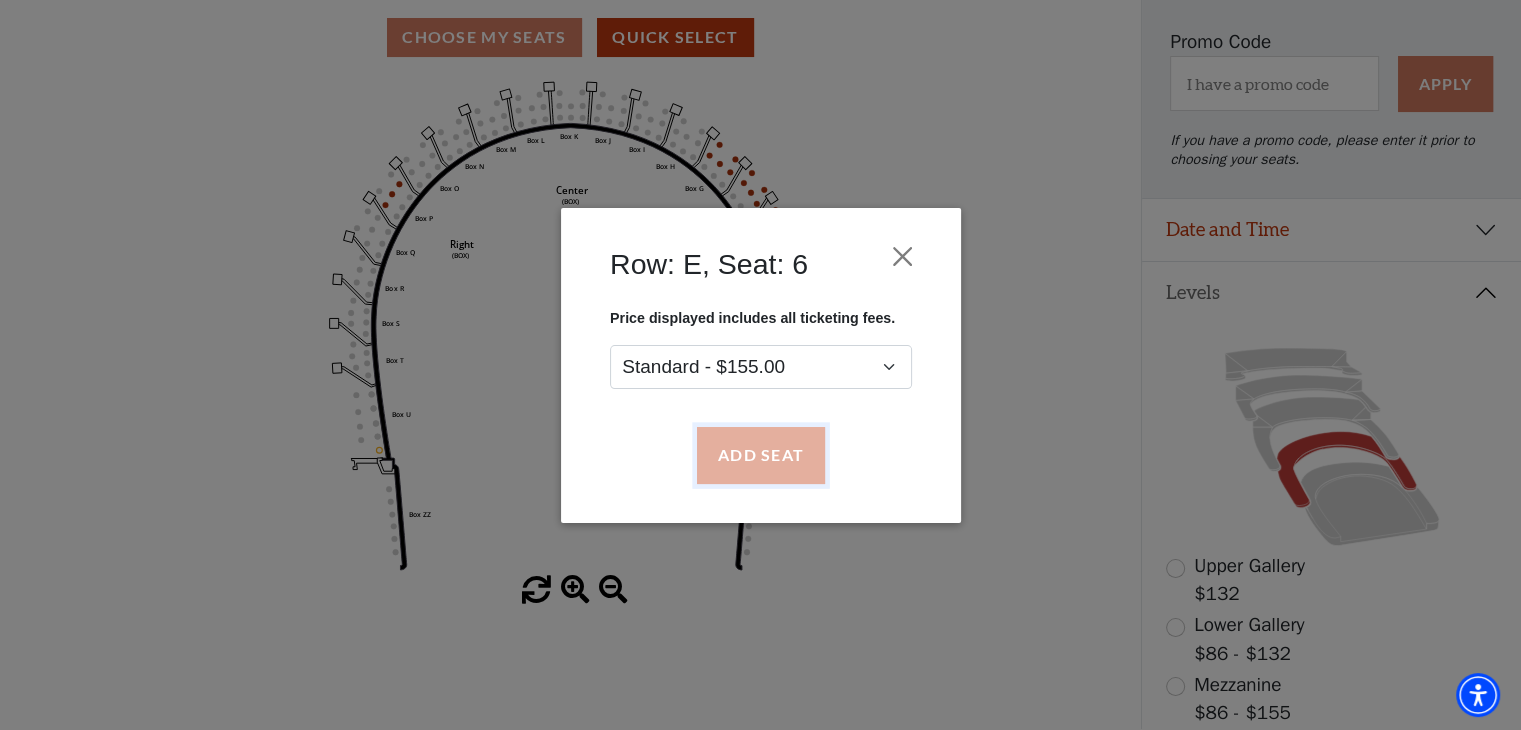 click on "Add Seat" at bounding box center (760, 455) 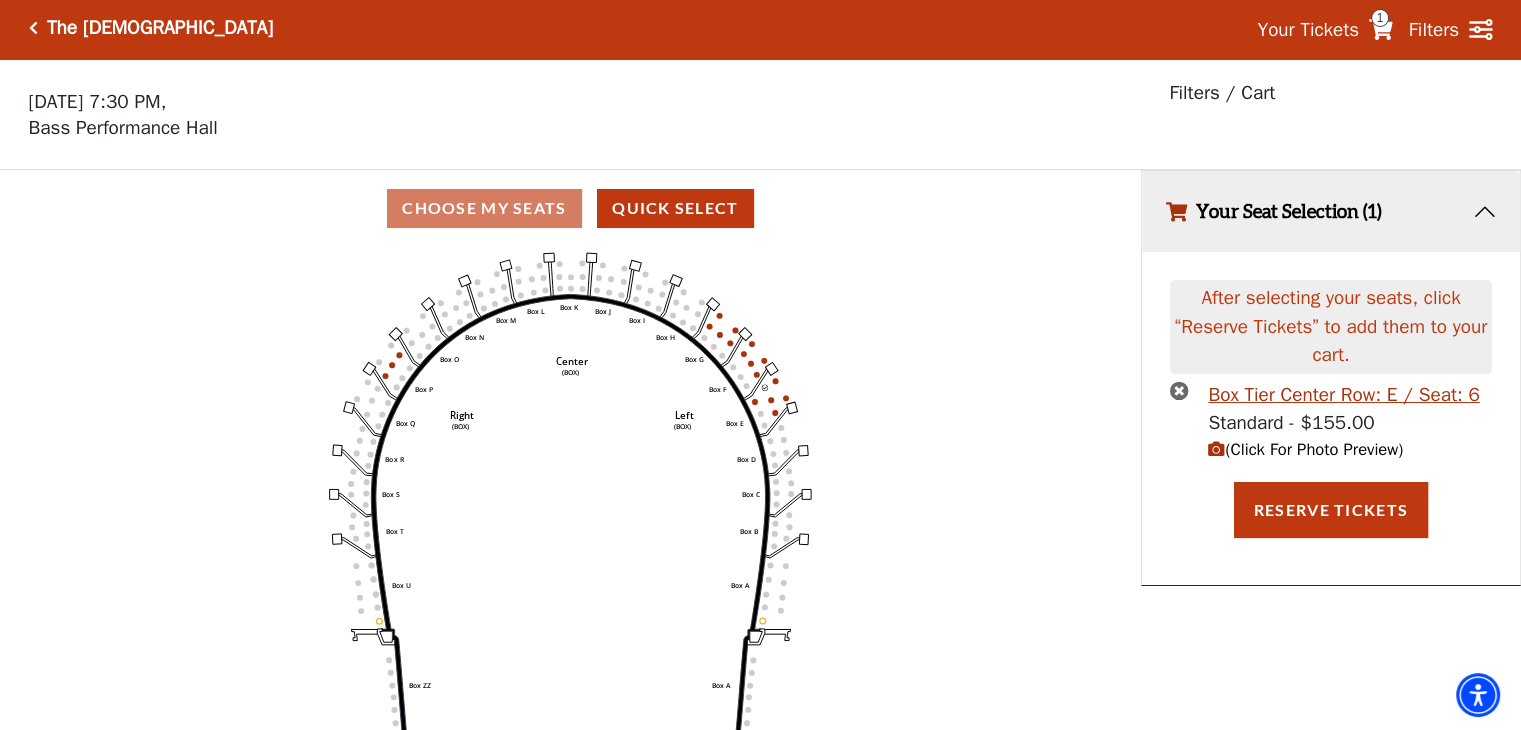 scroll, scrollTop: 0, scrollLeft: 0, axis: both 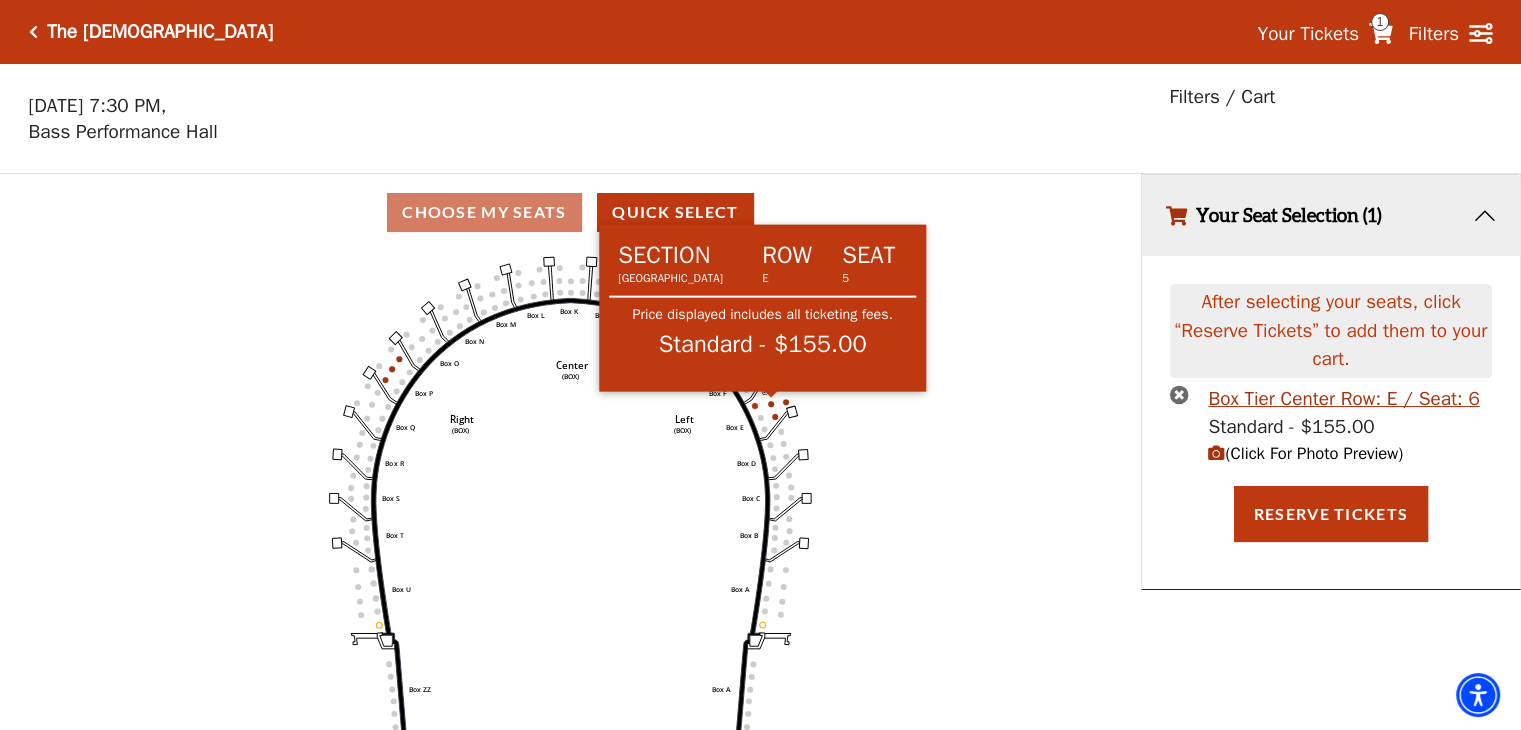 click 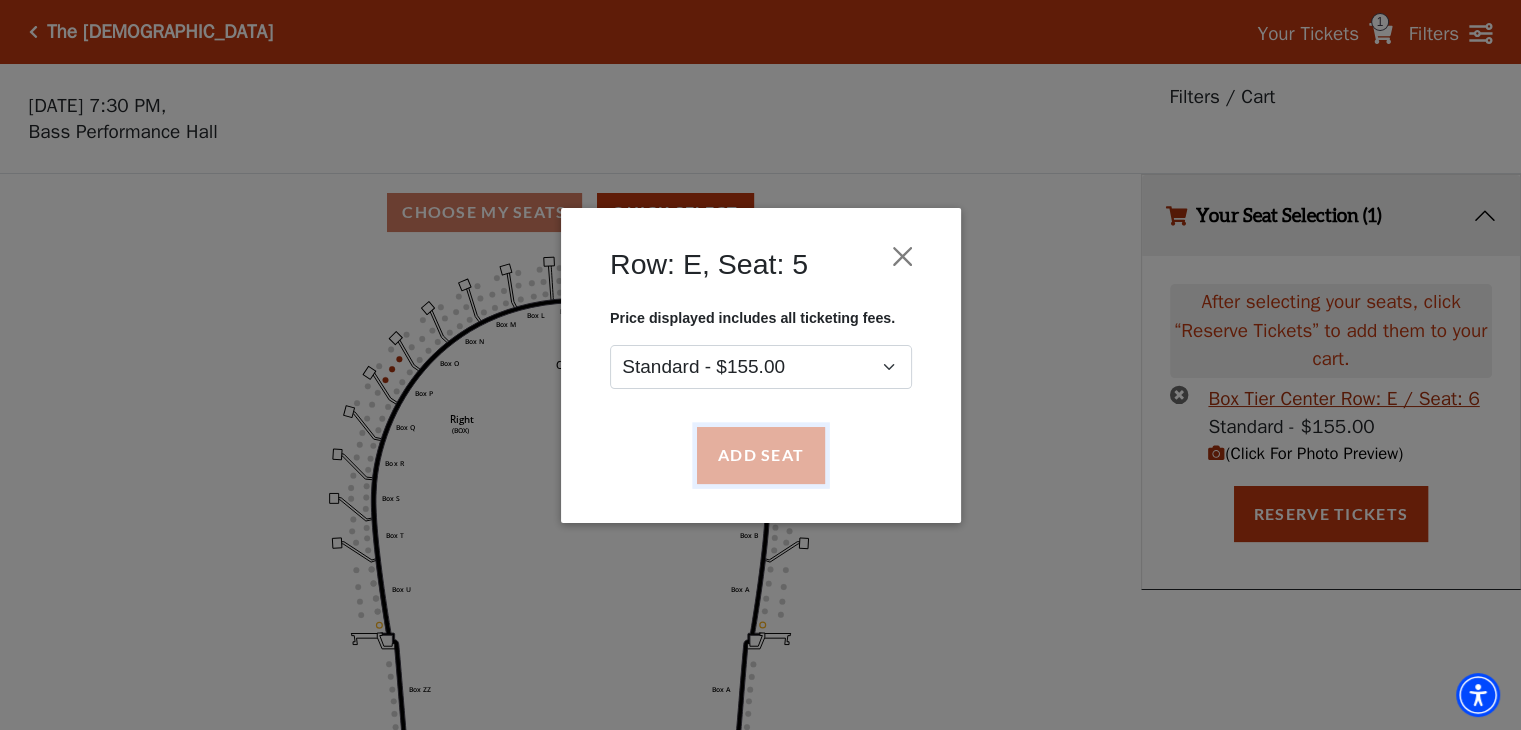 click on "Add Seat" at bounding box center [760, 455] 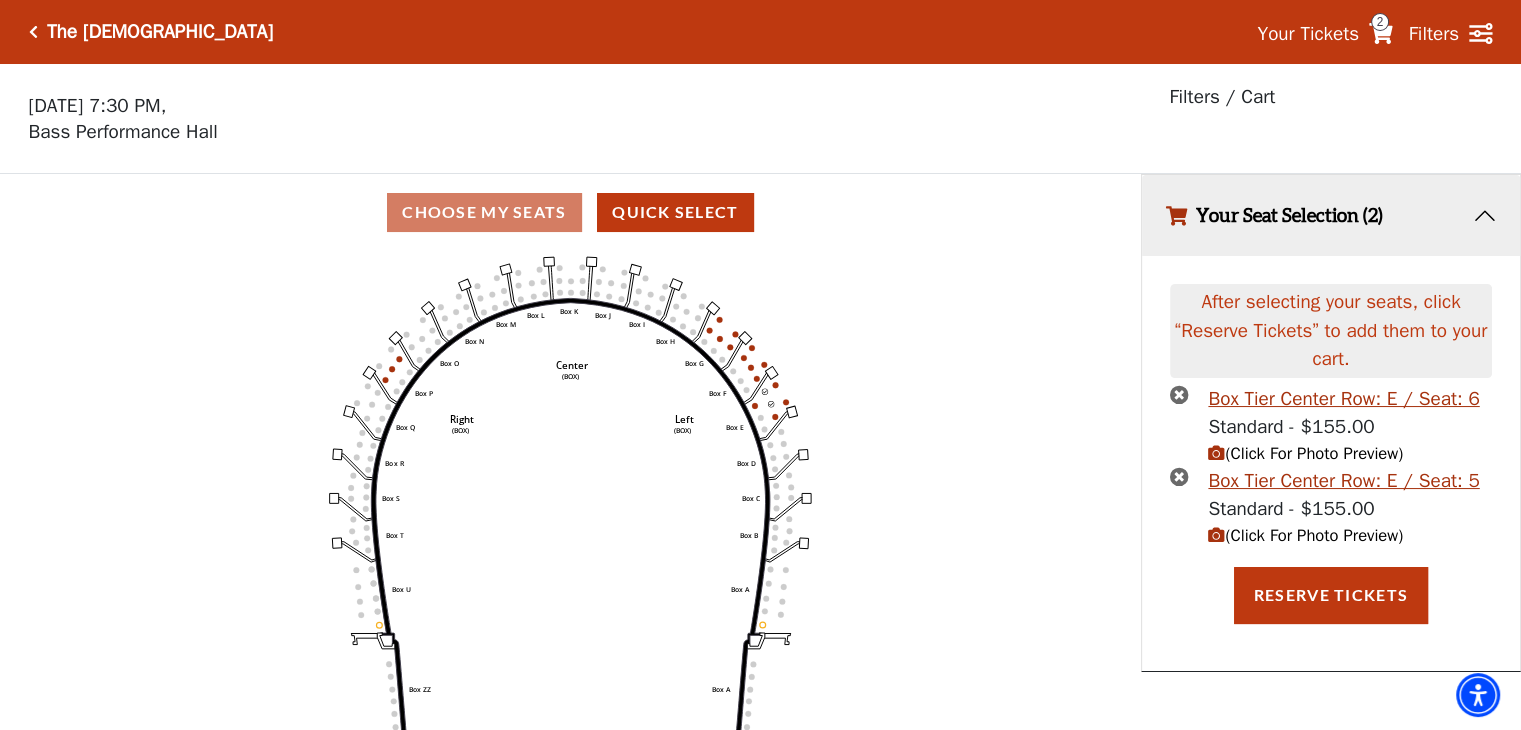 click on "Left   (BOX)   Right   (BOX)   Center   (BOX)   Box ZZ   Box U   Box T   Box S   Box R   Box Q   Box P   Box O   Box N   Box M   Box L   Box A   Box A   Box B   Box C   Box D   Box E   Box F   Box G   Box H   Box I   Box J   Box K" 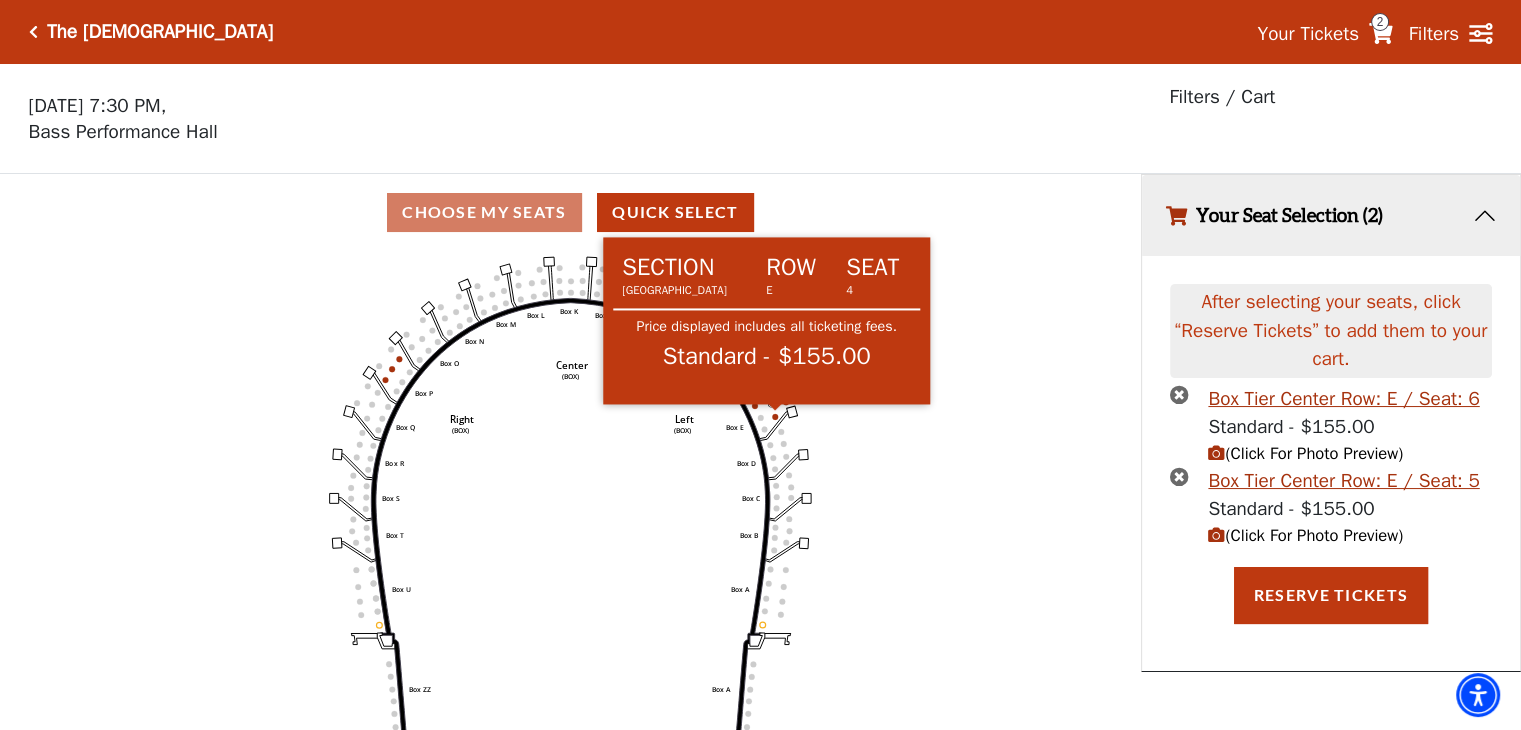 click 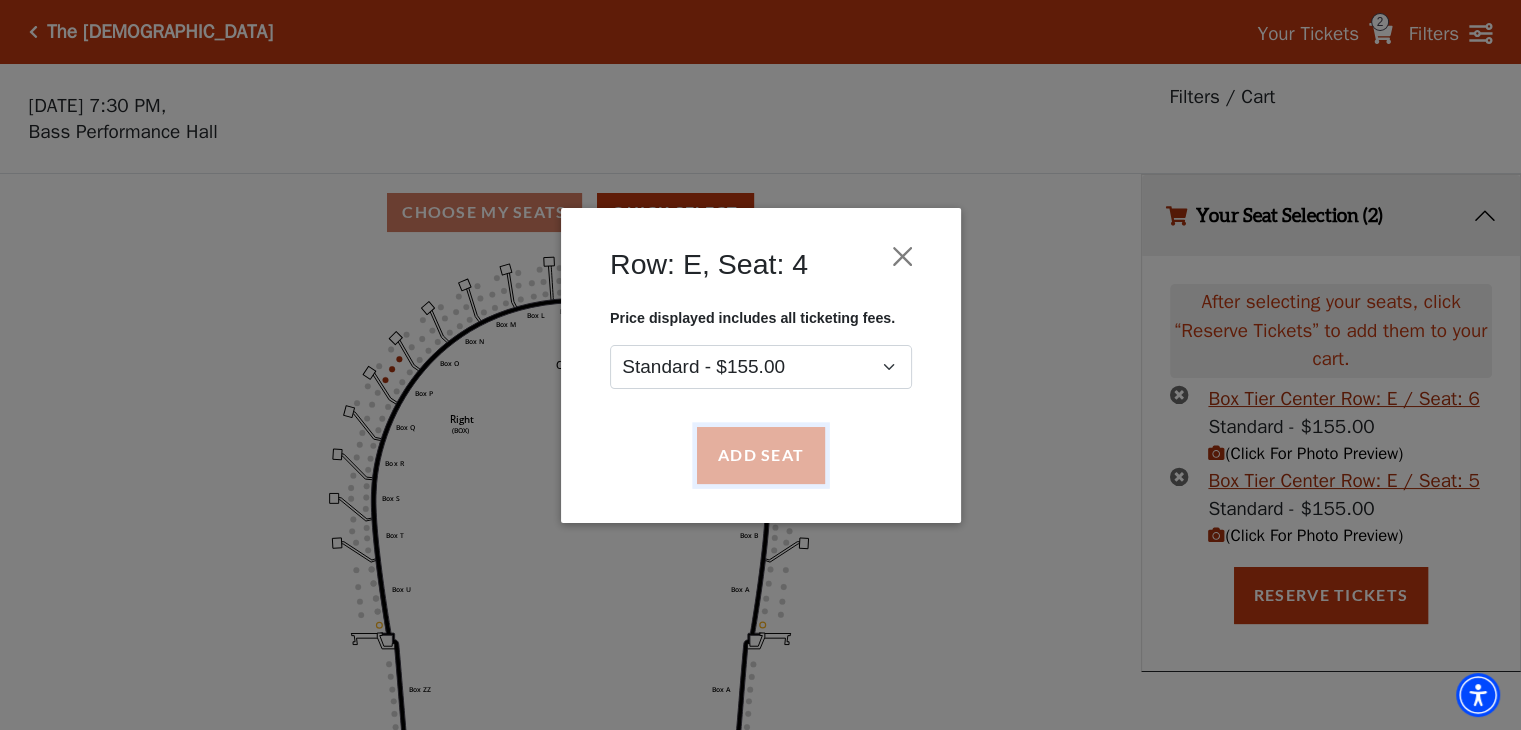 click on "Add Seat" at bounding box center [760, 455] 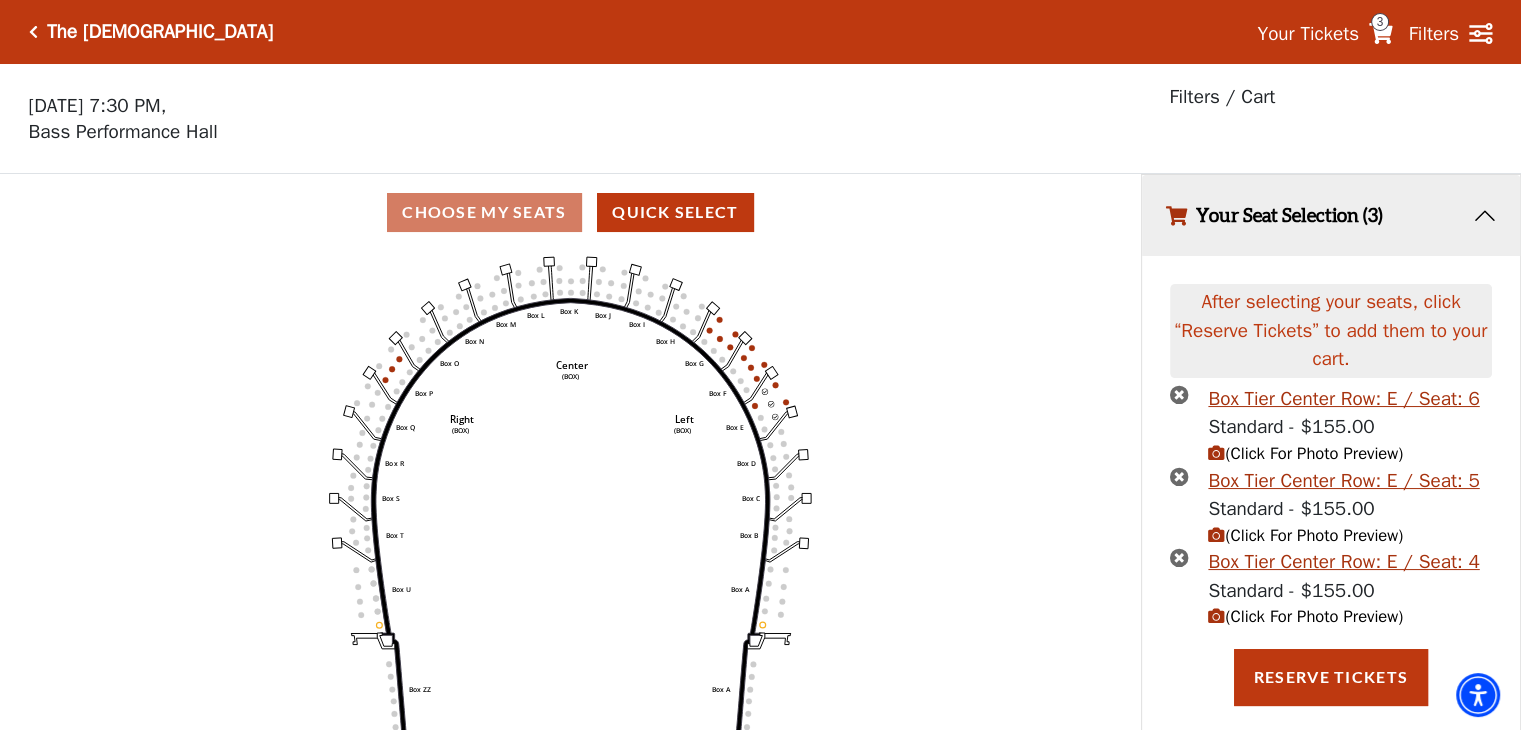 click on "(Click For Photo Preview)" at bounding box center [1305, 453] 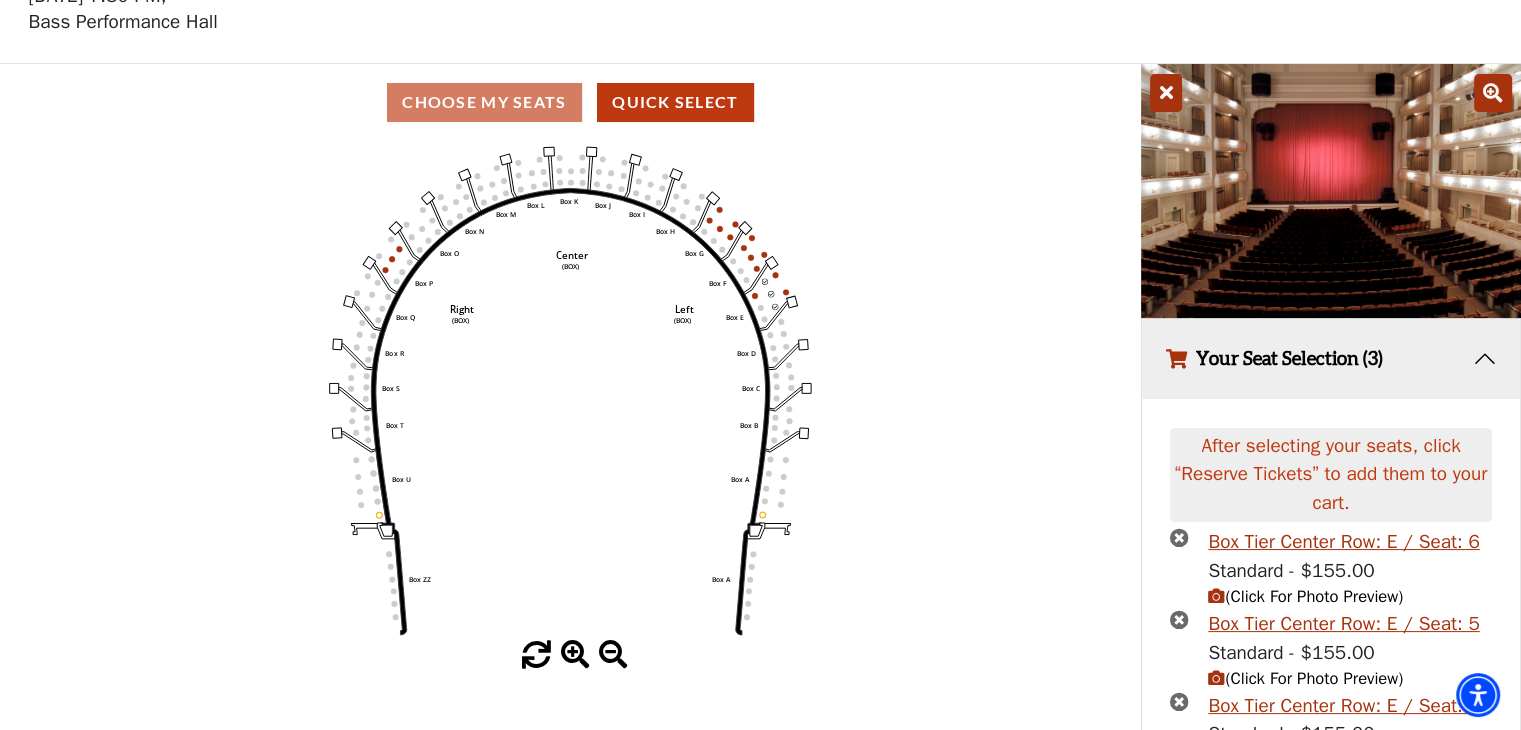 scroll, scrollTop: 121, scrollLeft: 0, axis: vertical 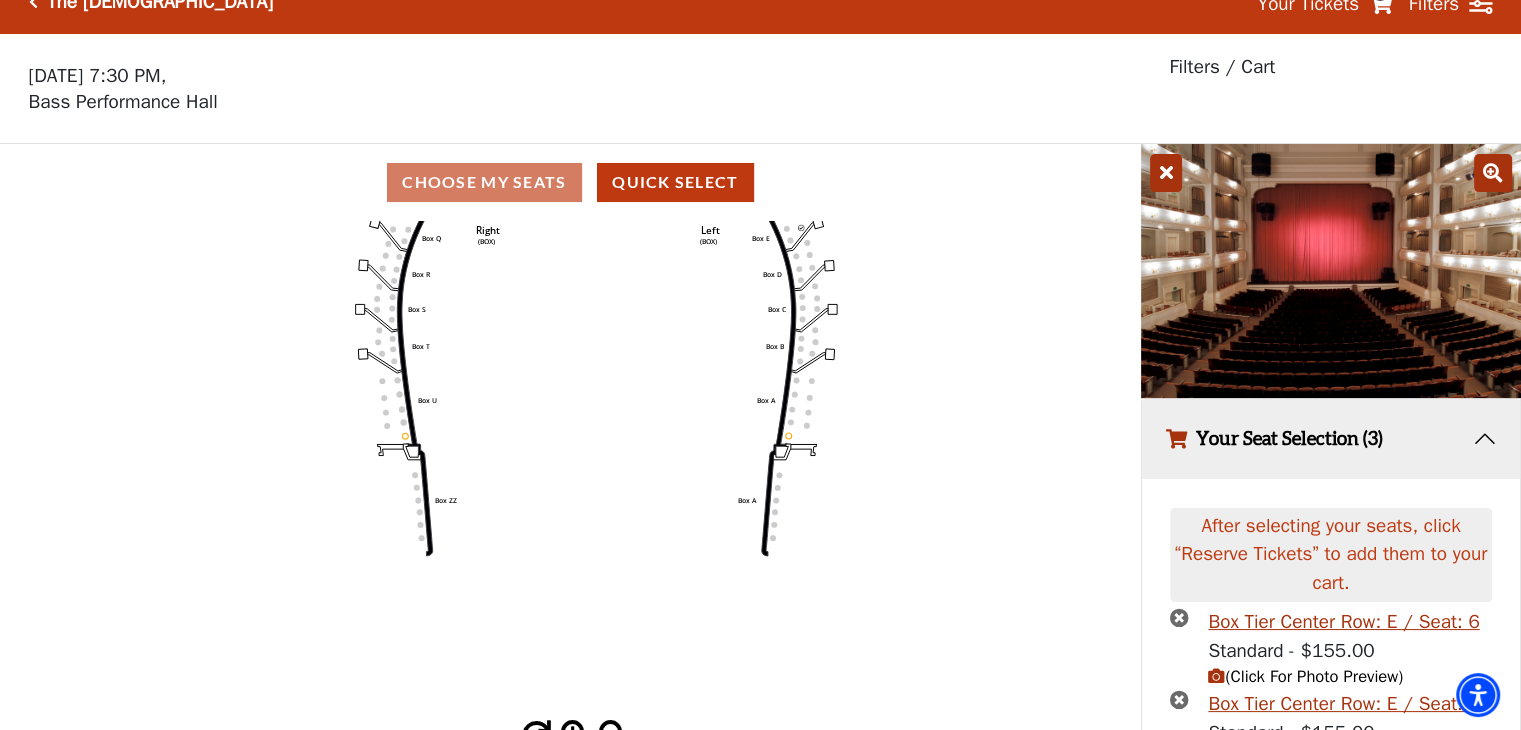 click on "Left   (BOX)   Right   (BOX)   Center   (BOX)   Box ZZ   Box U   Box T   Box S   Box R   Box Q   Box P   Box O   Box N   Box M   Box L   Box A   Box A   Box B   Box C   Box D   Box E   Box F   Box G   Box H   Box I   Box J   Box K" 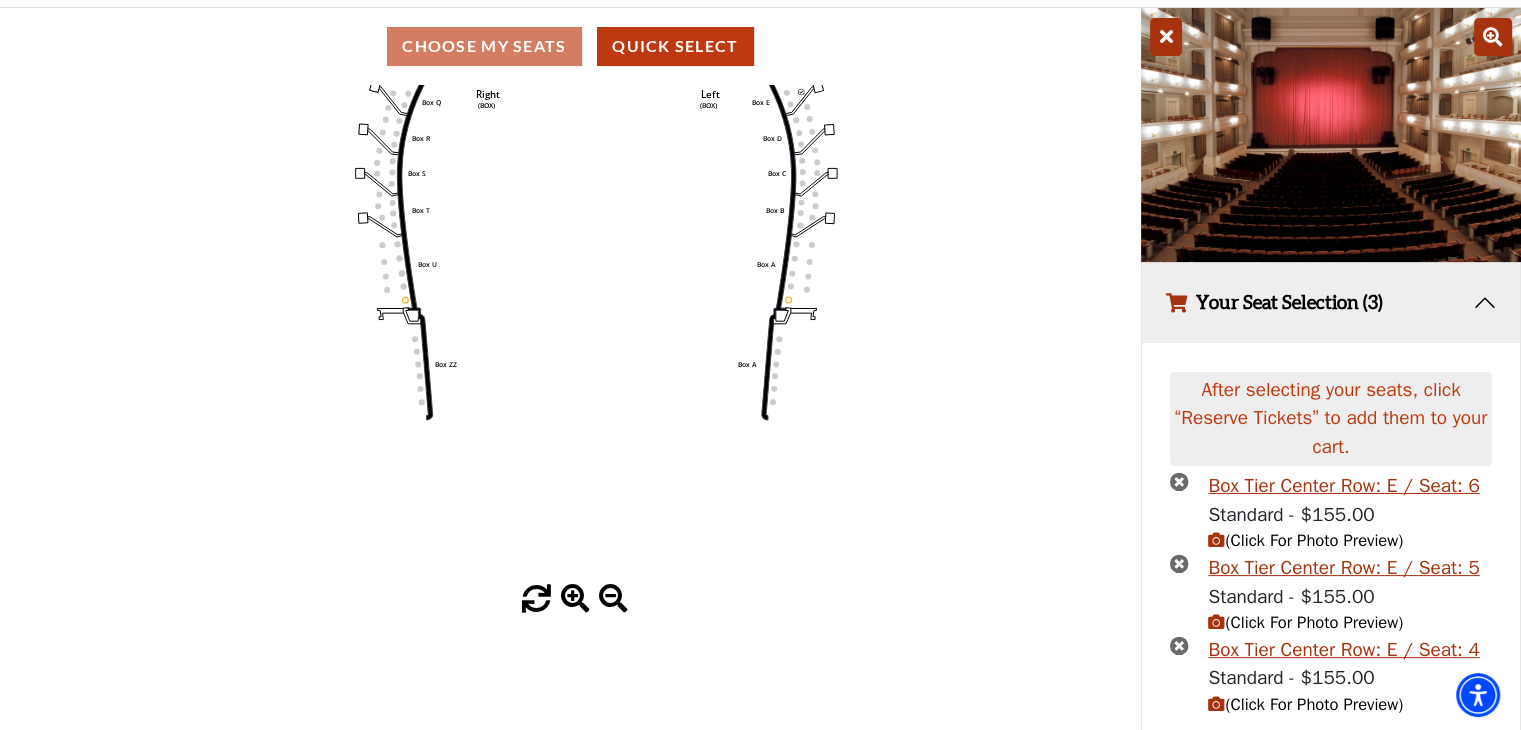 scroll, scrollTop: 172, scrollLeft: 0, axis: vertical 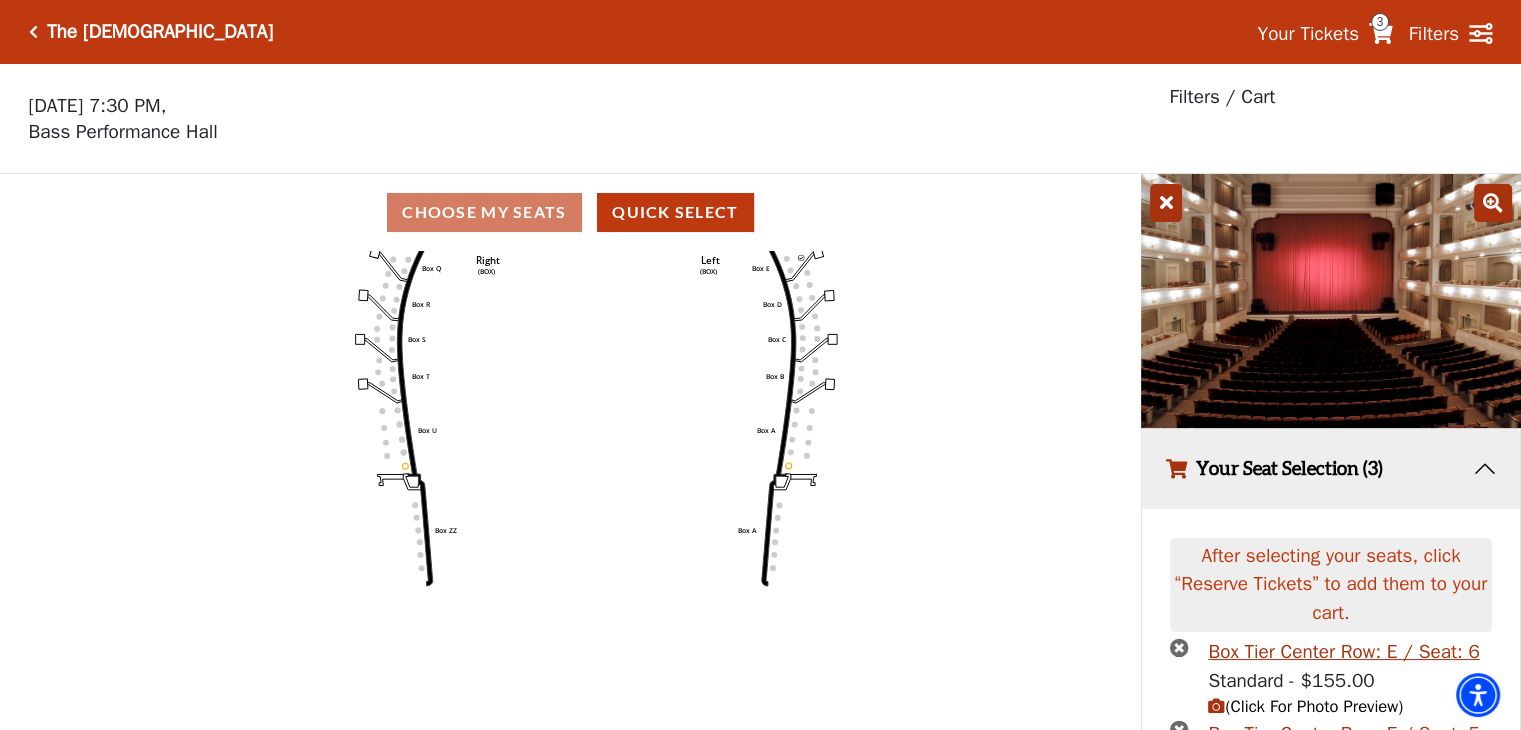 click on "Choose My Seats
Quick Select" at bounding box center (570, 212) 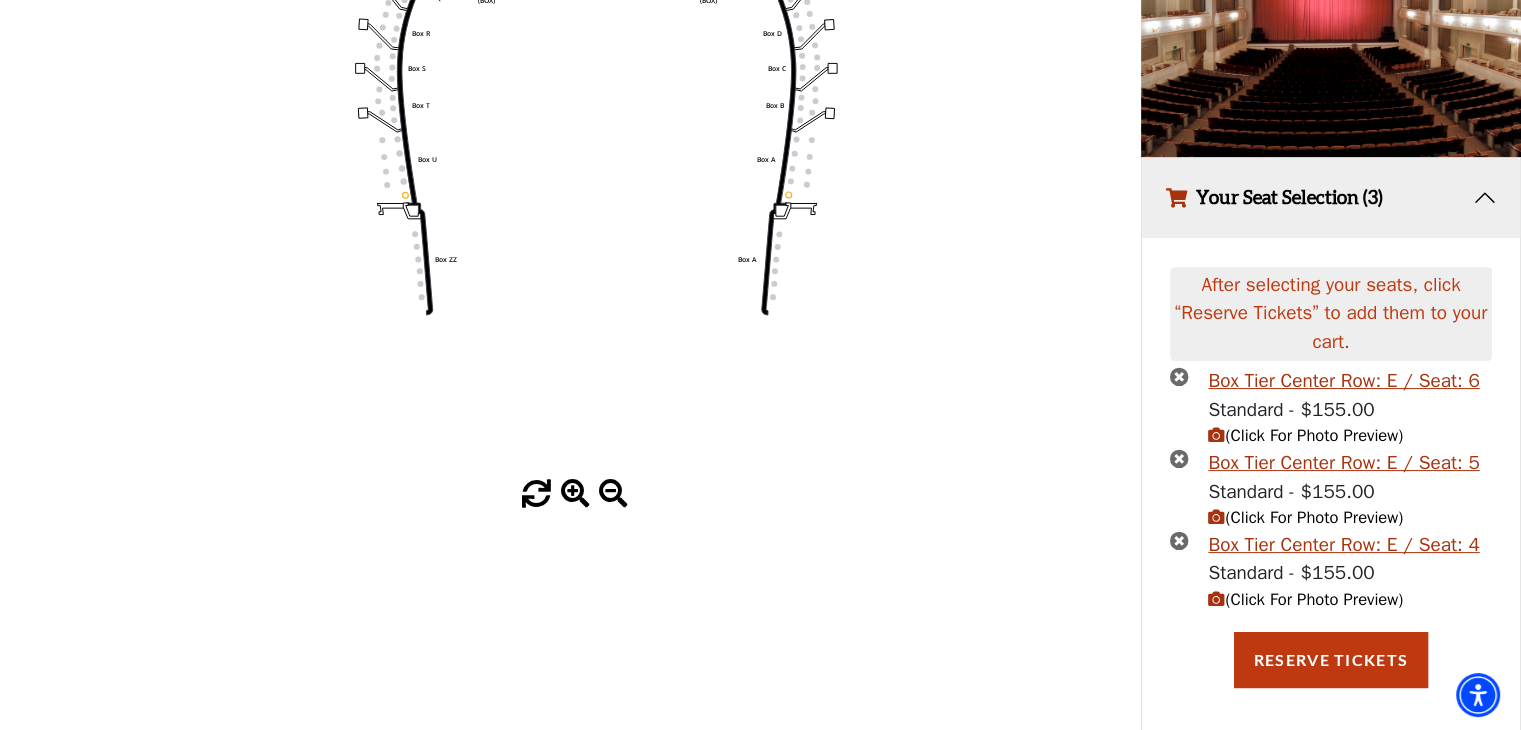 scroll, scrollTop: 276, scrollLeft: 0, axis: vertical 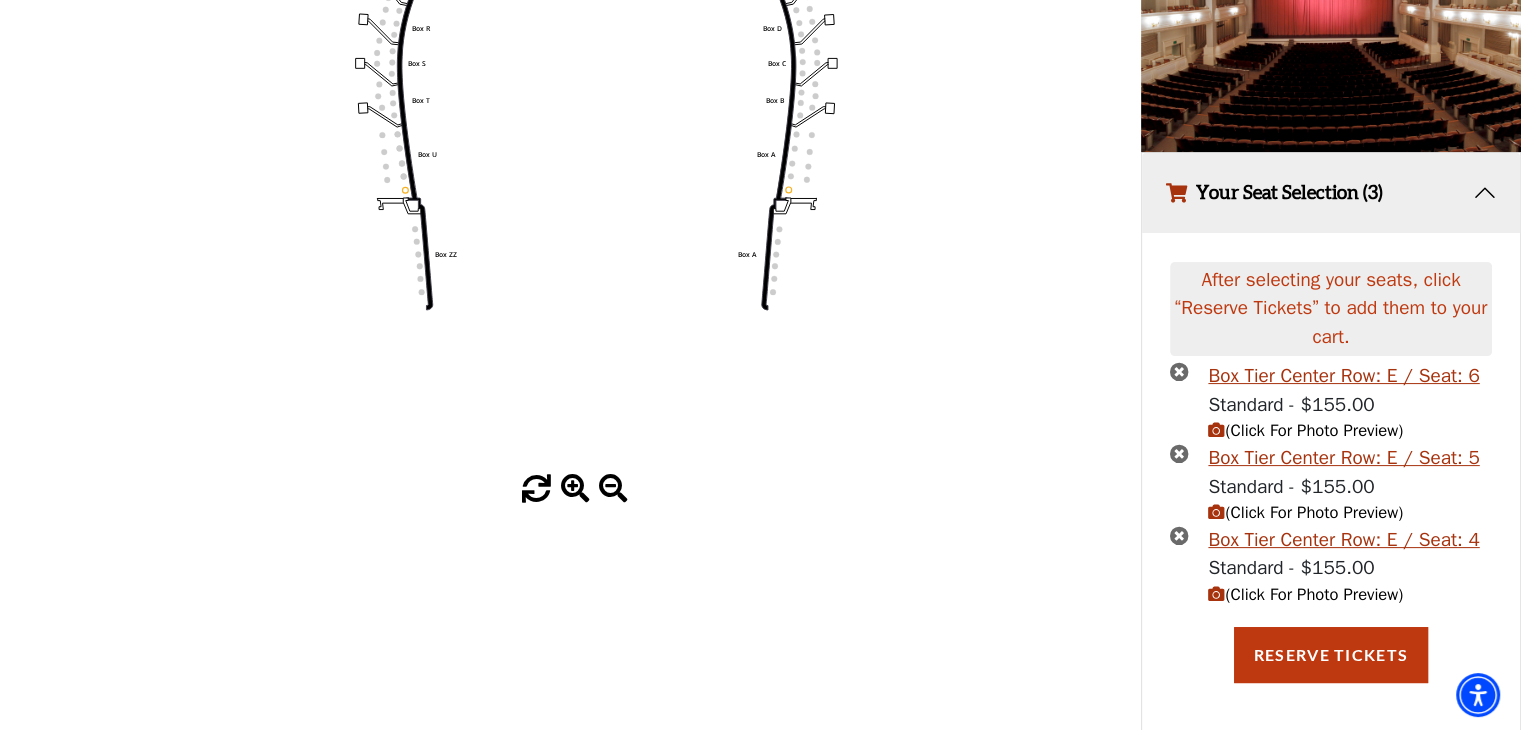 click at bounding box center (1179, 535) 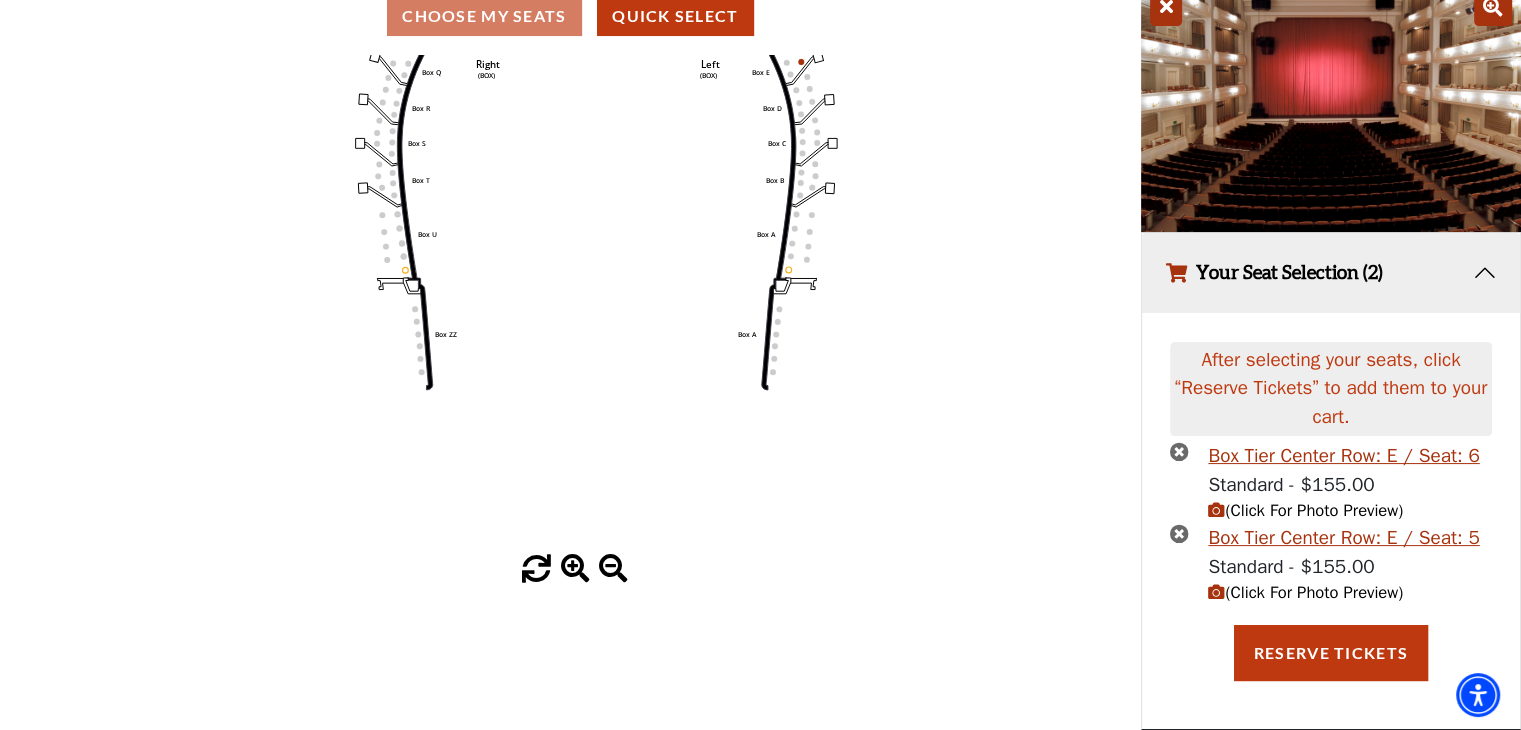 scroll, scrollTop: 194, scrollLeft: 0, axis: vertical 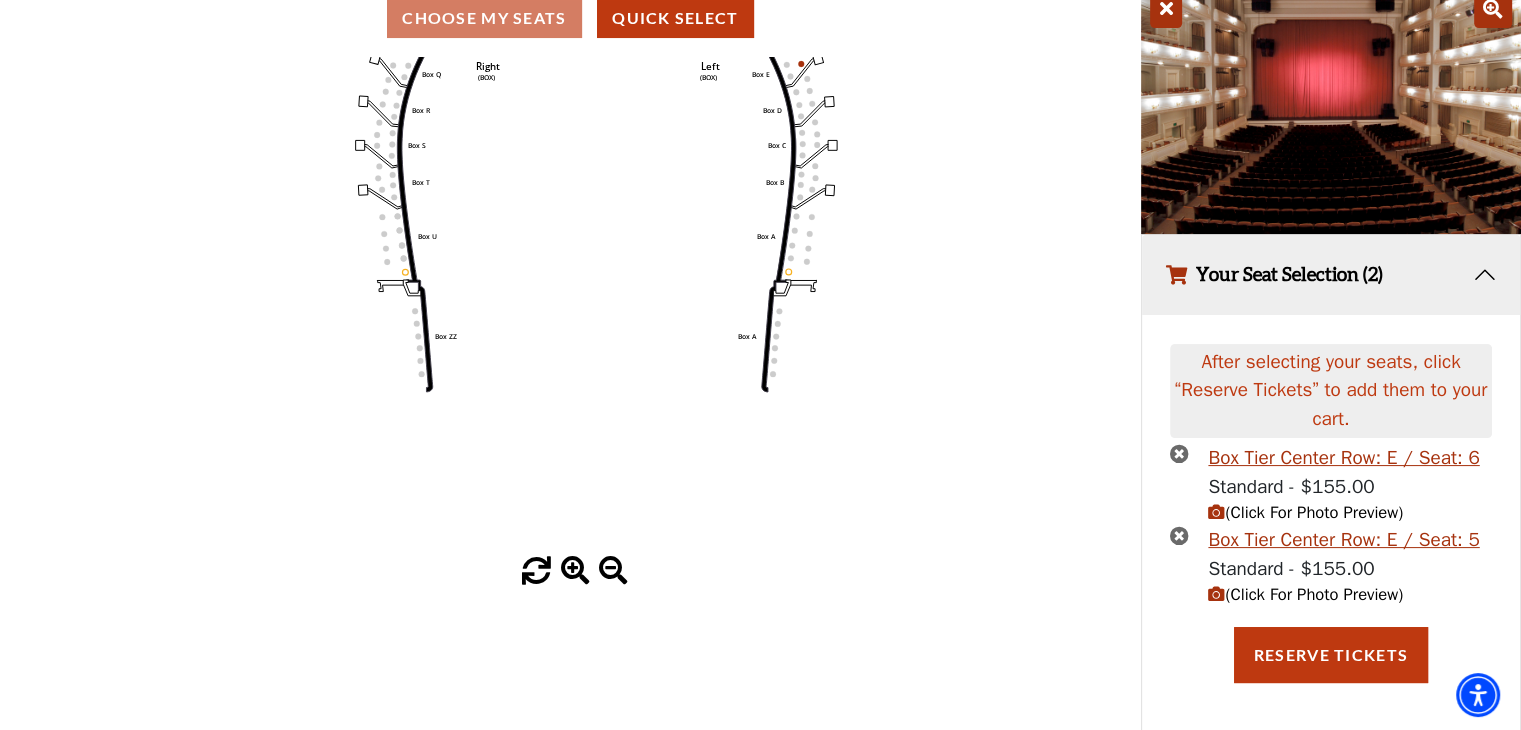 click at bounding box center (1179, 453) 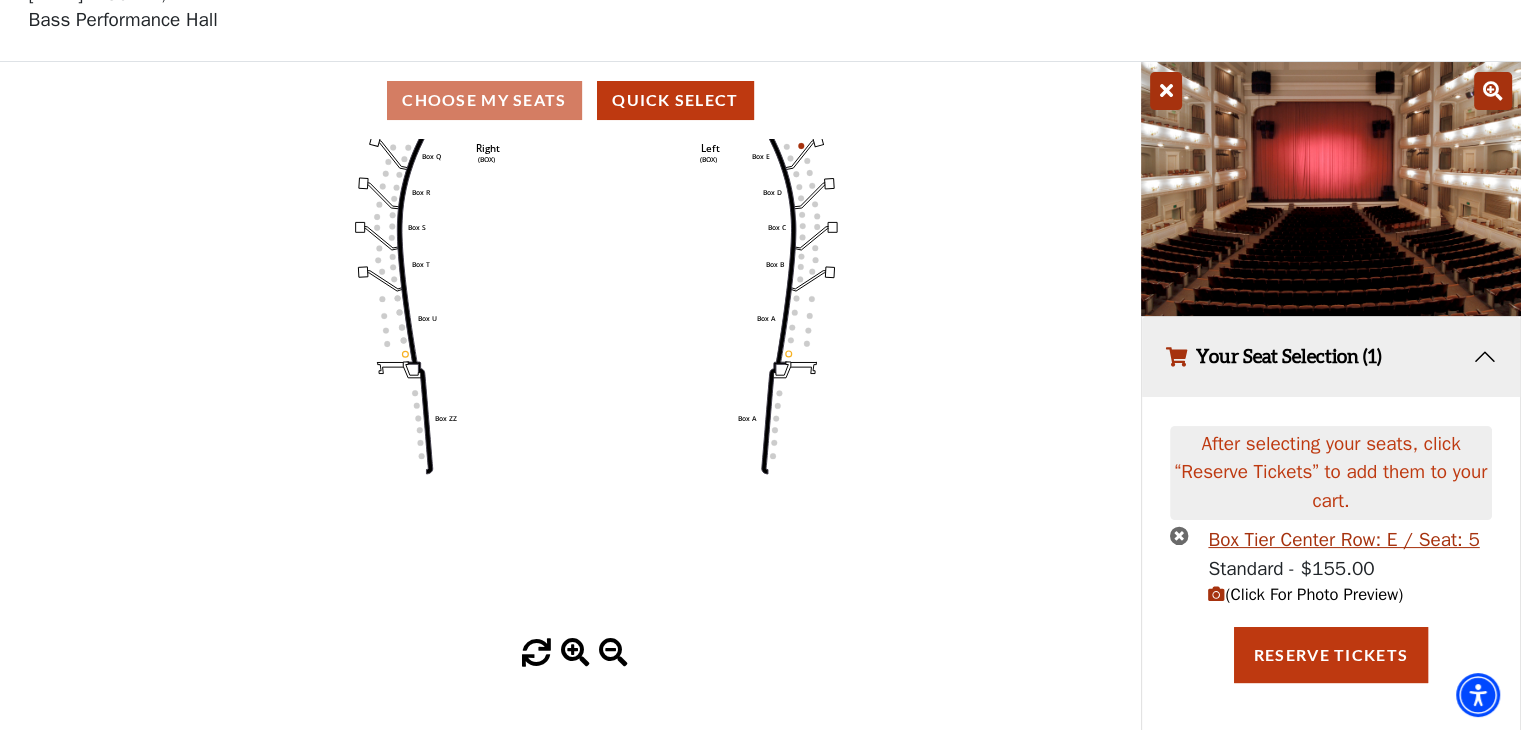 click at bounding box center [1179, 535] 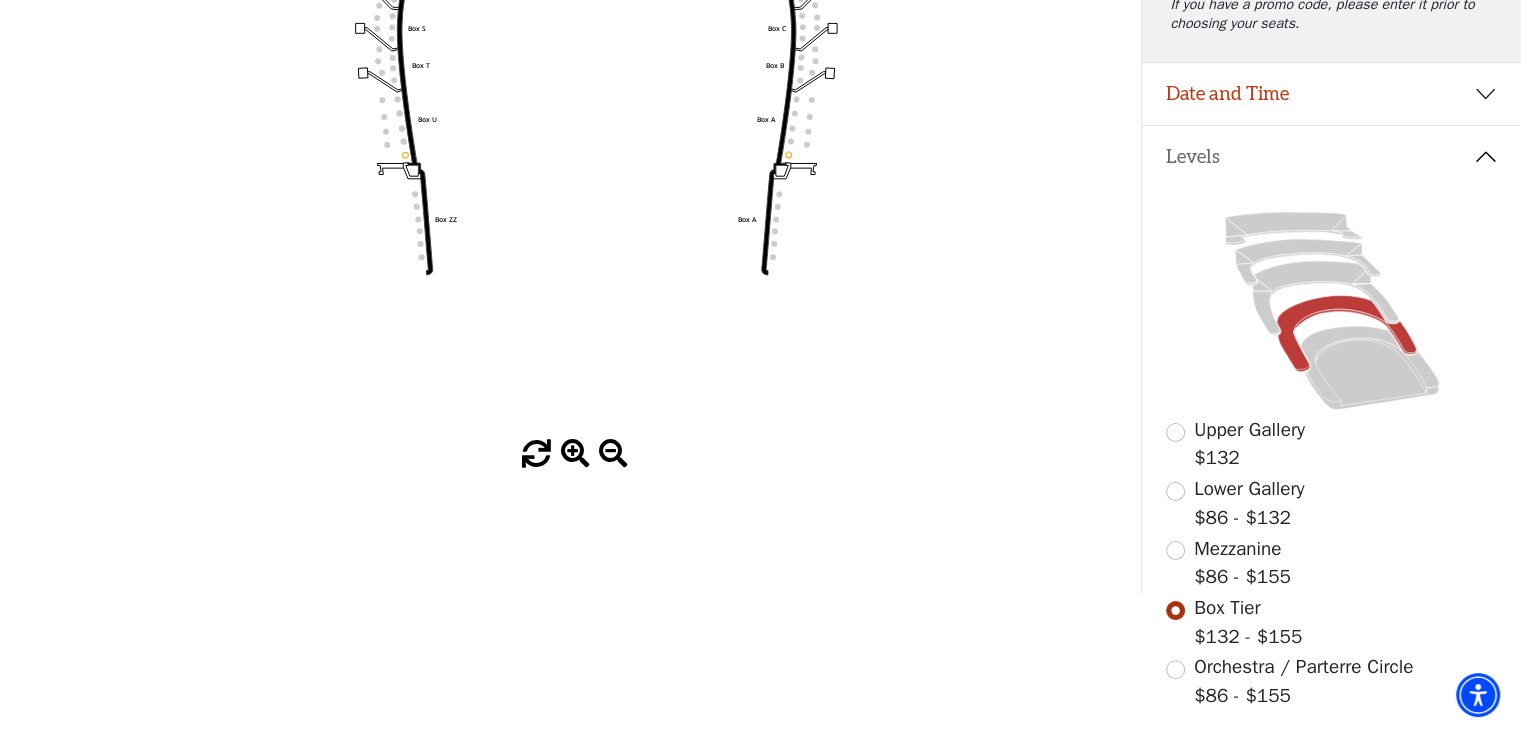 scroll, scrollTop: 370, scrollLeft: 0, axis: vertical 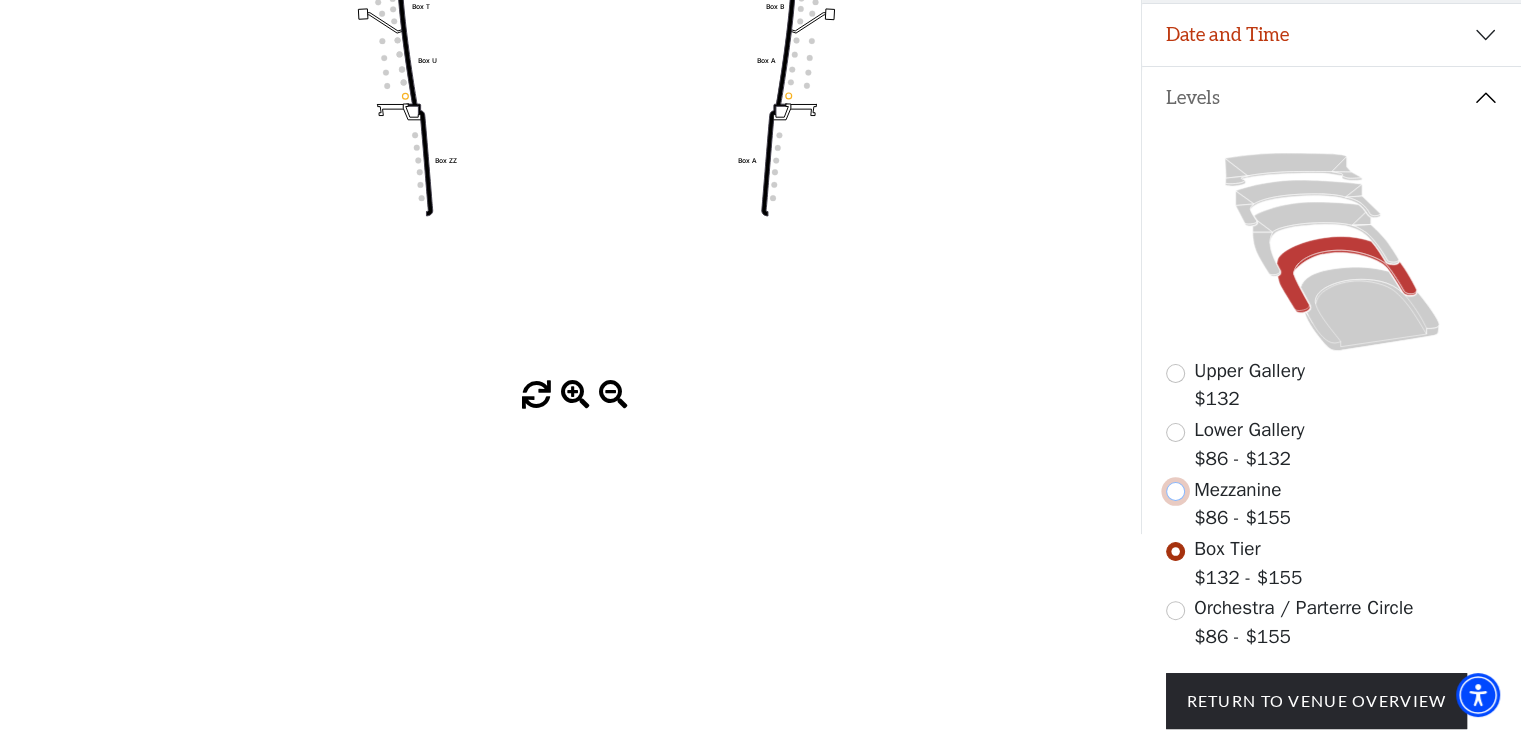 click at bounding box center [1175, 491] 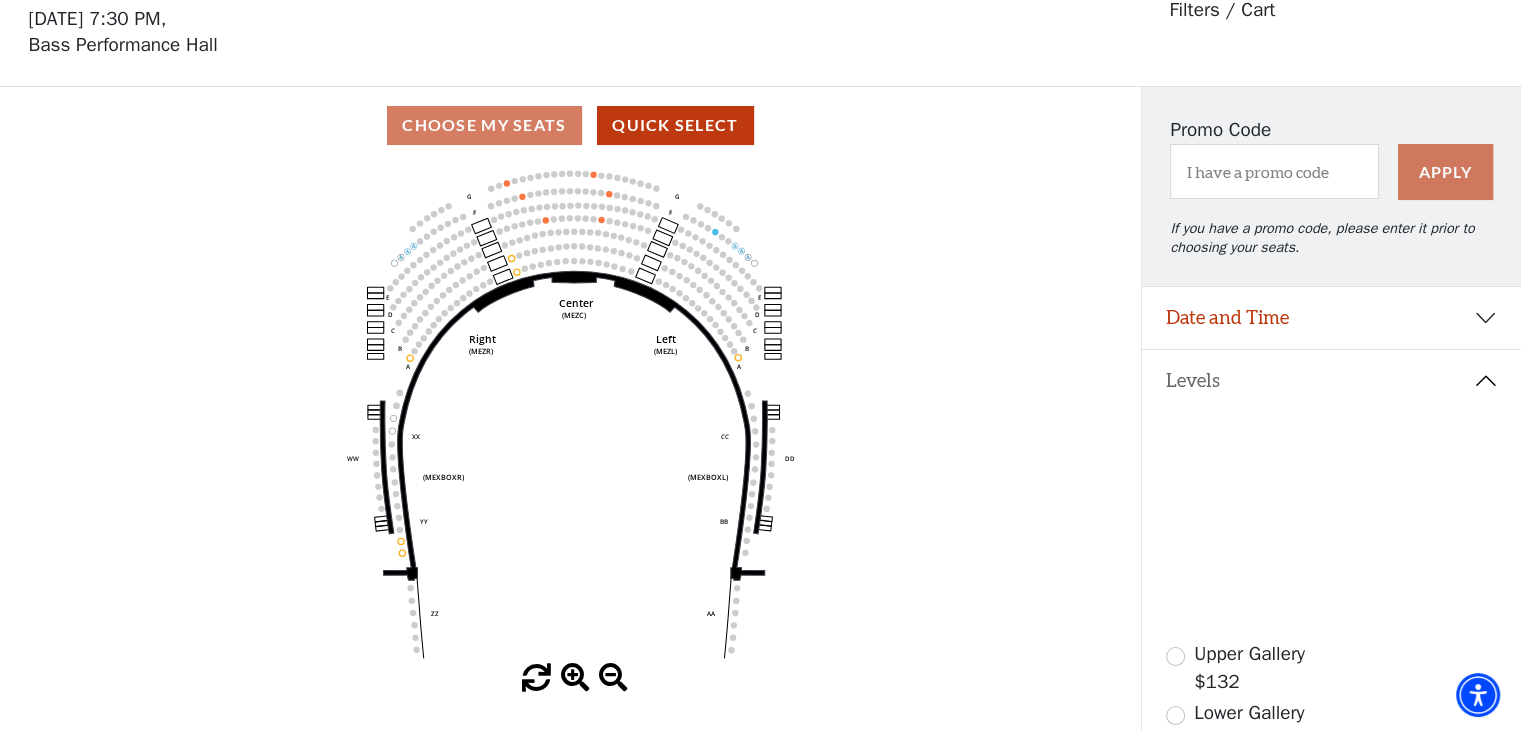scroll, scrollTop: 92, scrollLeft: 0, axis: vertical 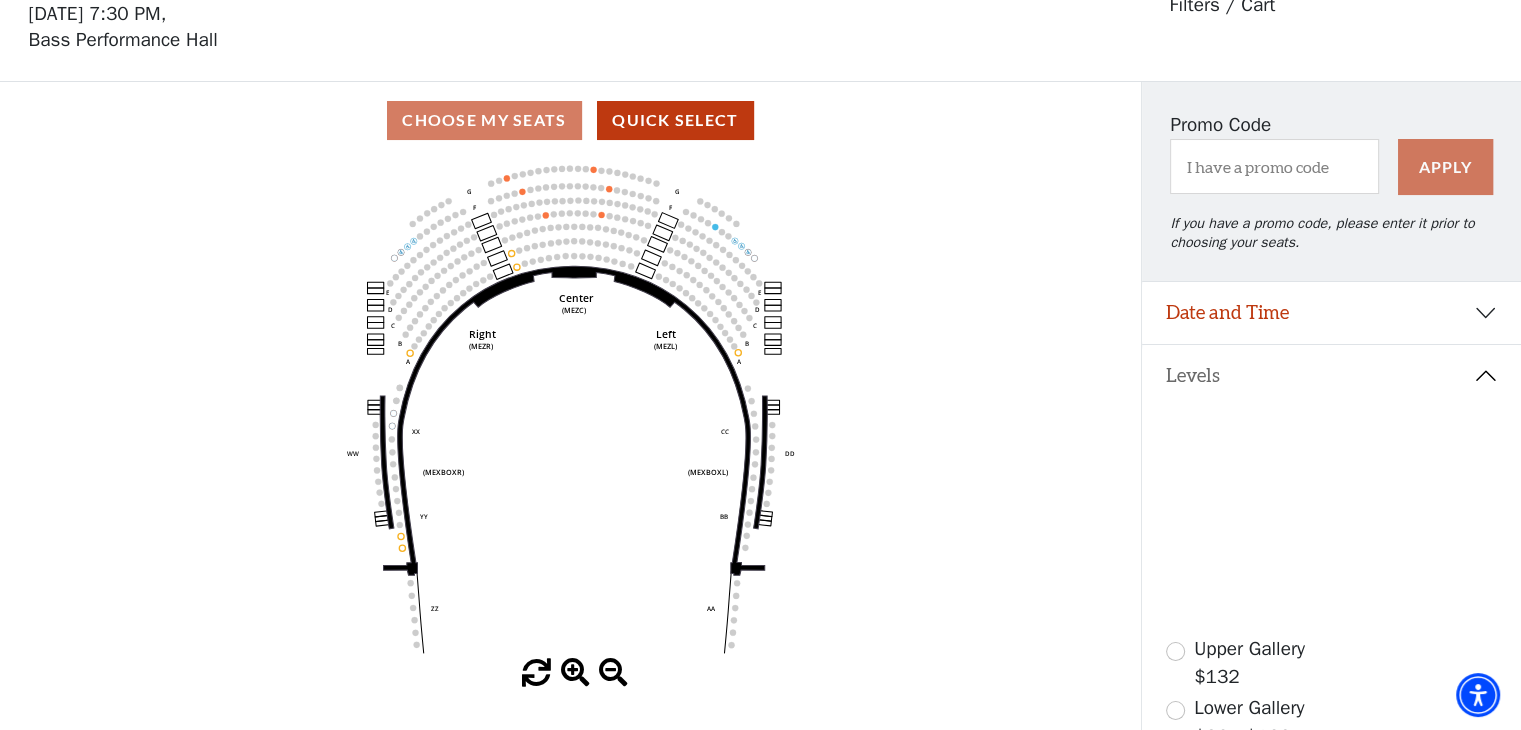 click 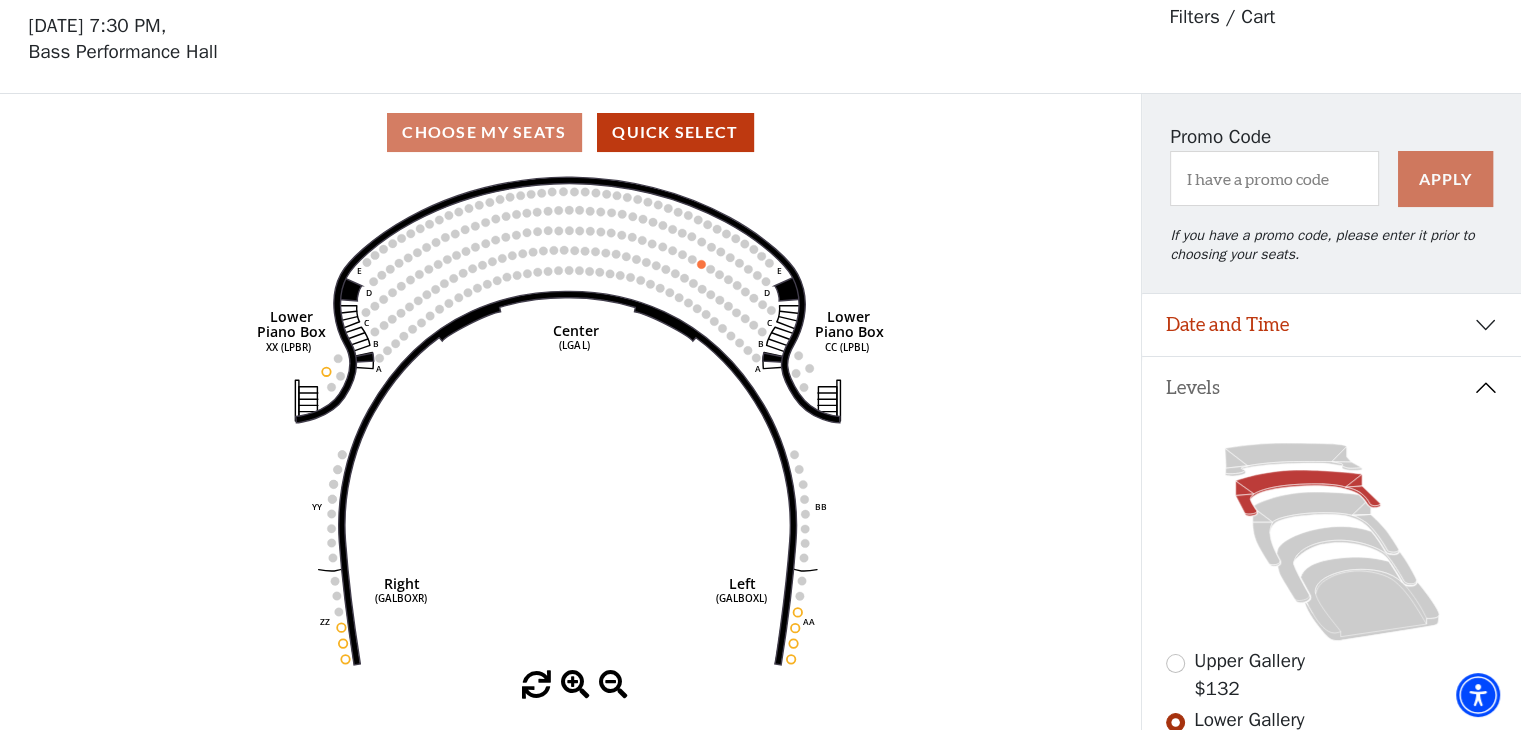 scroll, scrollTop: 92, scrollLeft: 0, axis: vertical 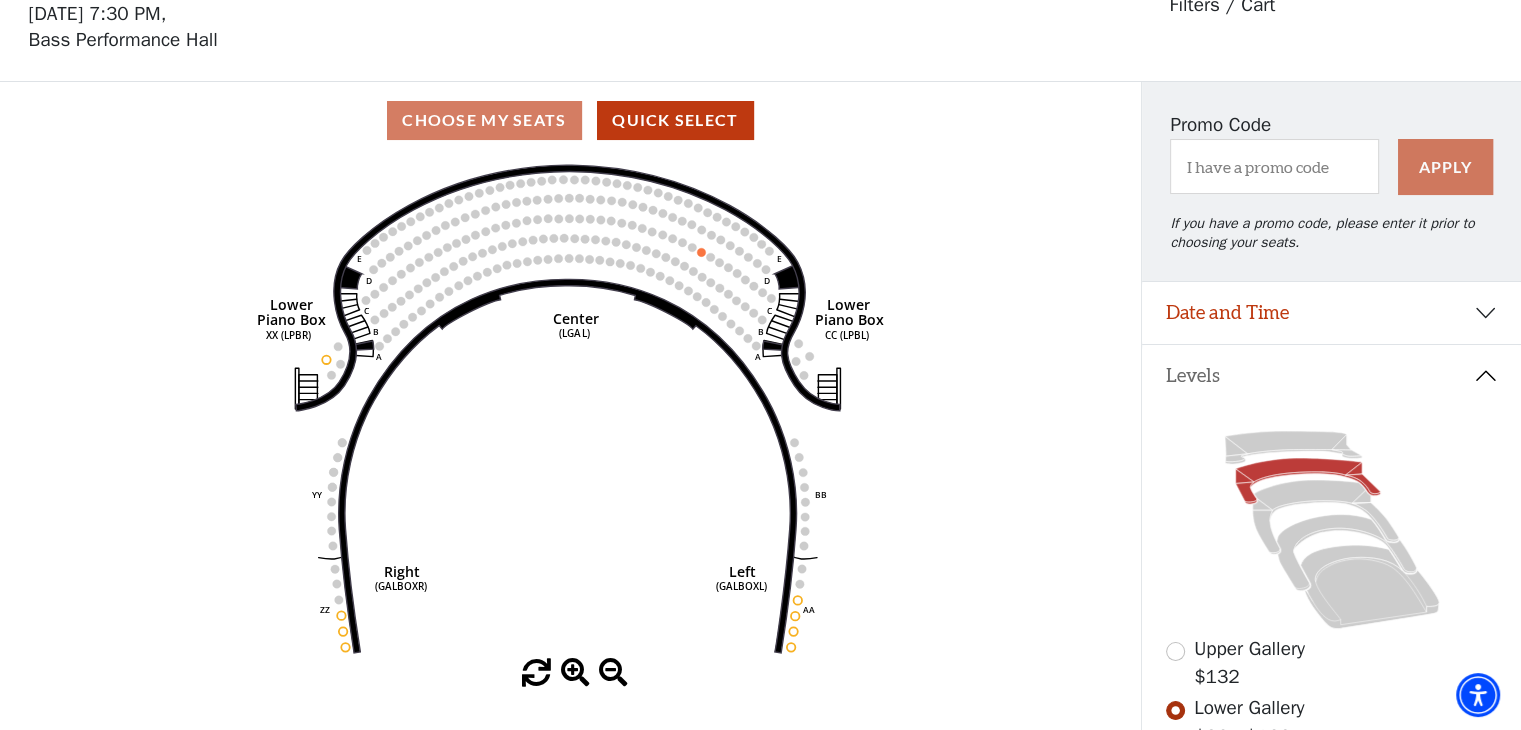 click on "Right   (GALBOXR)   E   D   C   B   A   E   D   C   B   A   YY   ZZ   Left   (GALBOXL)   BB   AA   Center   Lower   Piano Box   (LGAL)   CC (LPBL)   Lower   Piano Box   XX (LPBR)" 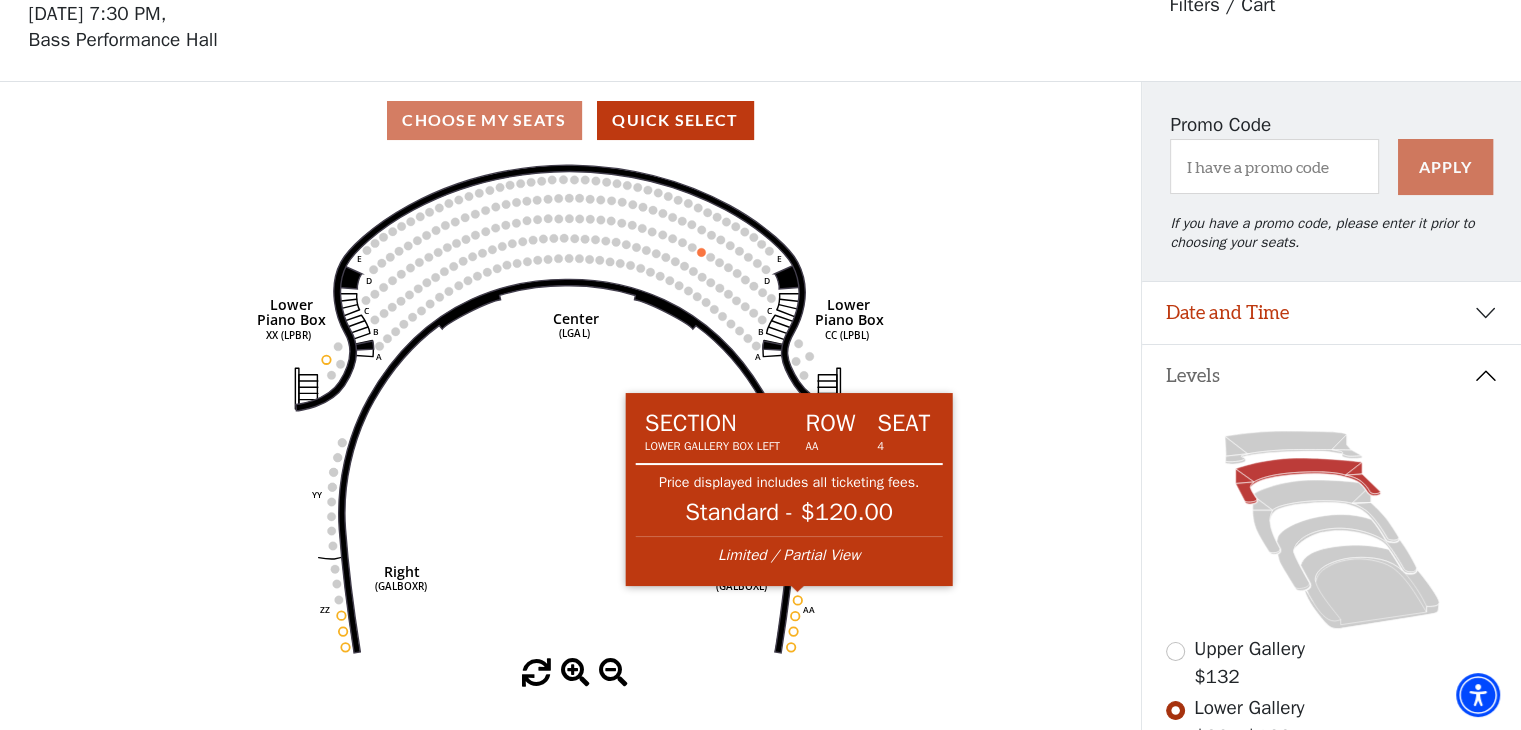 click 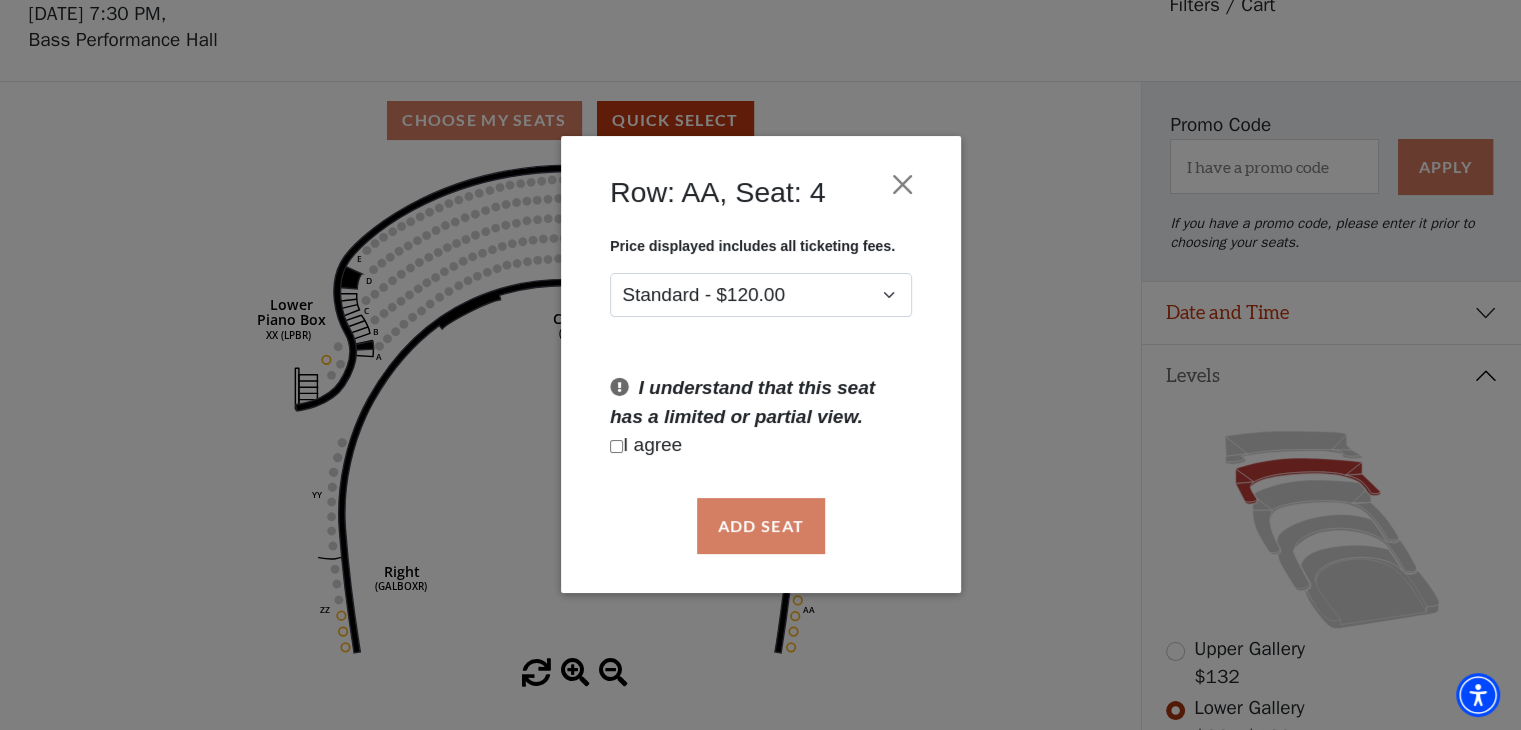 click at bounding box center (616, 446) 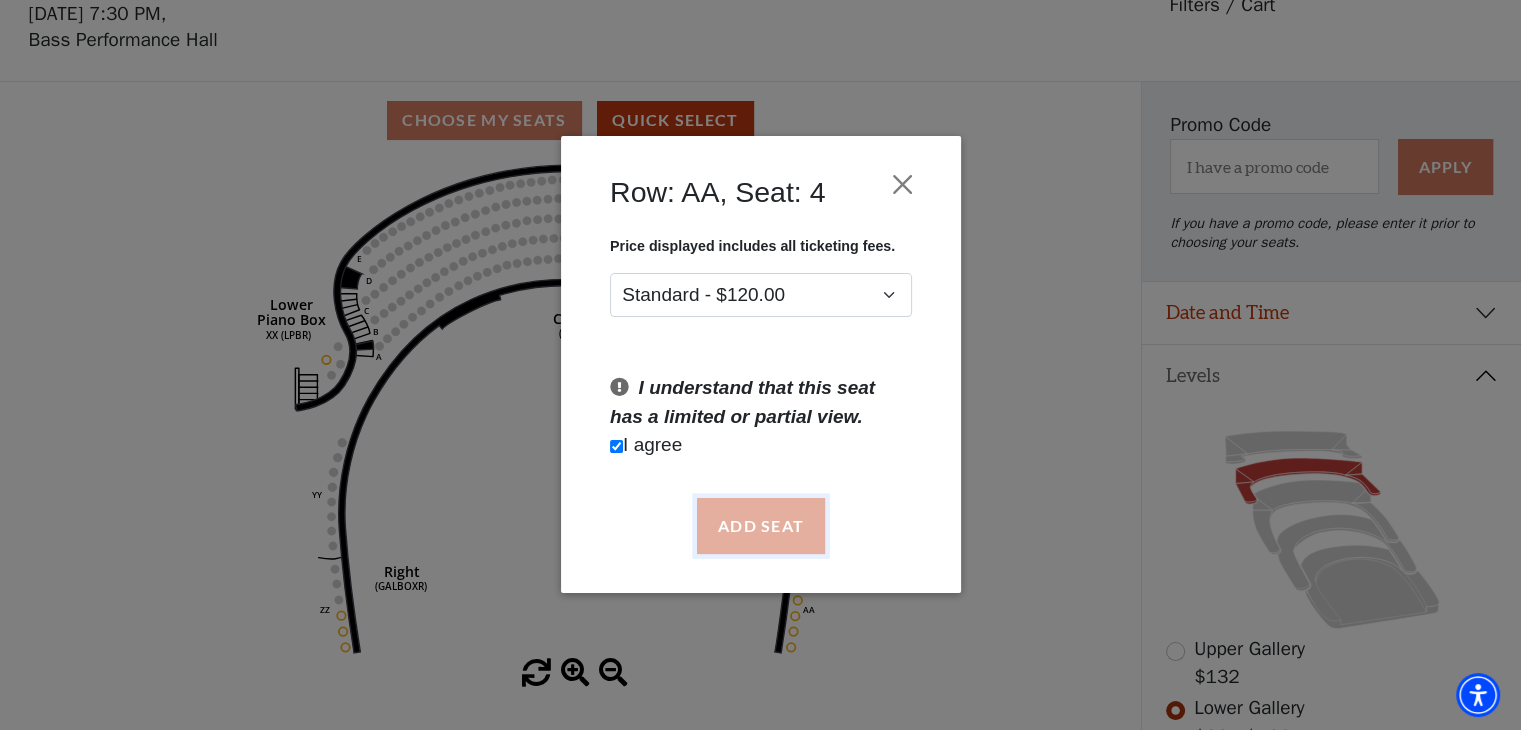 click on "Add Seat" at bounding box center (760, 526) 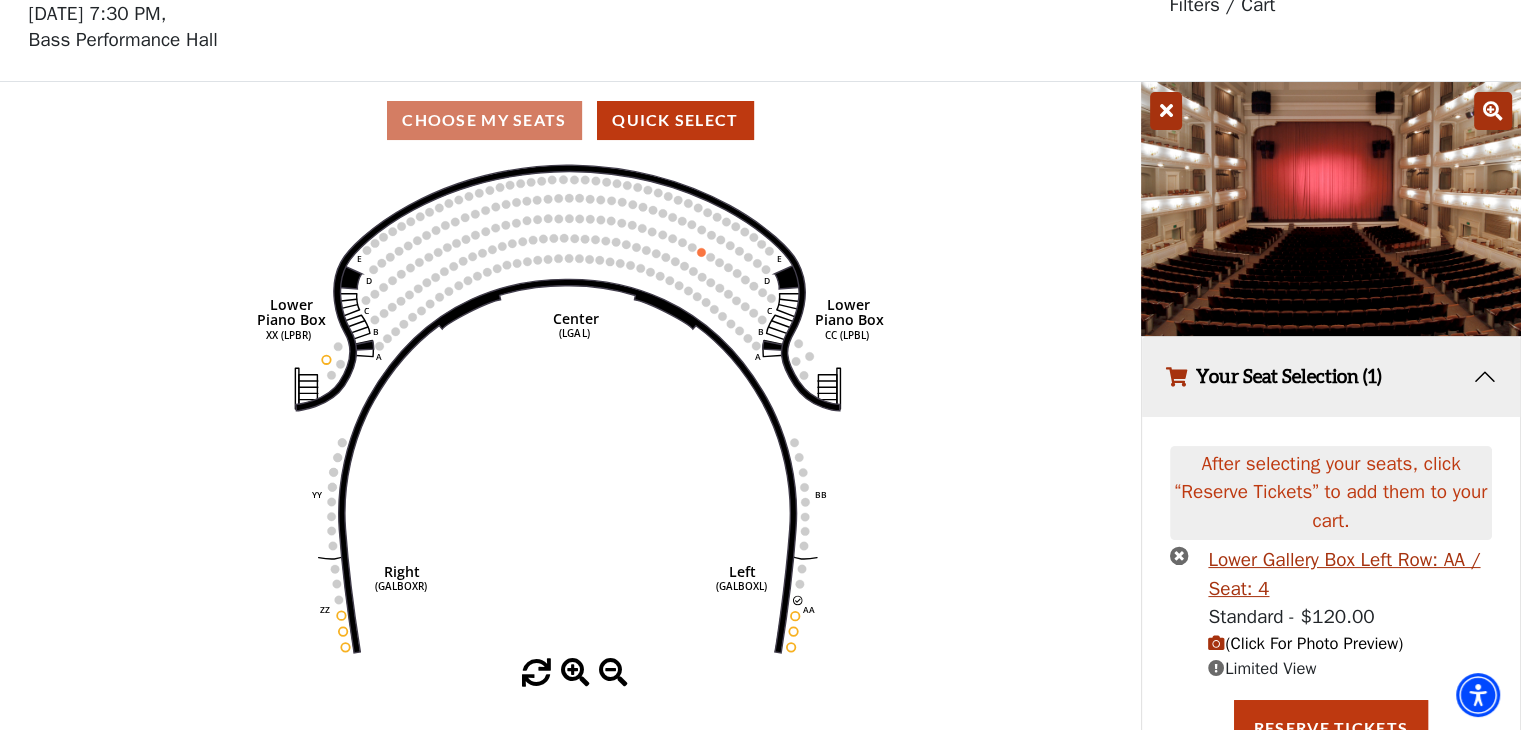 scroll, scrollTop: 117, scrollLeft: 0, axis: vertical 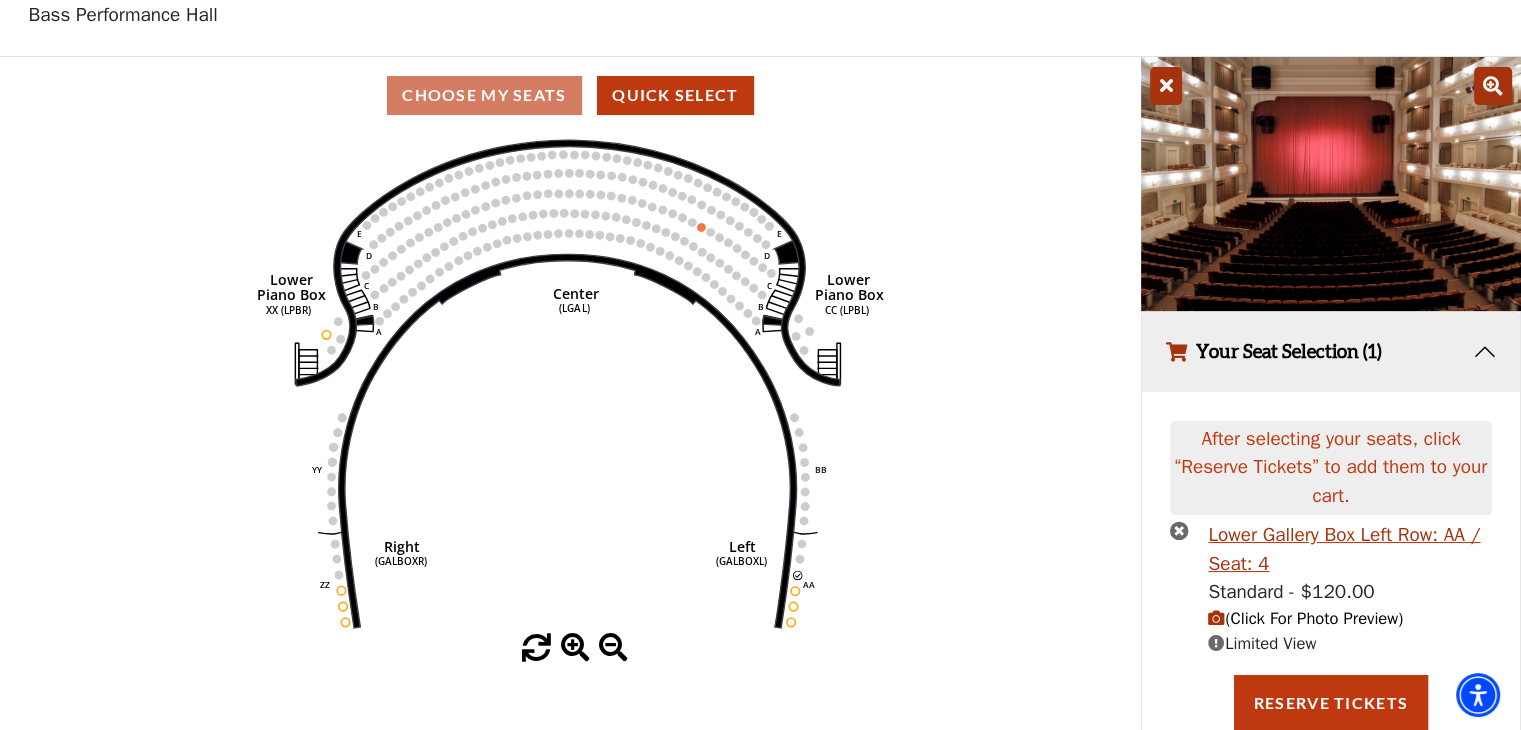click on "(Click For Photo Preview)" at bounding box center [1305, 618] 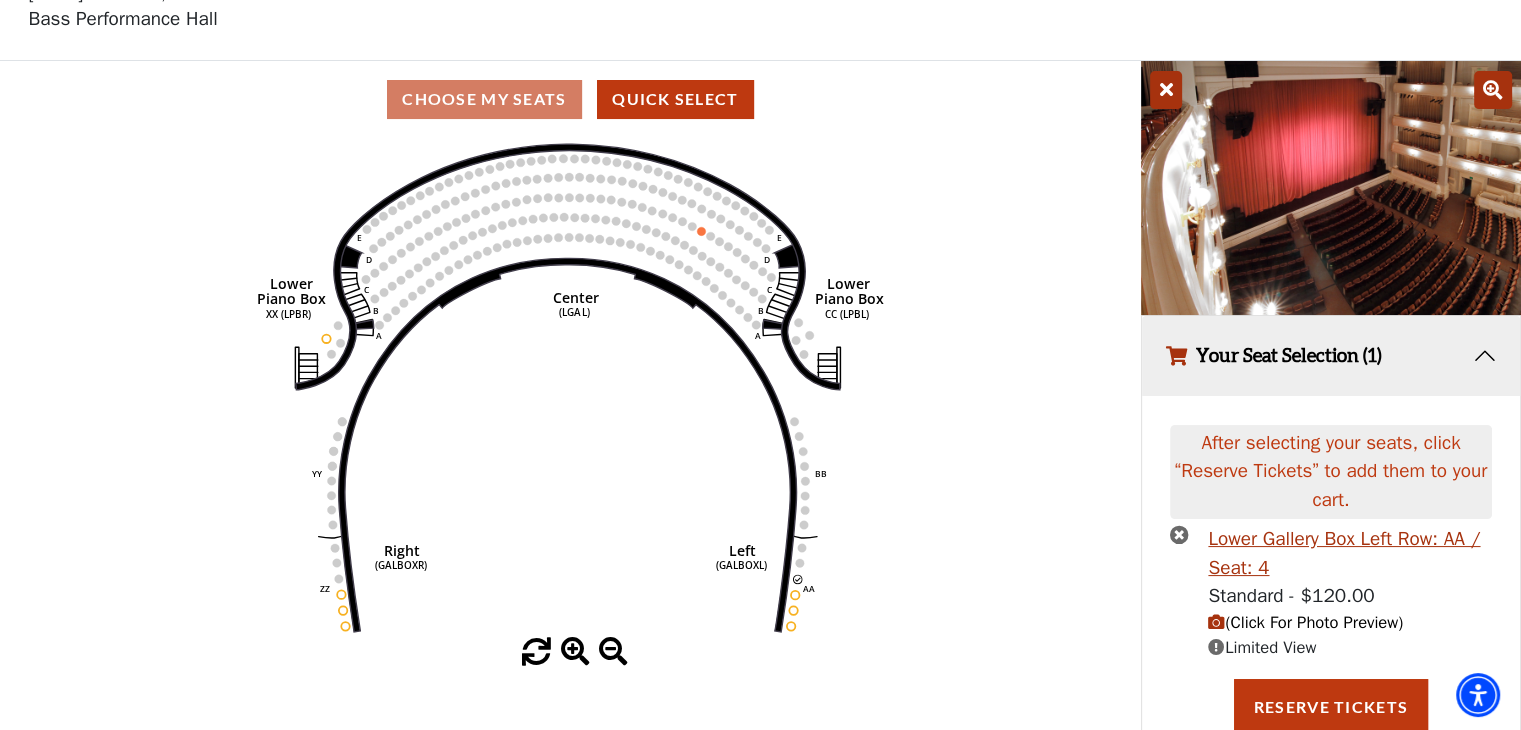 scroll, scrollTop: 114, scrollLeft: 0, axis: vertical 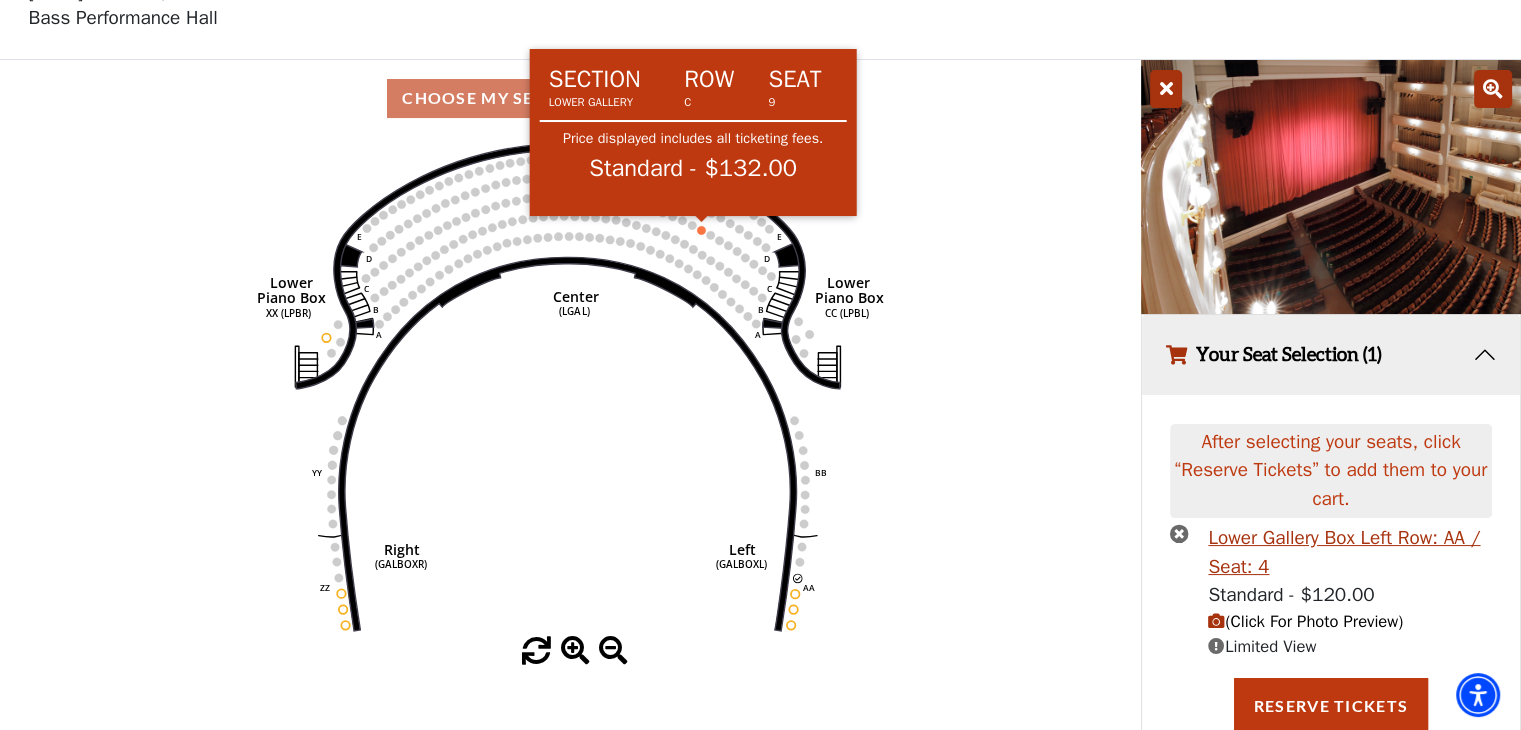 click 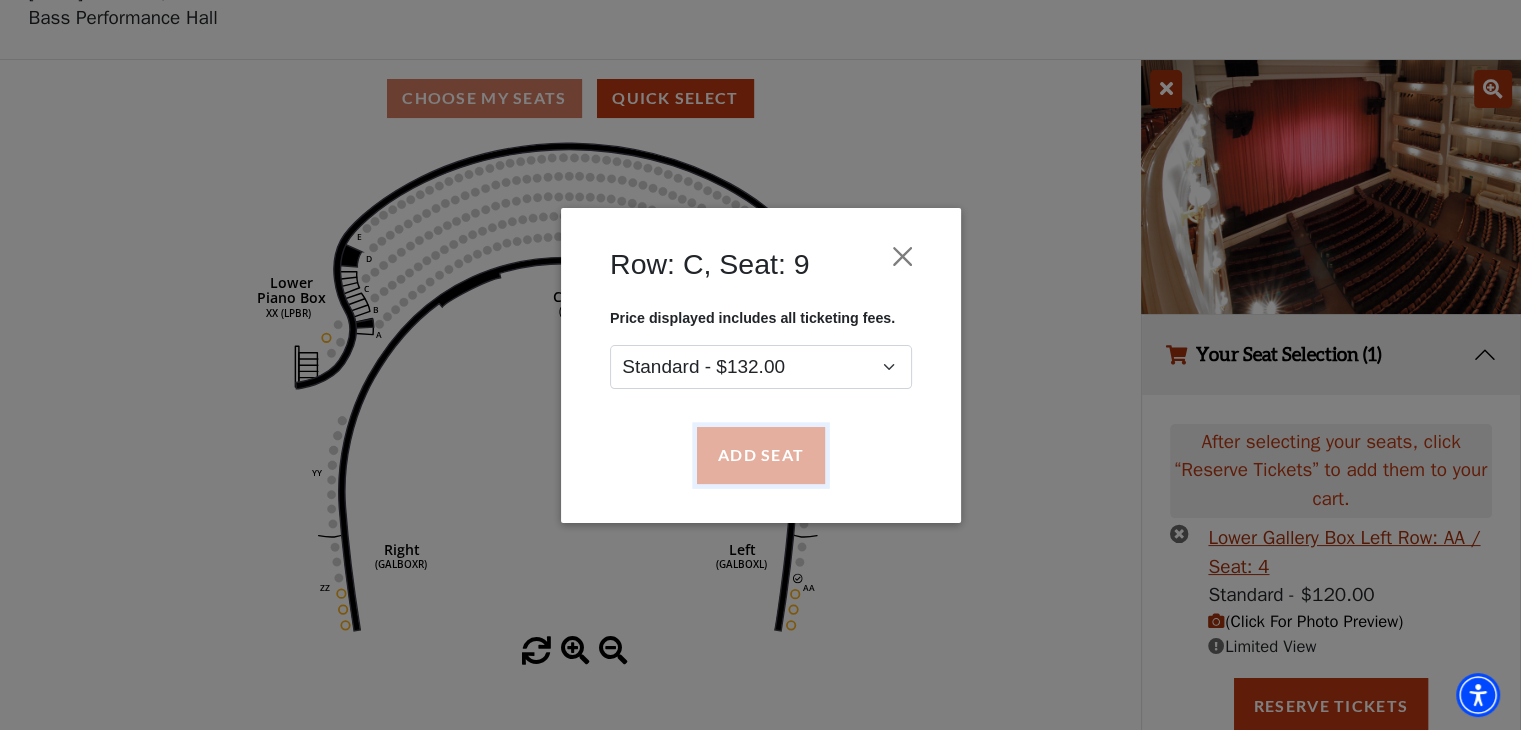 click on "Add Seat" at bounding box center (760, 455) 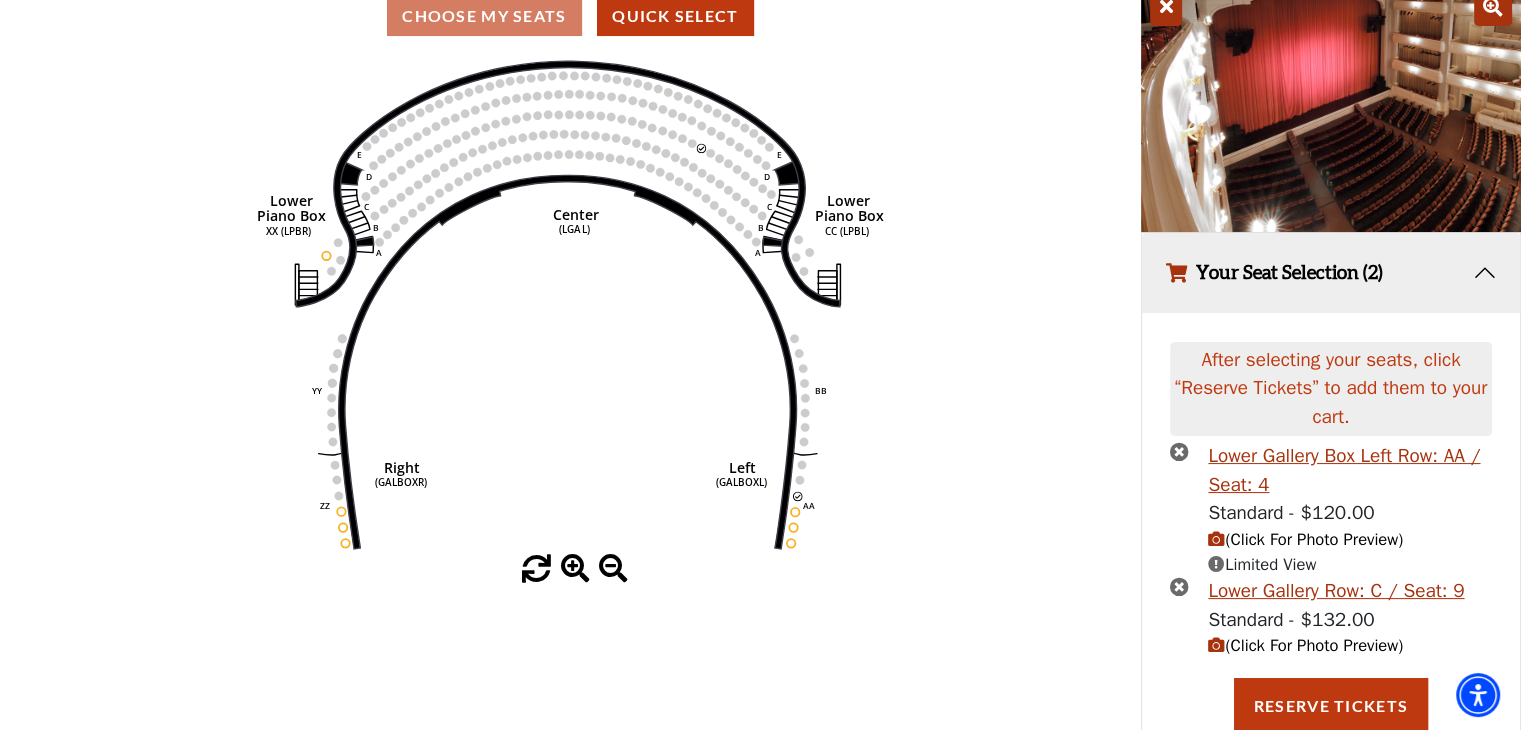 scroll, scrollTop: 199, scrollLeft: 0, axis: vertical 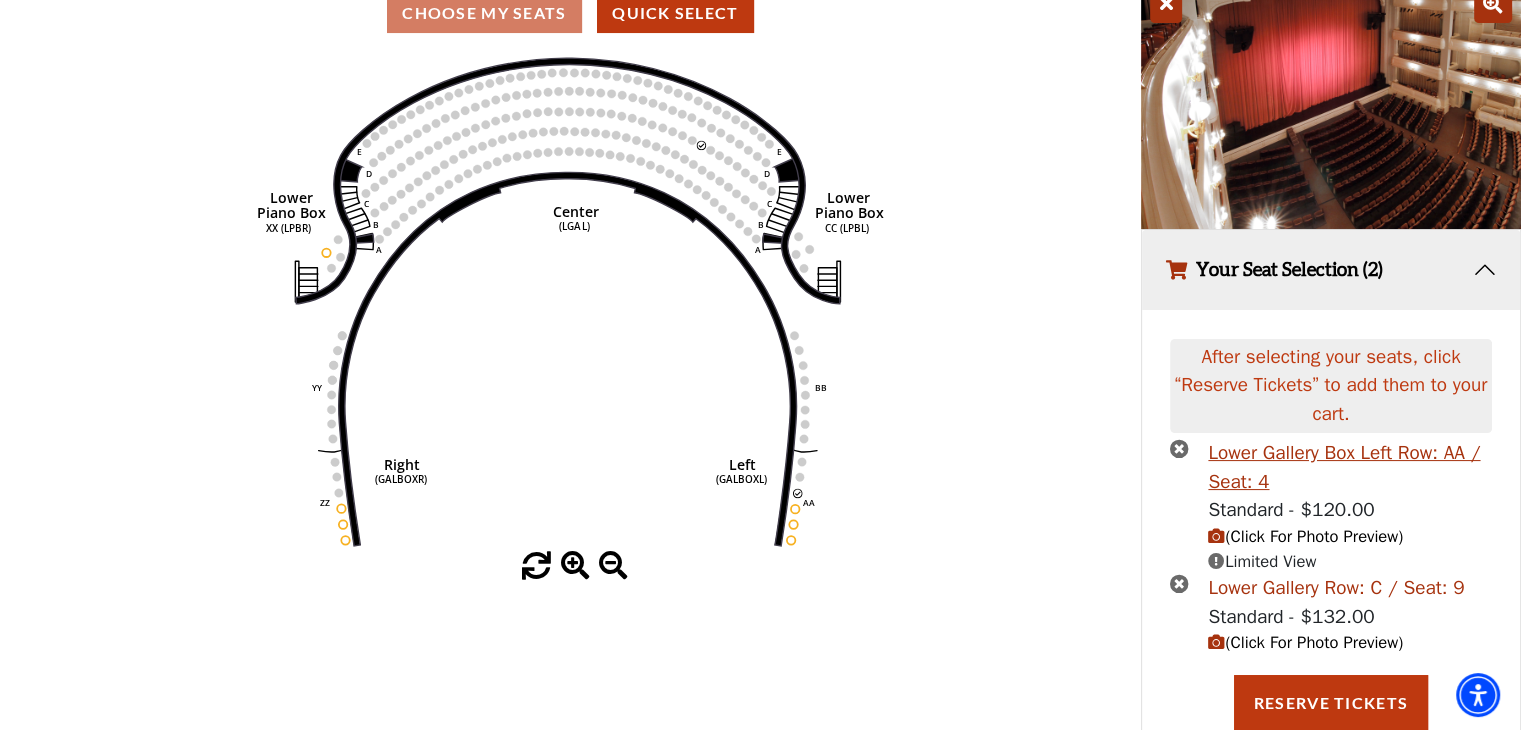 click on "Lower Gallery Row: C / Seat: 9" at bounding box center (1336, 588) 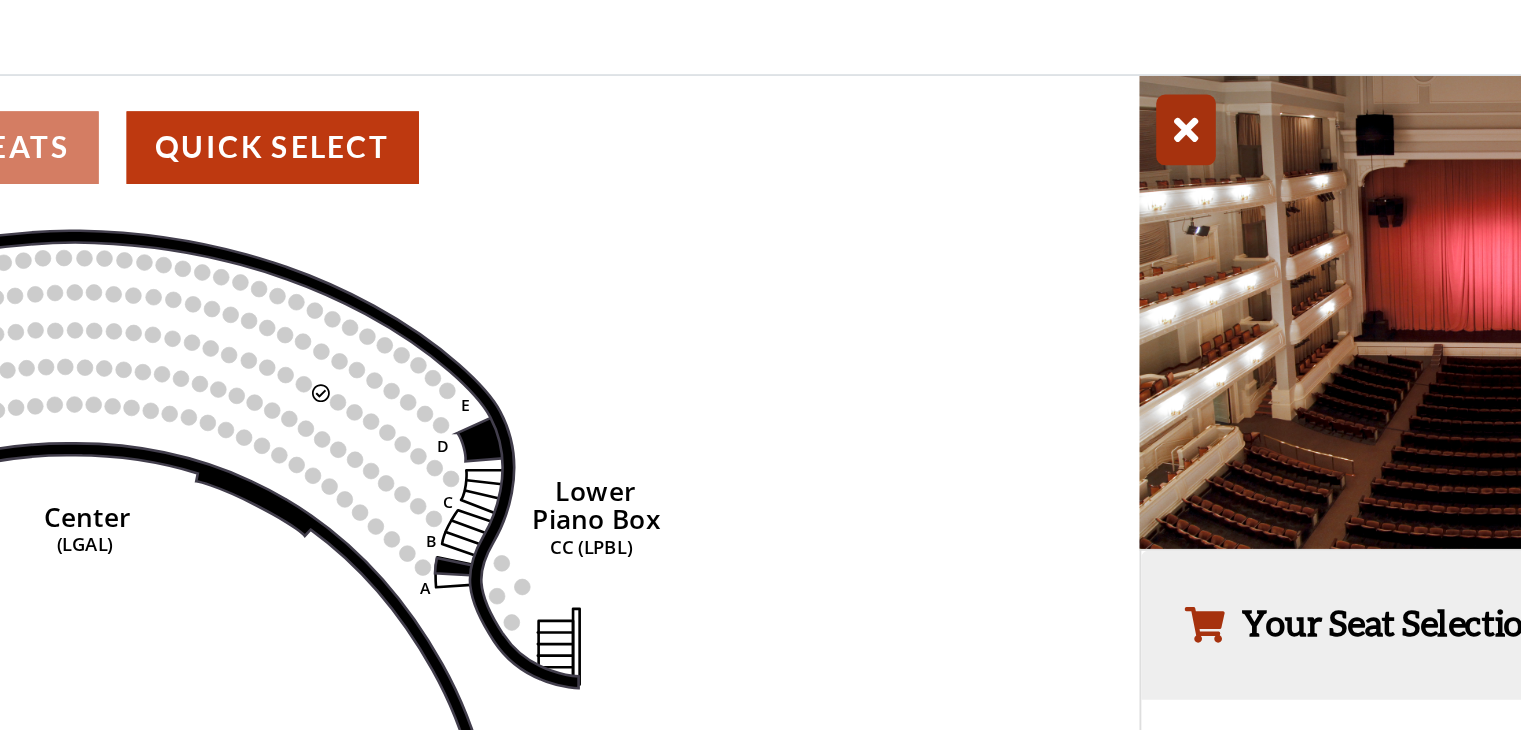 scroll, scrollTop: 92, scrollLeft: 0, axis: vertical 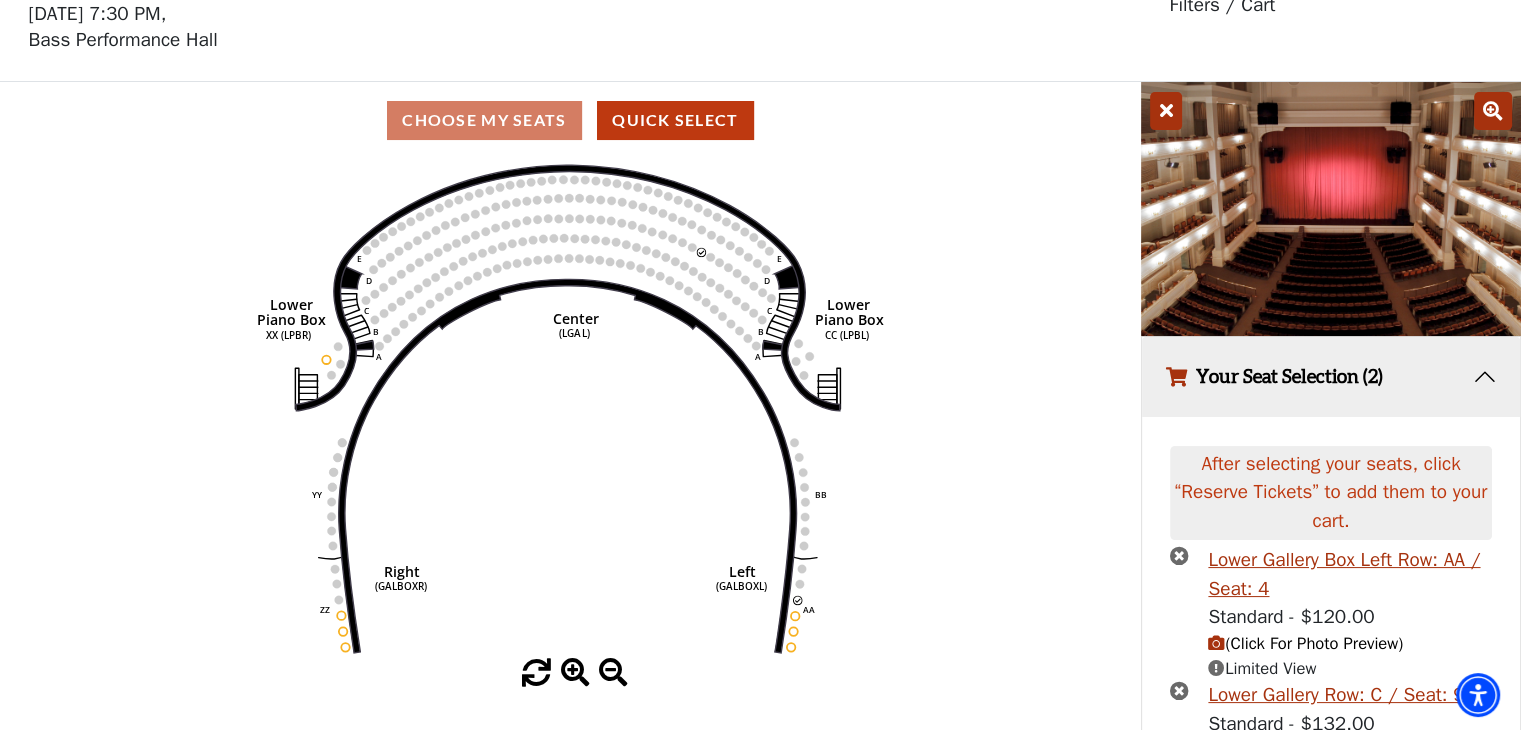 click at bounding box center (1179, 555) 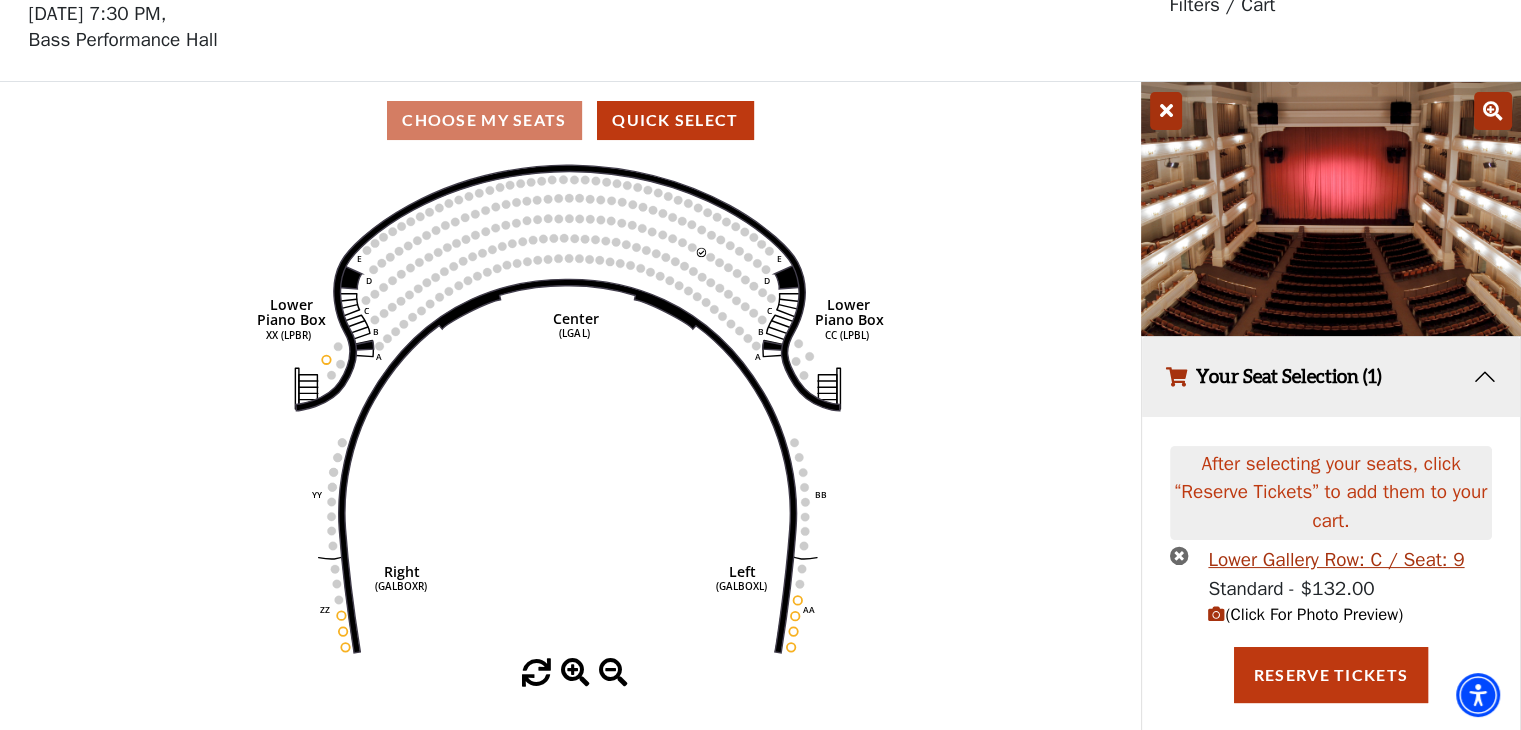 click at bounding box center (1179, 555) 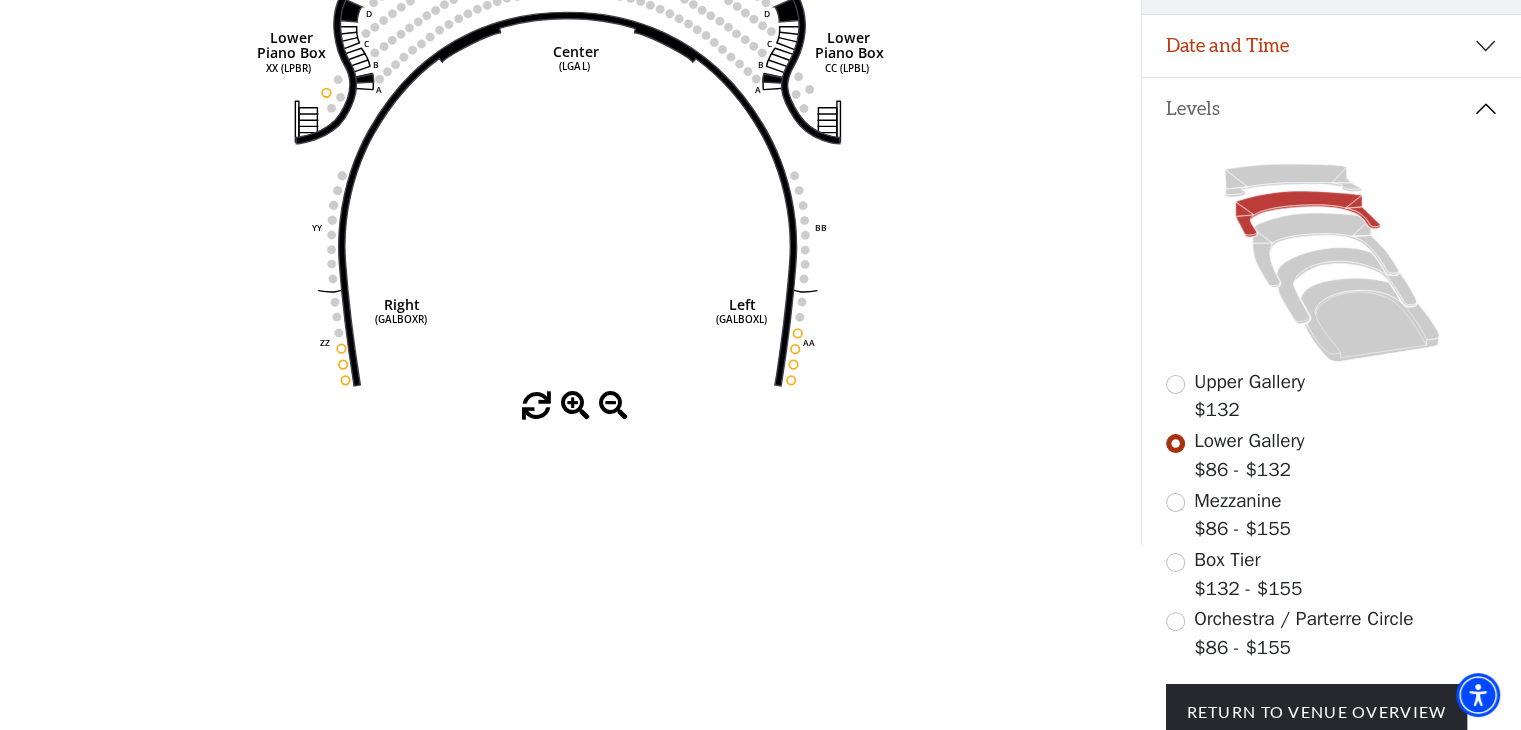 scroll, scrollTop: 370, scrollLeft: 0, axis: vertical 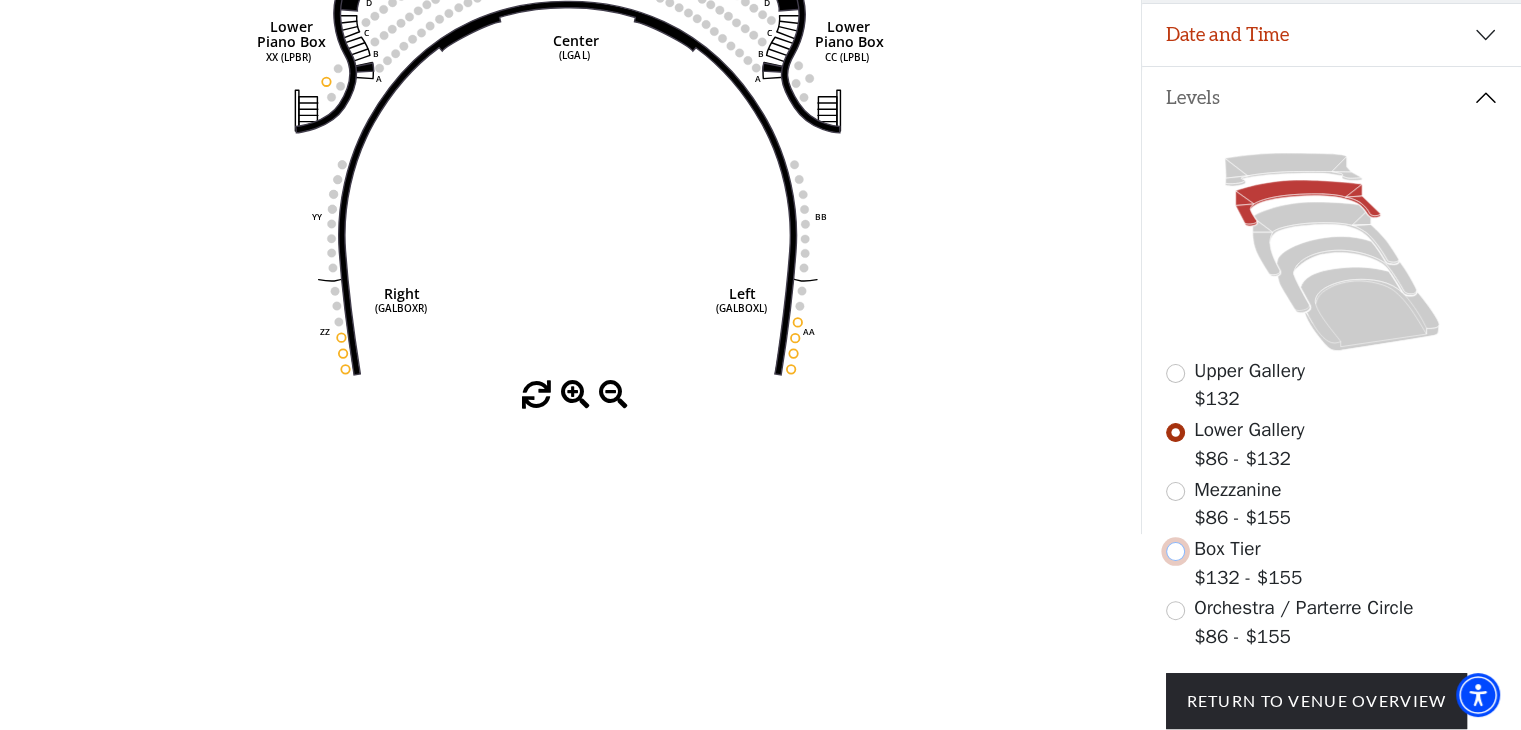 click at bounding box center (1175, 551) 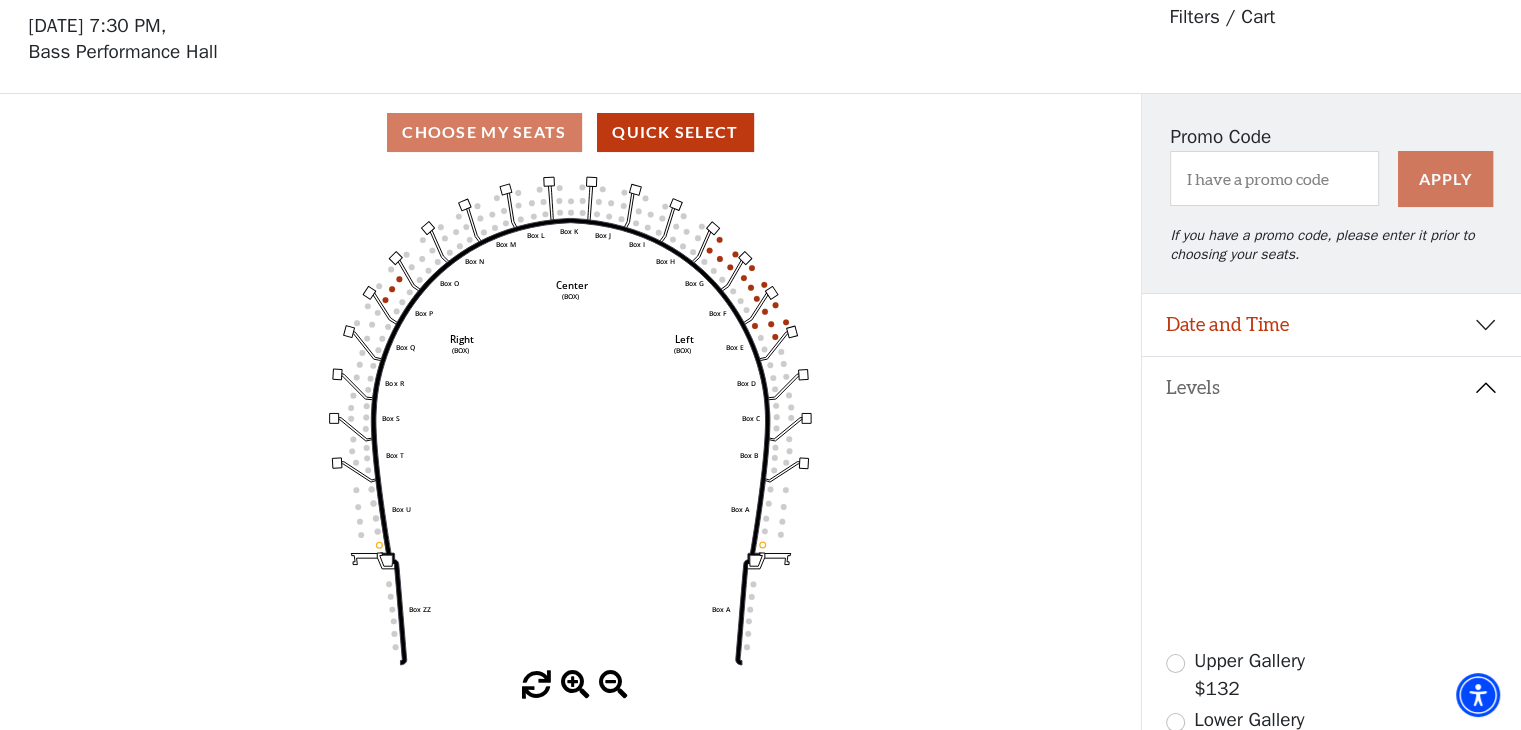 scroll, scrollTop: 92, scrollLeft: 0, axis: vertical 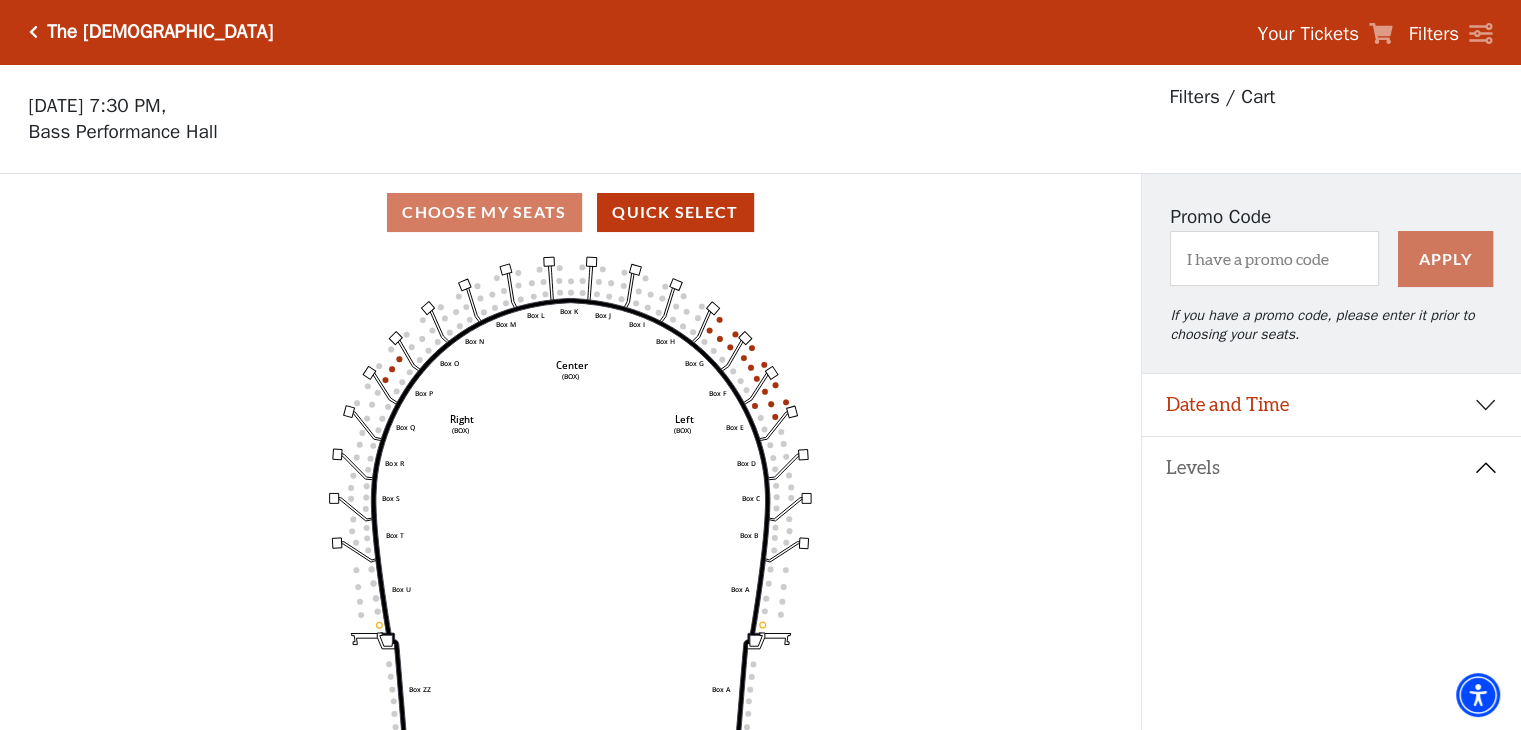 click on "Filters / Cart" at bounding box center (1222, 97) 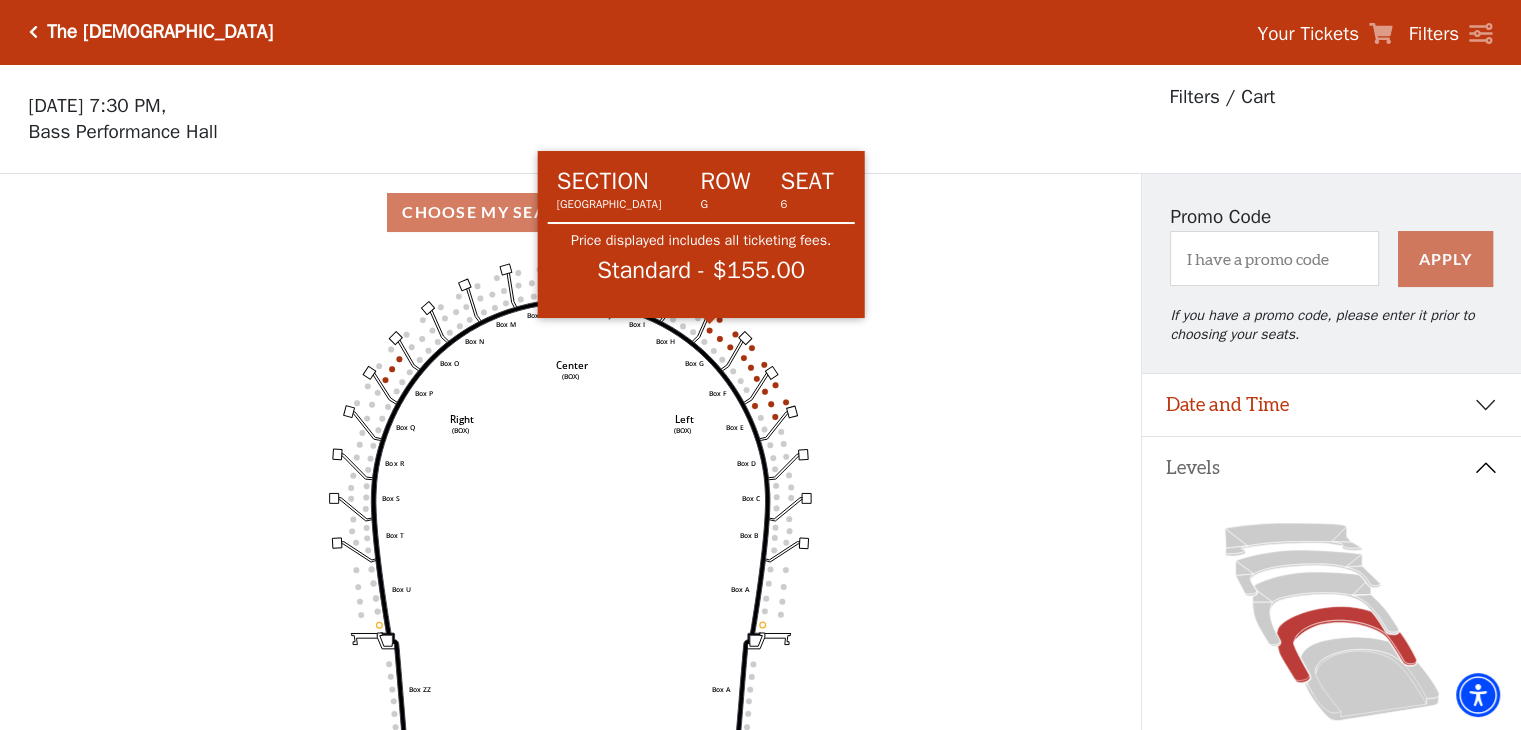 click 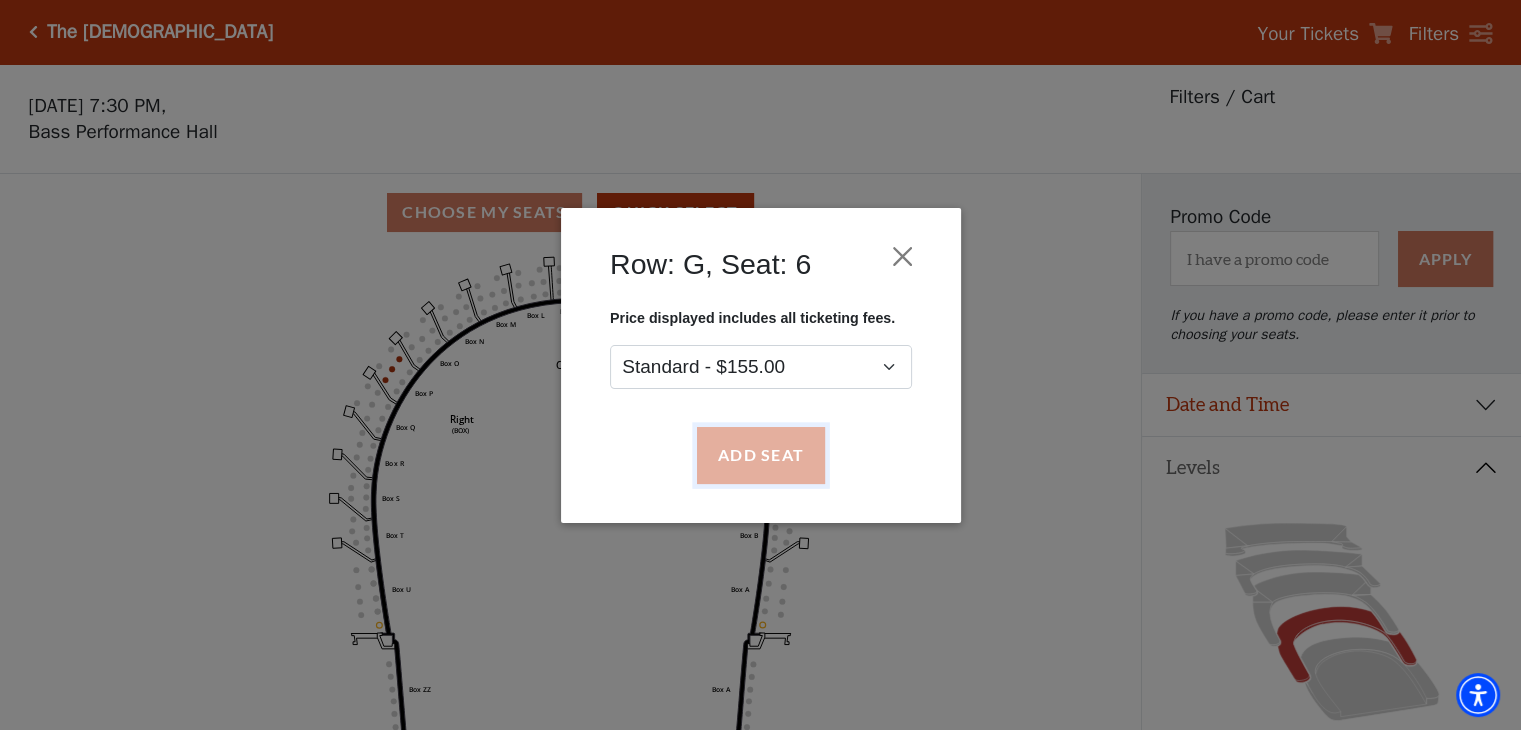click on "Add Seat" at bounding box center (760, 455) 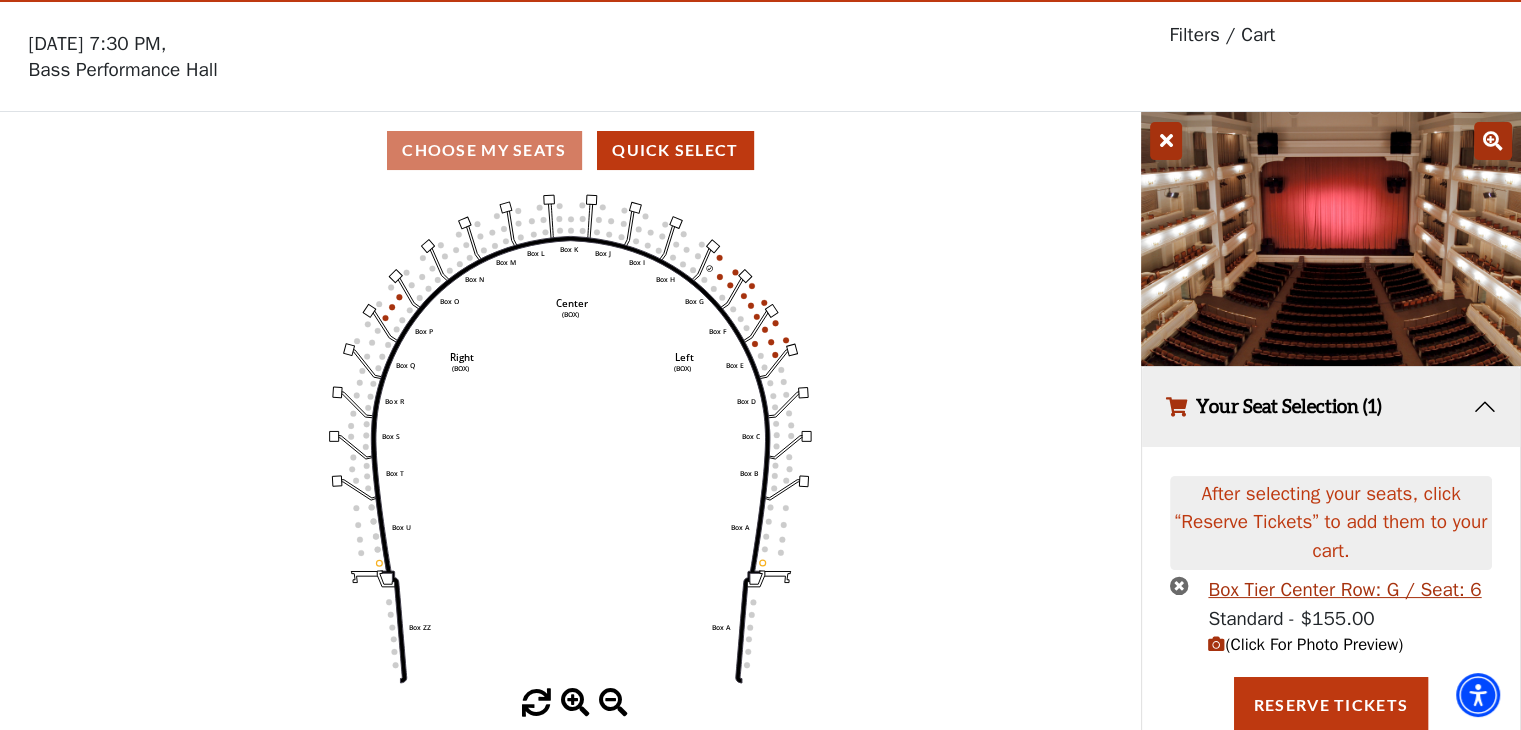 scroll, scrollTop: 64, scrollLeft: 0, axis: vertical 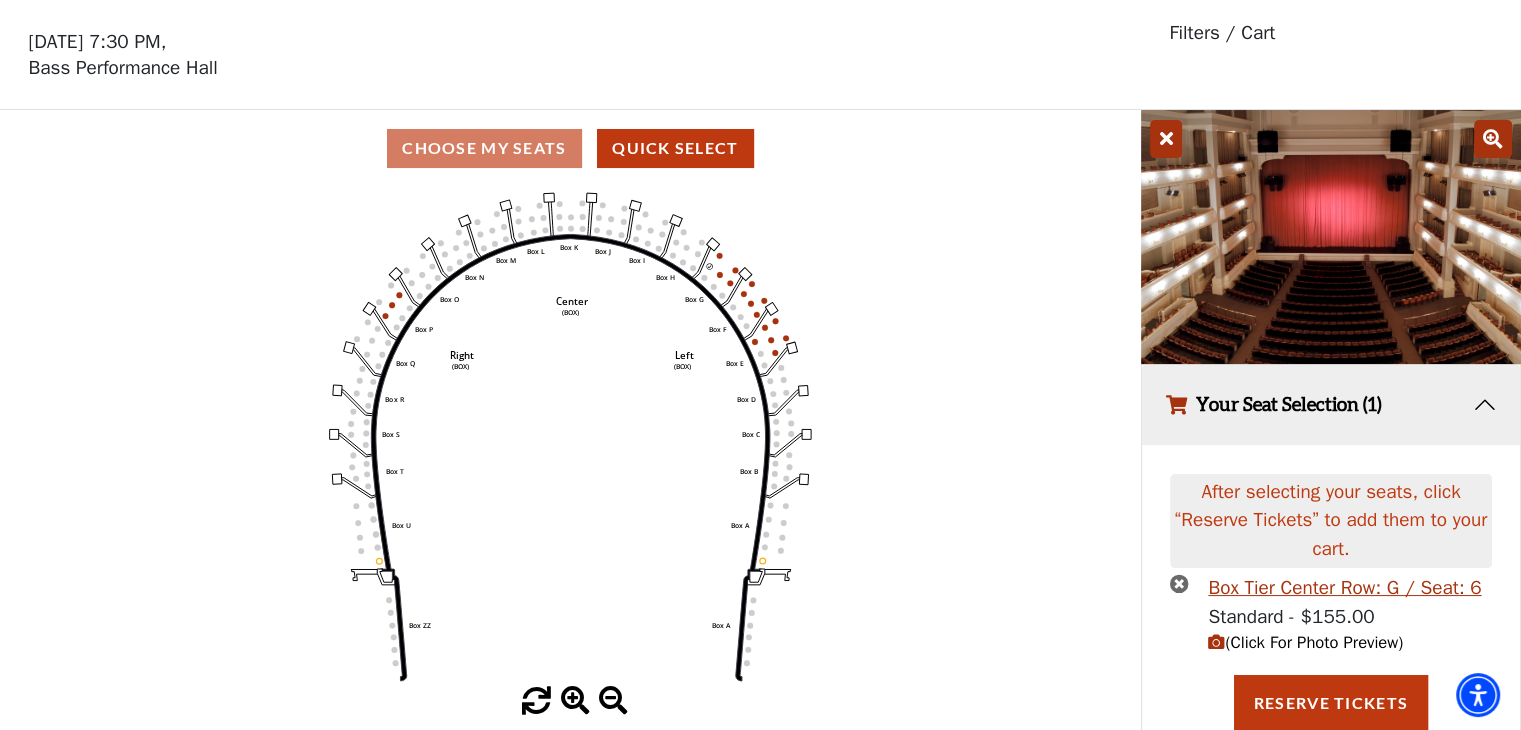 click on "(Click For Photo Preview)" at bounding box center [1305, 642] 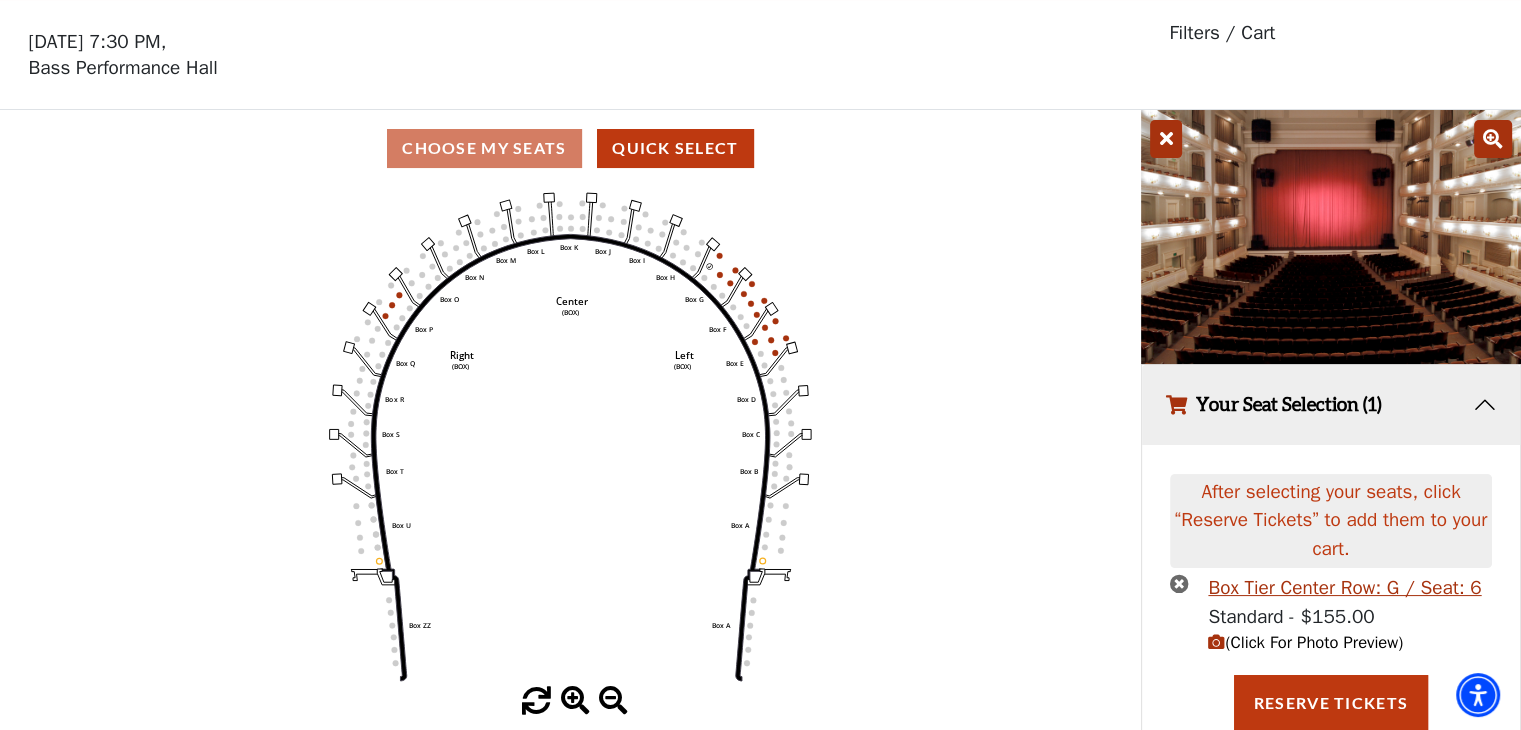 click on "(Click For Photo Preview)" at bounding box center (1305, 642) 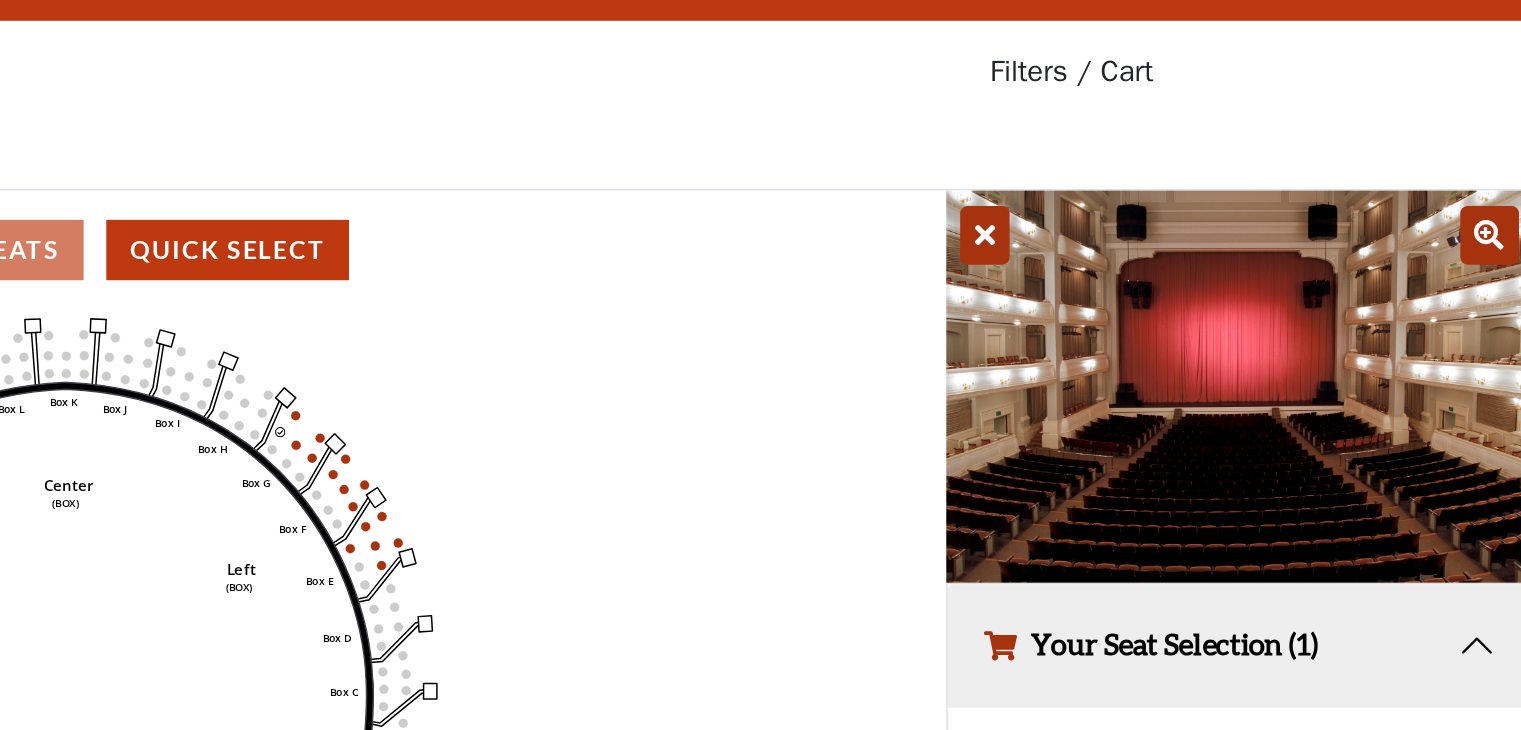 scroll, scrollTop: 48, scrollLeft: 0, axis: vertical 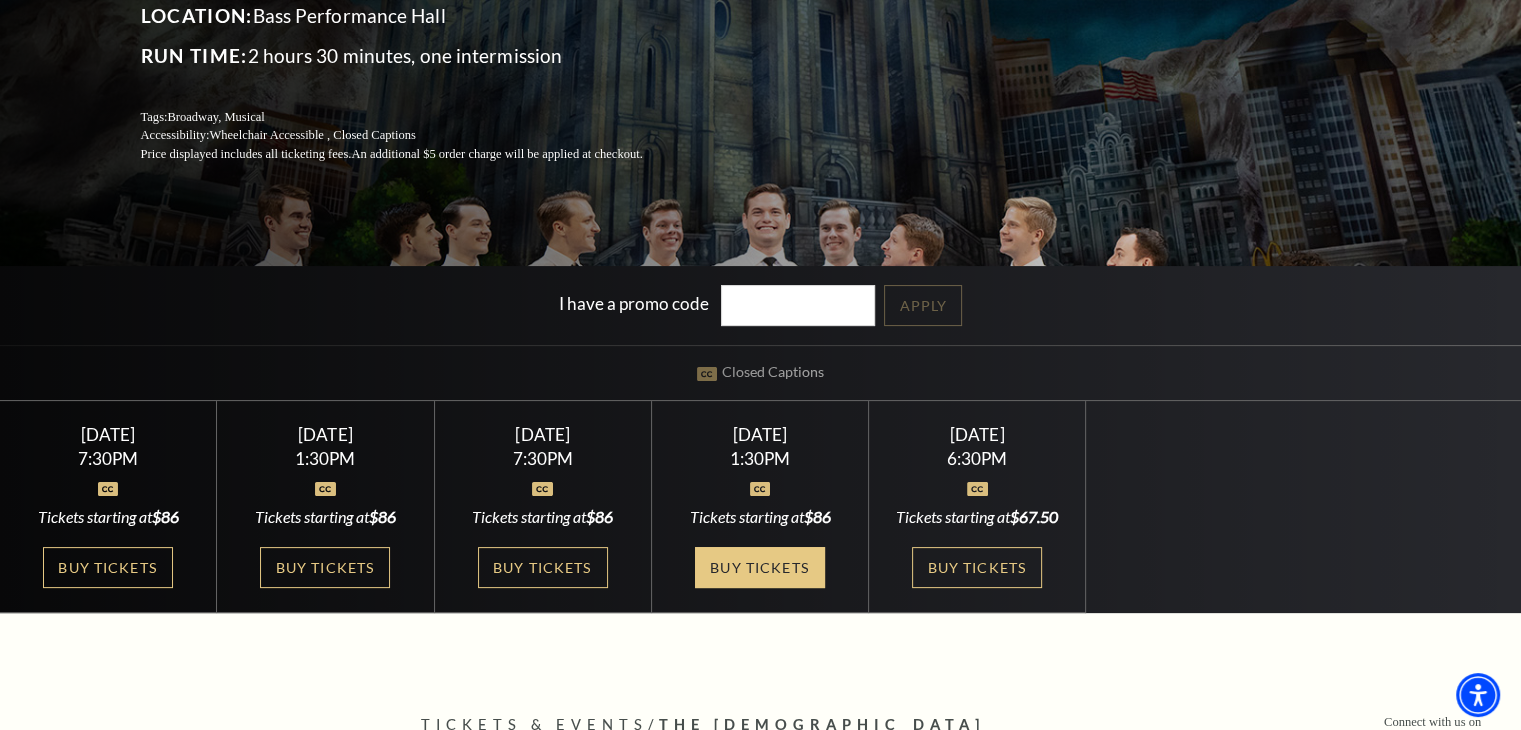 click on "Buy Tickets" at bounding box center (760, 567) 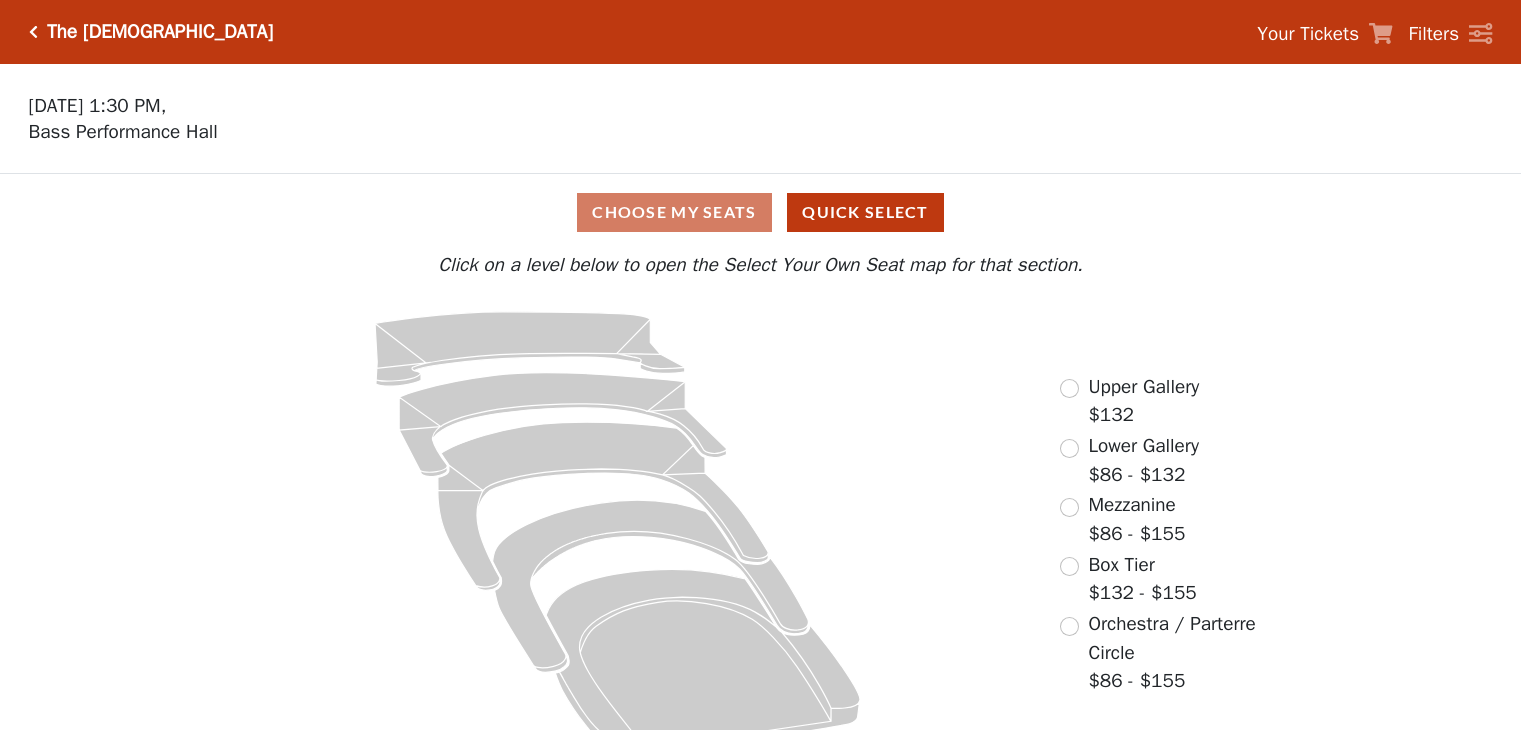 scroll, scrollTop: 0, scrollLeft: 0, axis: both 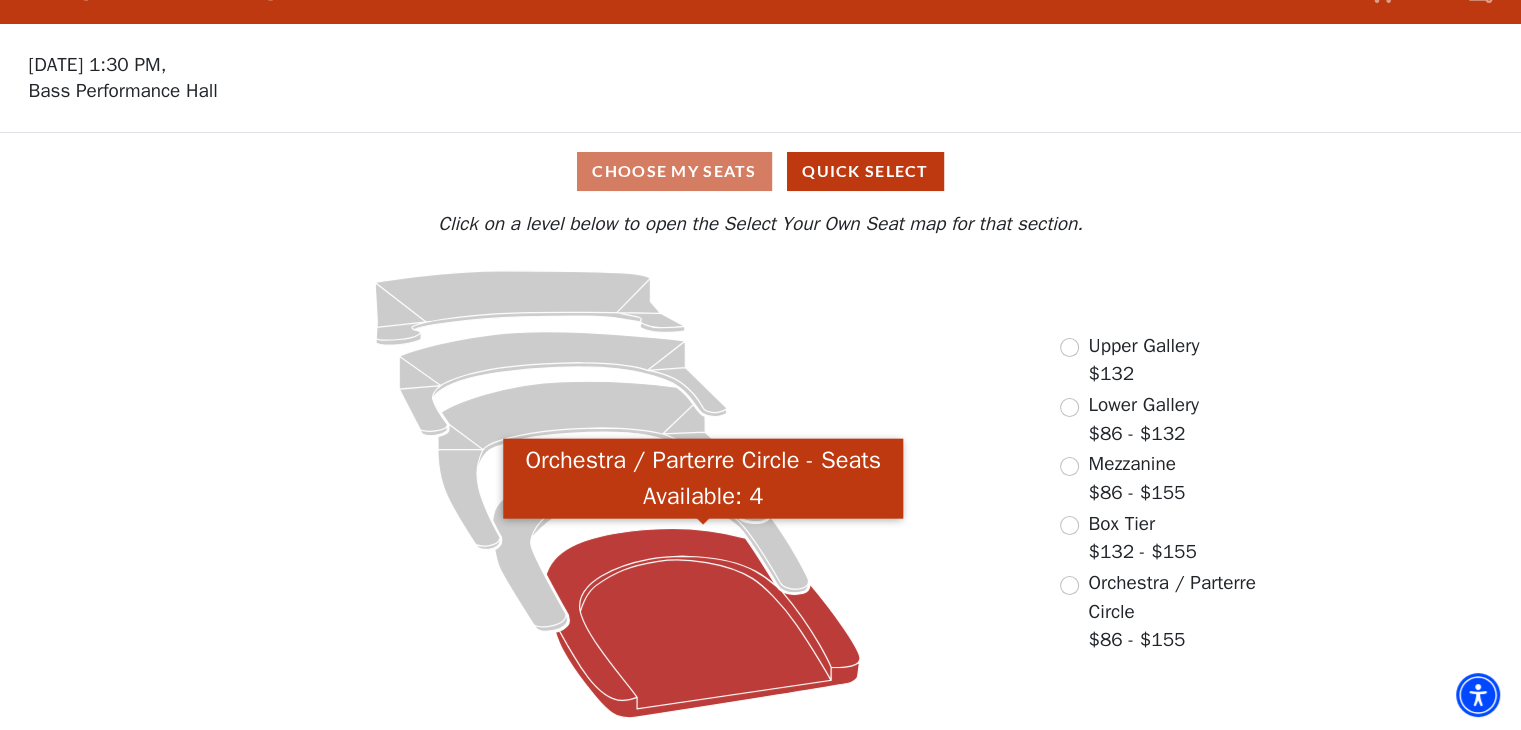 click 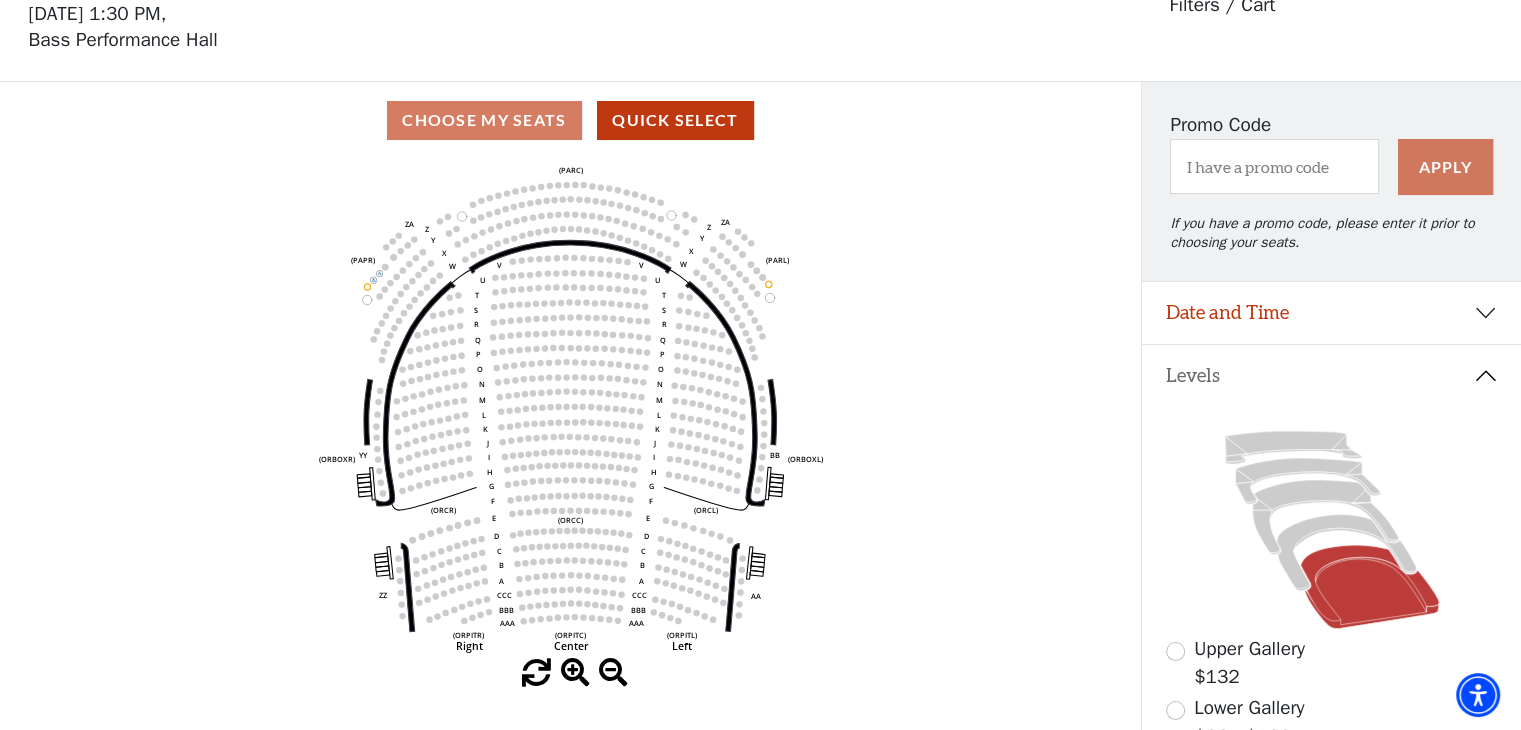 scroll, scrollTop: 92, scrollLeft: 0, axis: vertical 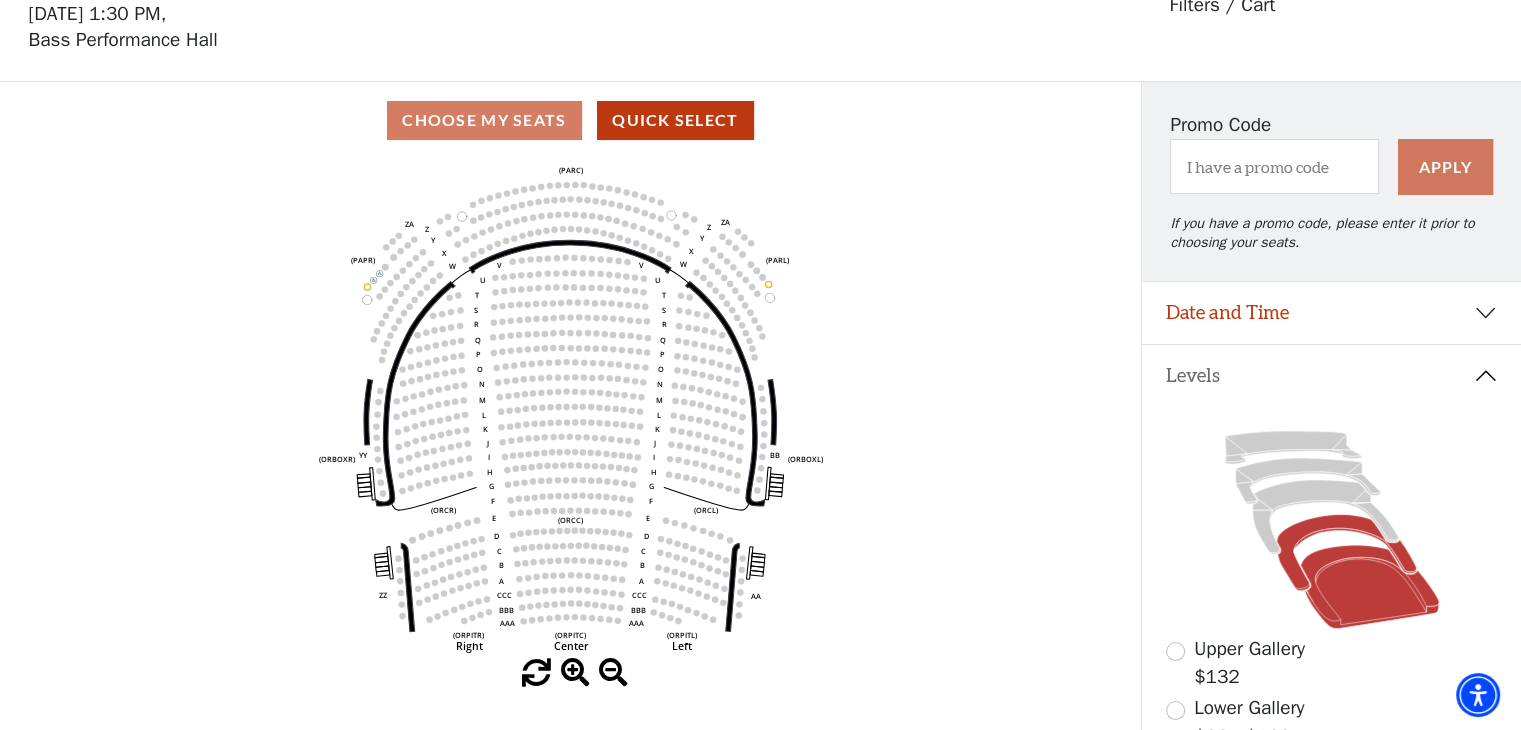 click 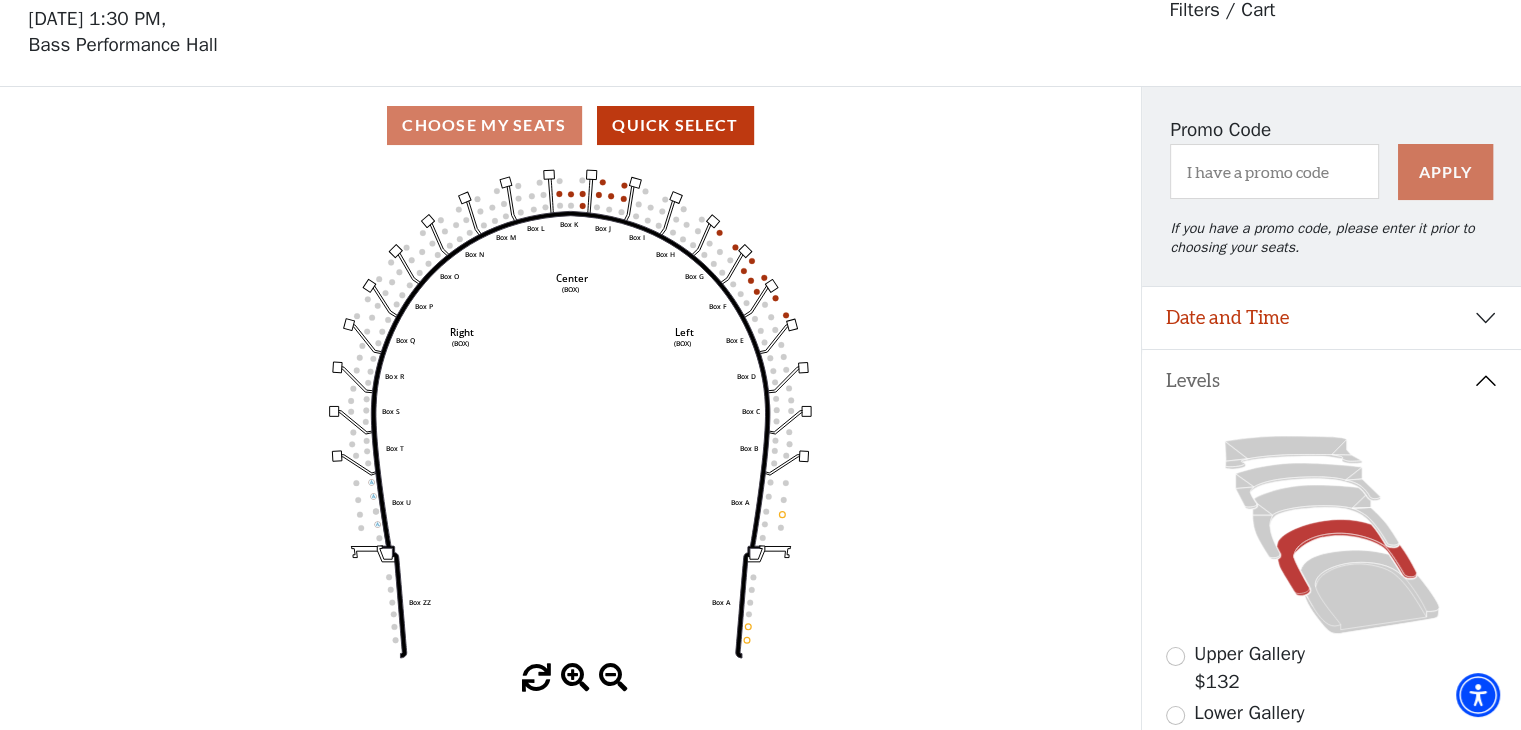 scroll, scrollTop: 92, scrollLeft: 0, axis: vertical 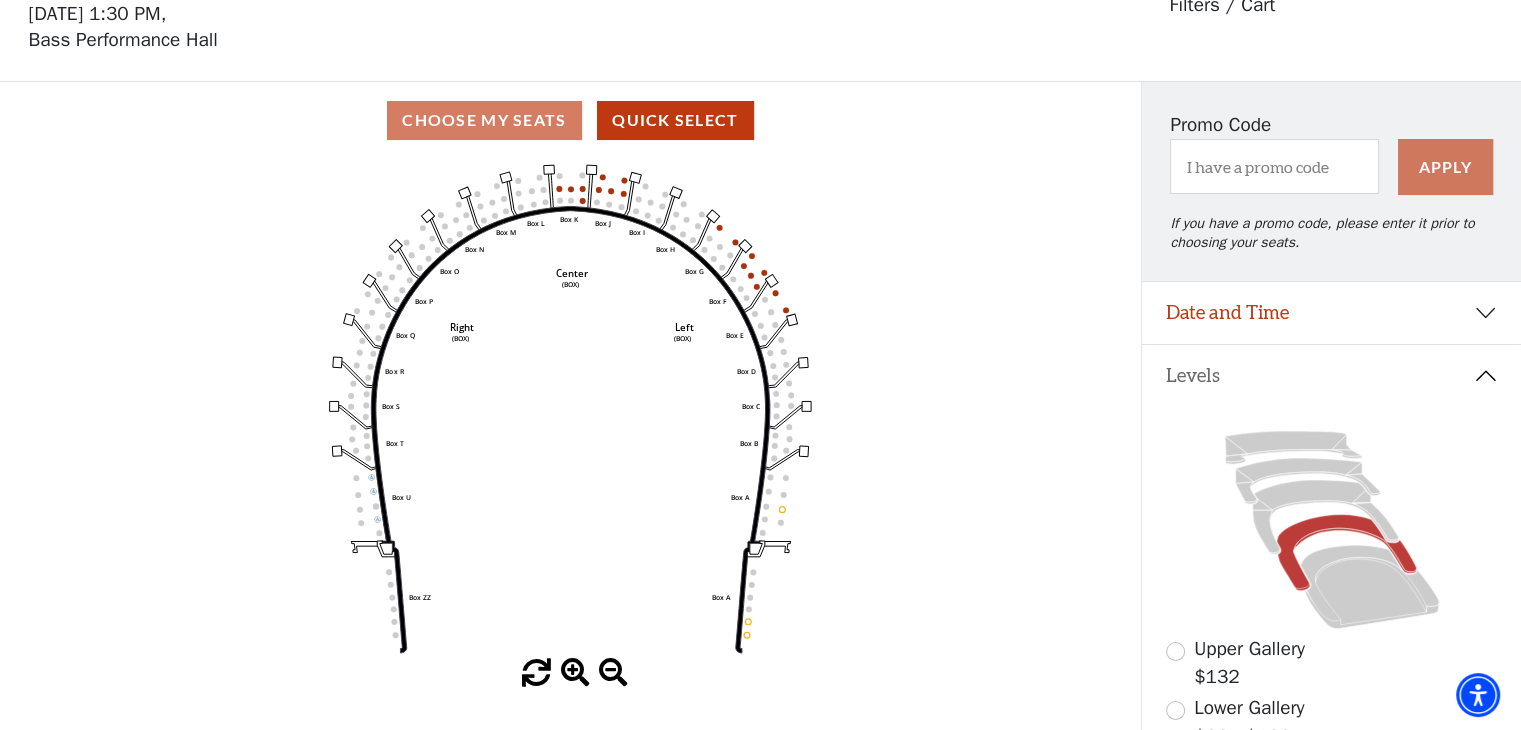 click on "Left   (BOX)   Right   (BOX)   Center   (BOX)   Box ZZ   Box U   Box T   Box S   Box R   Box Q   Box P   Box O   Box N   Box M   Box L   Box A   Box A   Box B   Box C   Box D   Box E   Box F   Box G   Box H   Box I   Box J   Box K" 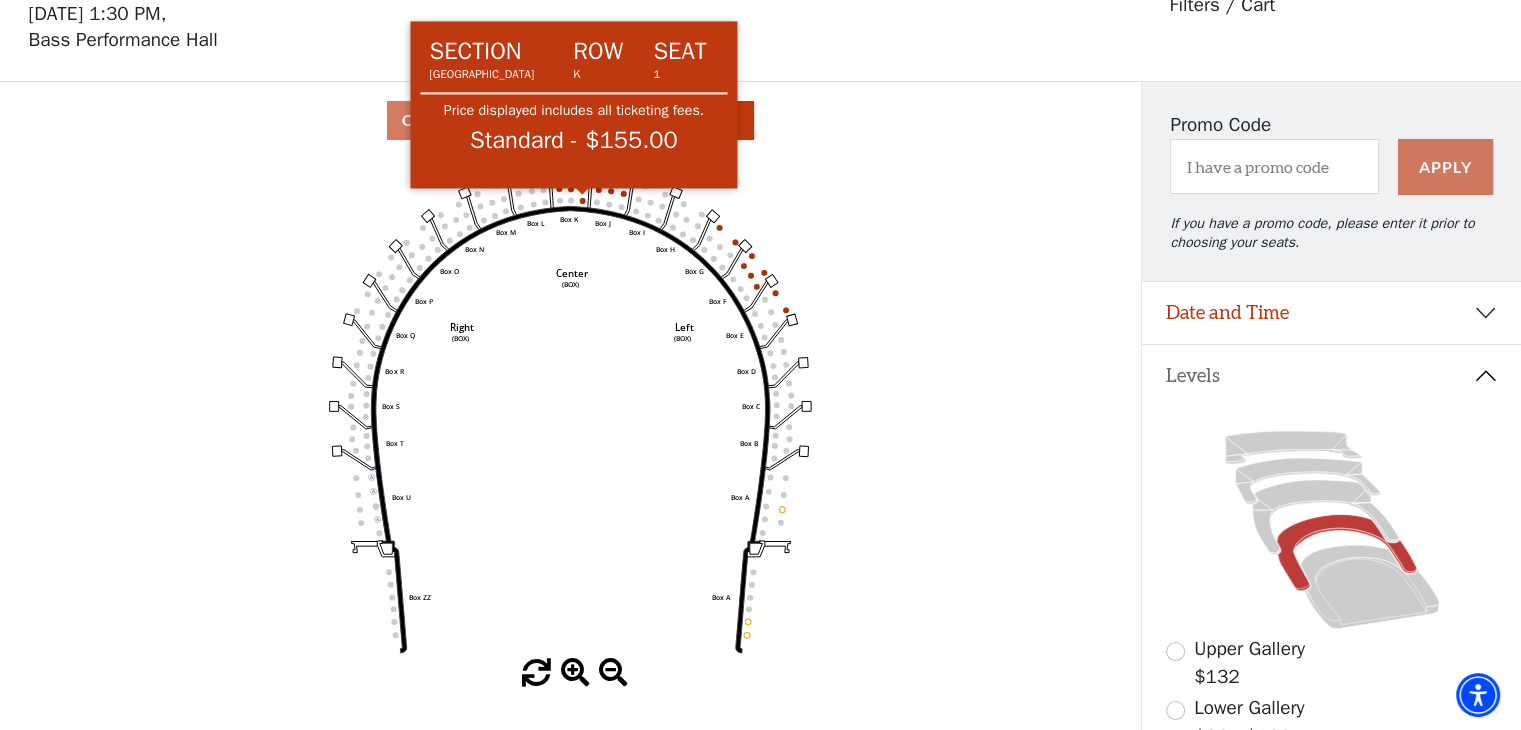 click 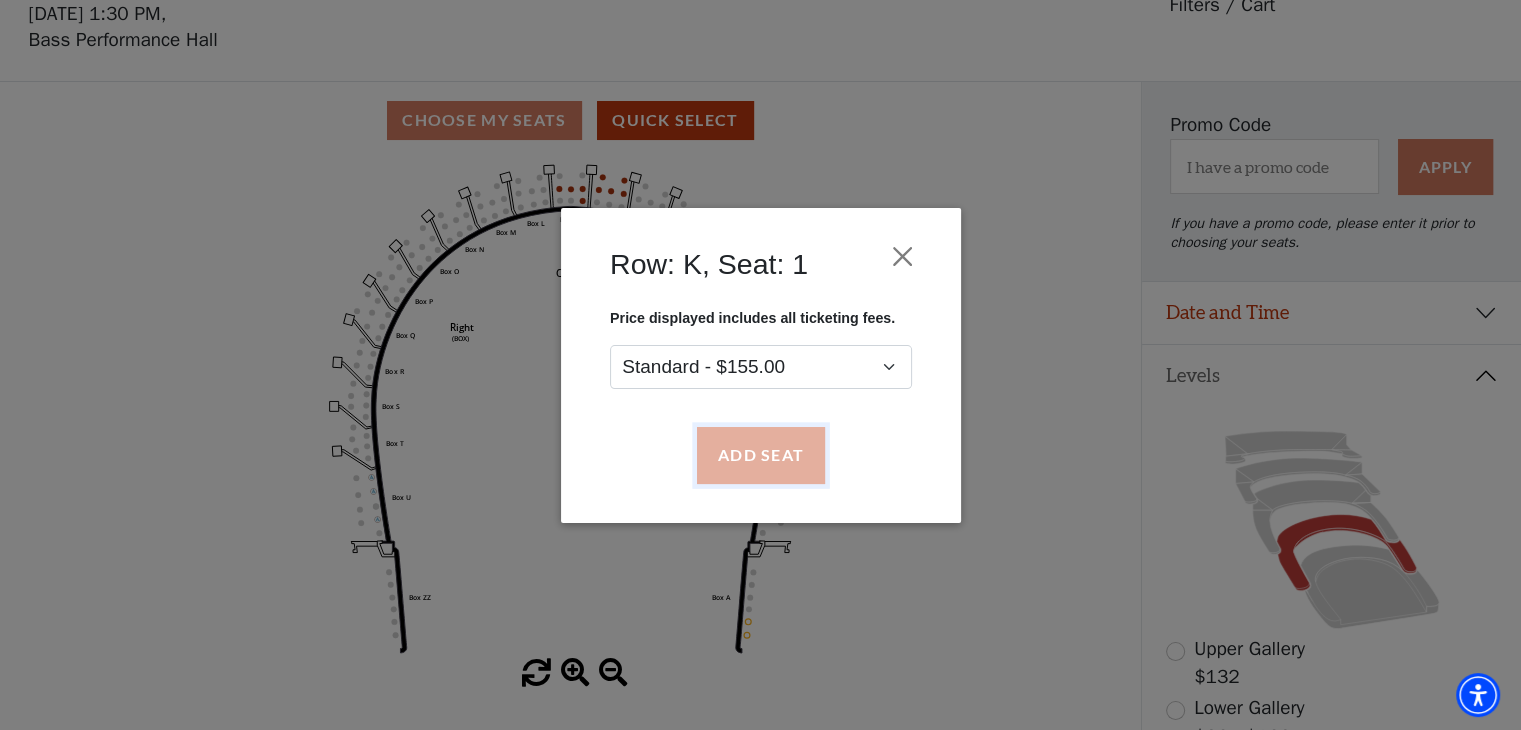 click on "Add Seat" at bounding box center (760, 455) 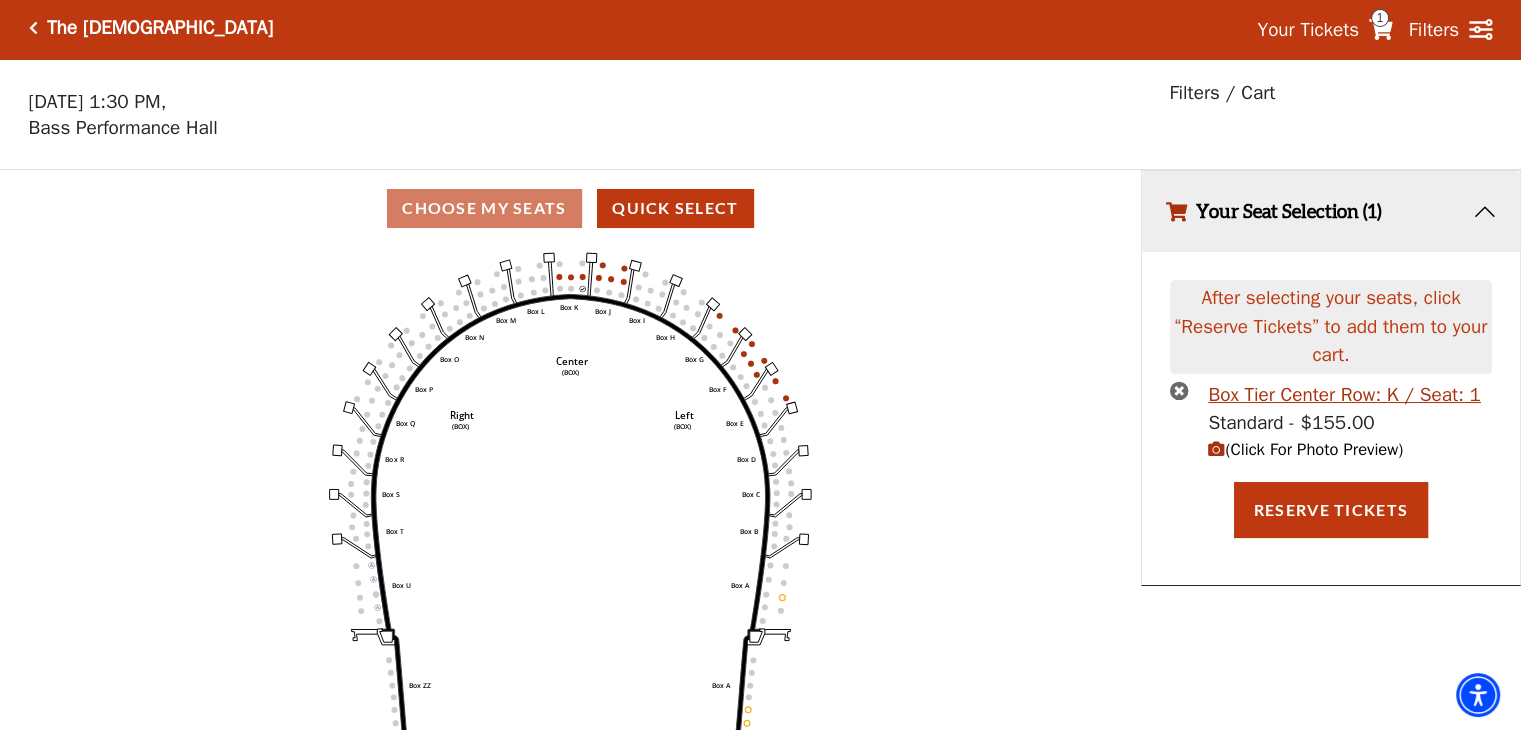 scroll, scrollTop: 0, scrollLeft: 0, axis: both 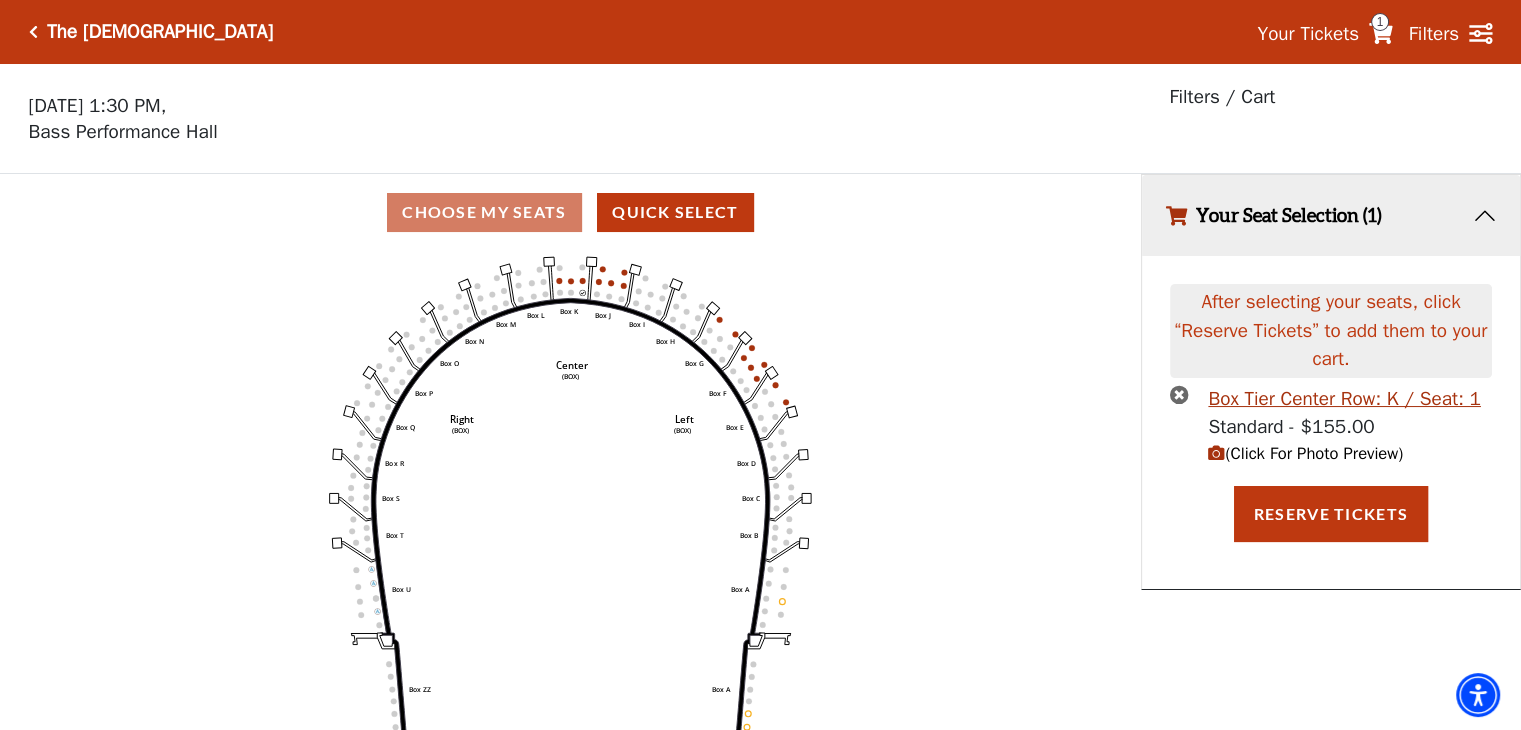 click on "(Click For Photo Preview)" at bounding box center (1305, 453) 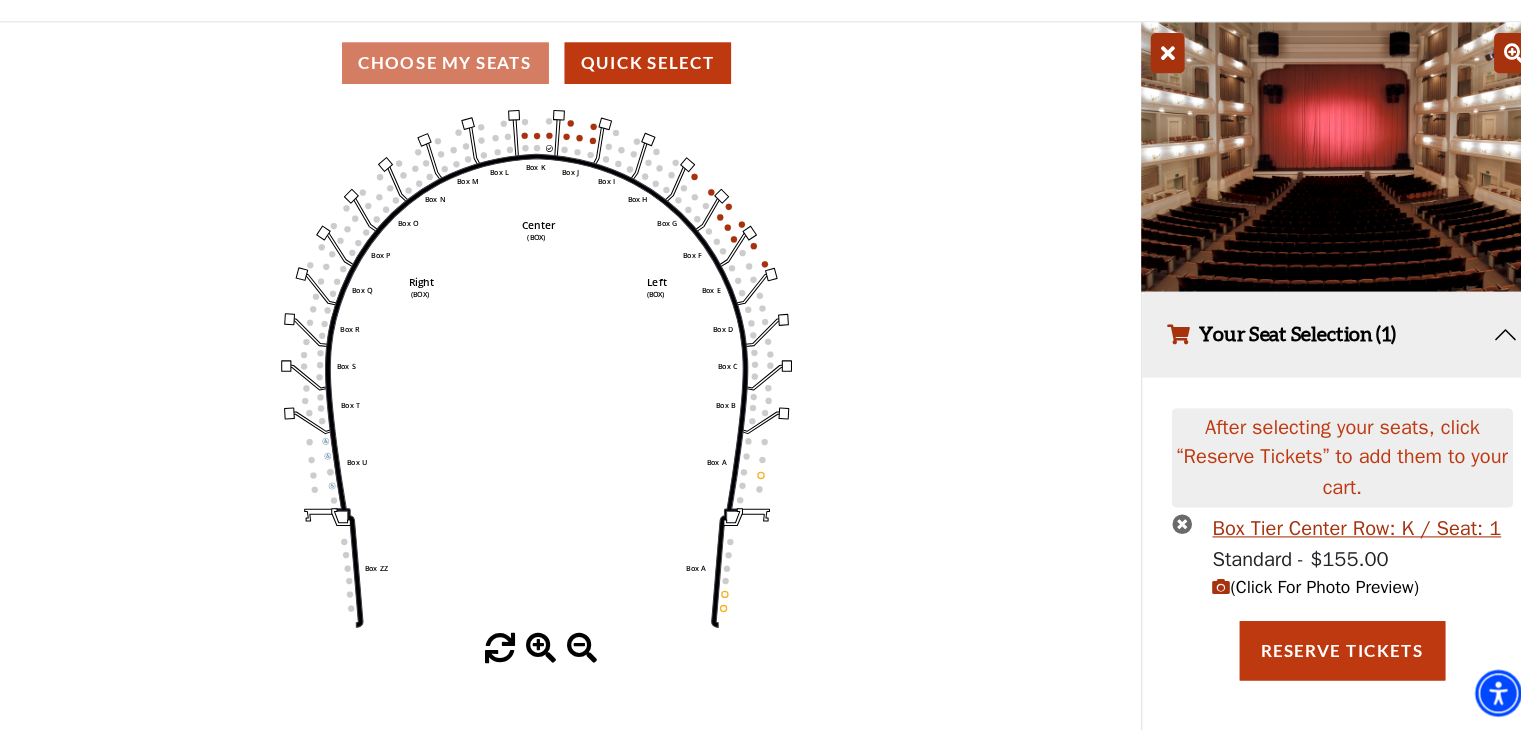 scroll, scrollTop: 112, scrollLeft: 0, axis: vertical 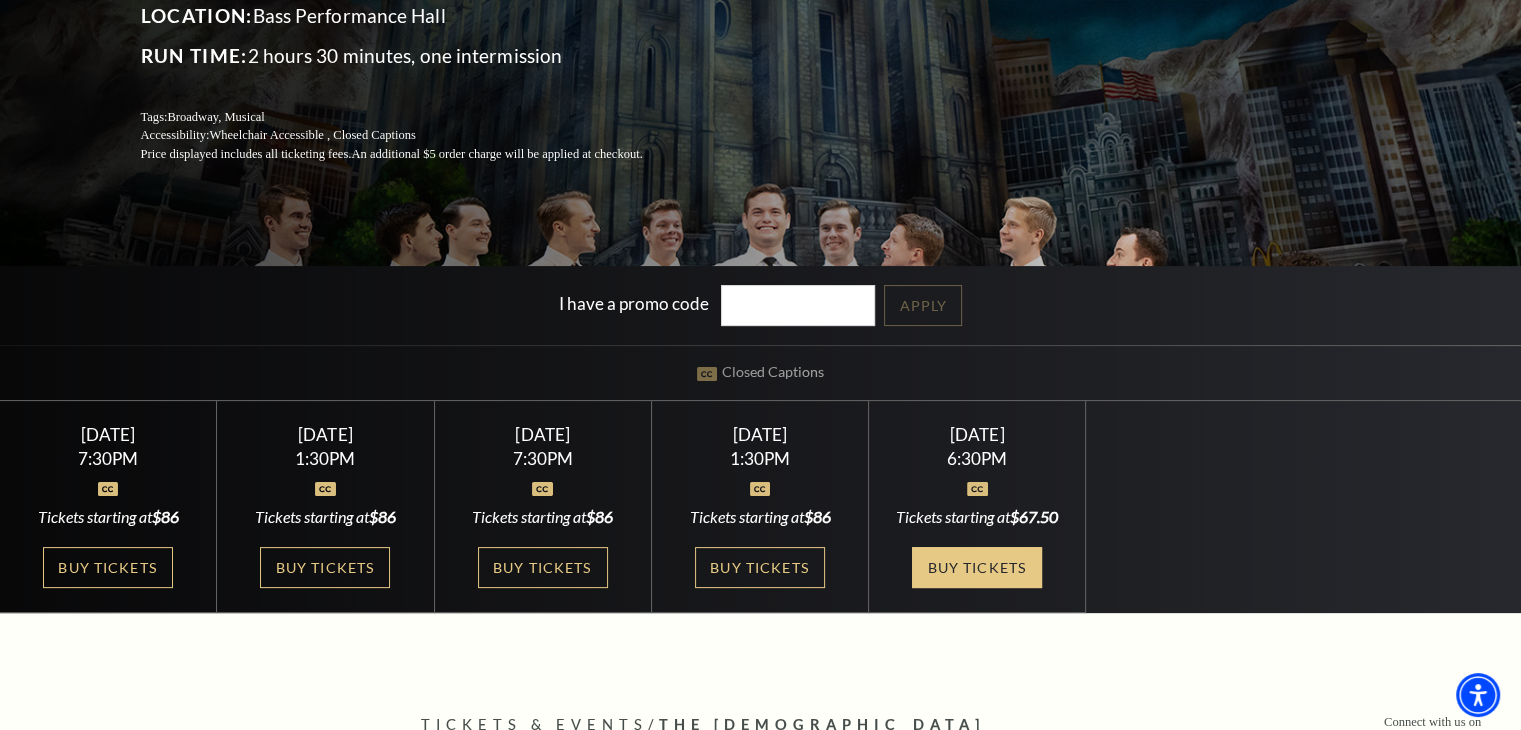 click on "Buy Tickets" at bounding box center [977, 567] 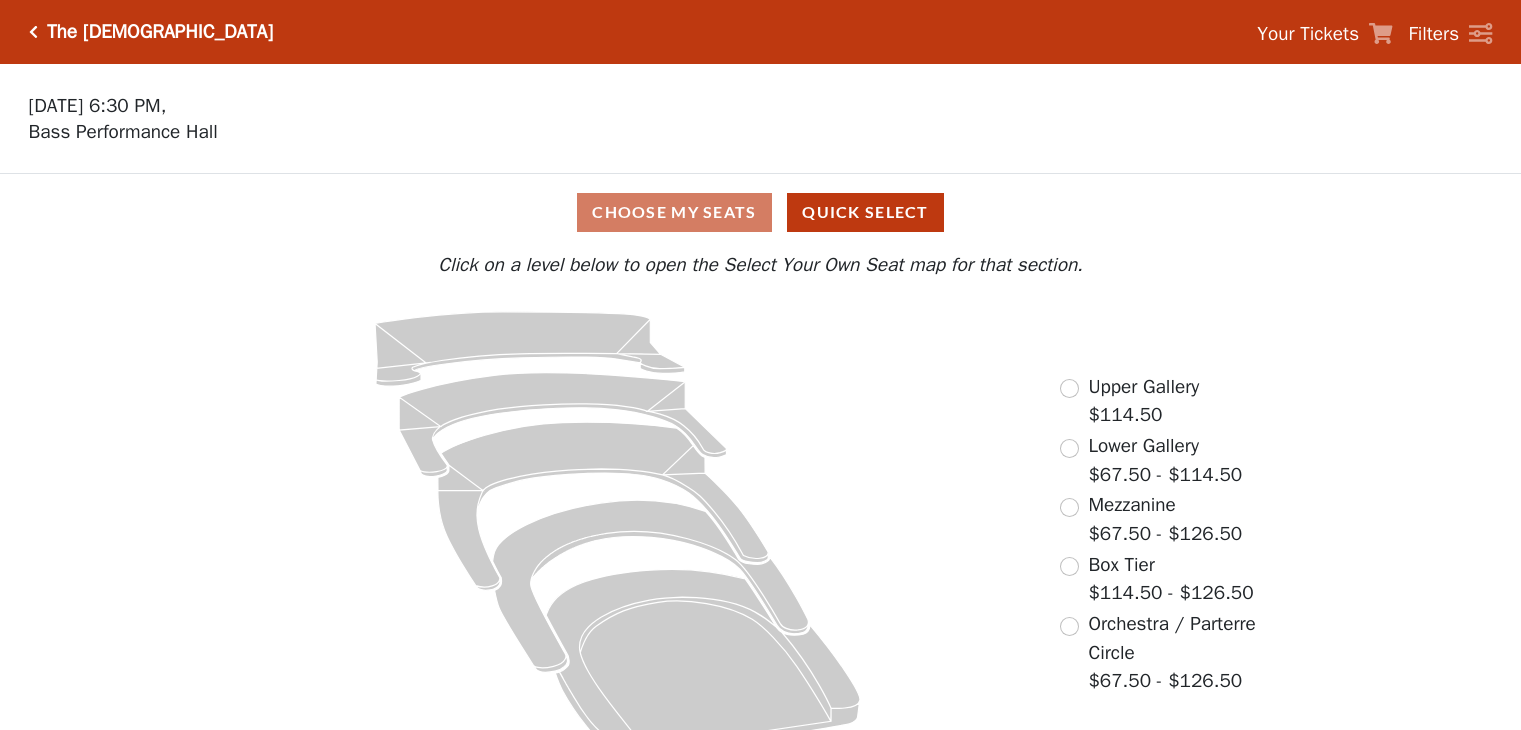 scroll, scrollTop: 0, scrollLeft: 0, axis: both 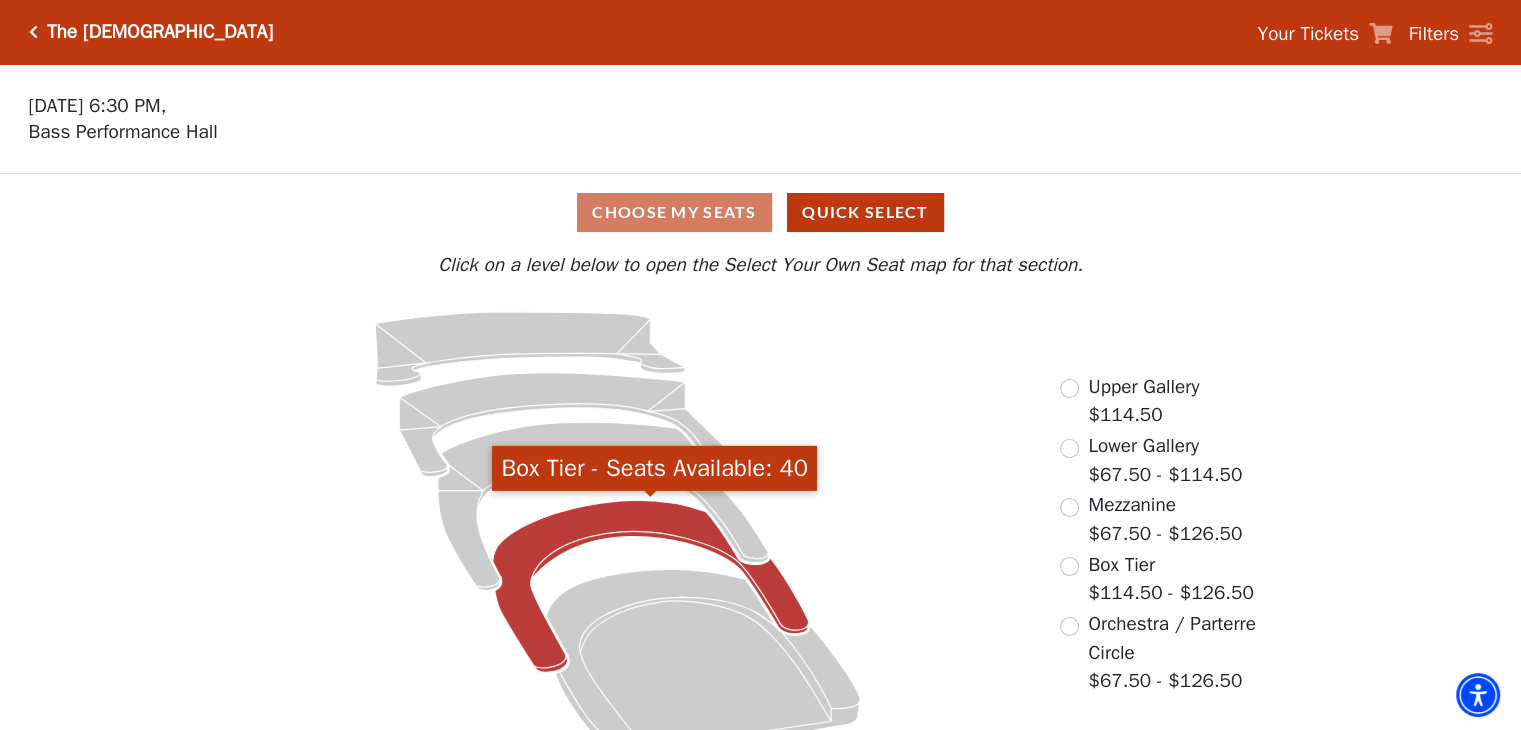click 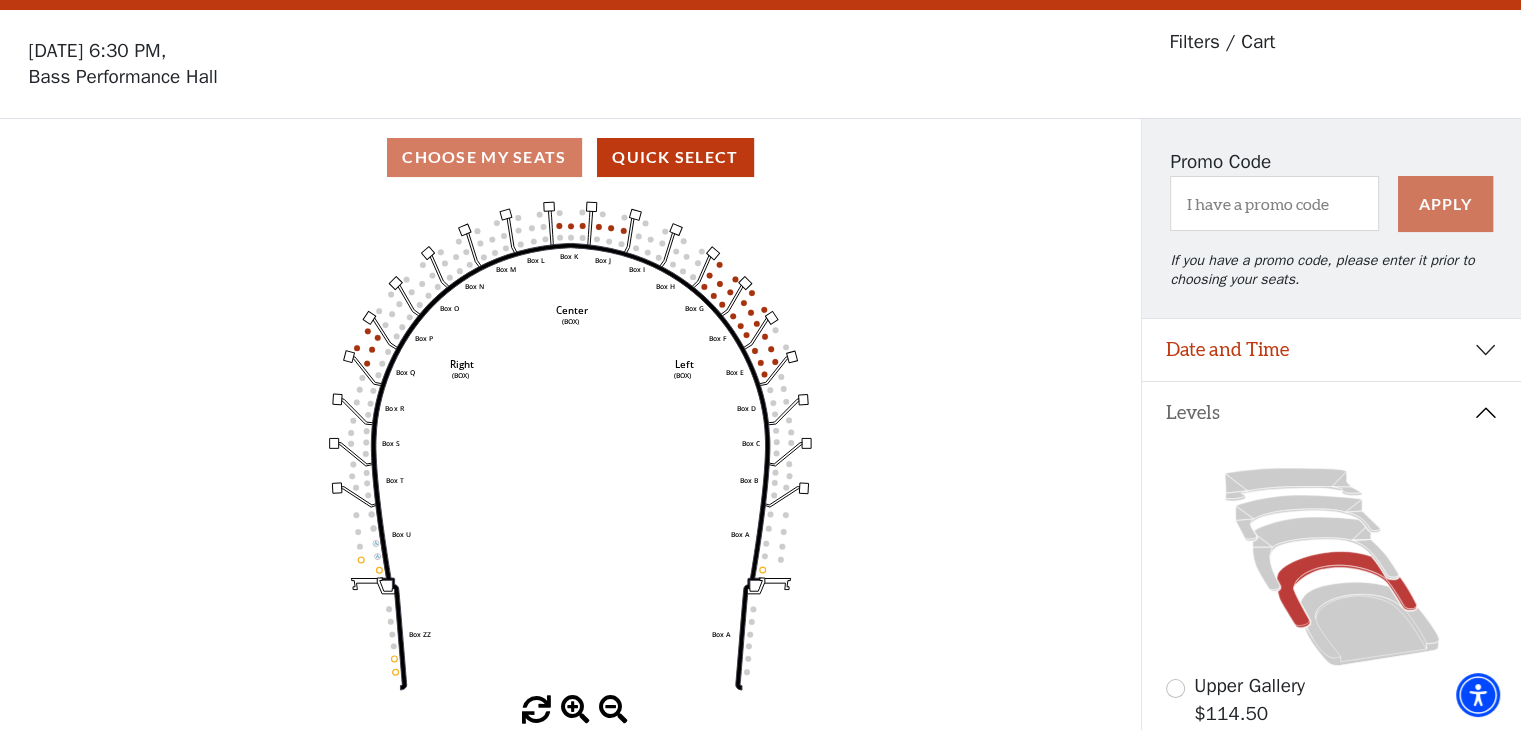scroll, scrollTop: 92, scrollLeft: 0, axis: vertical 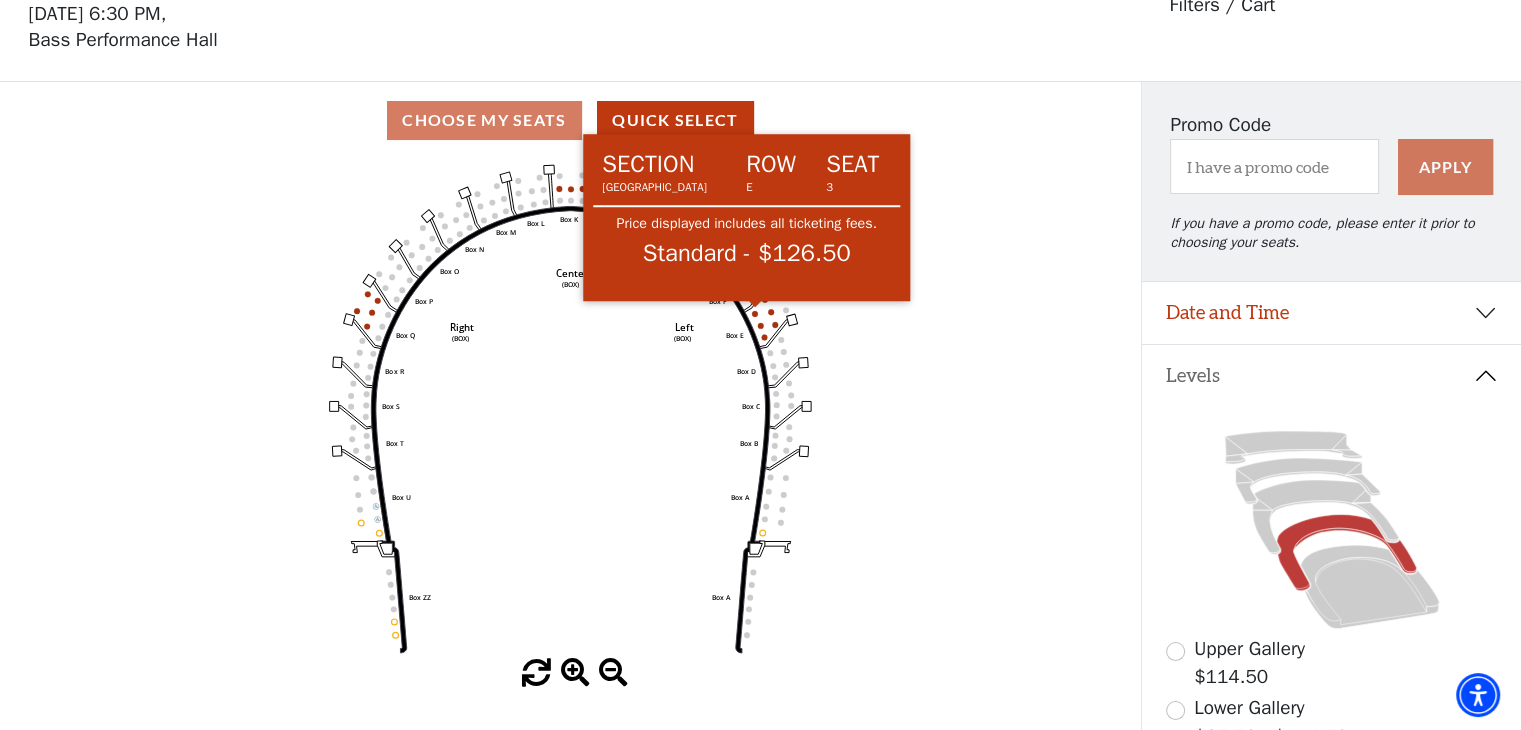 click 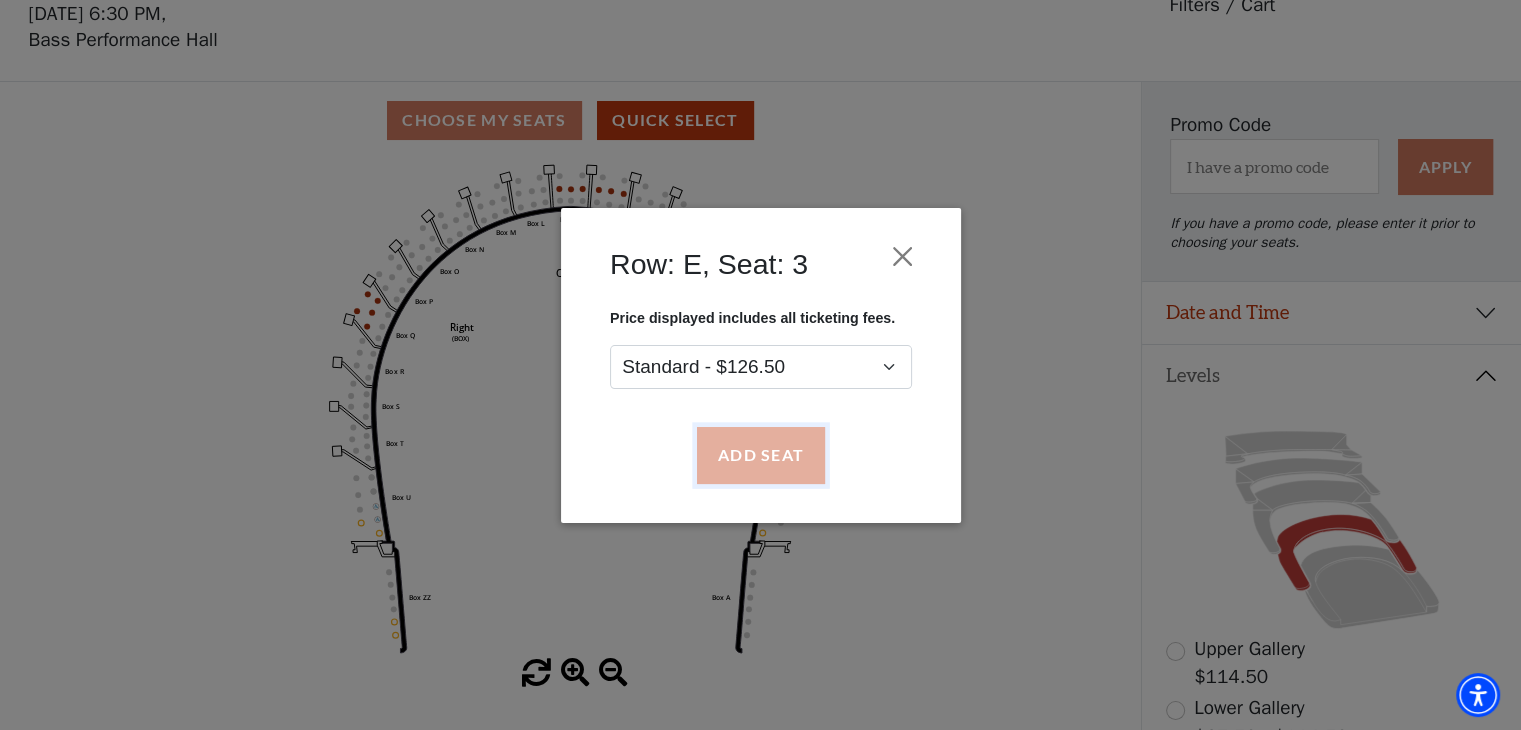 click on "Add Seat" at bounding box center (760, 455) 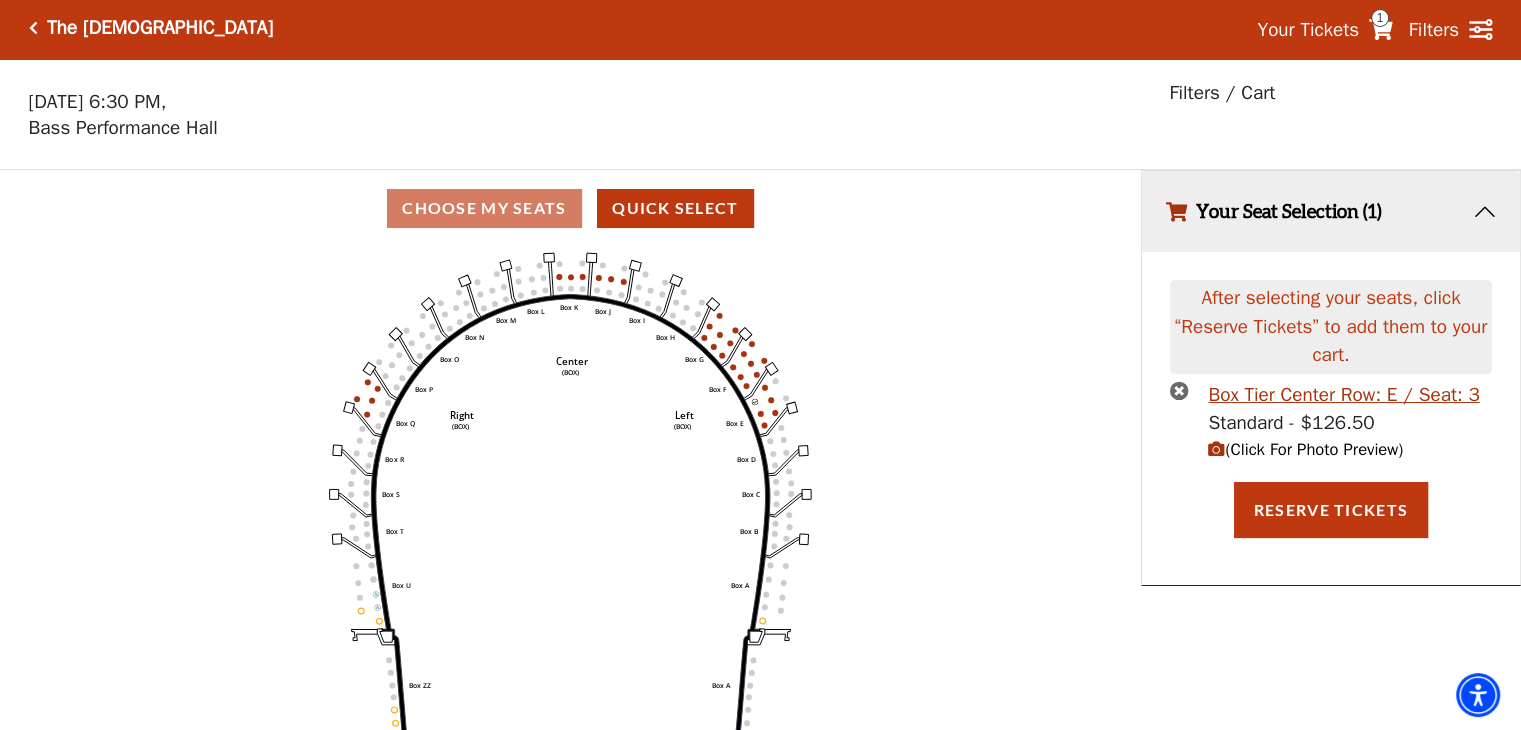 scroll, scrollTop: 0, scrollLeft: 0, axis: both 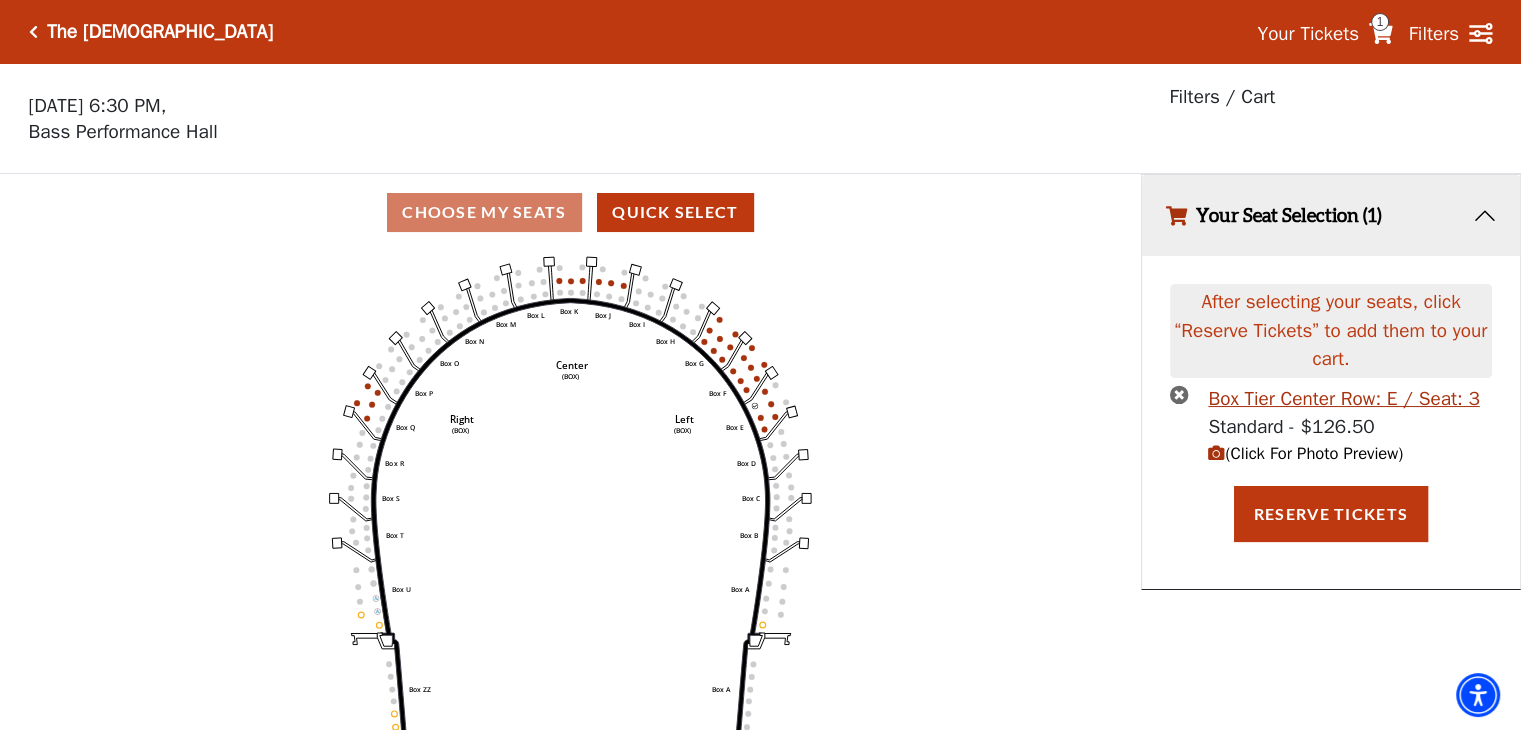 click on "(Click For Photo Preview)" at bounding box center [1305, 453] 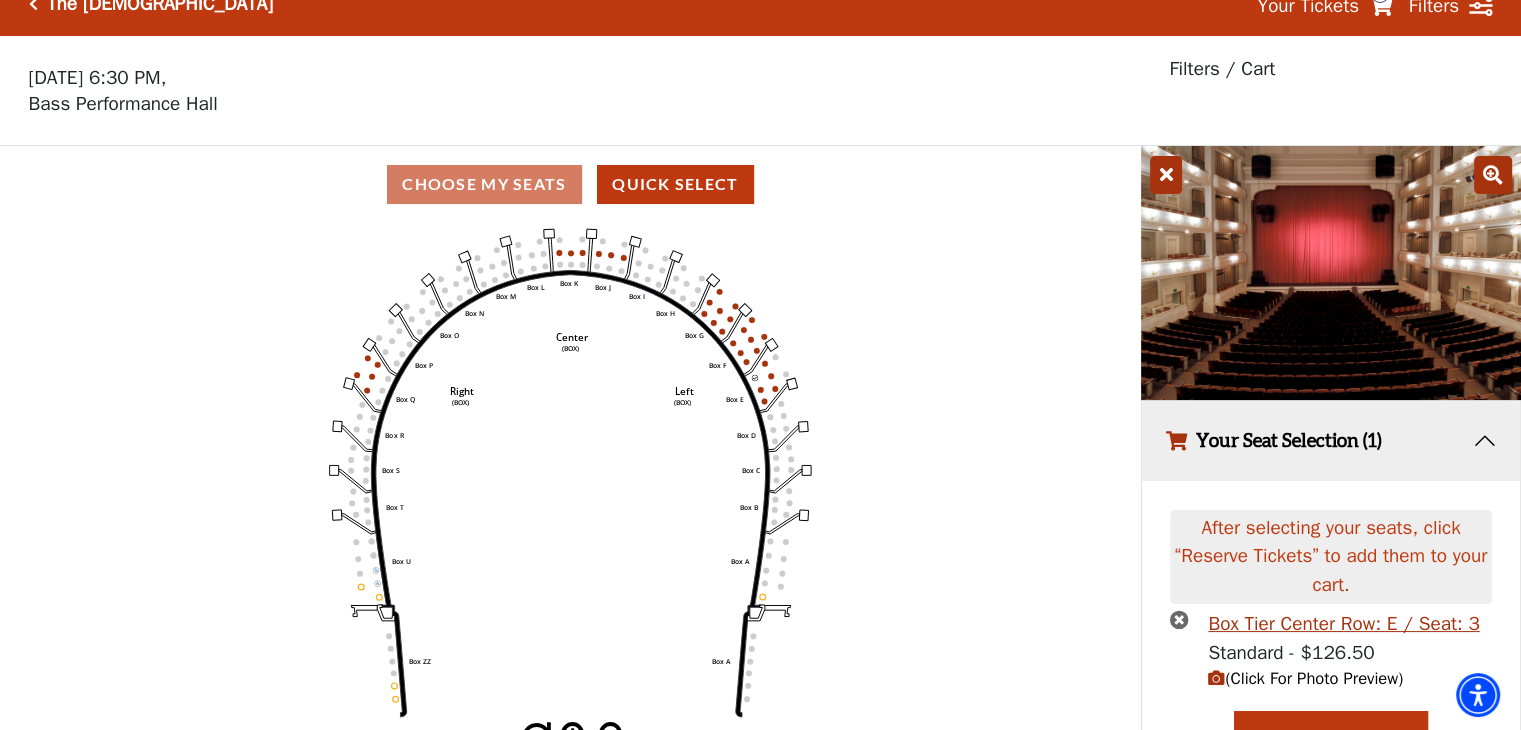 scroll, scrollTop: 29, scrollLeft: 0, axis: vertical 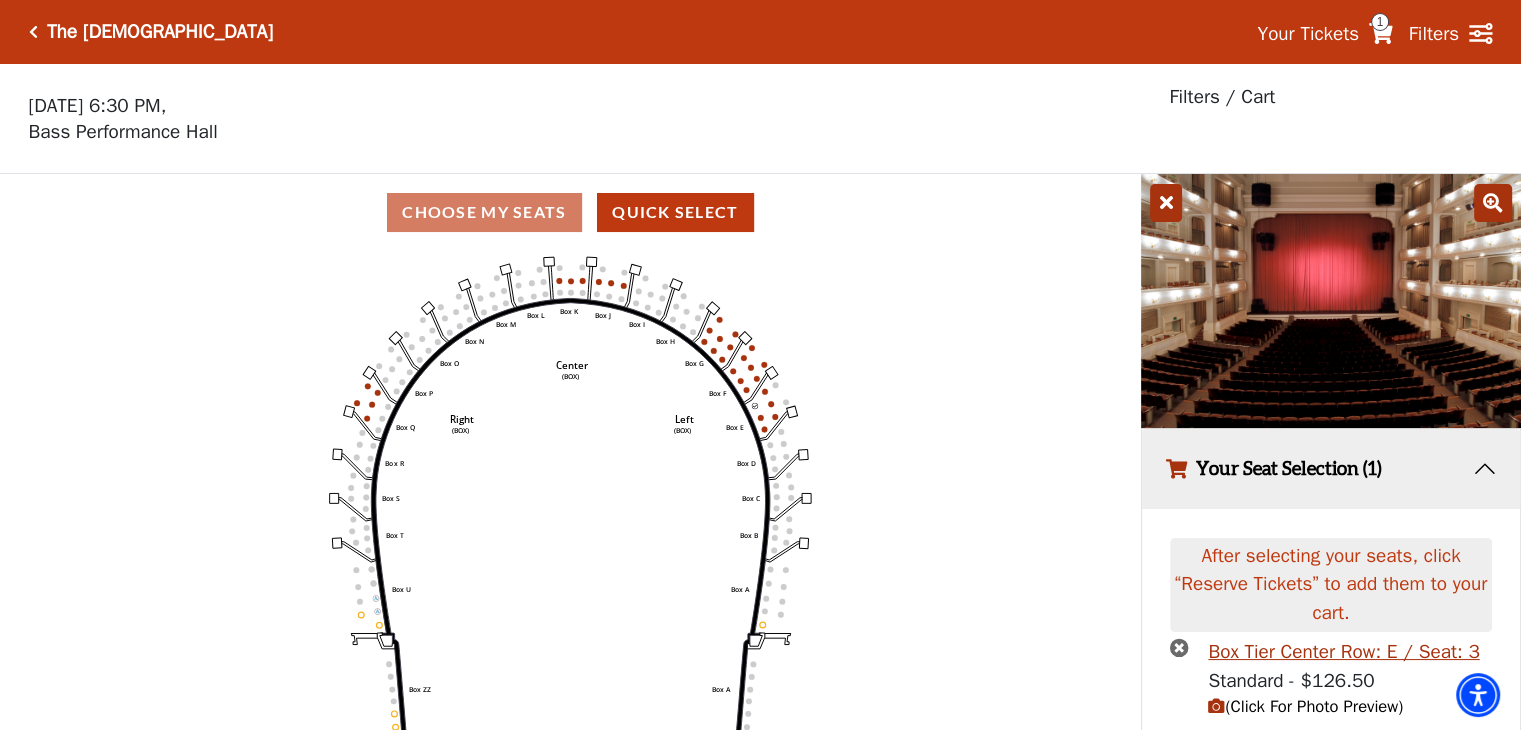 click at bounding box center (33, 32) 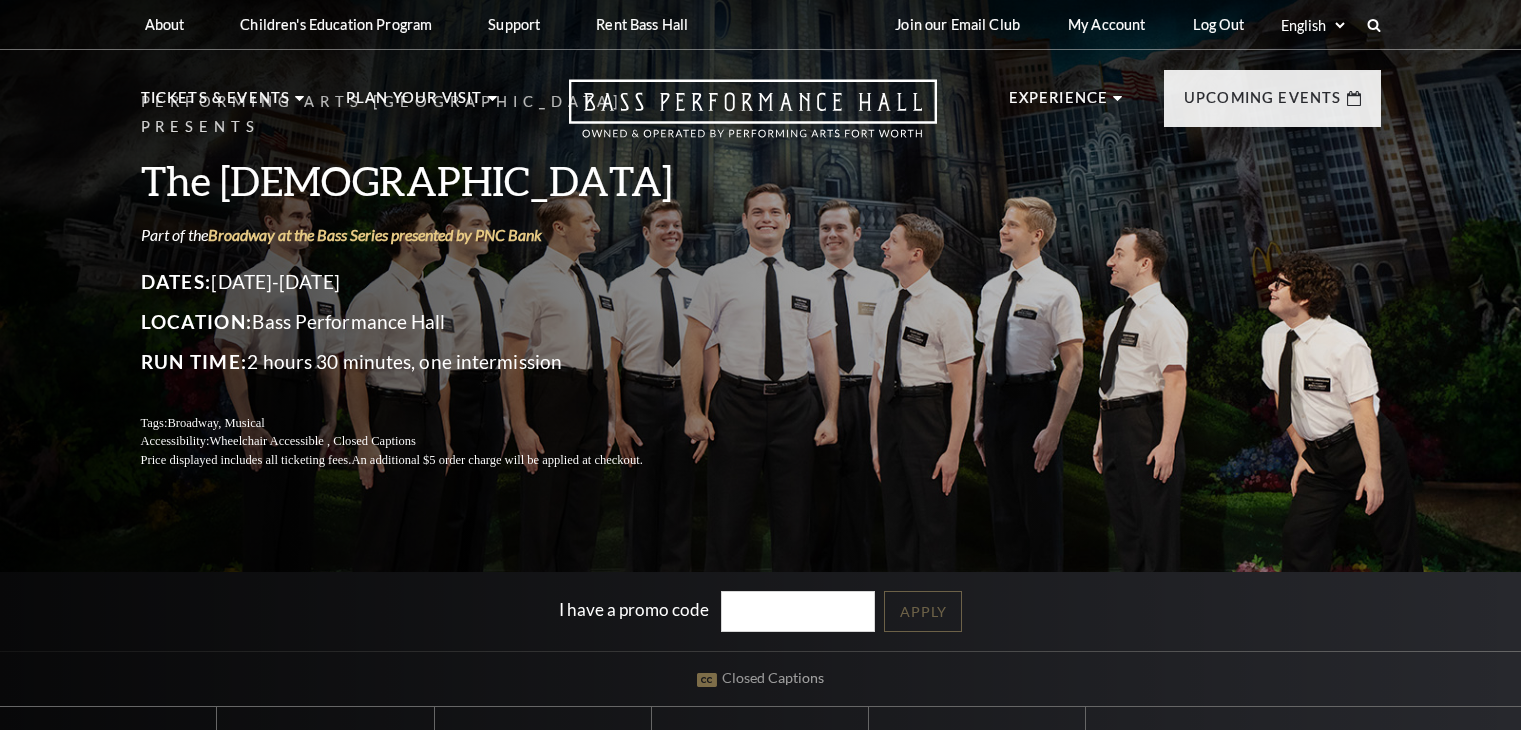 scroll, scrollTop: 0, scrollLeft: 0, axis: both 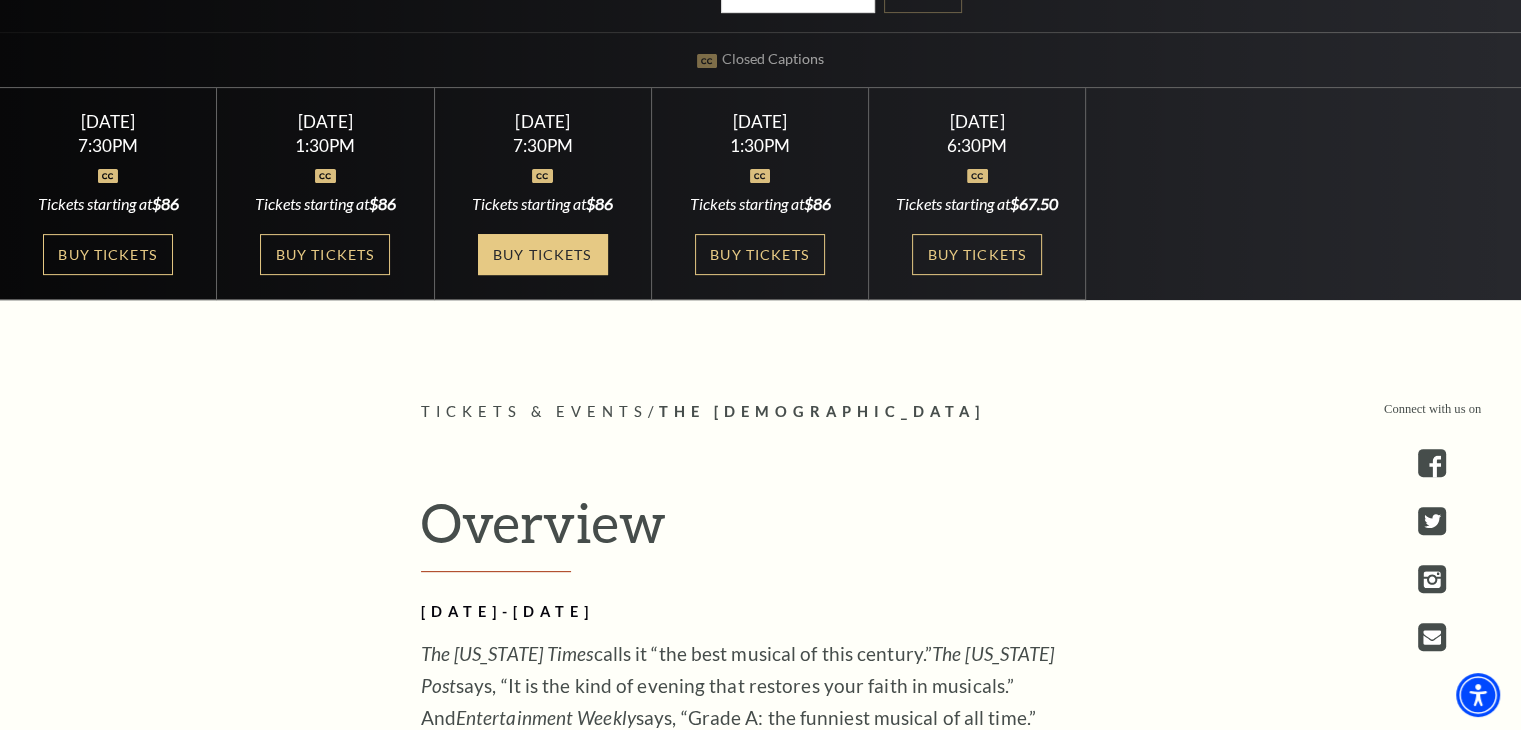 click on "Buy Tickets" at bounding box center (543, 254) 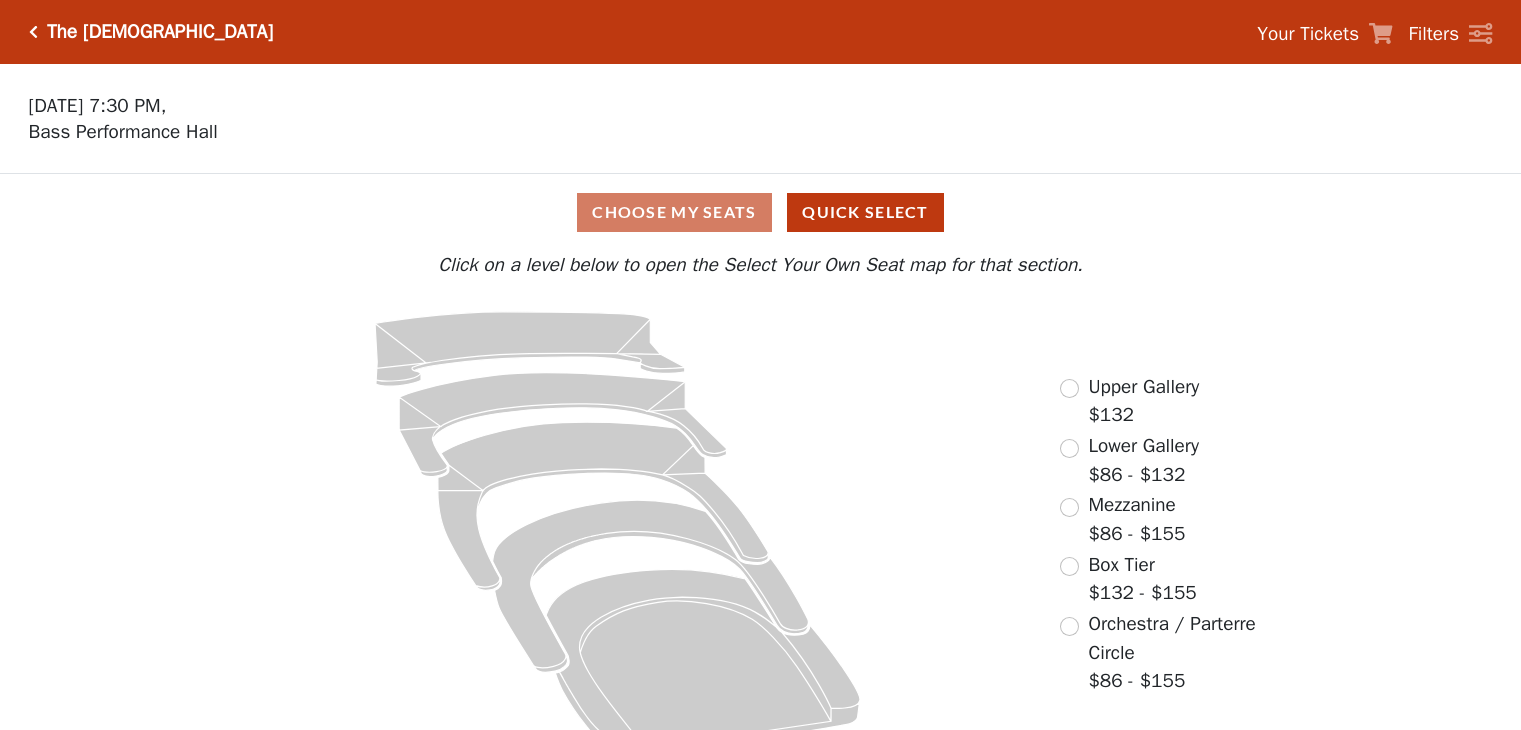 scroll, scrollTop: 0, scrollLeft: 0, axis: both 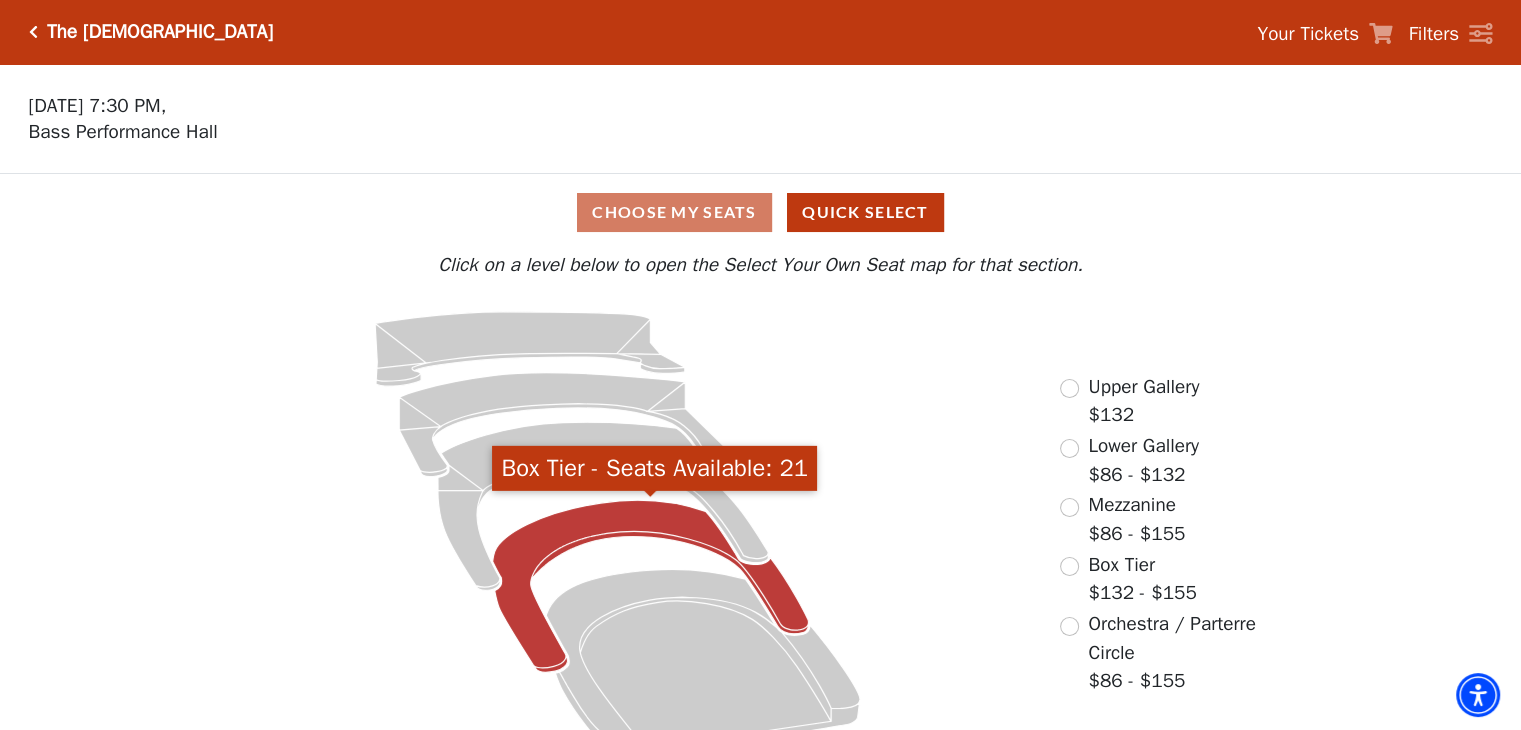 click 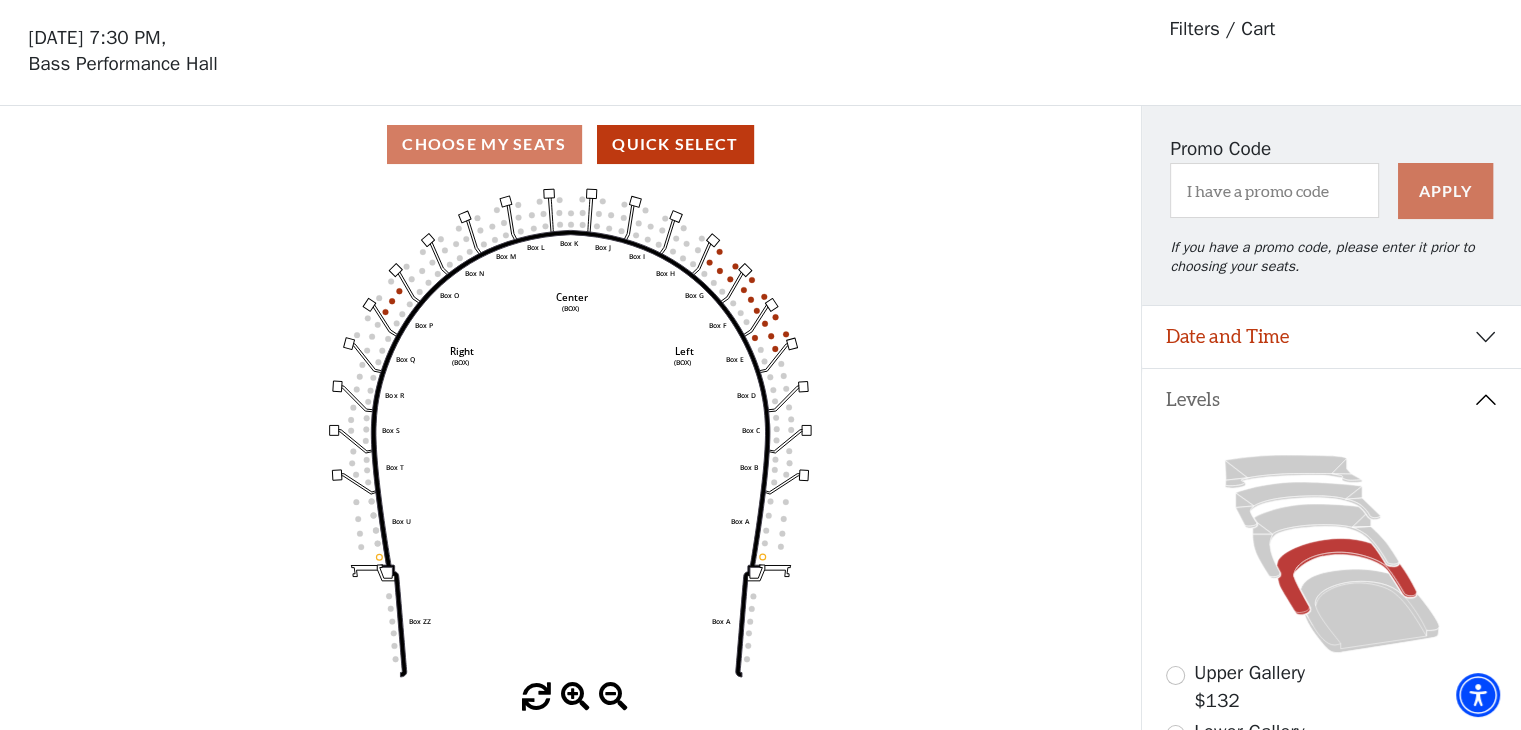 scroll, scrollTop: 92, scrollLeft: 0, axis: vertical 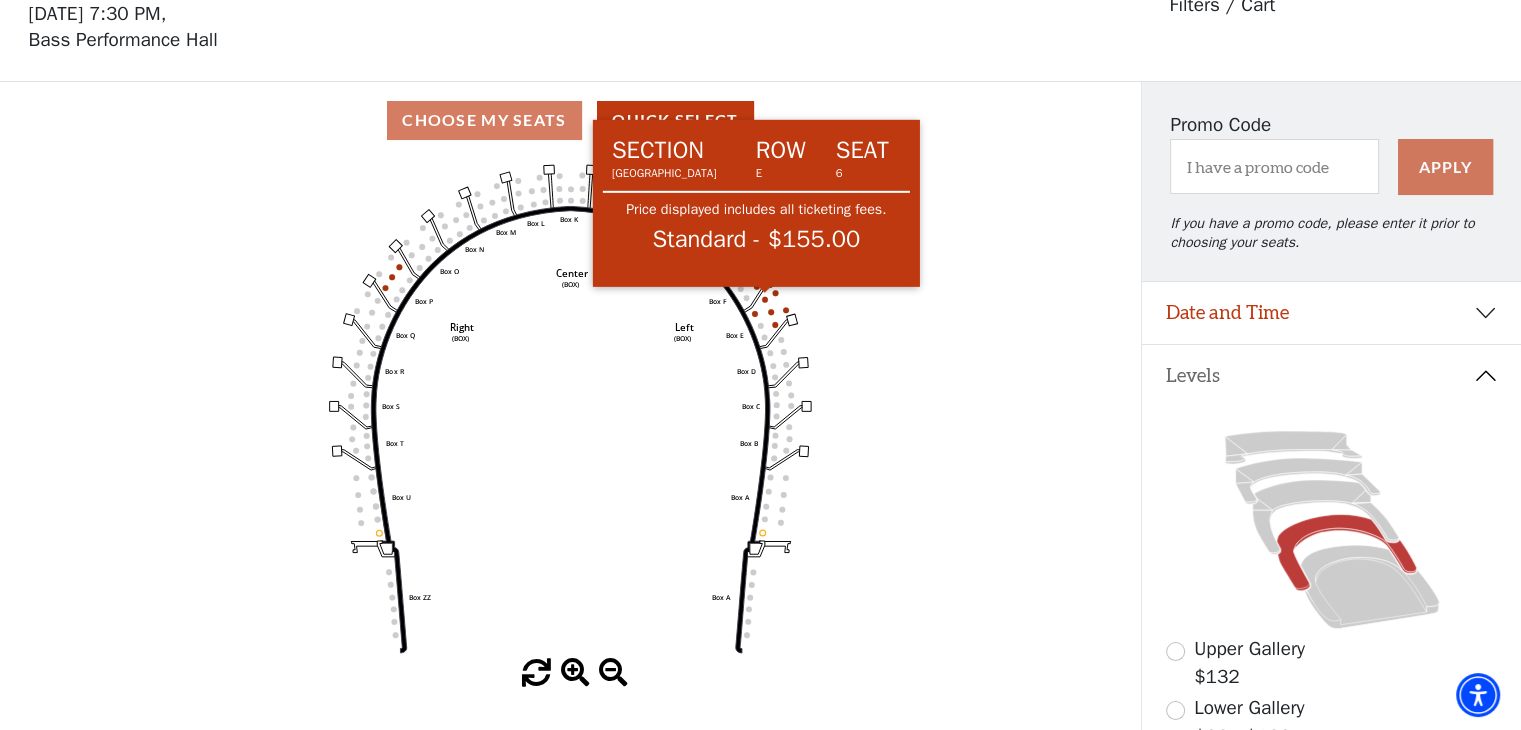click 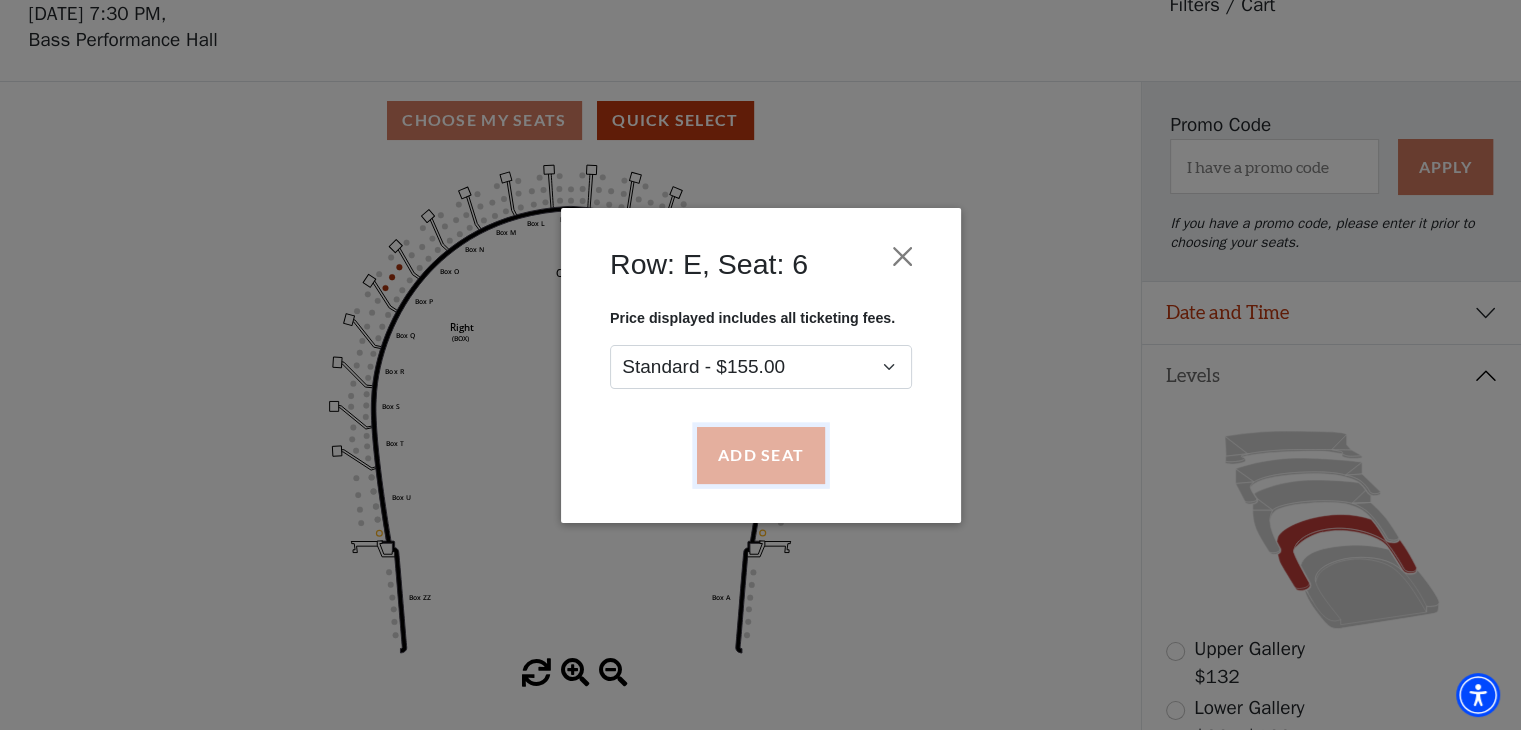 click on "Add Seat" at bounding box center [760, 455] 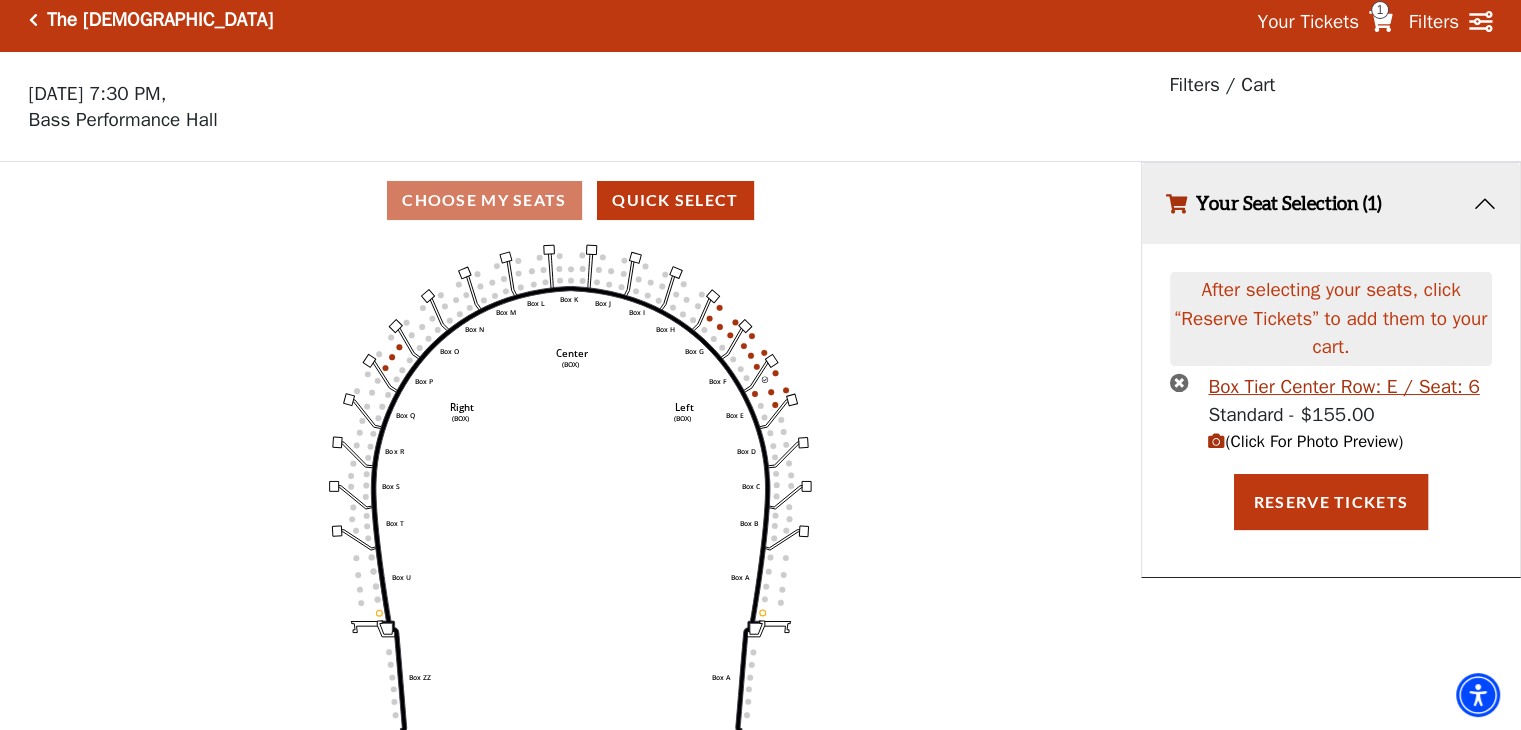 scroll, scrollTop: 0, scrollLeft: 0, axis: both 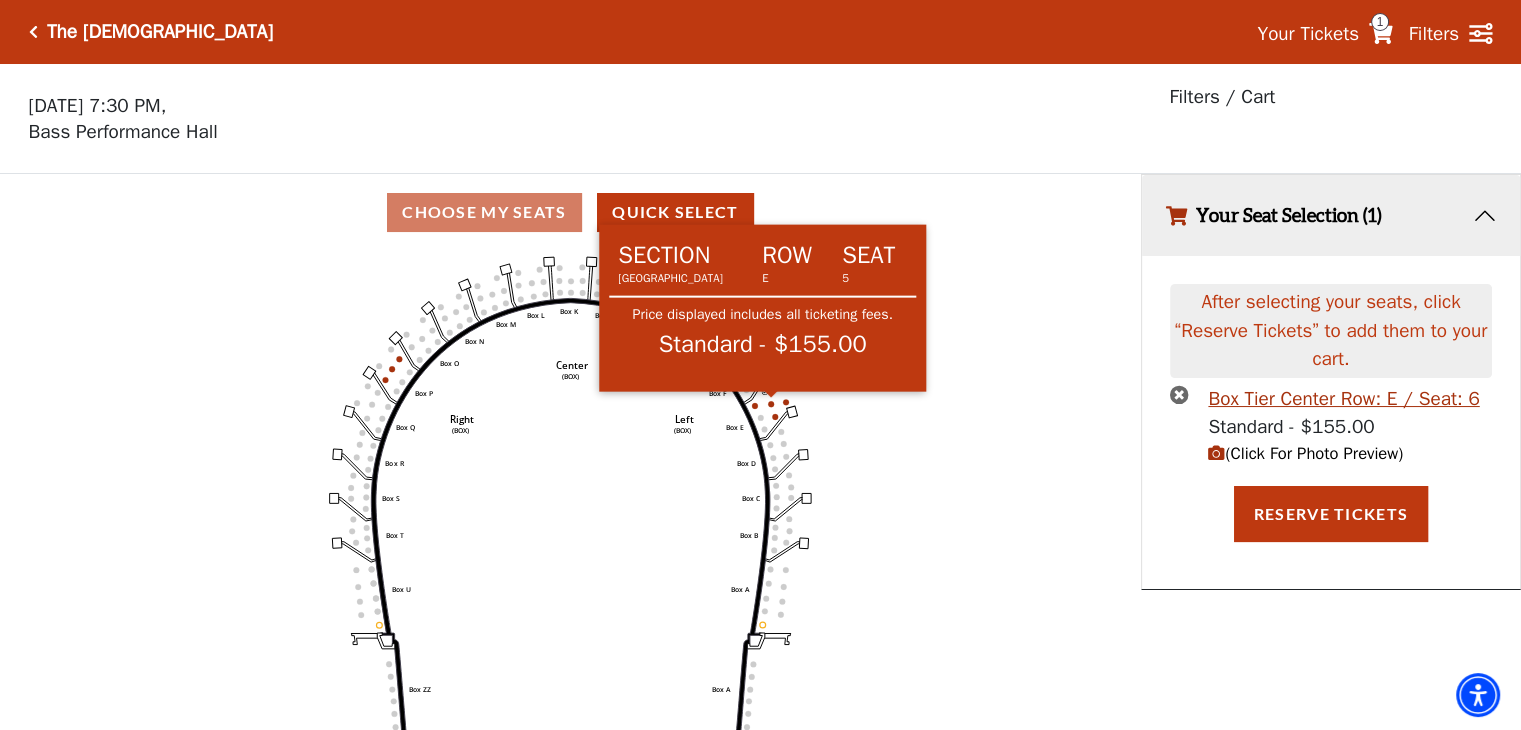 click 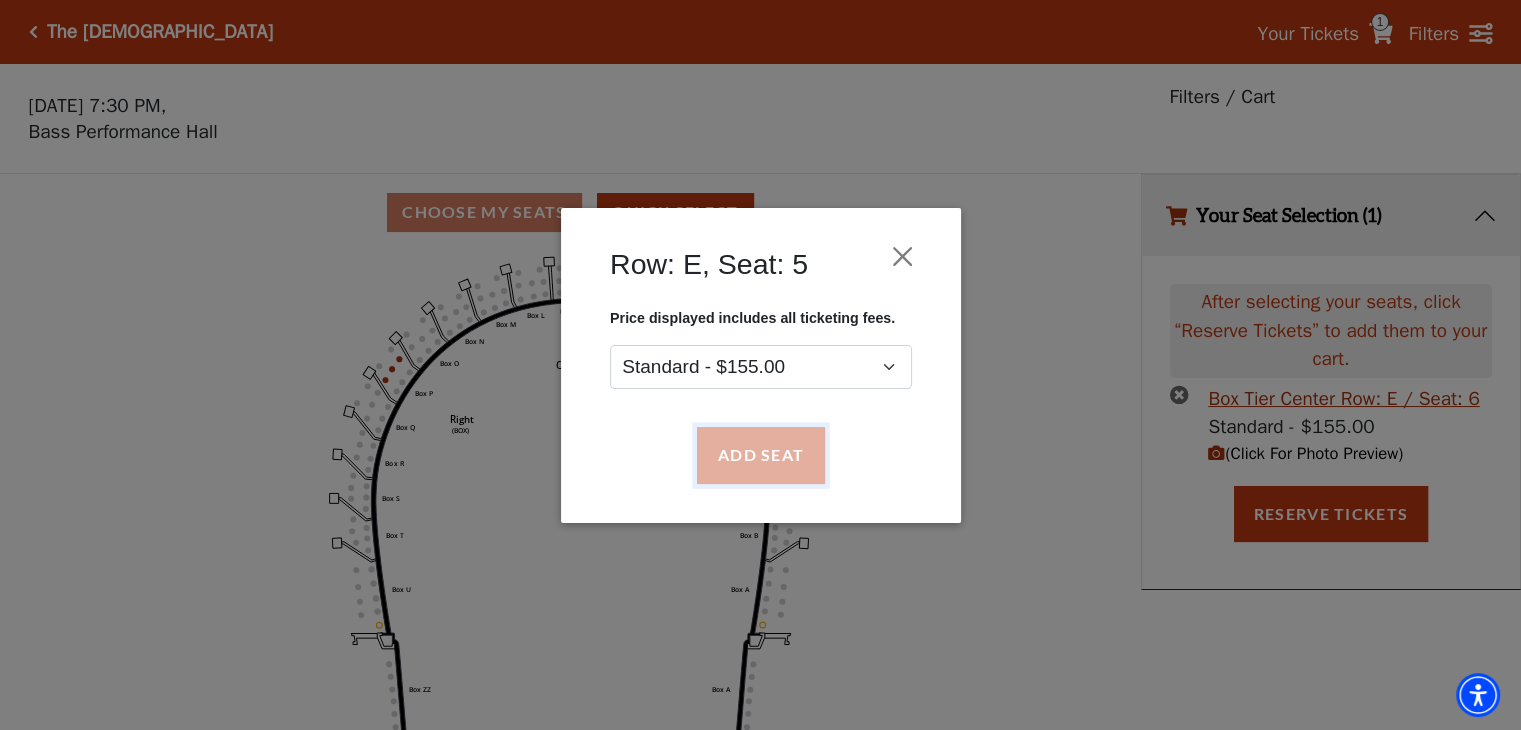 click on "Add Seat" at bounding box center (760, 455) 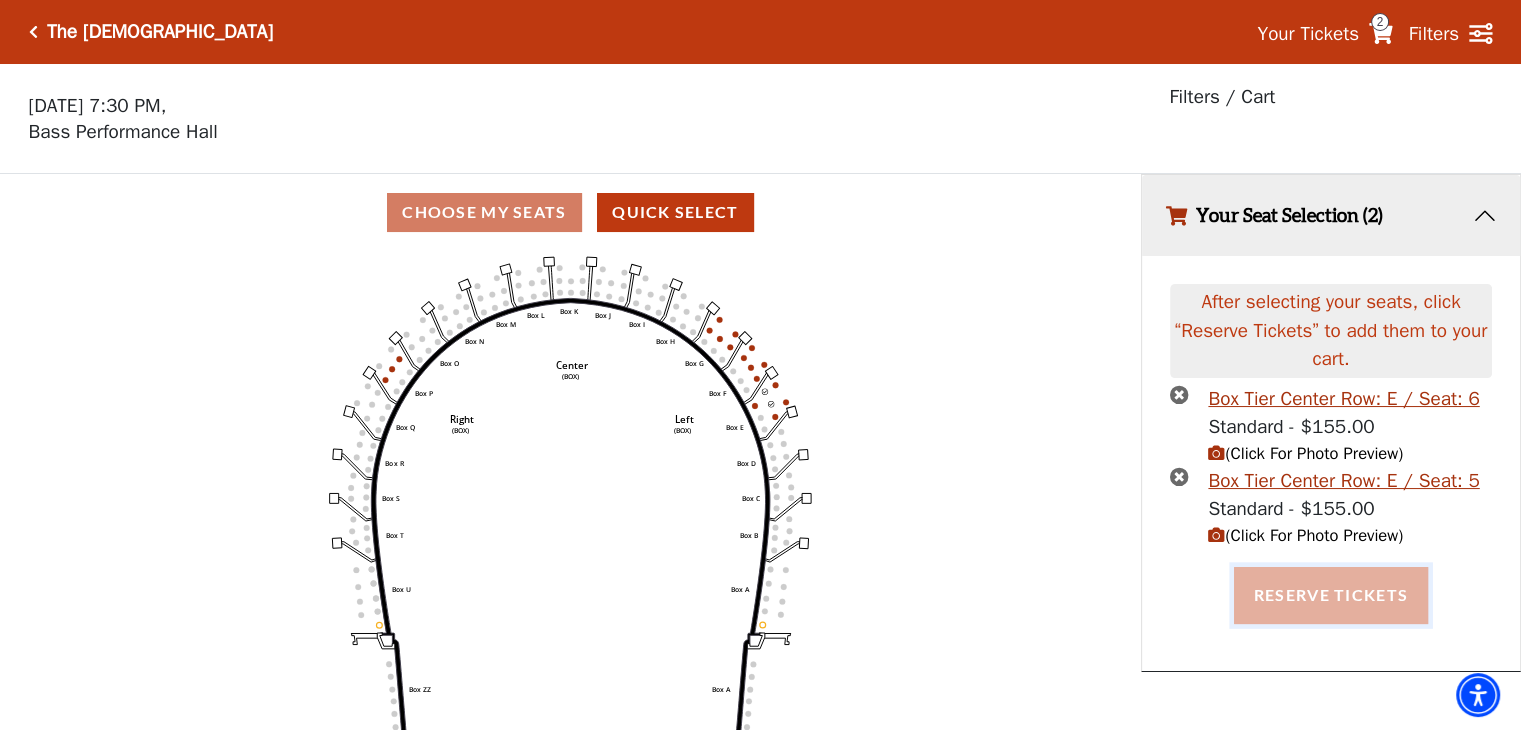 click on "Reserve Tickets" at bounding box center [1331, 595] 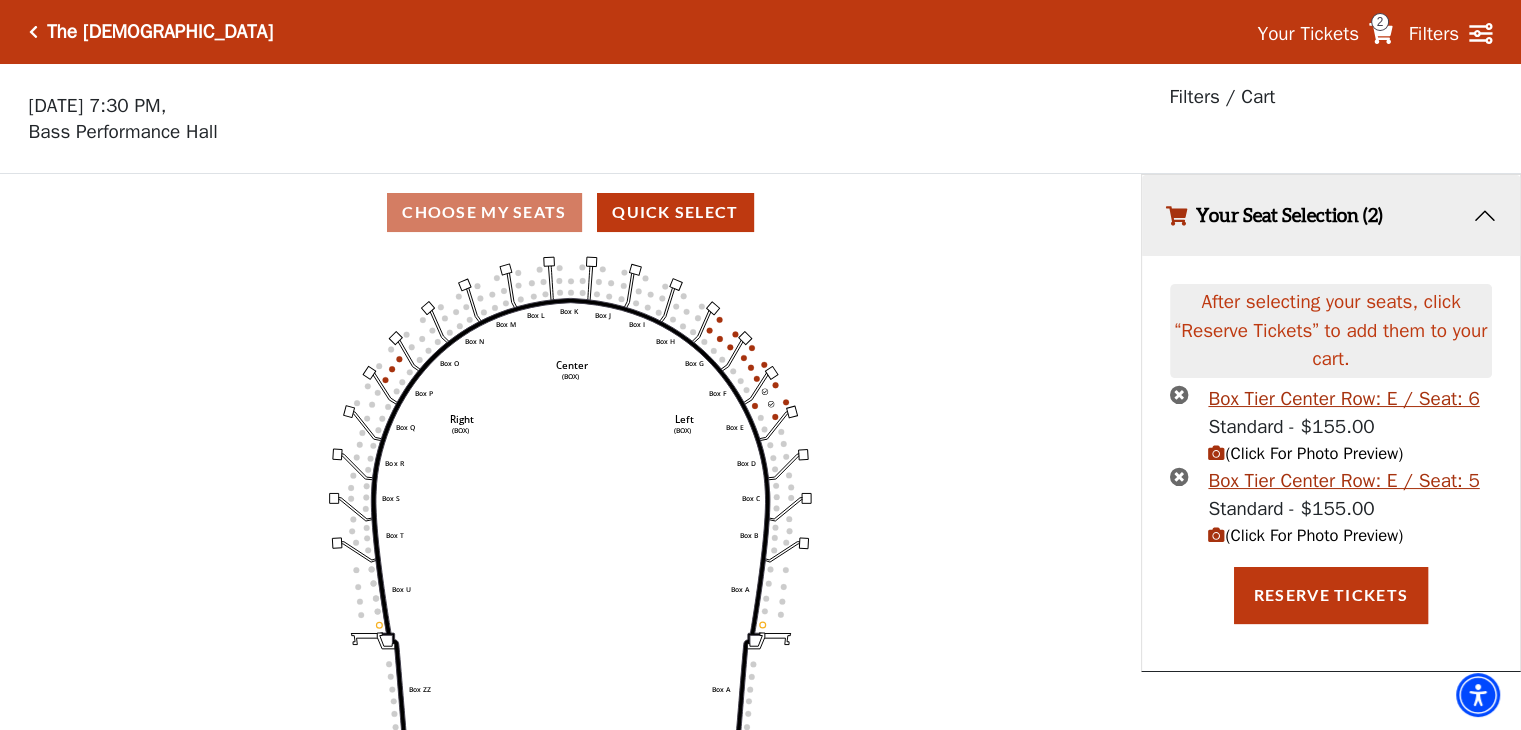 click at bounding box center (33, 32) 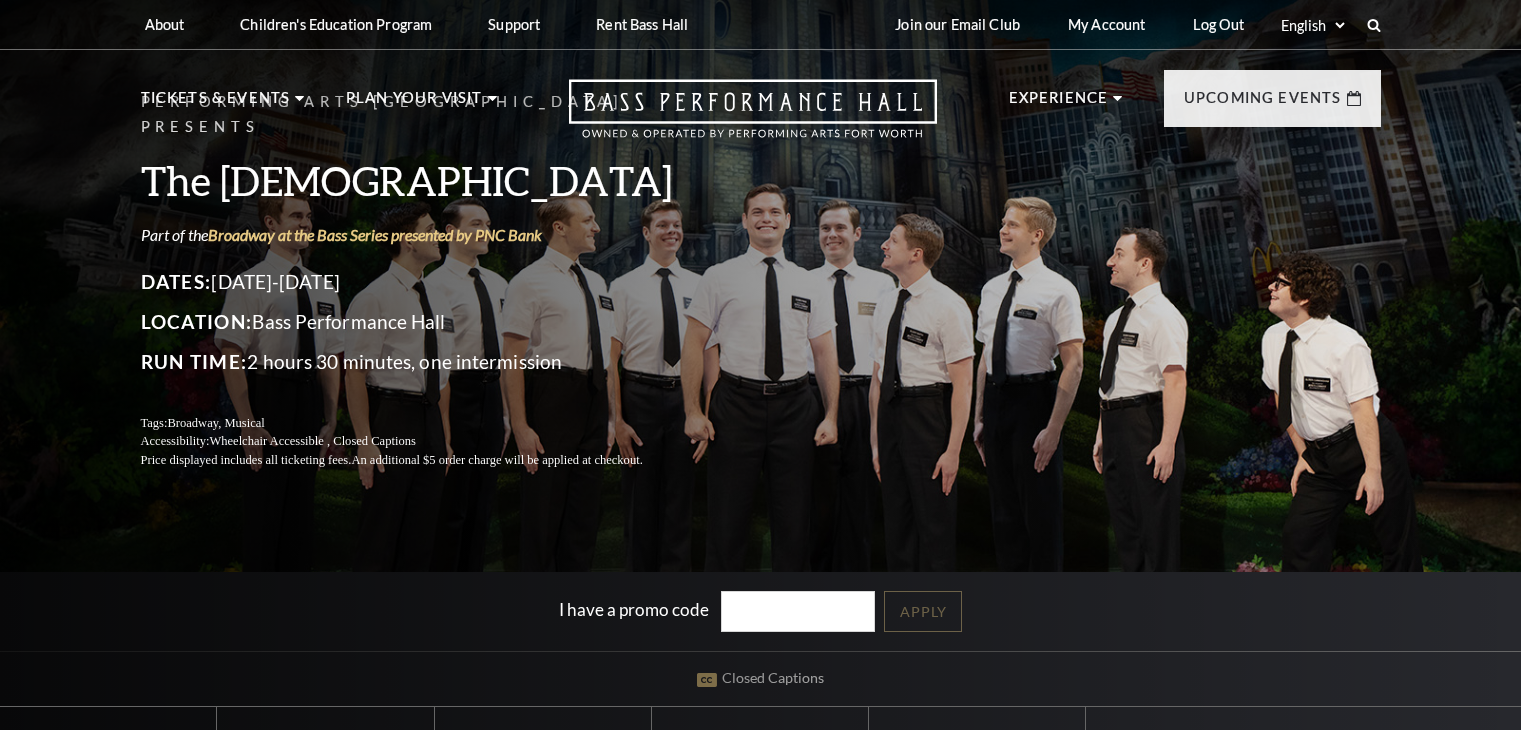 scroll, scrollTop: 0, scrollLeft: 0, axis: both 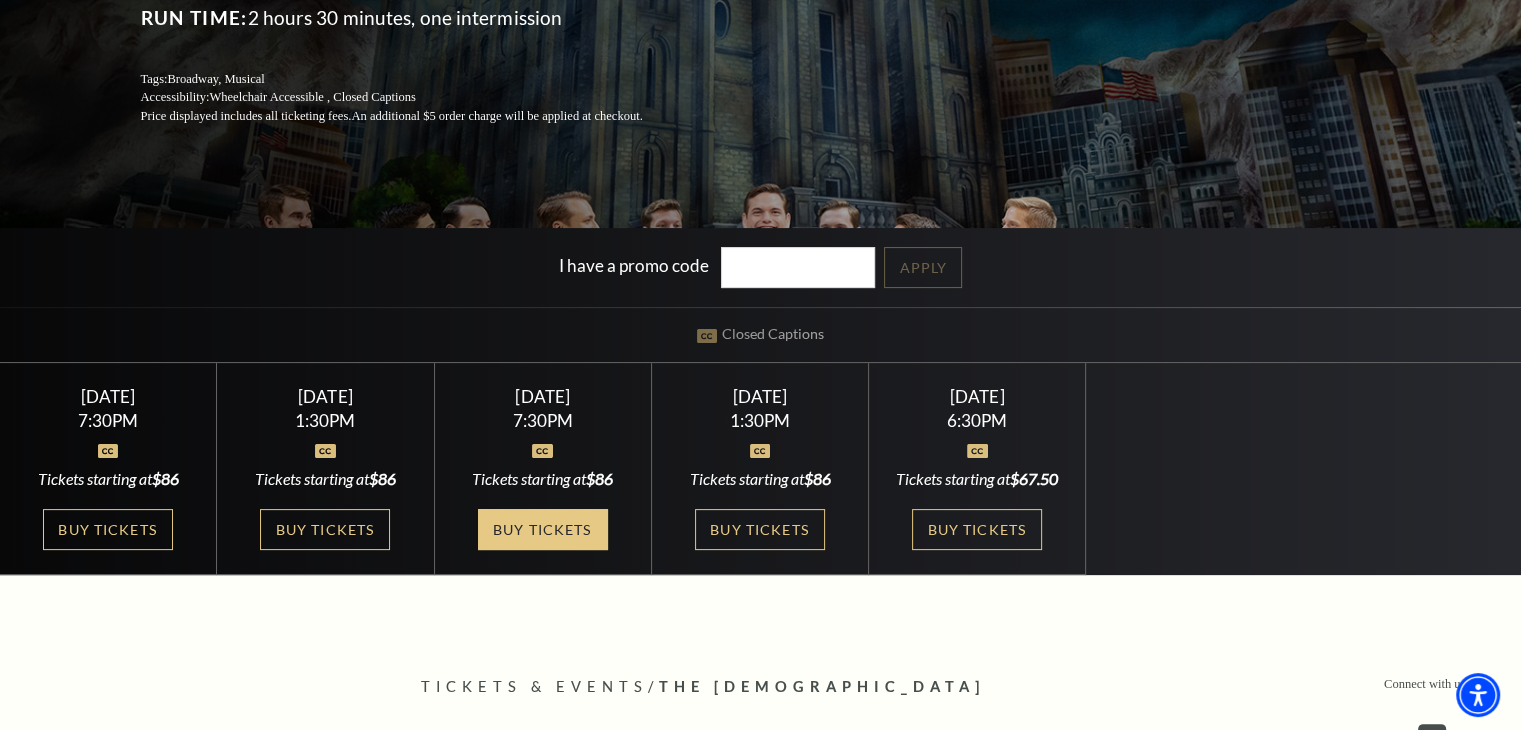 click on "Buy Tickets" at bounding box center (543, 529) 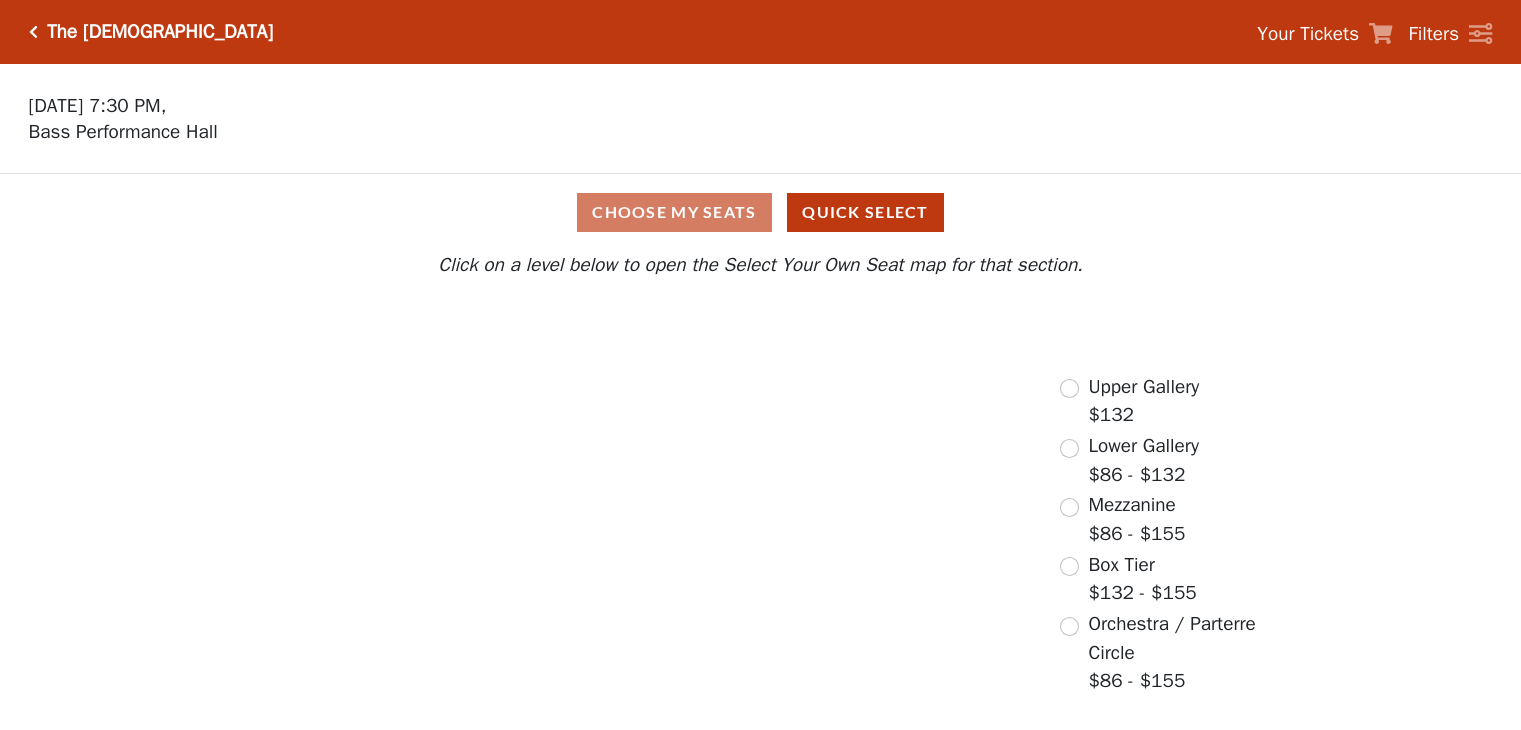 scroll, scrollTop: 0, scrollLeft: 0, axis: both 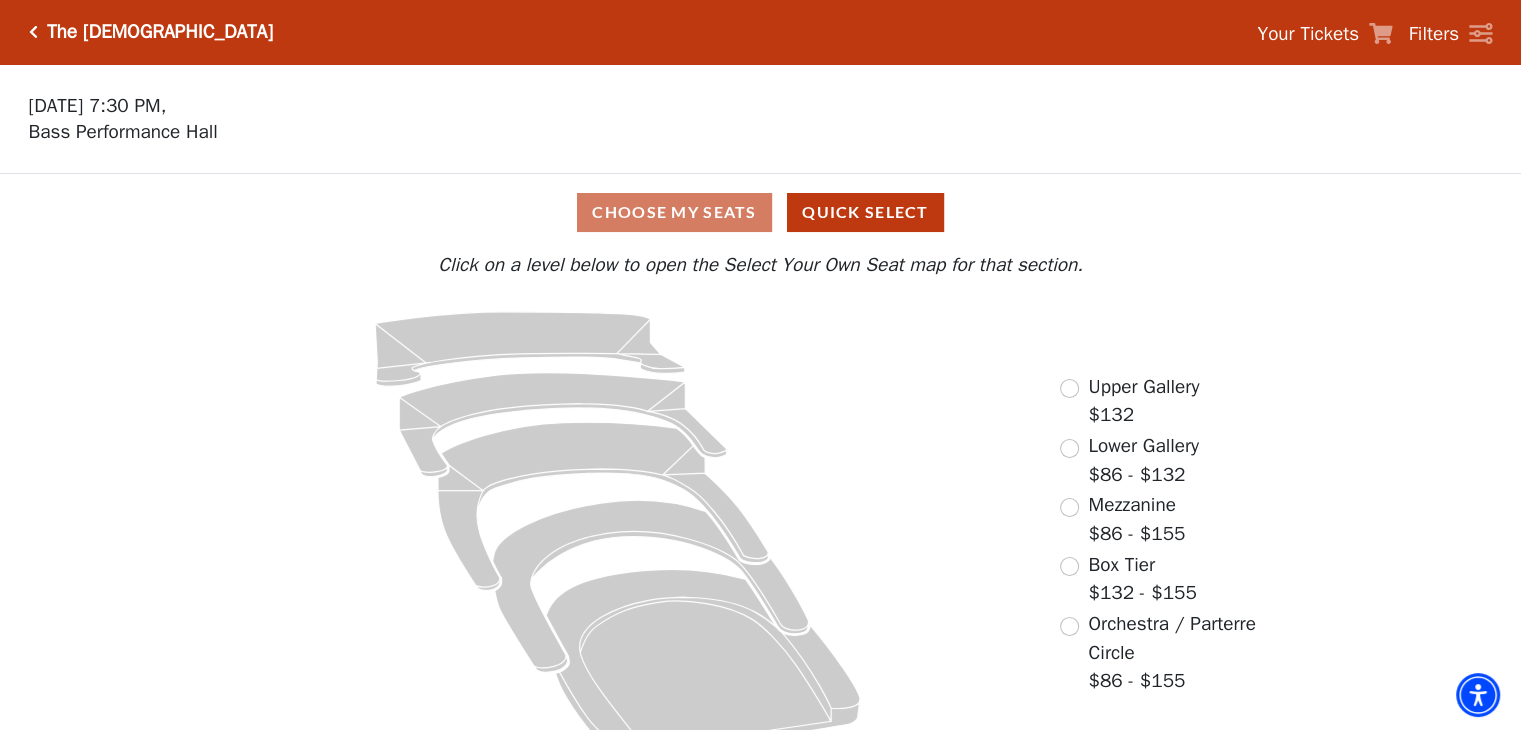 click on "Filters" at bounding box center [1434, 34] 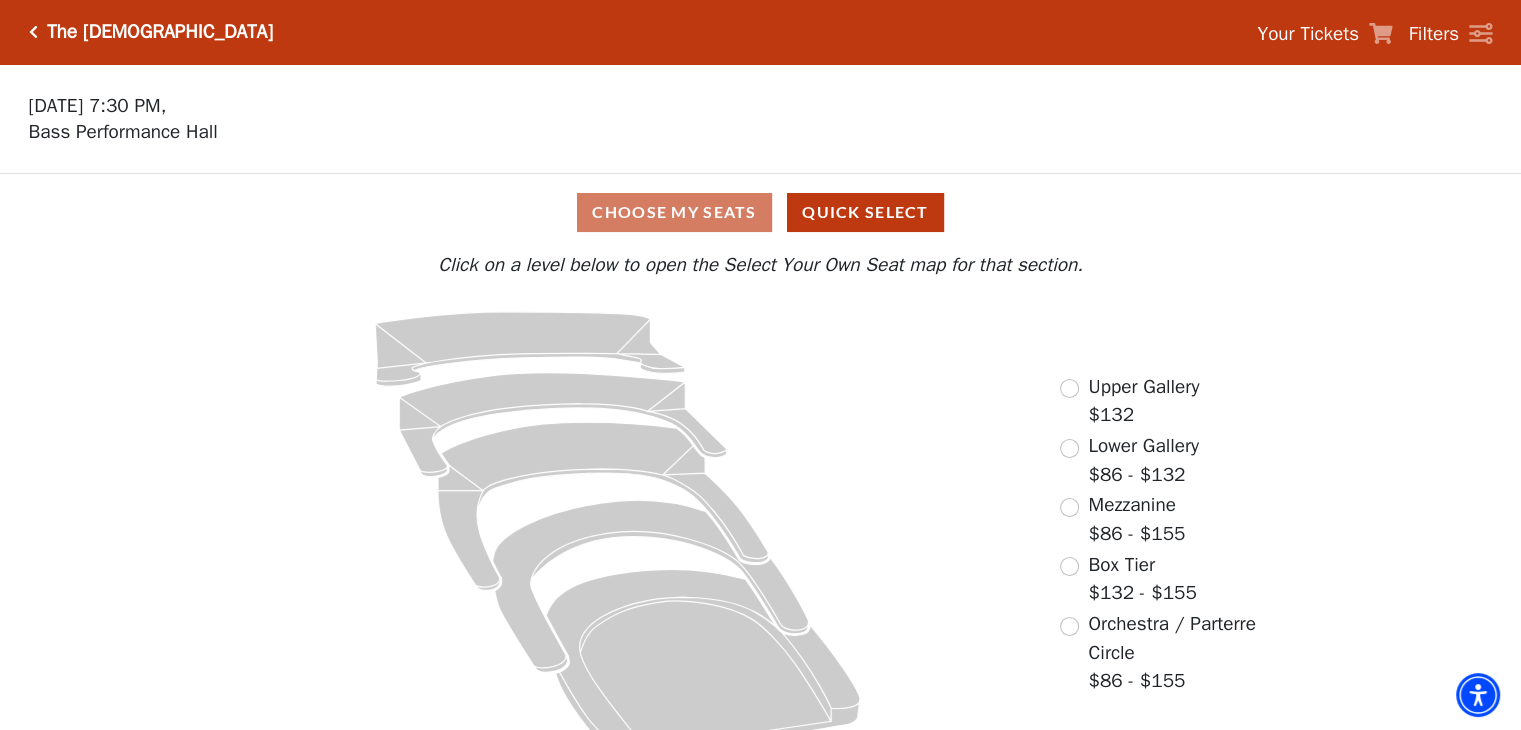 click on "Filters" at bounding box center (1434, 34) 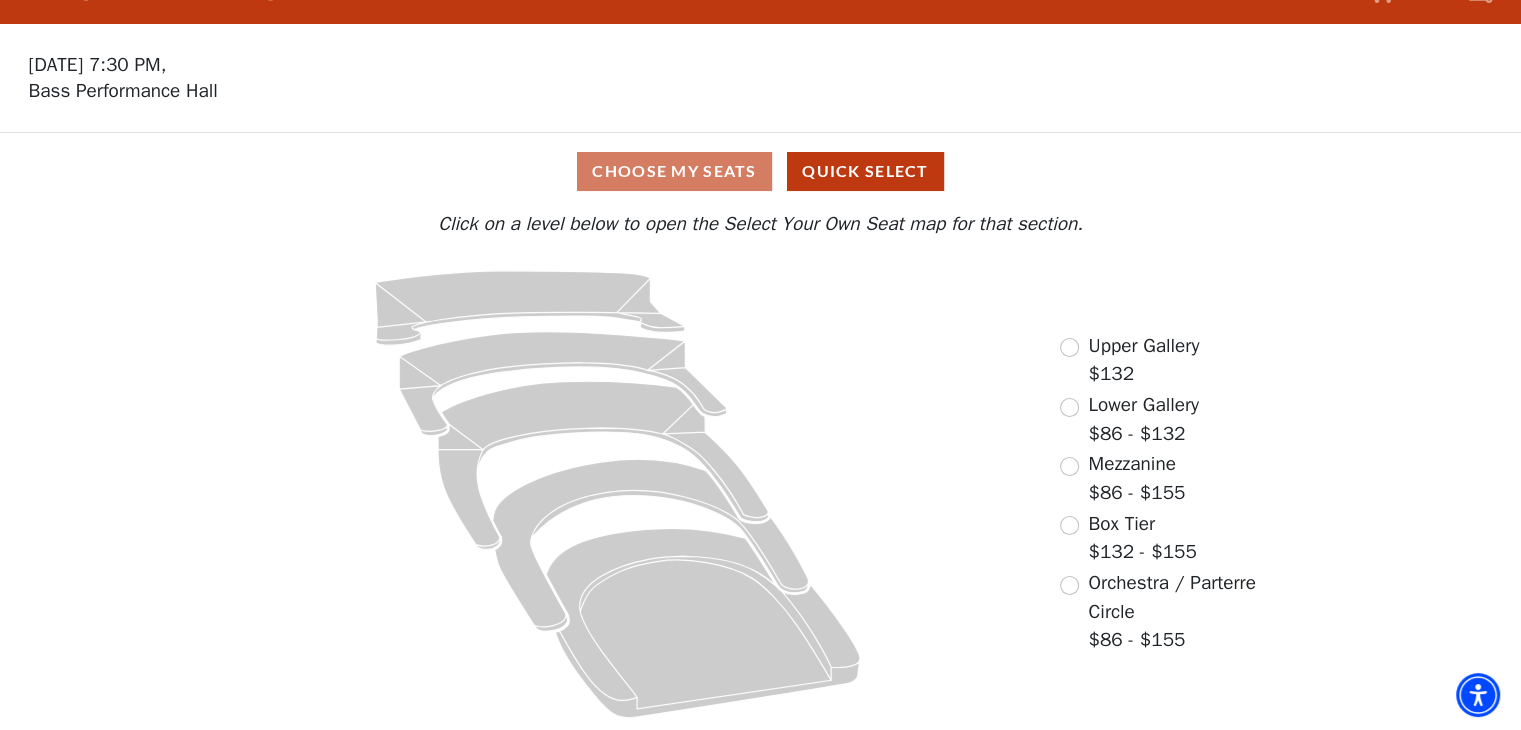 click on "Choose My Seats
Quick Select" at bounding box center [760, 171] 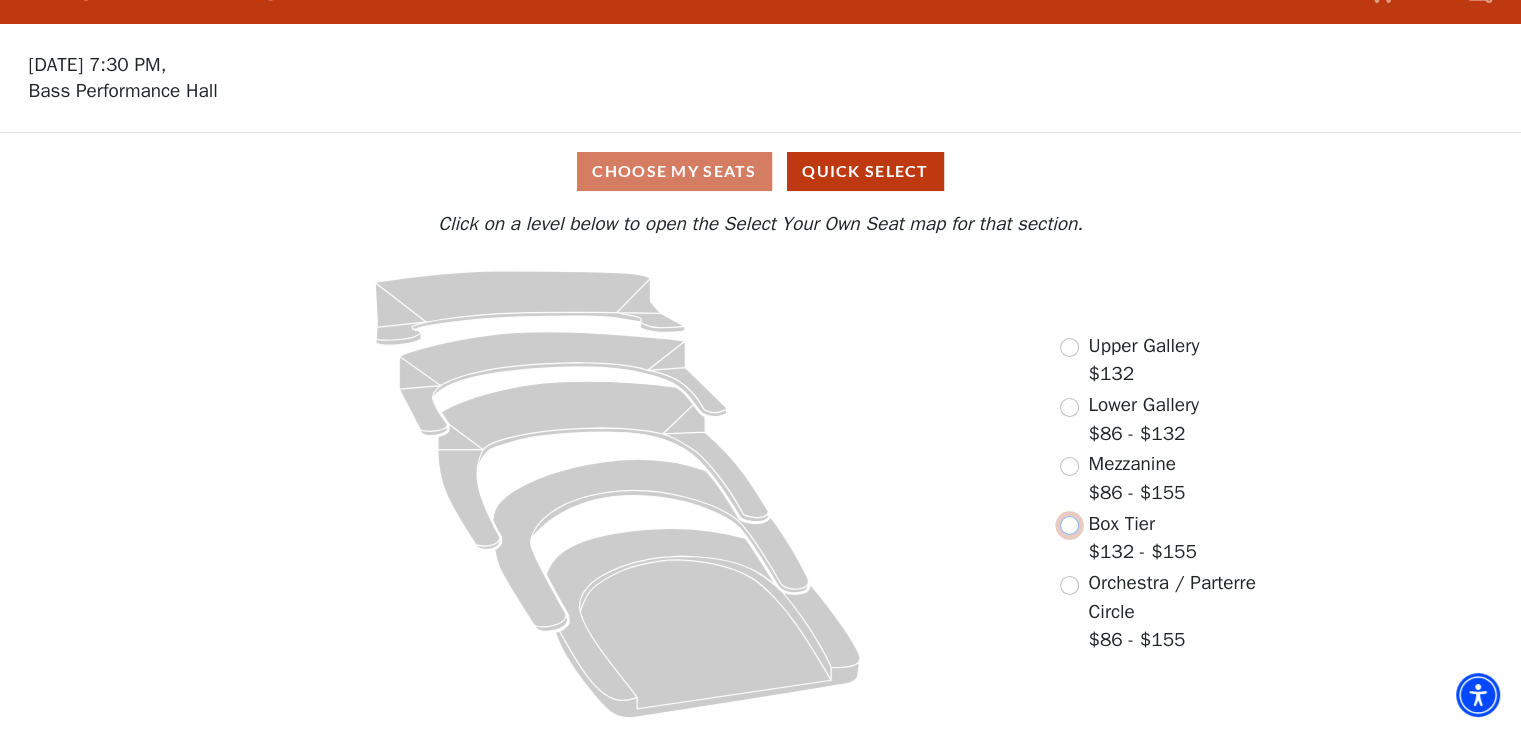 click at bounding box center [1069, 525] 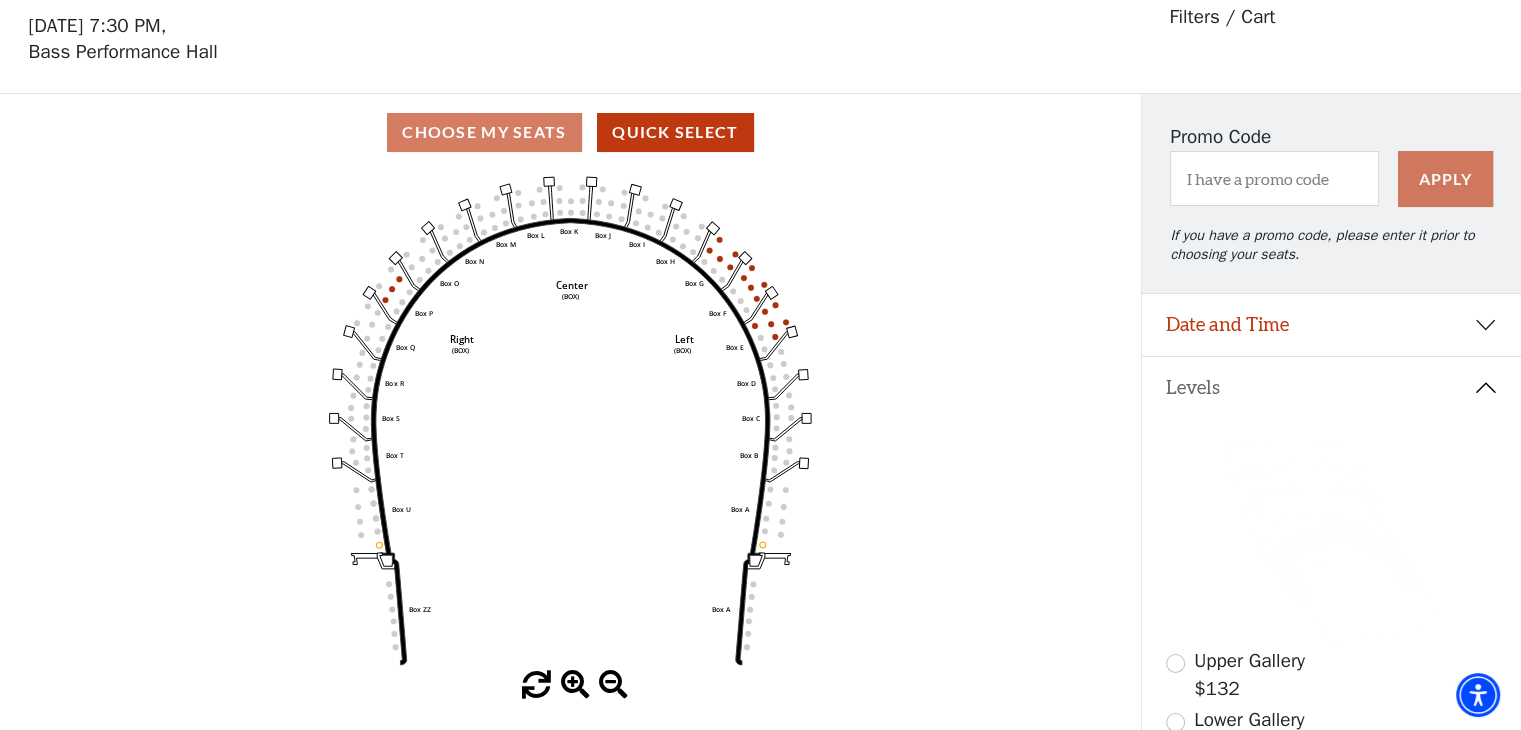 scroll, scrollTop: 92, scrollLeft: 0, axis: vertical 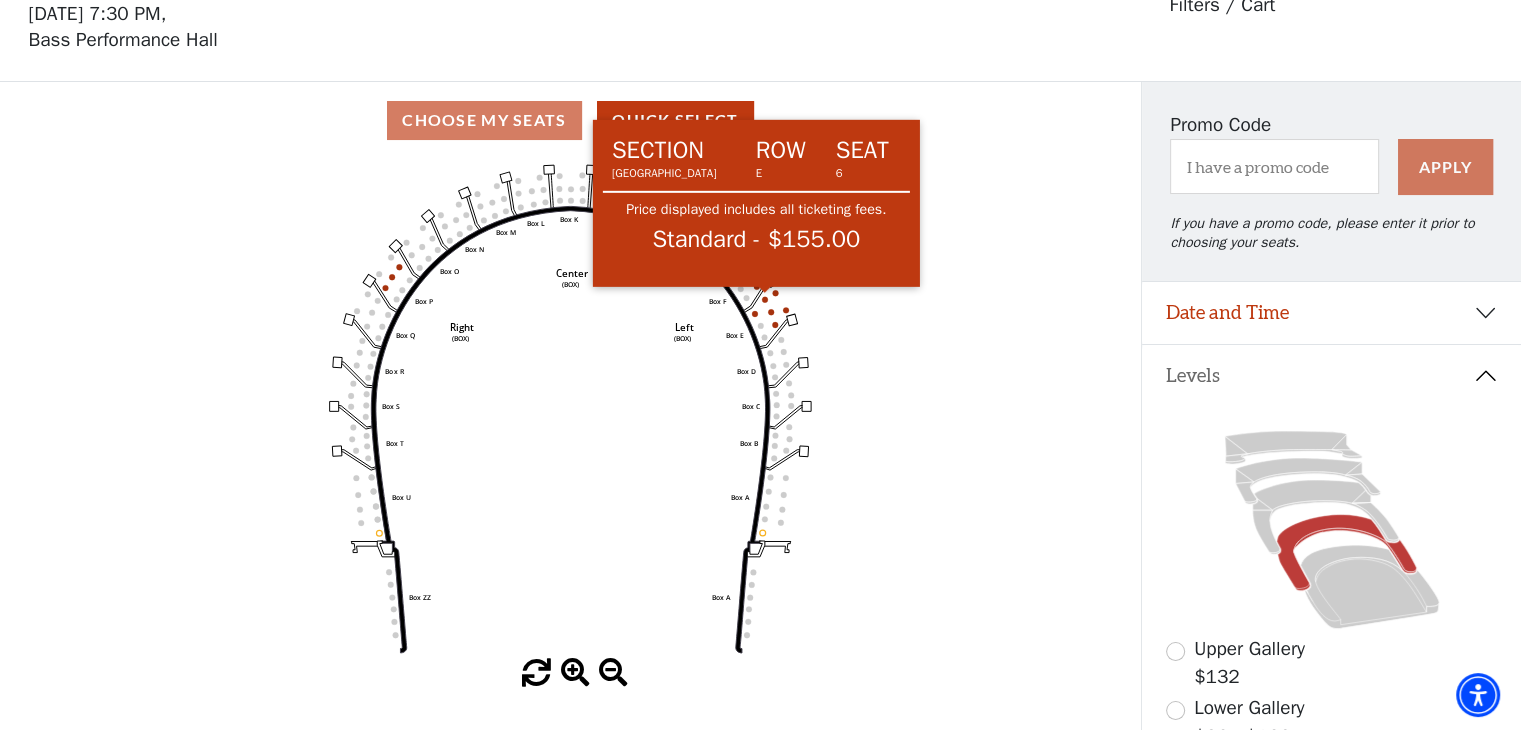 click 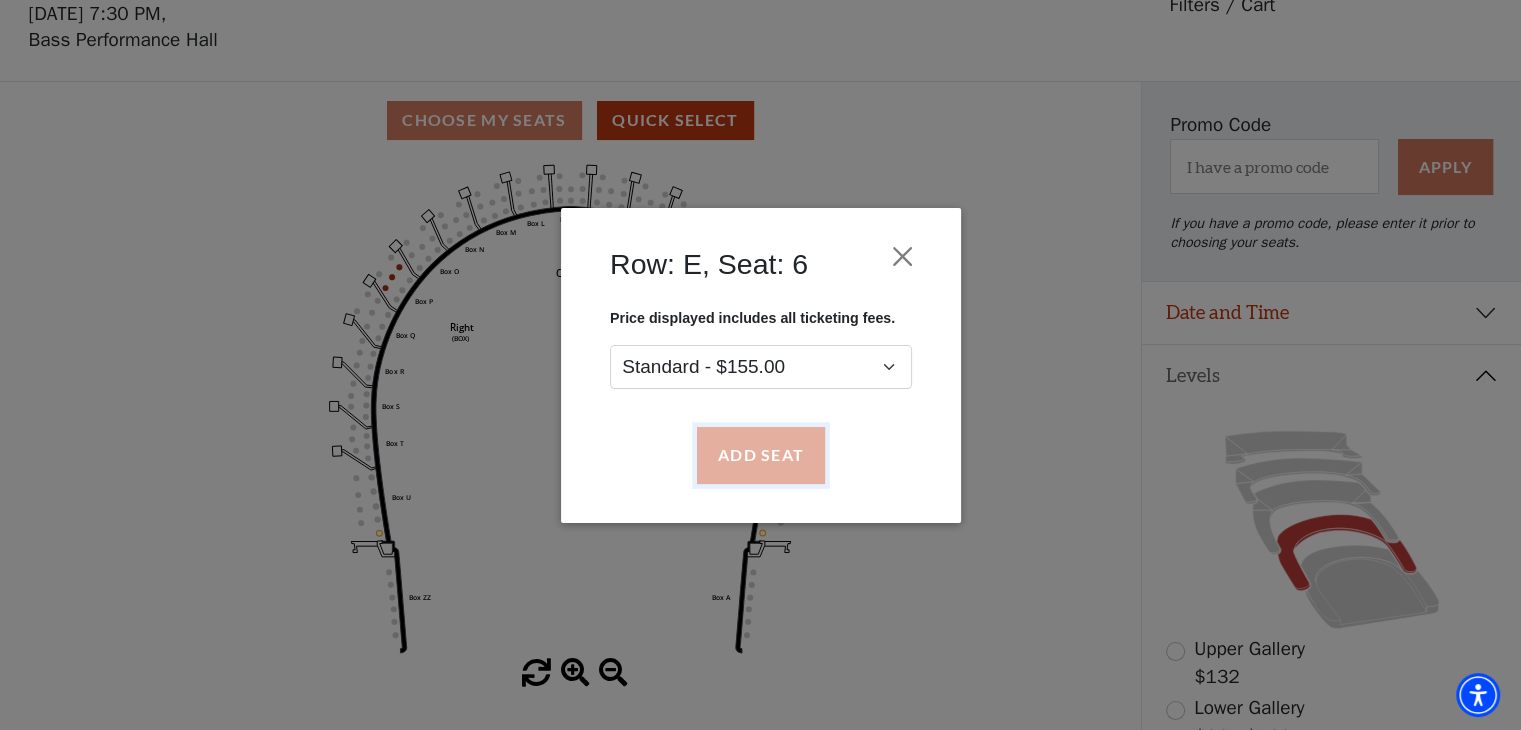 click on "Add Seat" at bounding box center (760, 455) 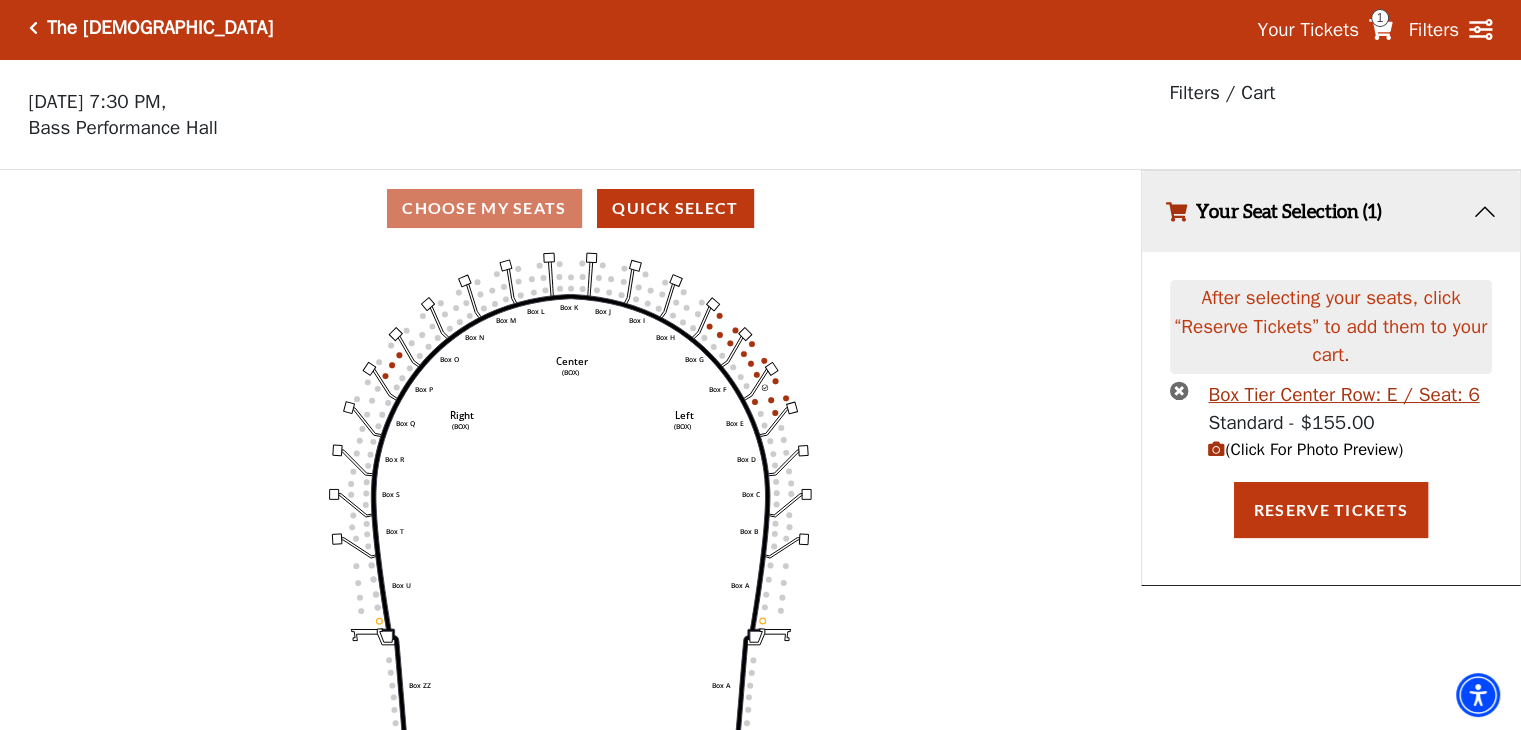 scroll, scrollTop: 0, scrollLeft: 0, axis: both 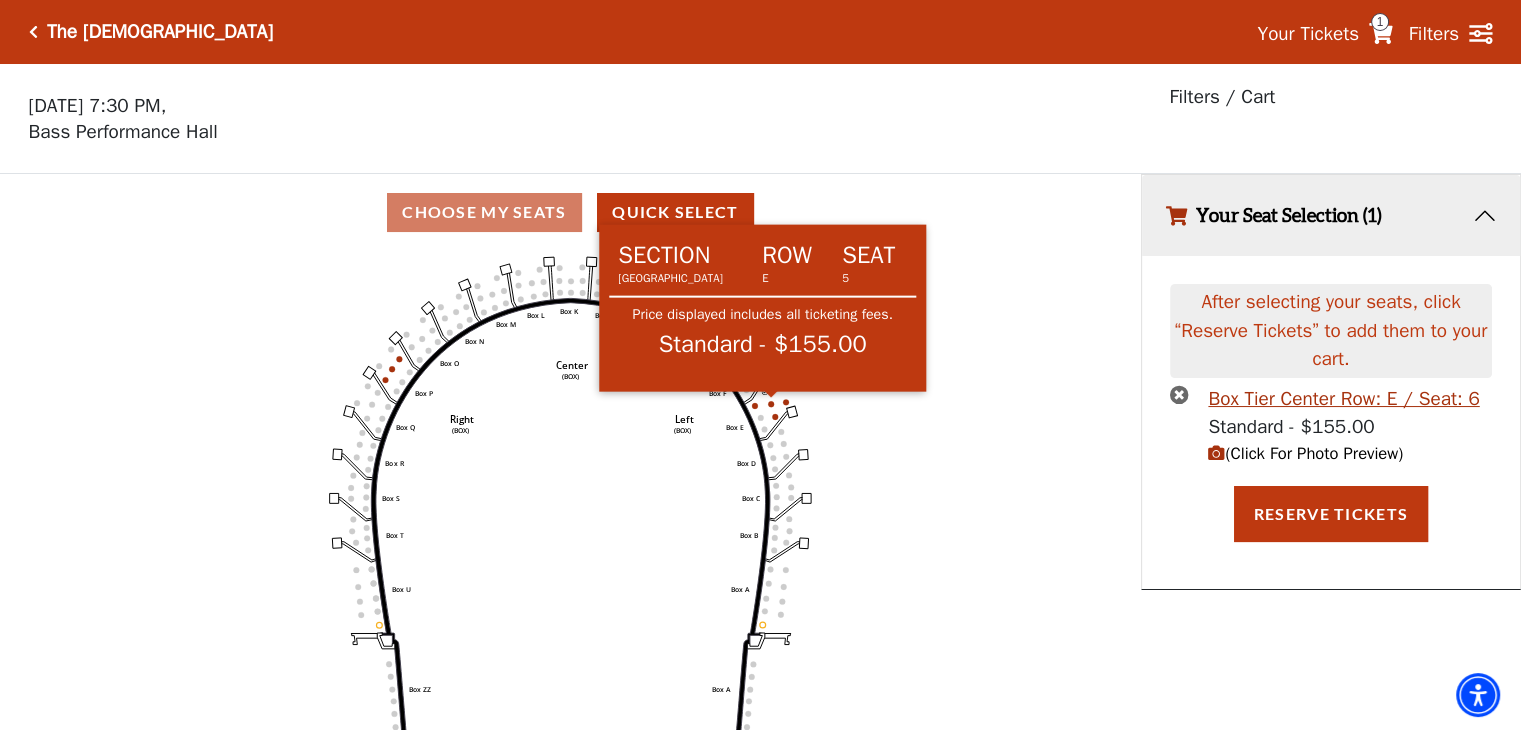 click 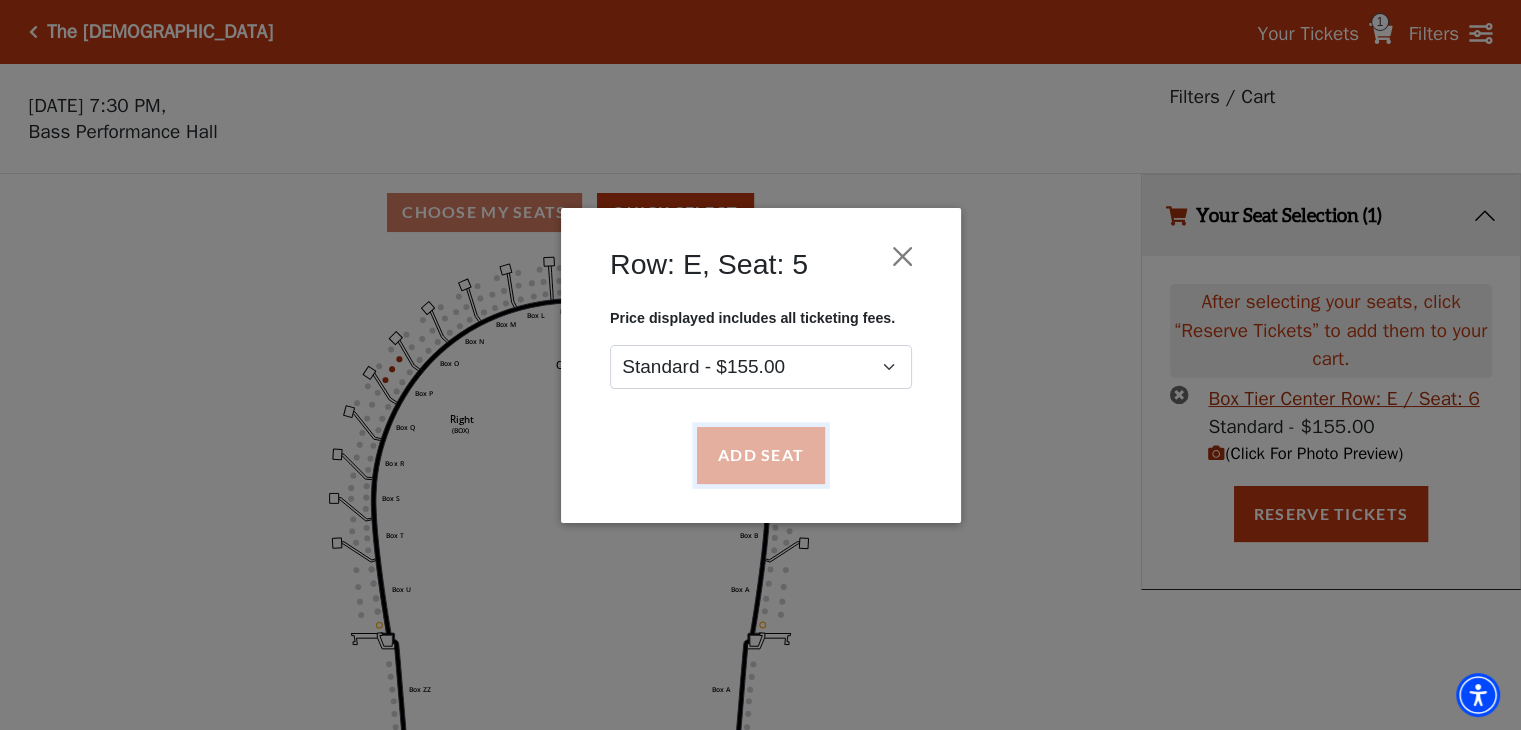 click on "Add Seat" at bounding box center (760, 455) 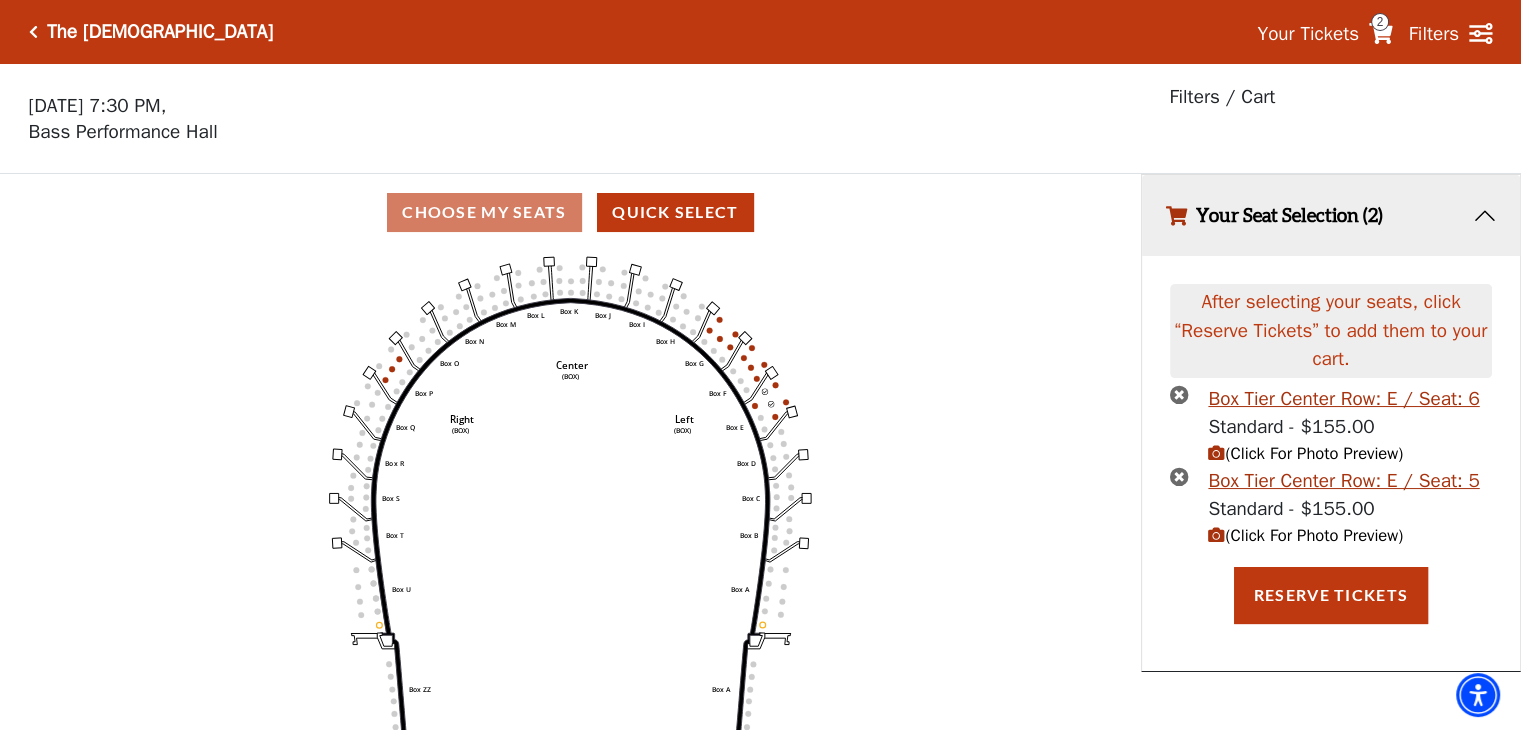 scroll, scrollTop: 48, scrollLeft: 0, axis: vertical 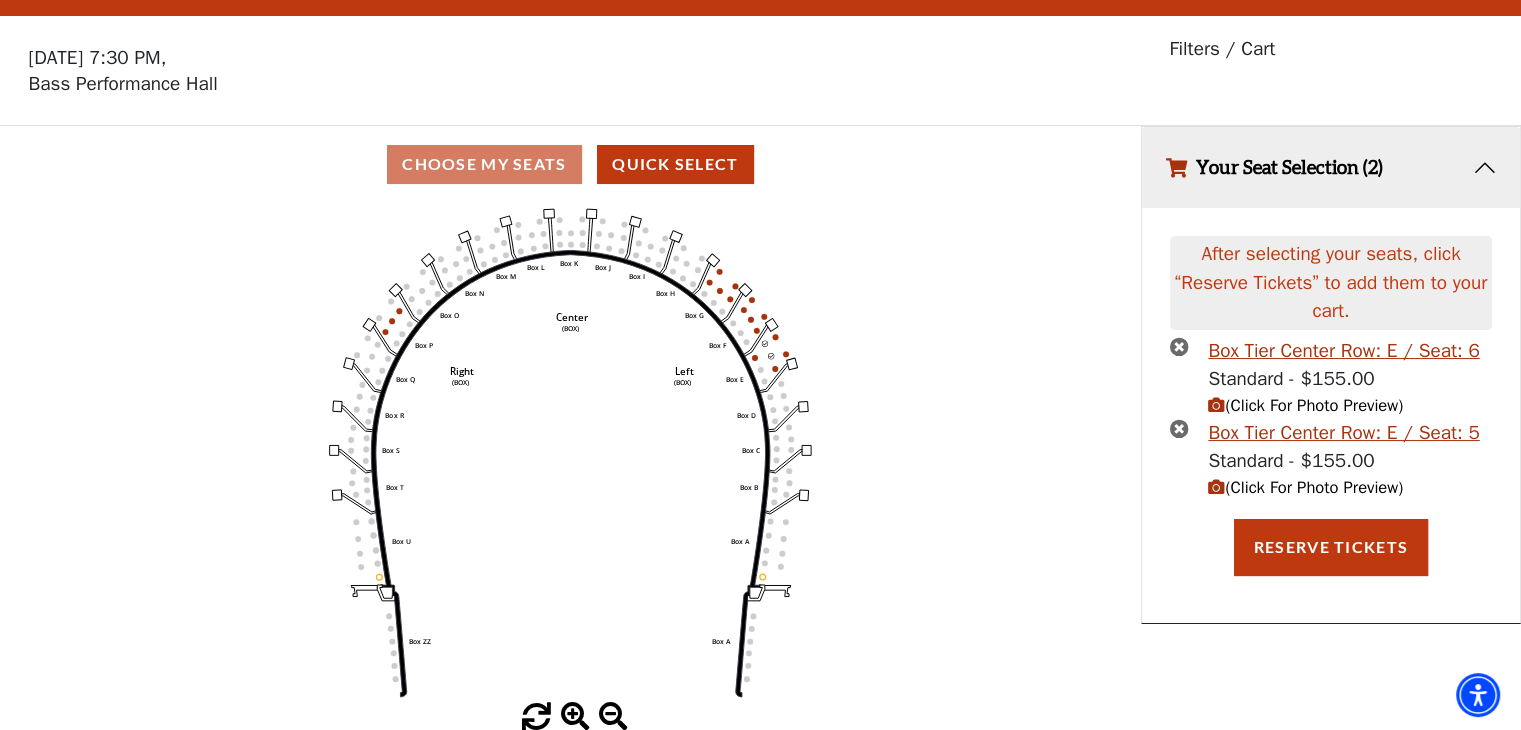 click at bounding box center [575, 717] 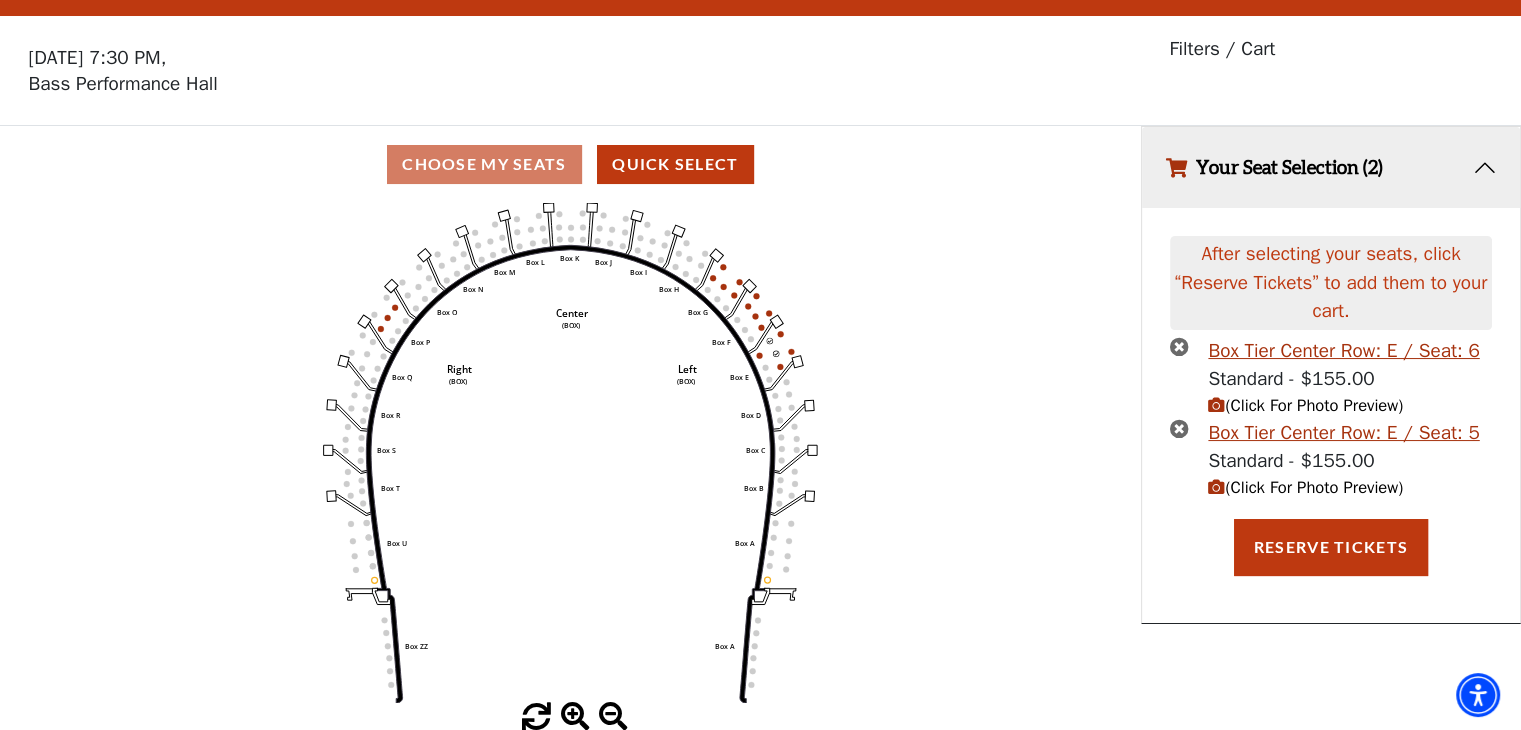 click at bounding box center [575, 717] 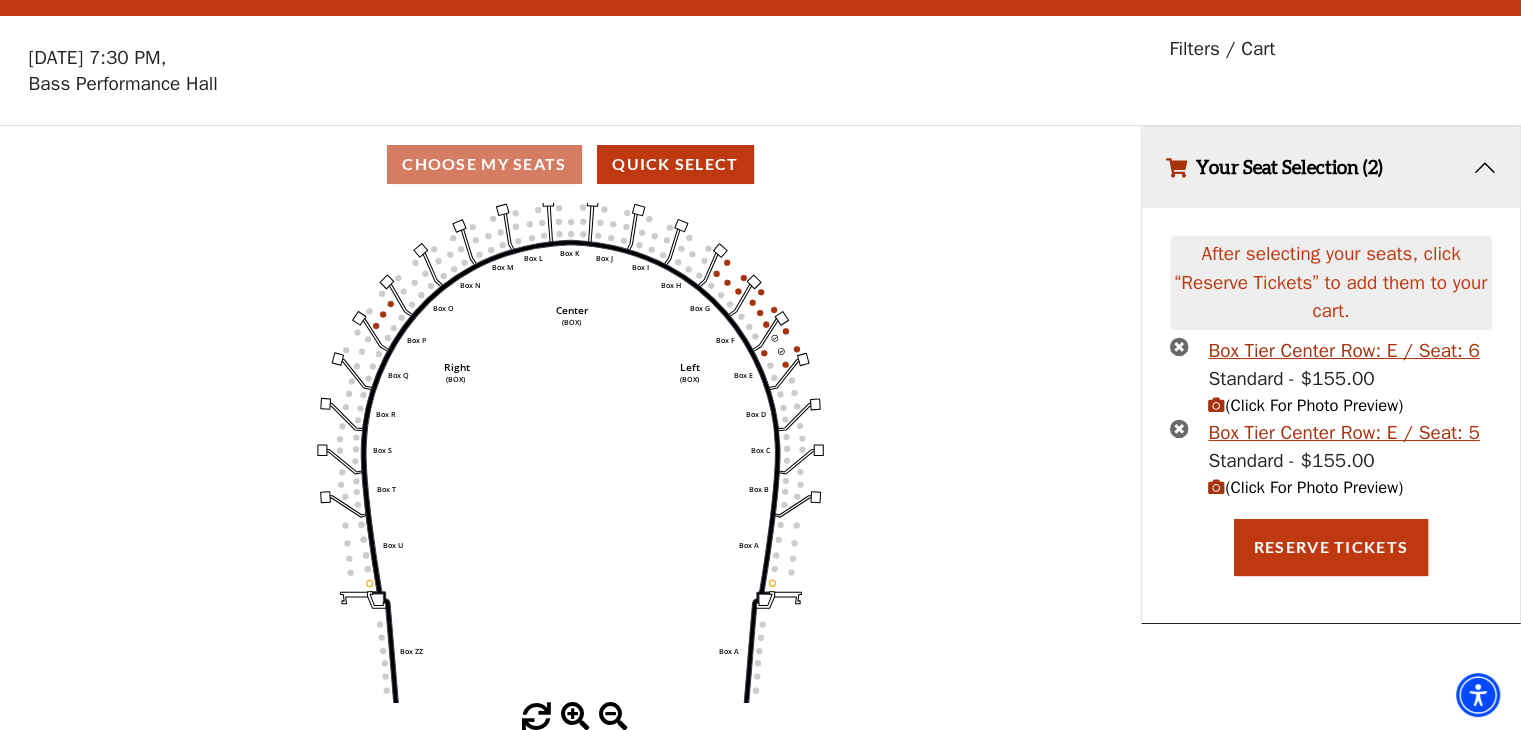 click at bounding box center [575, 717] 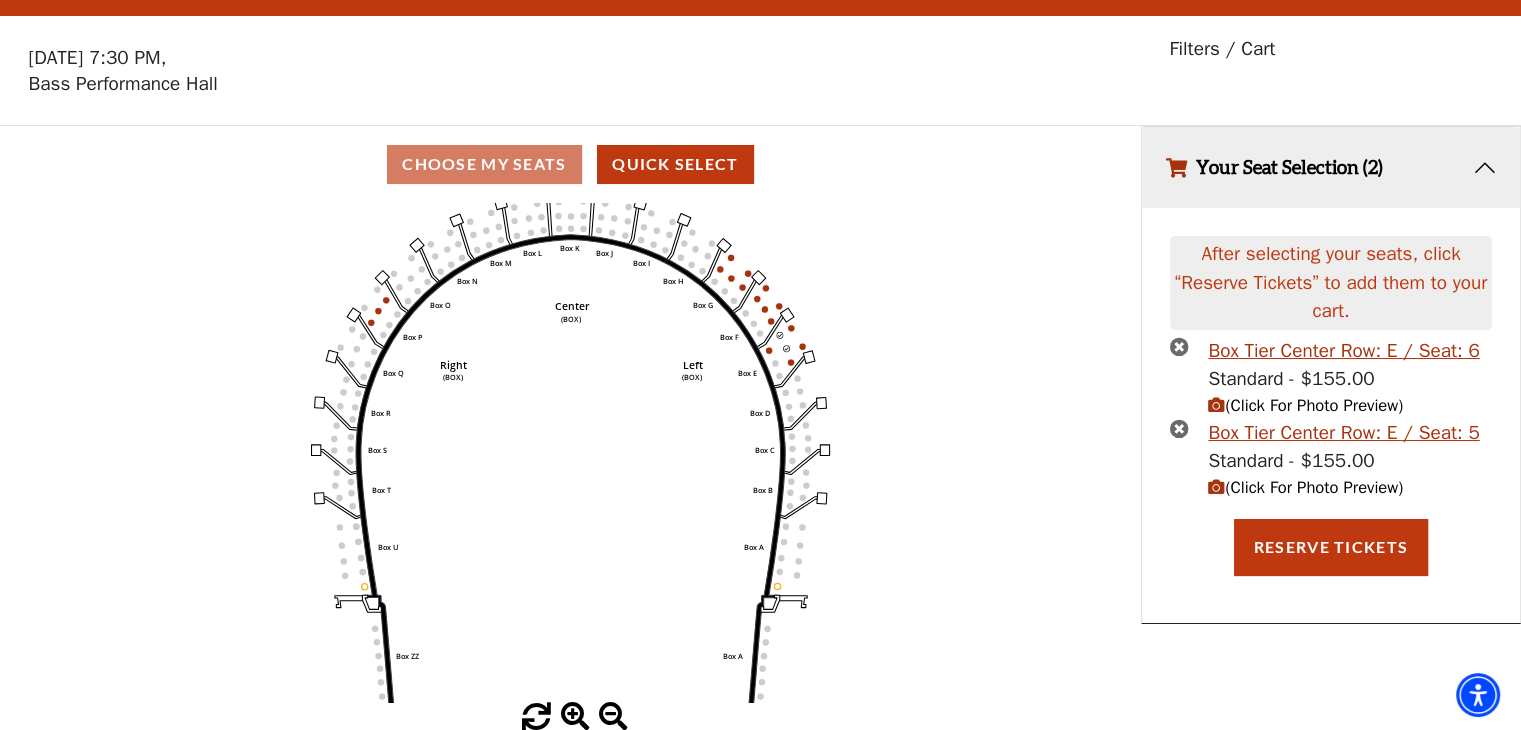 click at bounding box center (575, 717) 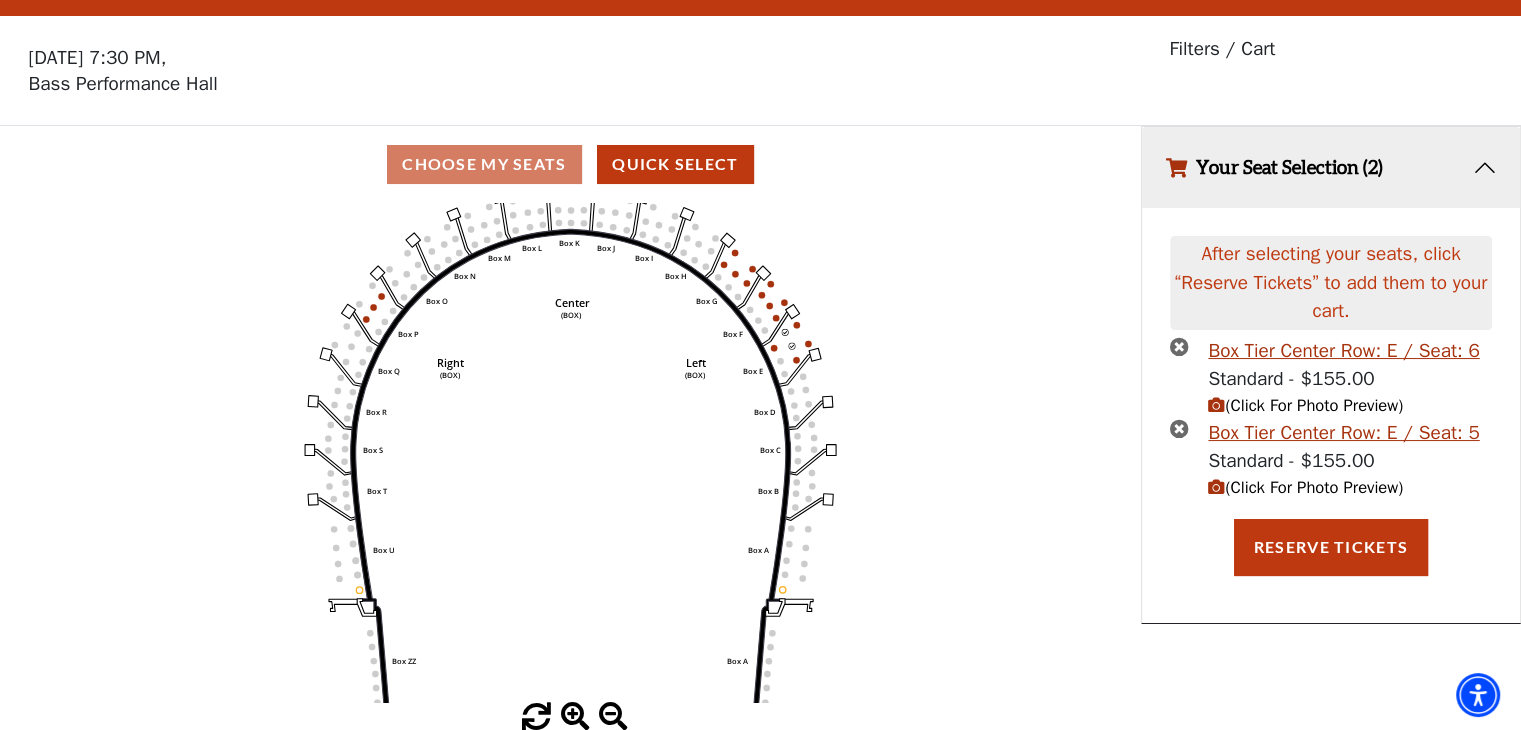 click at bounding box center [575, 717] 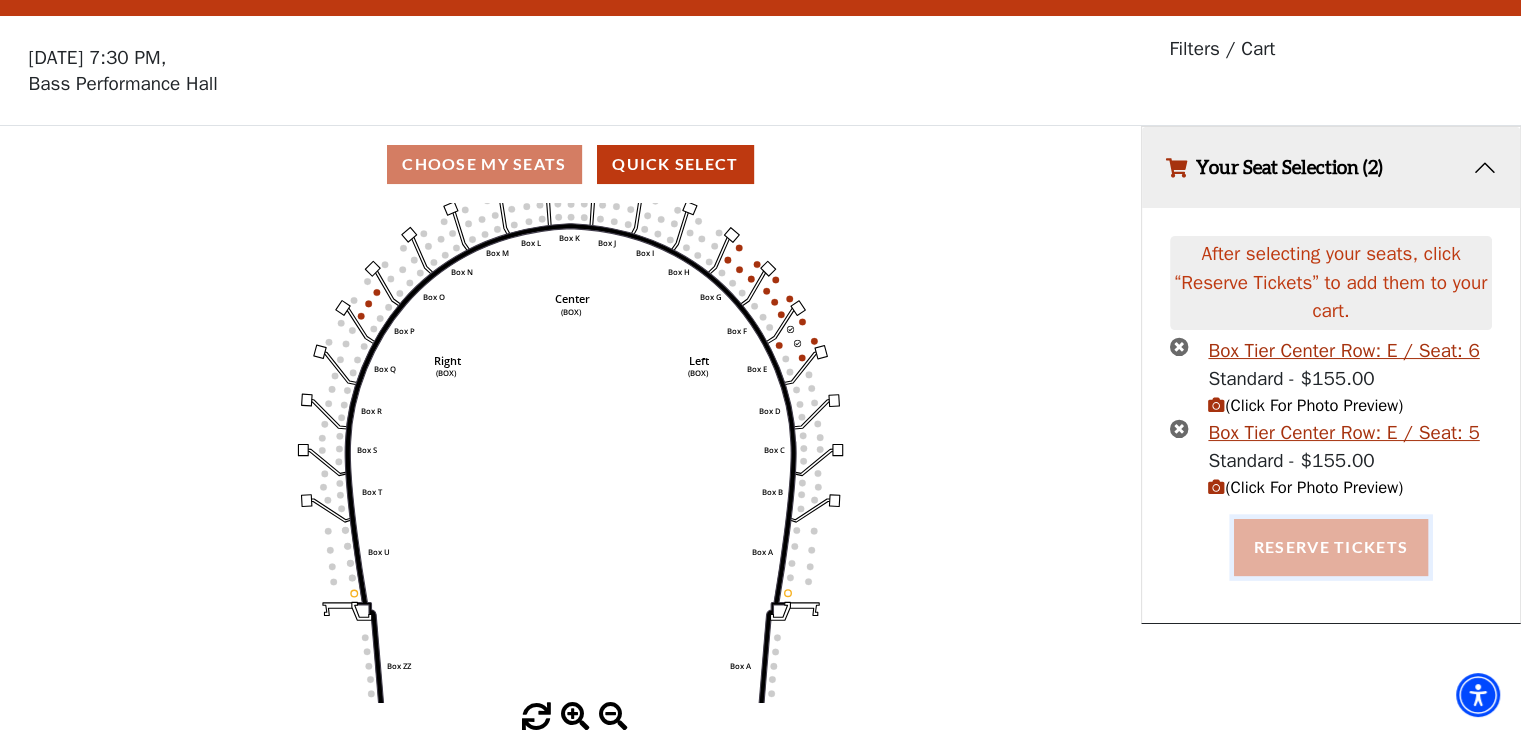 click on "Reserve Tickets" at bounding box center [1331, 547] 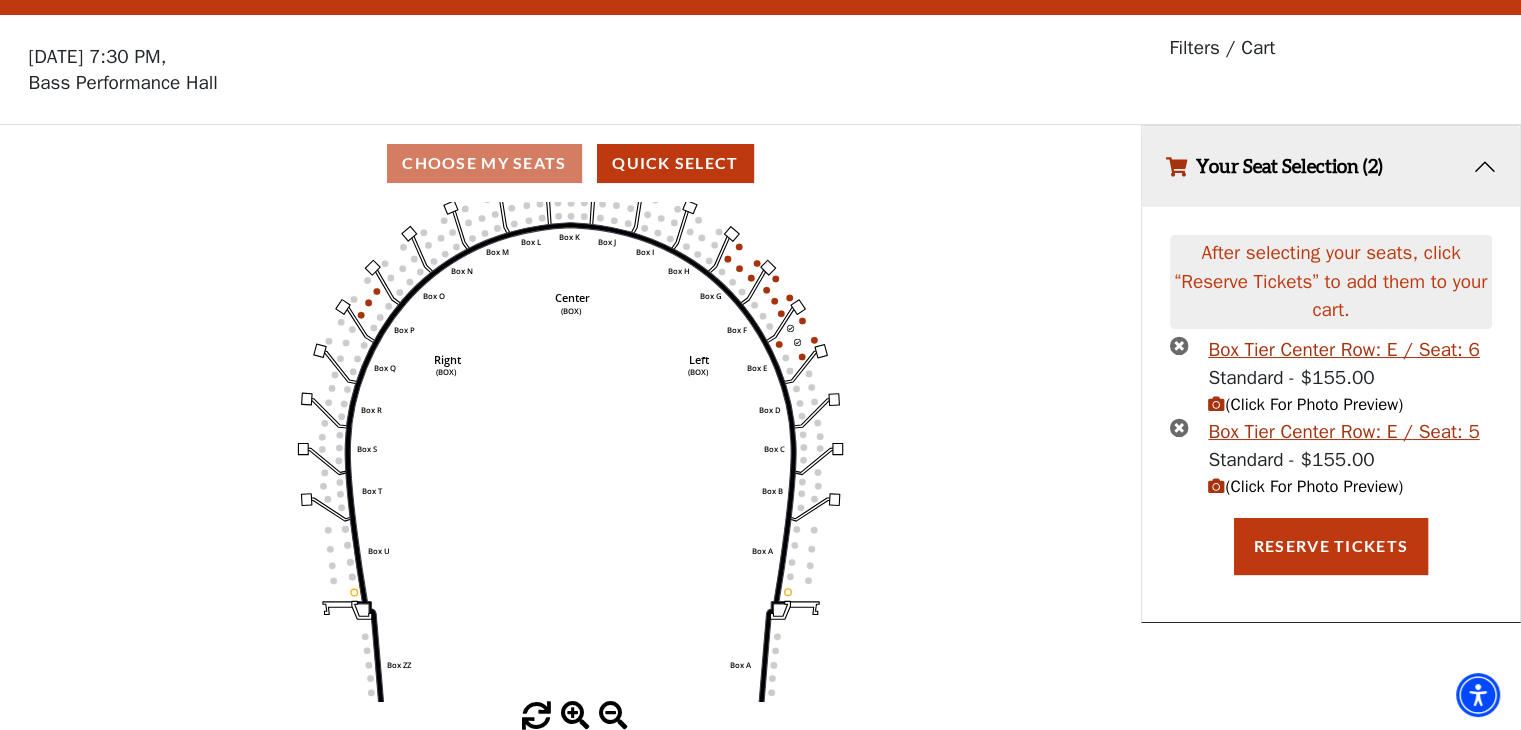 scroll, scrollTop: 48, scrollLeft: 0, axis: vertical 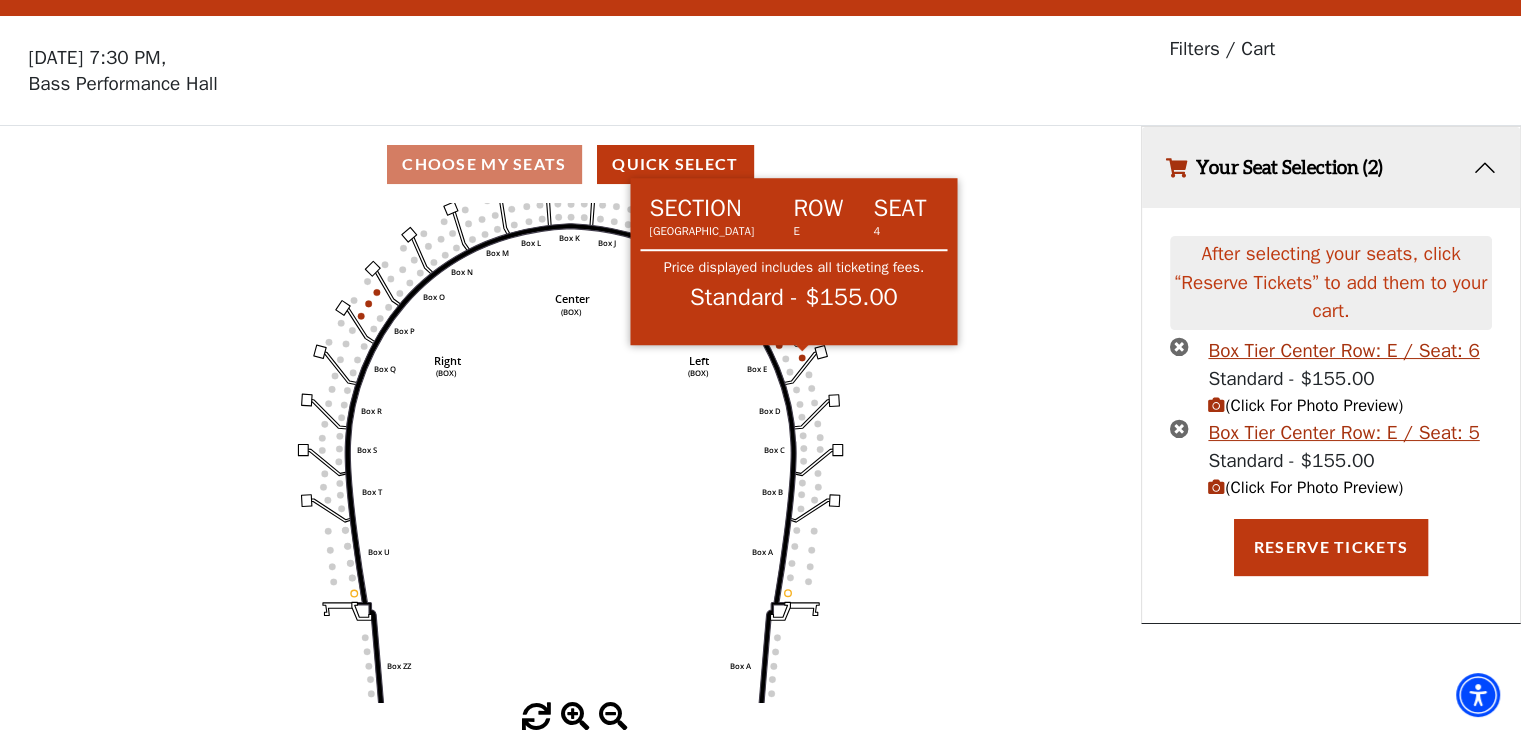 click 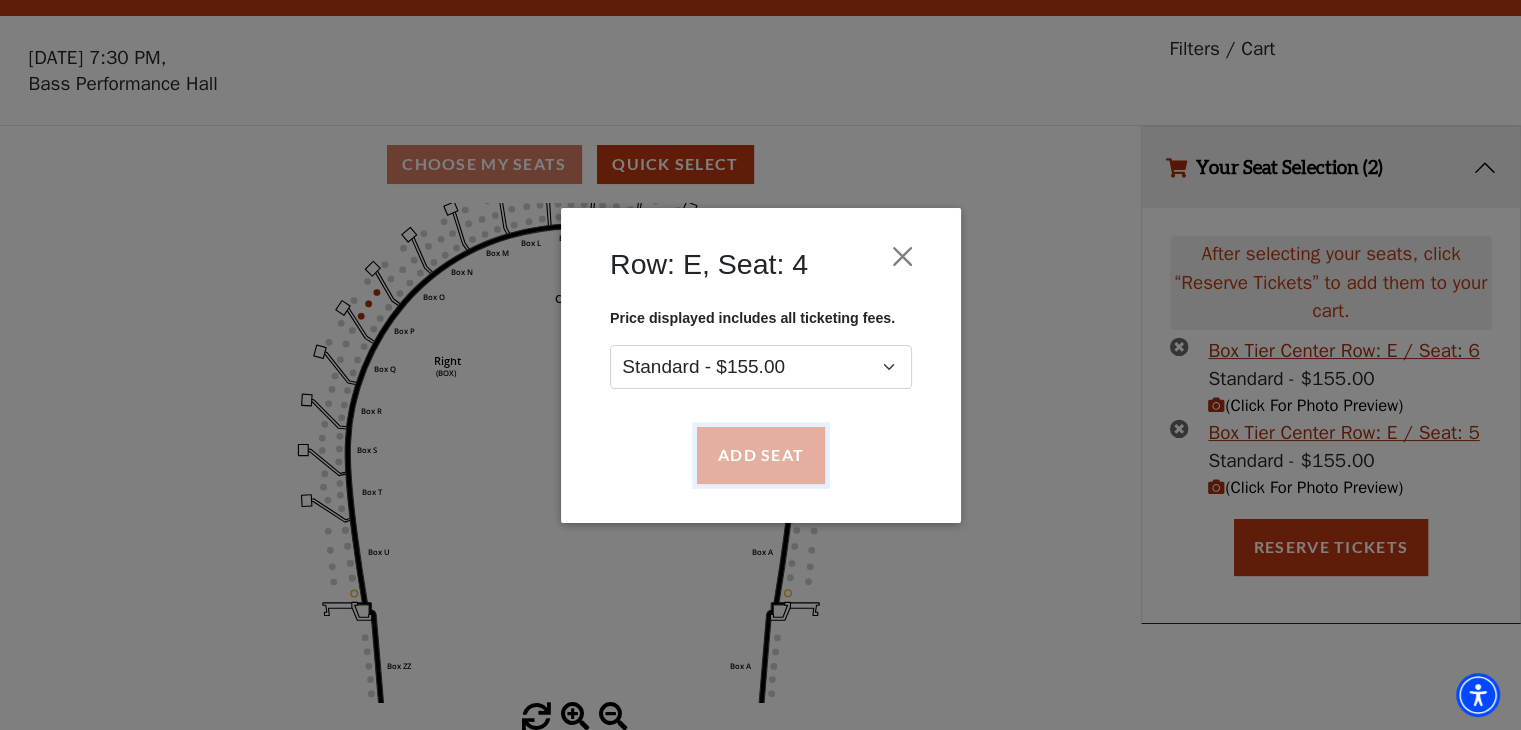 click on "Add Seat" at bounding box center (760, 455) 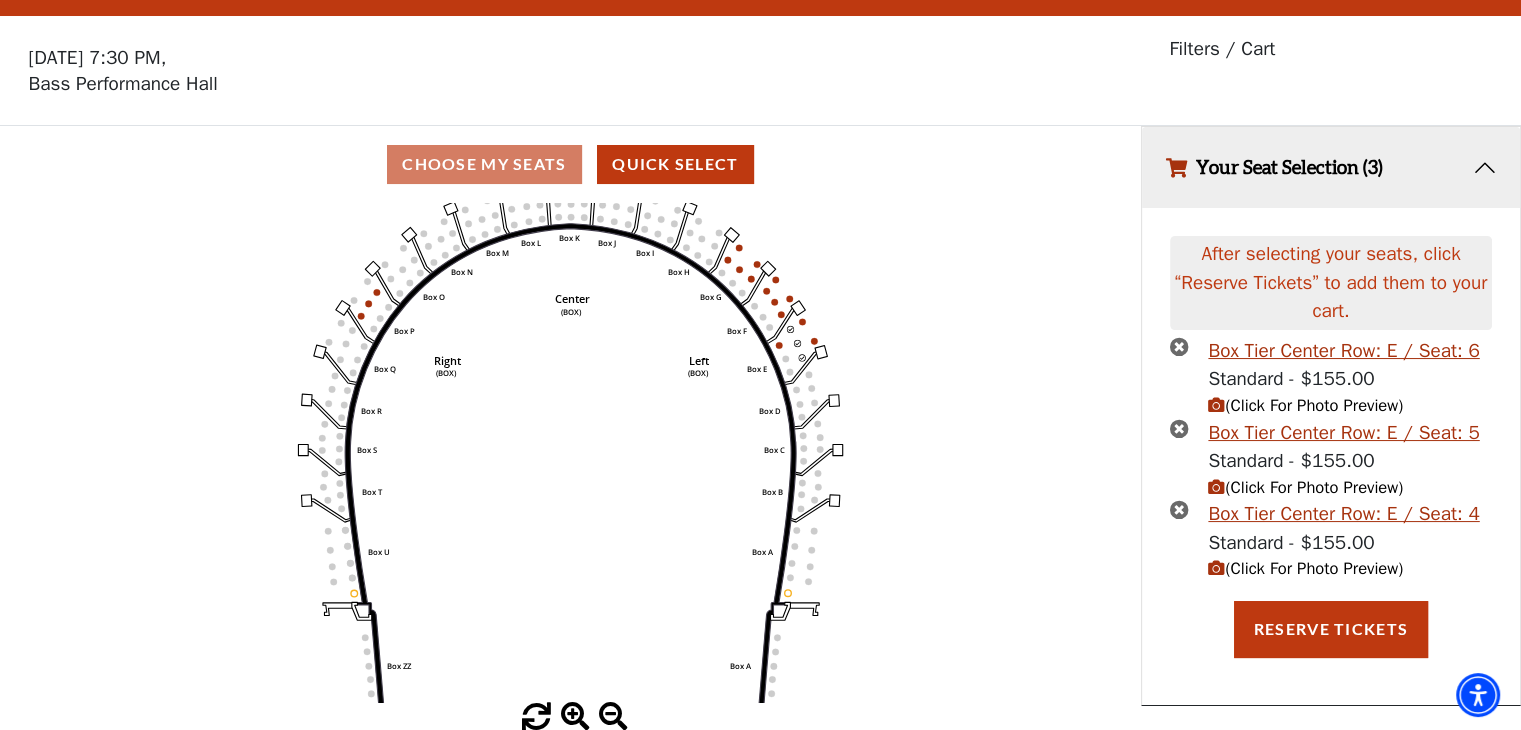 scroll, scrollTop: 0, scrollLeft: 0, axis: both 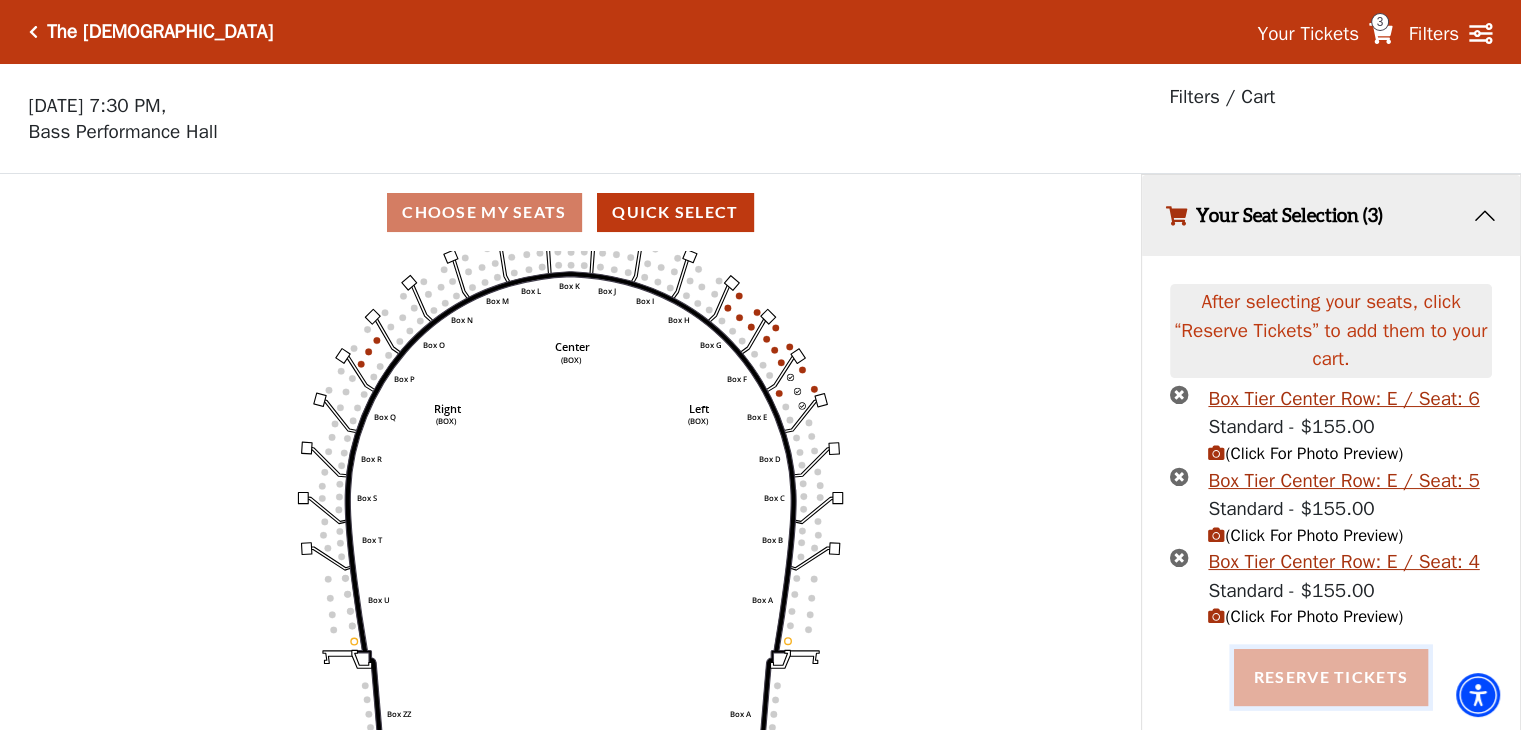 click on "Reserve Tickets" at bounding box center [1331, 677] 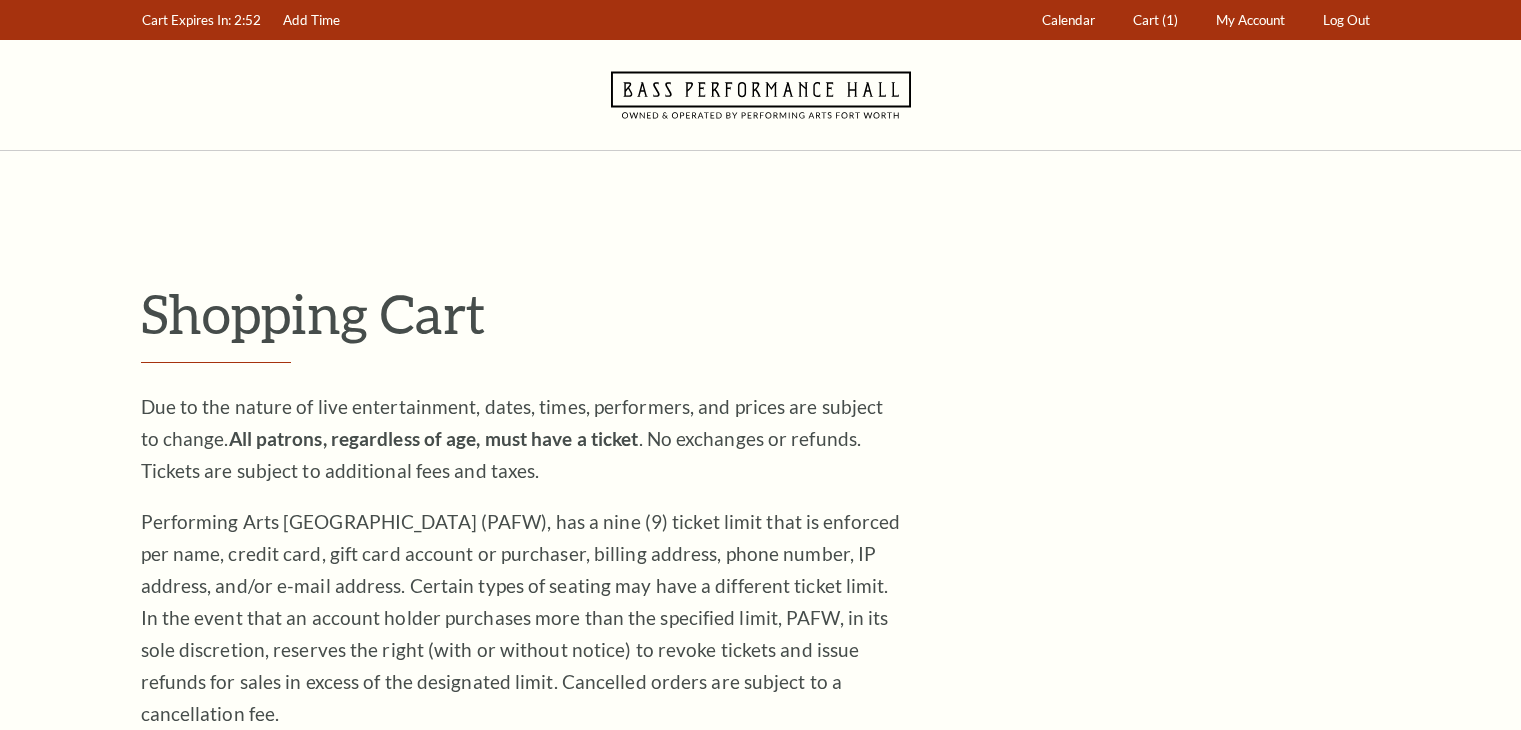 scroll, scrollTop: 0, scrollLeft: 0, axis: both 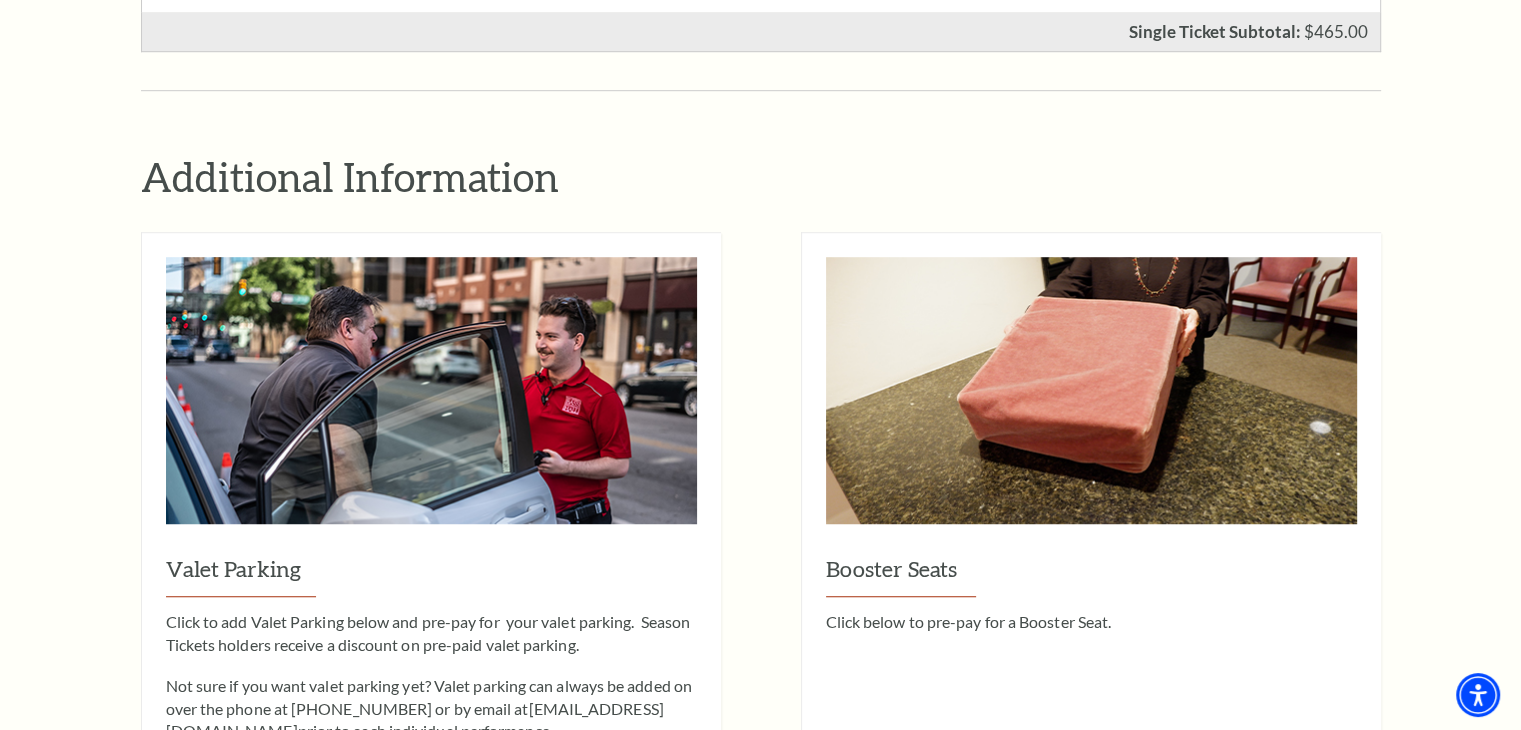 click on "Click below to pre-pay for a Booster Seat." at bounding box center [1091, 622] 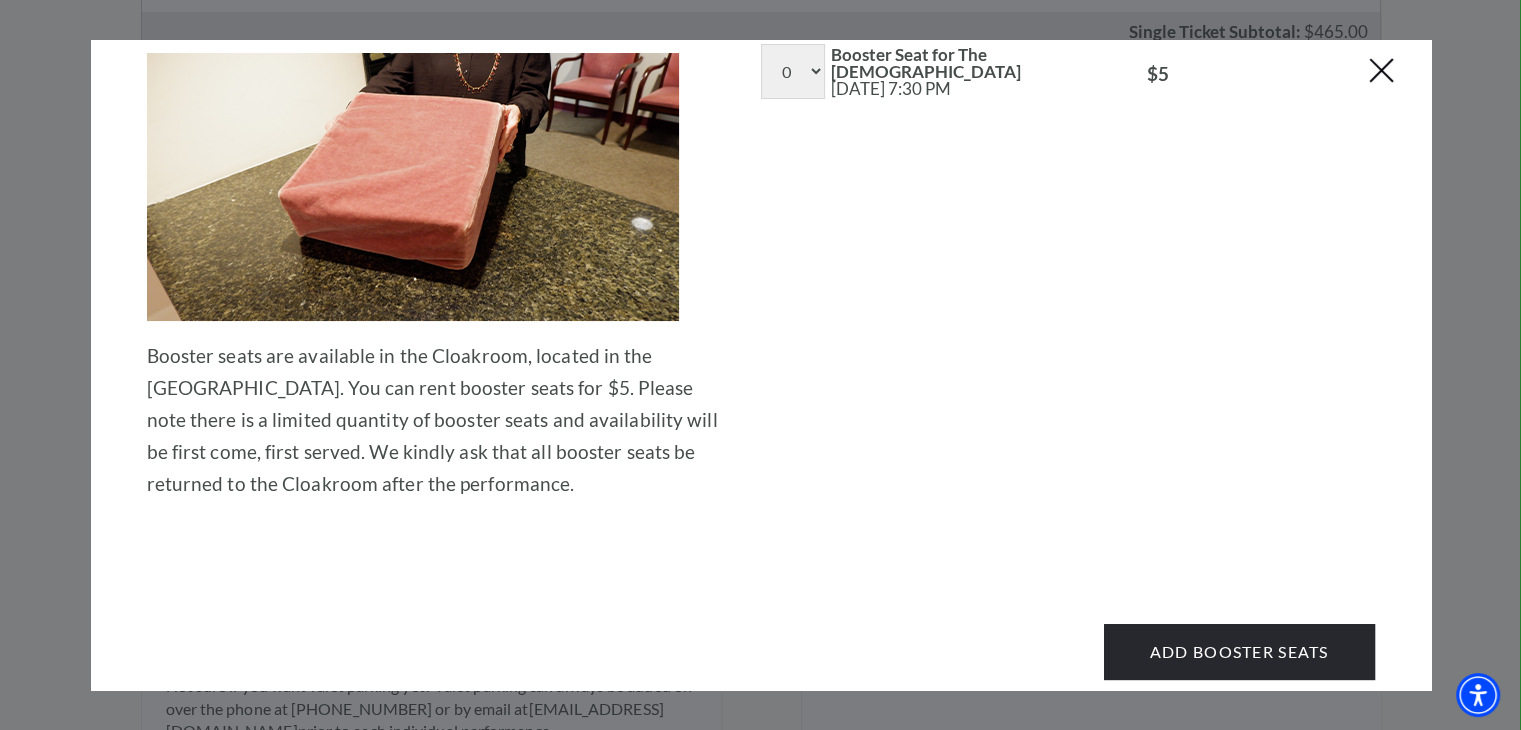 scroll, scrollTop: 0, scrollLeft: 0, axis: both 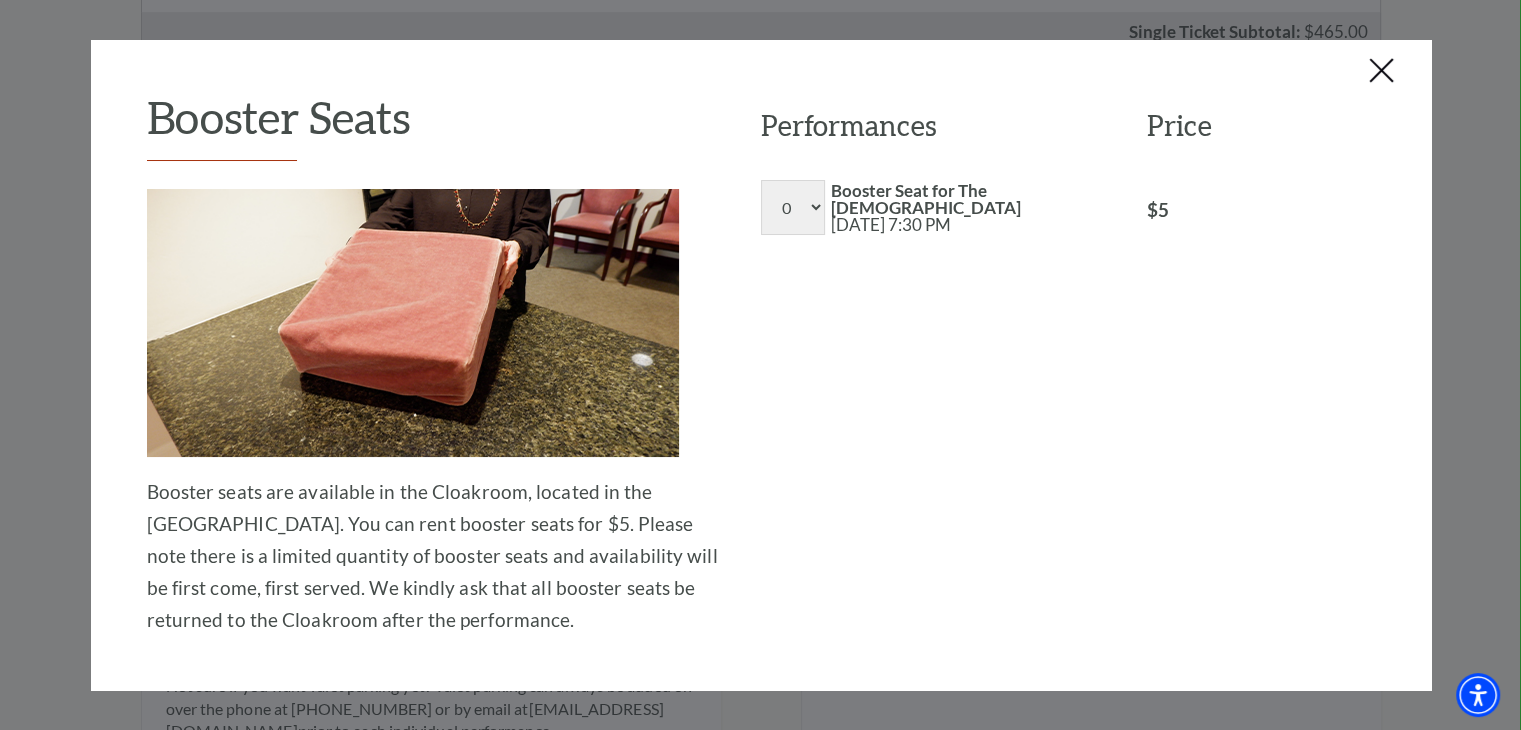 click at bounding box center (1383, 72) 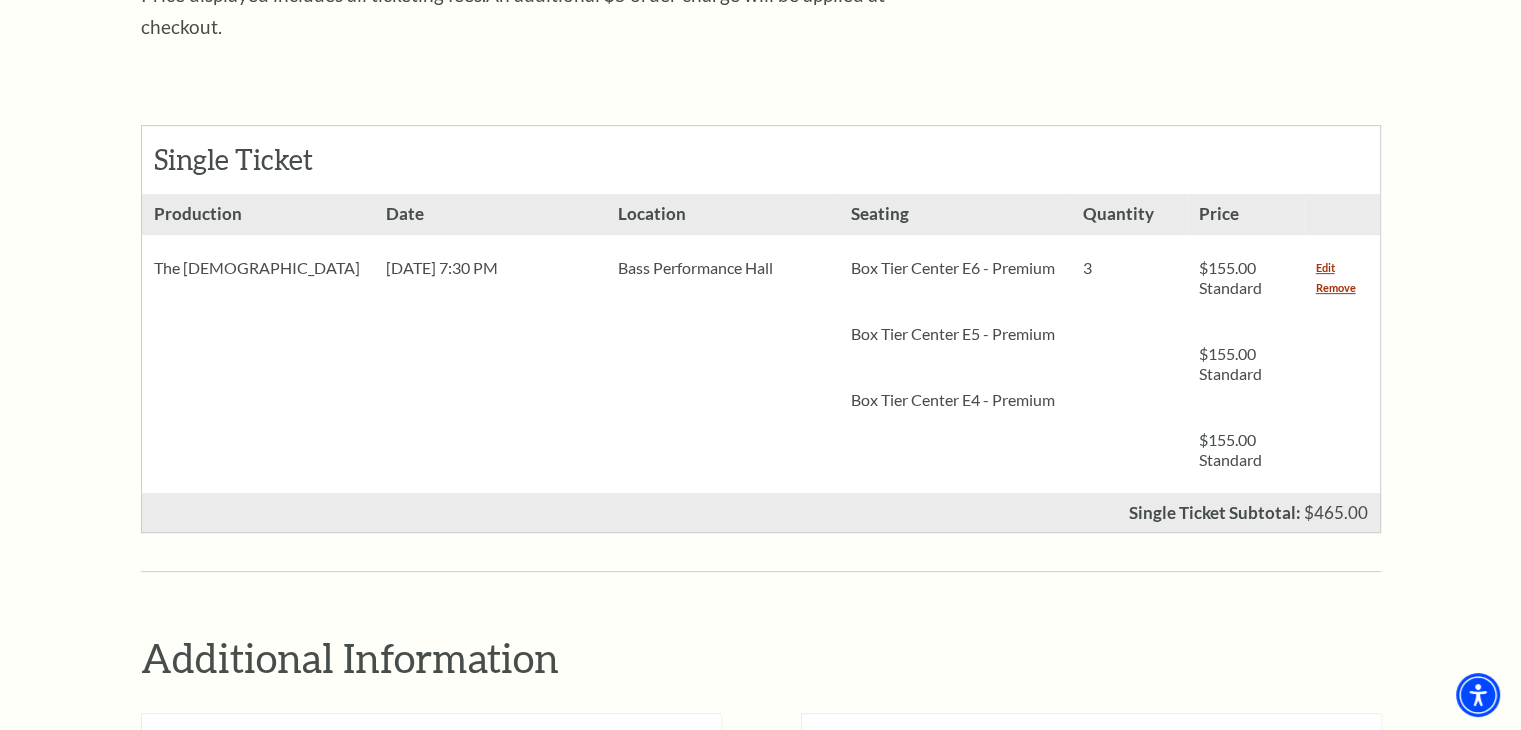 scroll, scrollTop: 791, scrollLeft: 0, axis: vertical 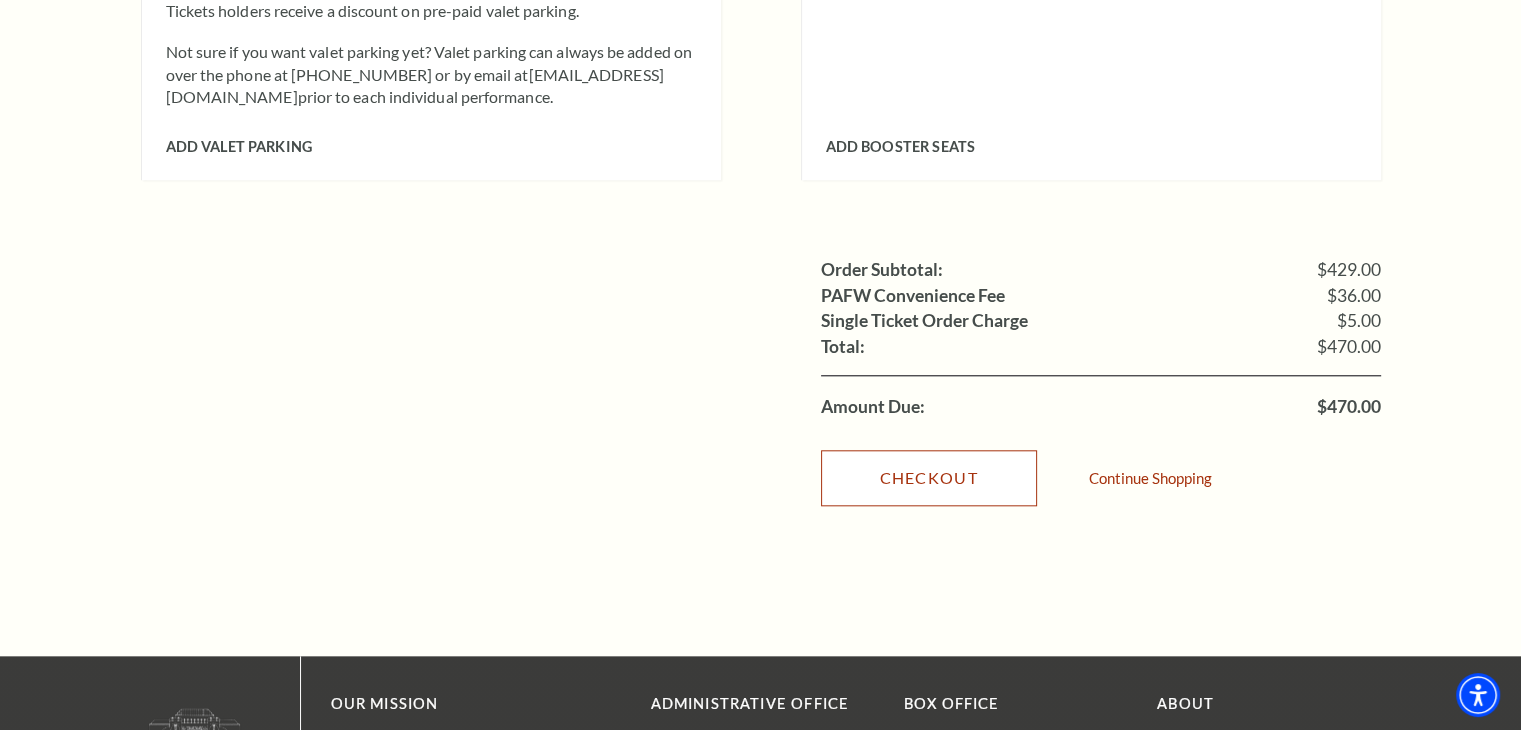 click on "Checkout" at bounding box center (929, 478) 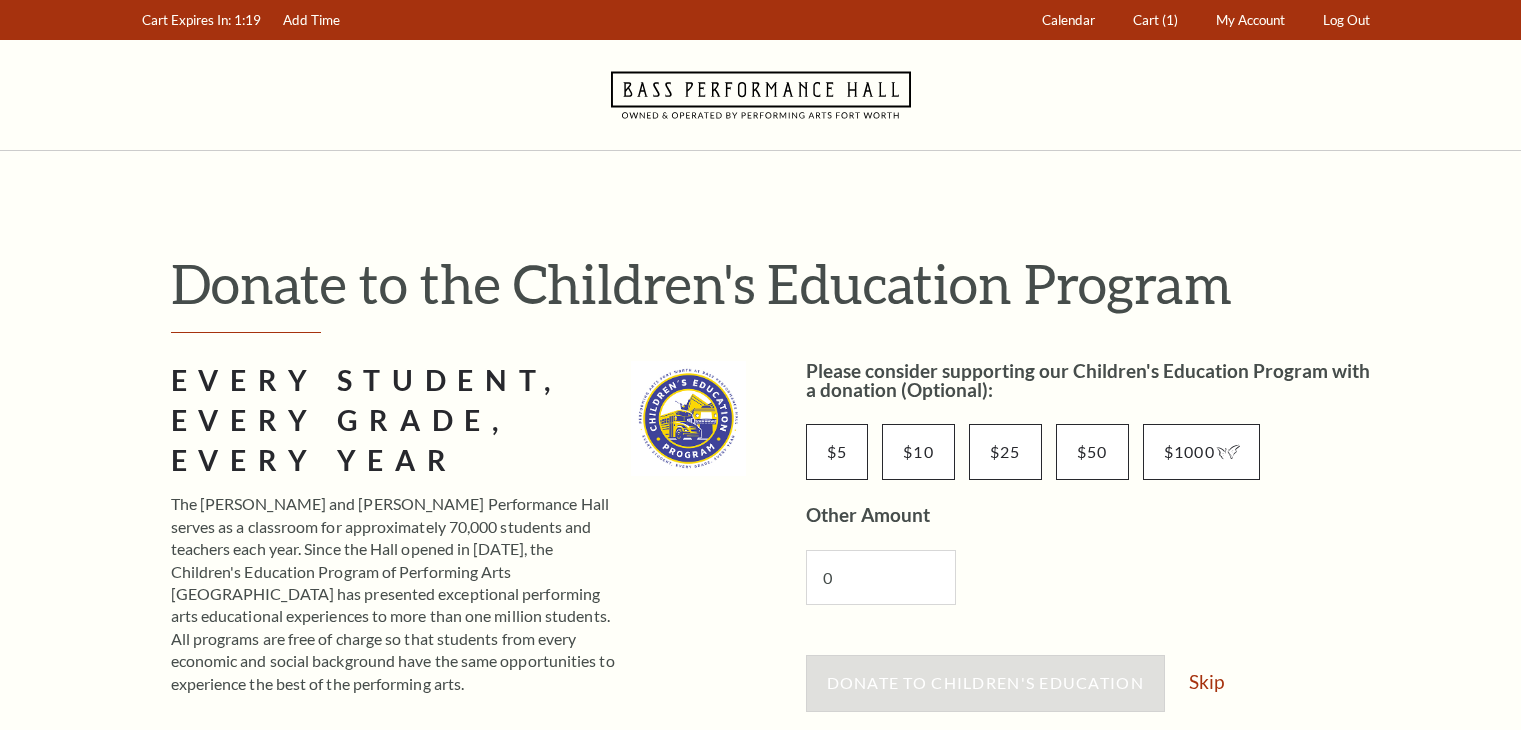 scroll, scrollTop: 0, scrollLeft: 0, axis: both 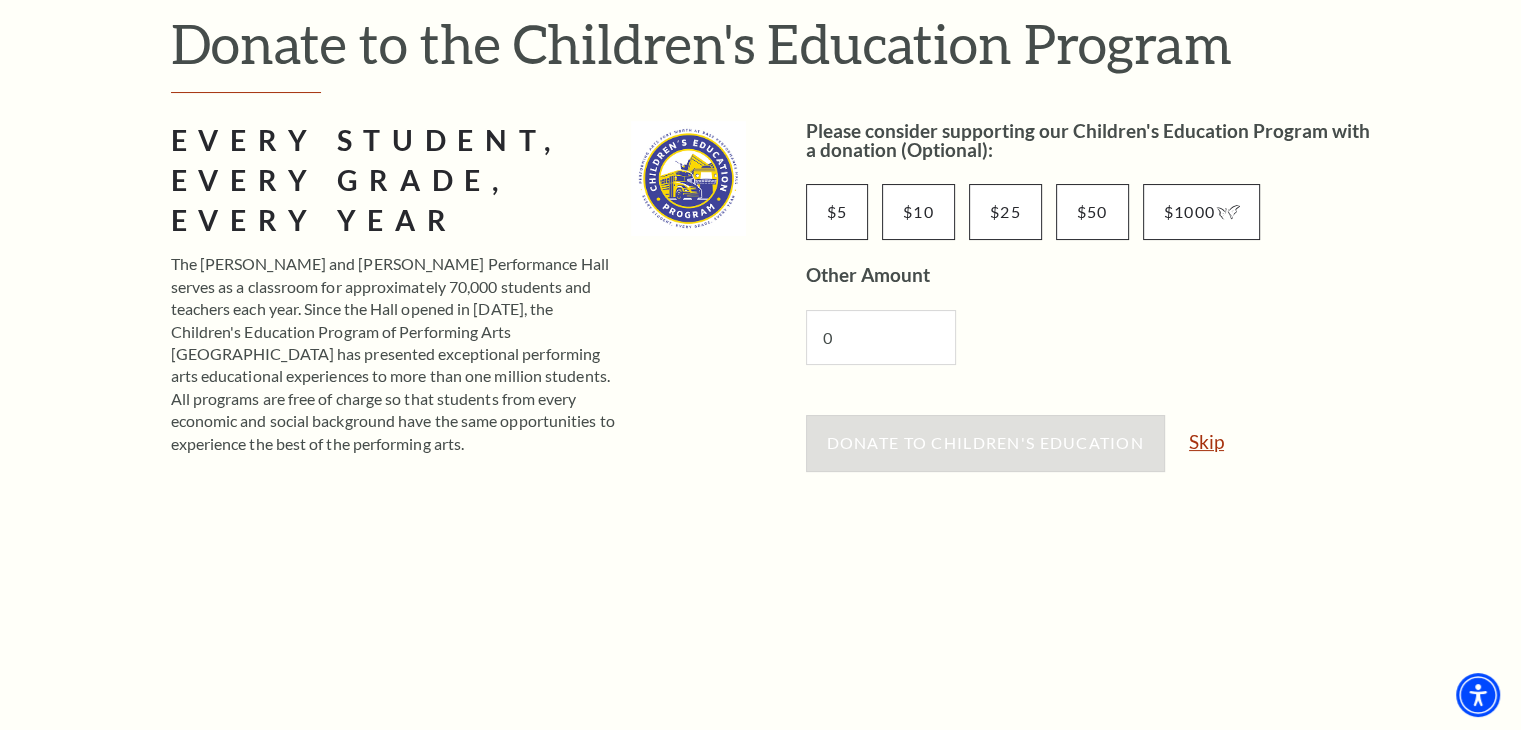 click on "Skip" at bounding box center (1206, 441) 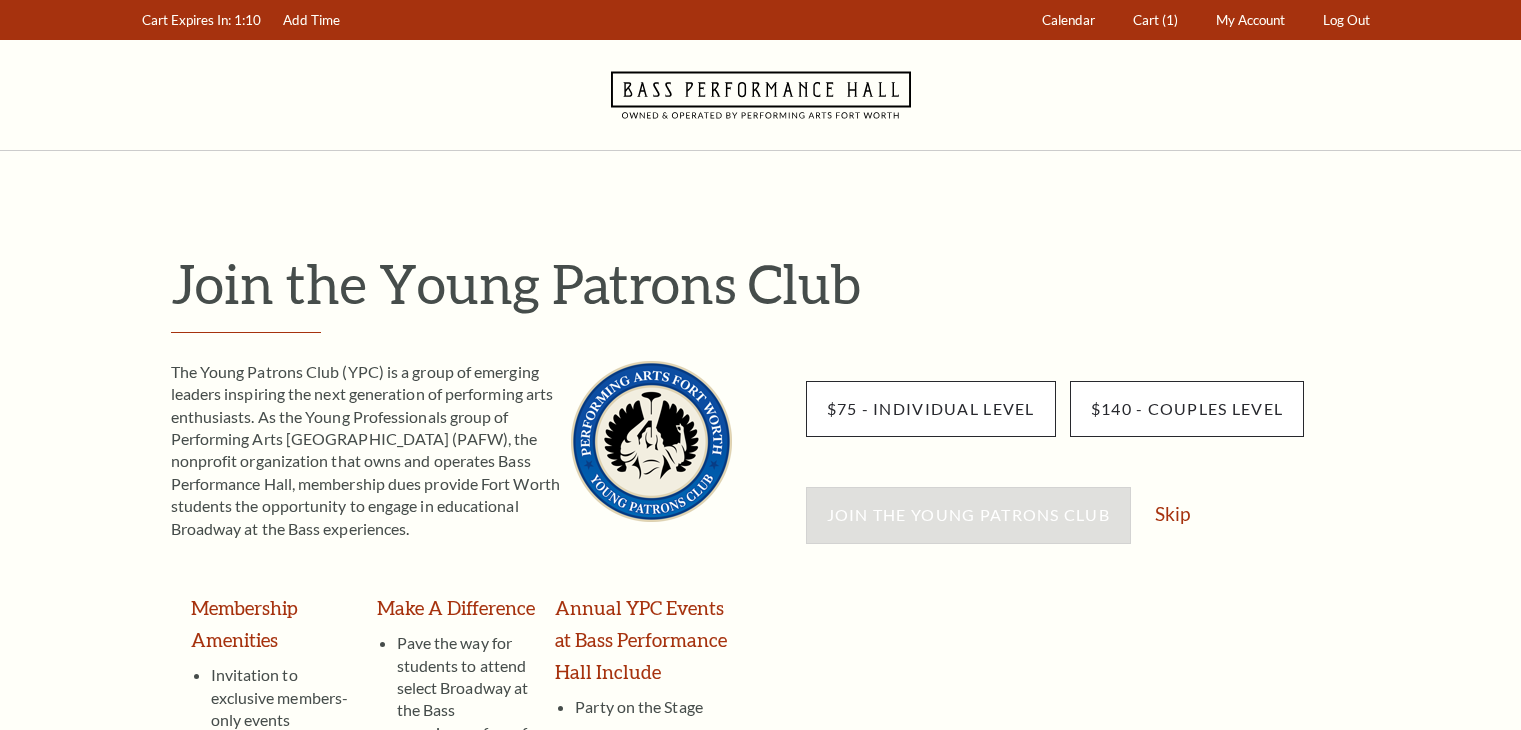 scroll, scrollTop: 0, scrollLeft: 0, axis: both 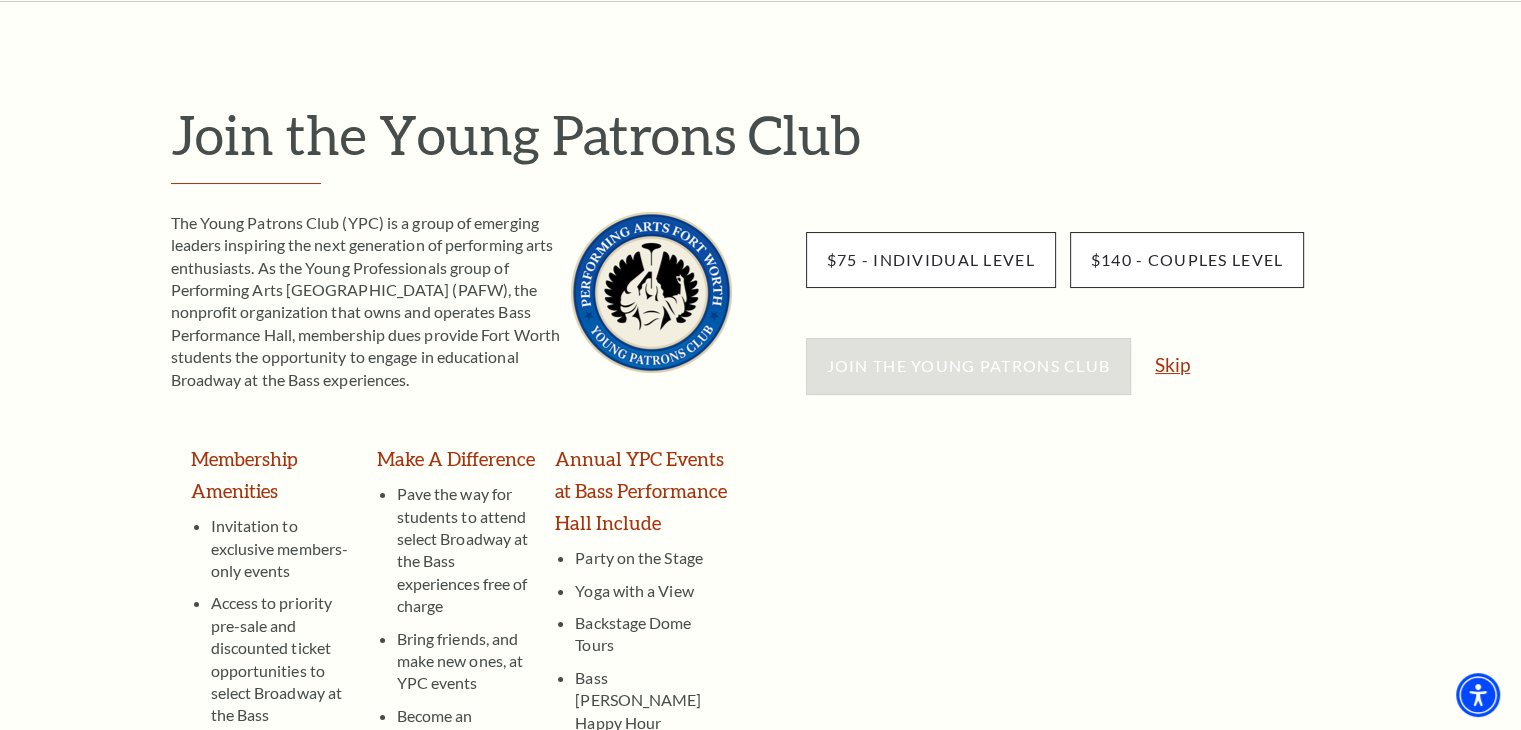 click on "Skip" at bounding box center (1172, 364) 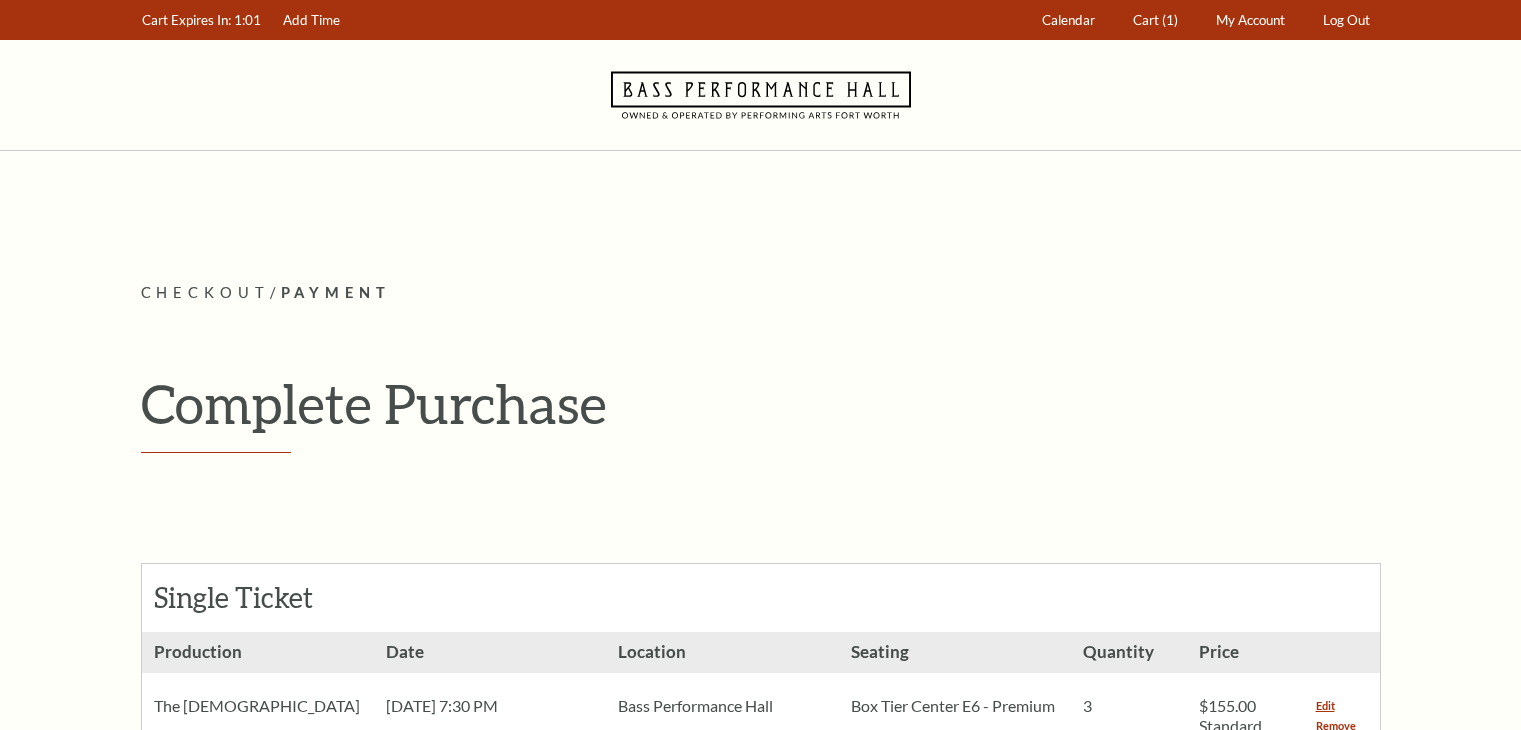scroll, scrollTop: 0, scrollLeft: 0, axis: both 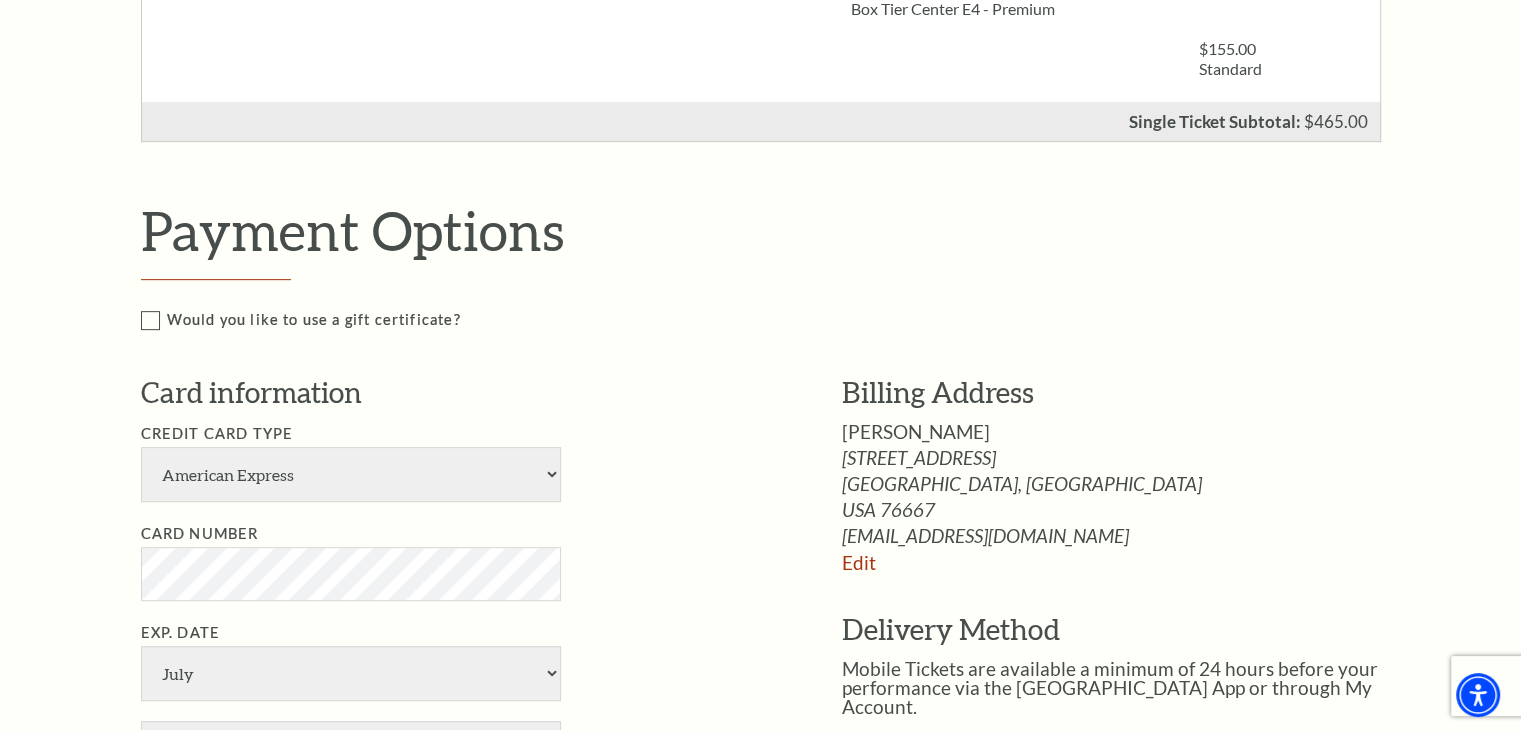 drag, startPoint x: 1529, startPoint y: 137, endPoint x: 1535, endPoint y: 329, distance: 192.09373 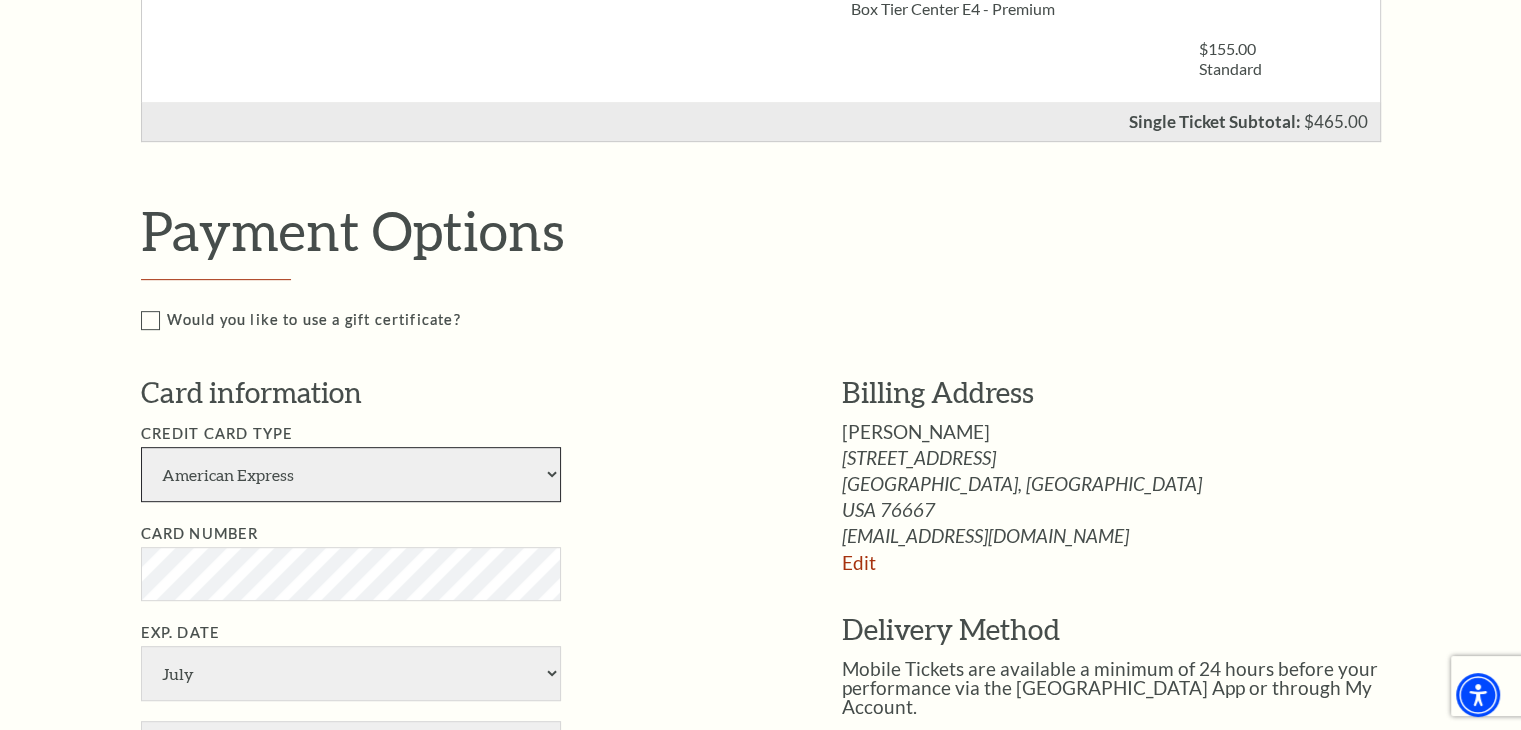 click on "American Express
Visa
Master Card
Discover" at bounding box center [351, 474] 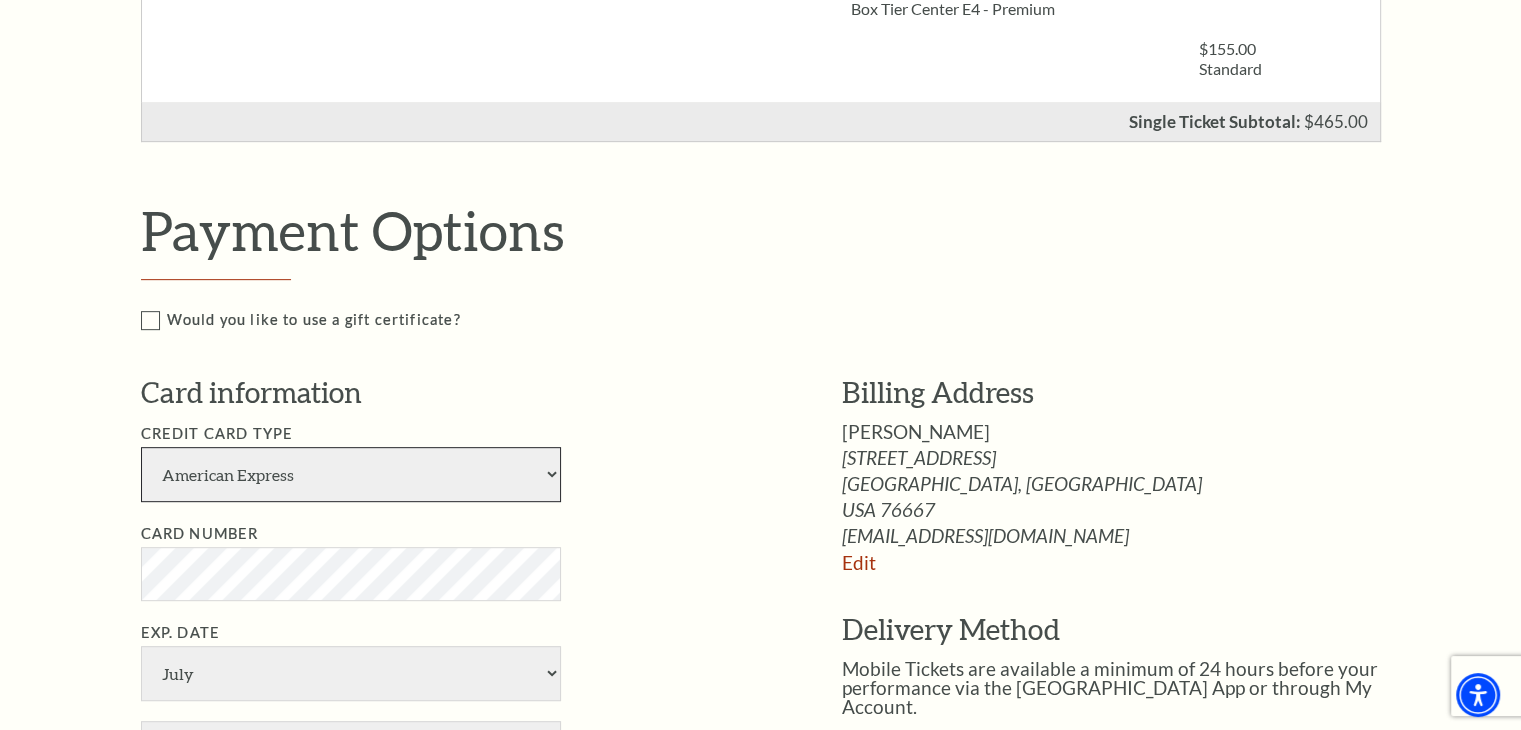 click on "American Express
Visa
Master Card
Discover" at bounding box center [351, 474] 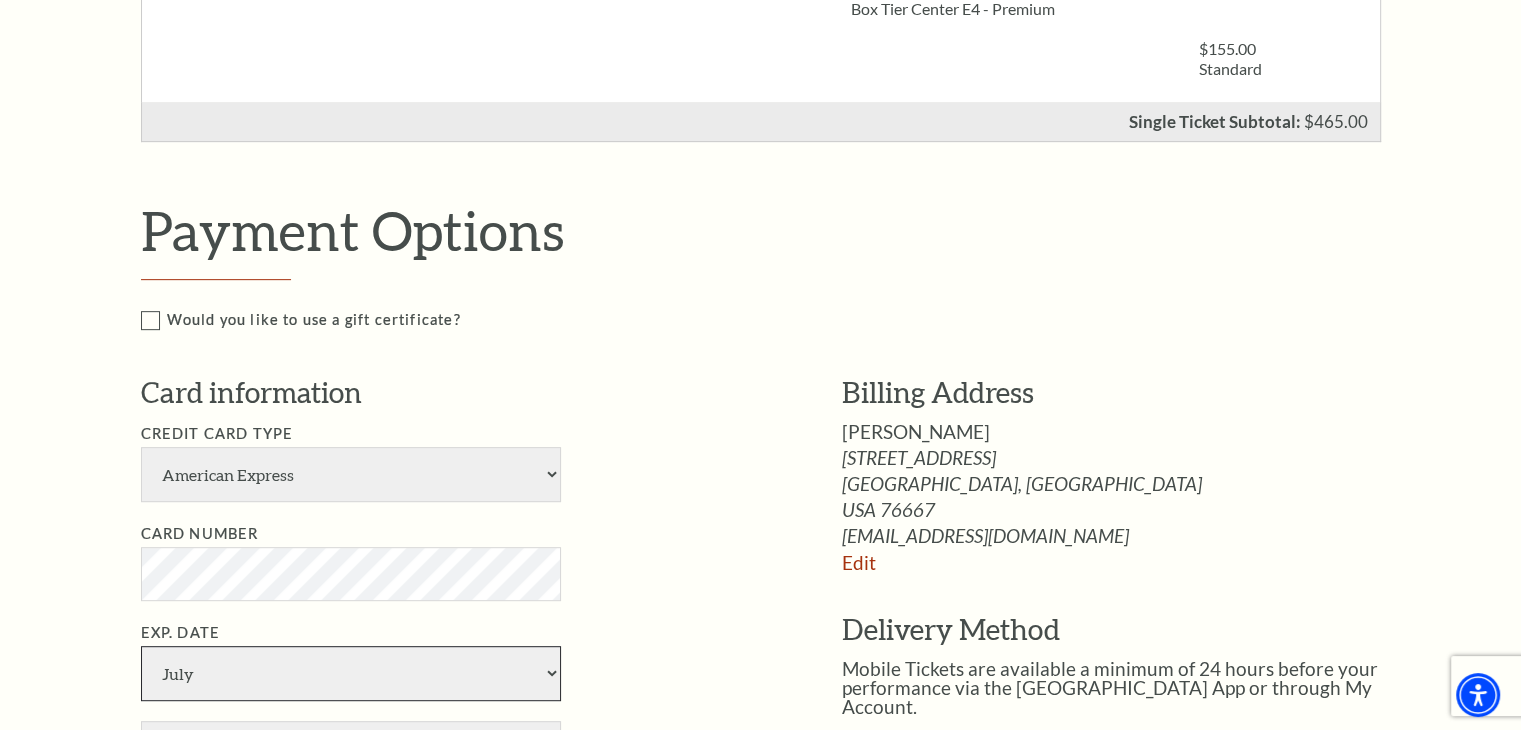select on "9" 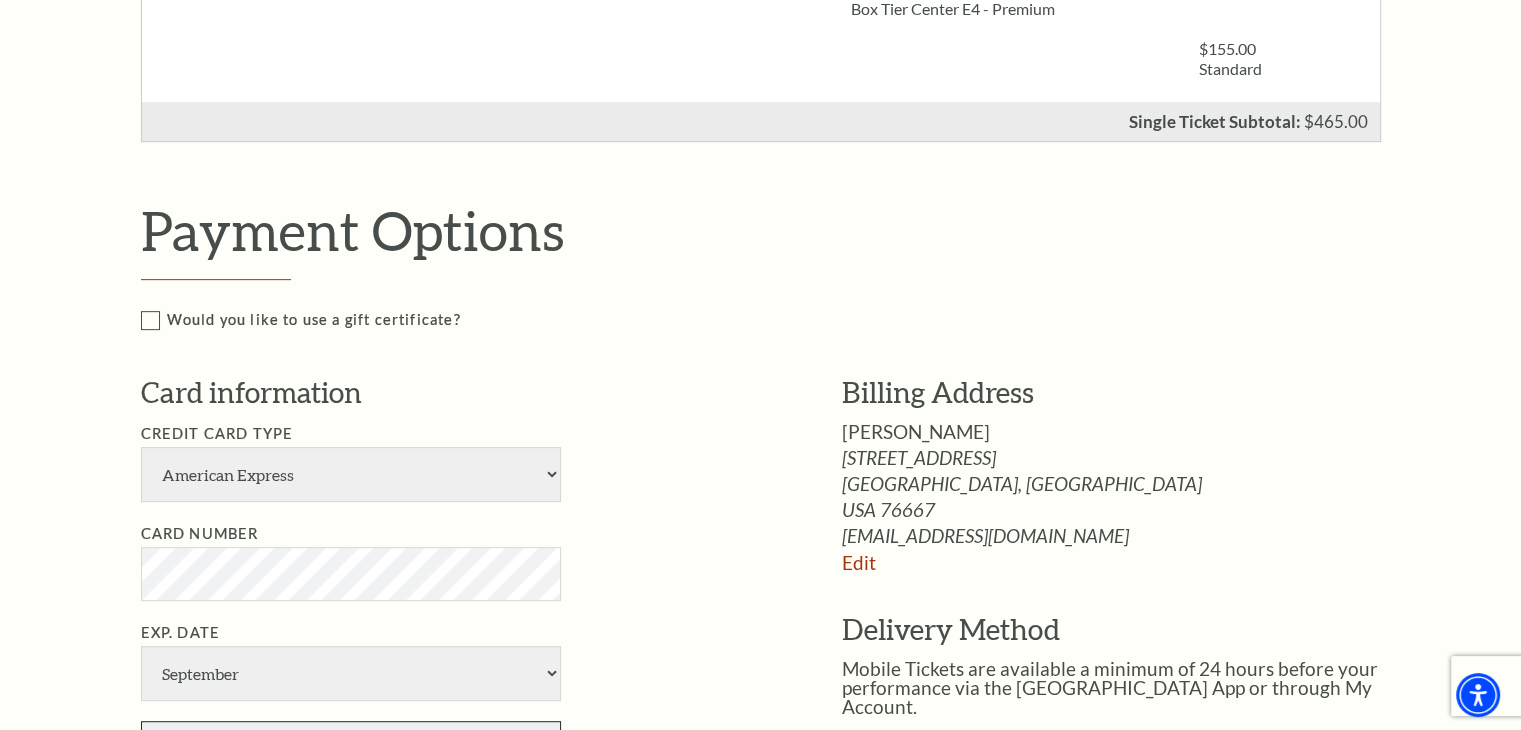 select on "2028" 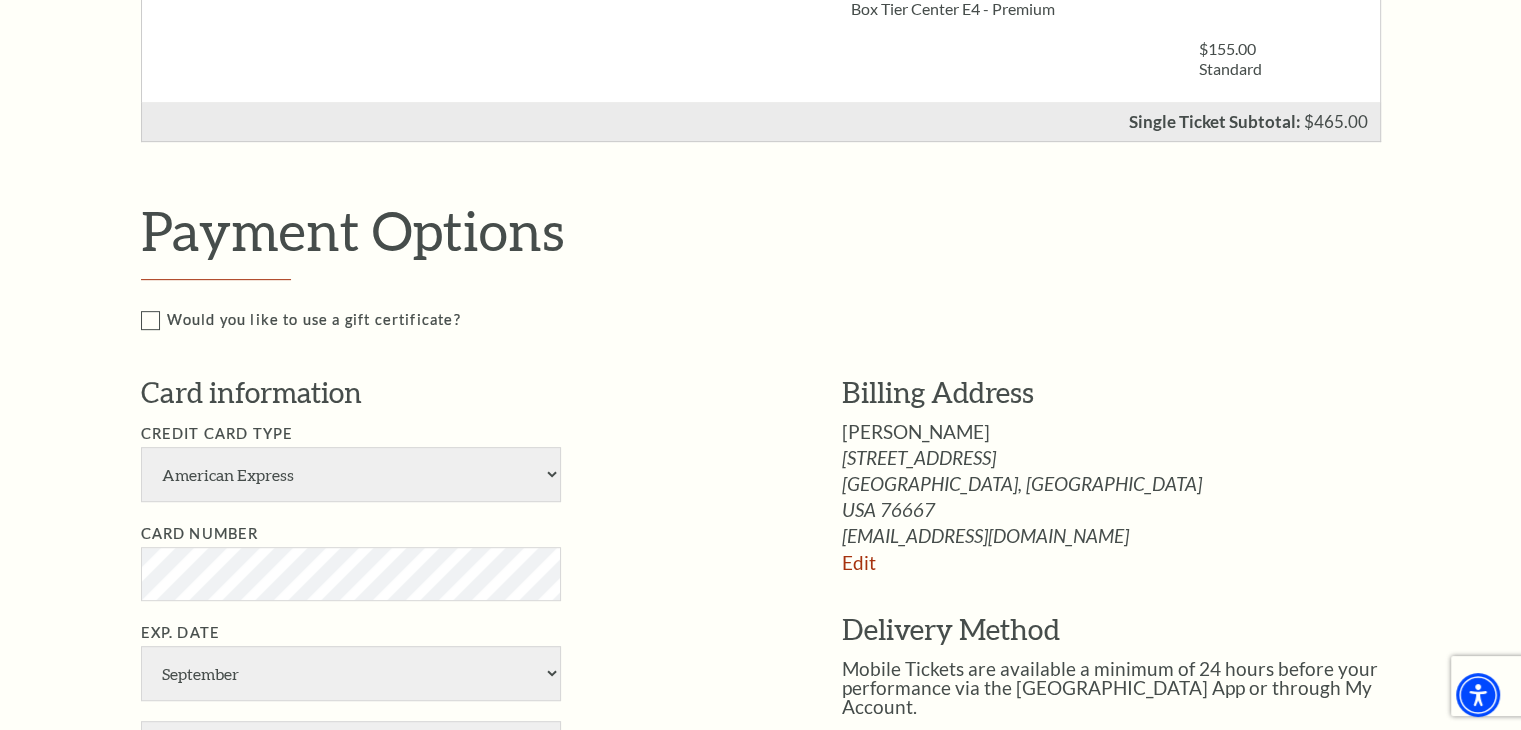 type on "6306" 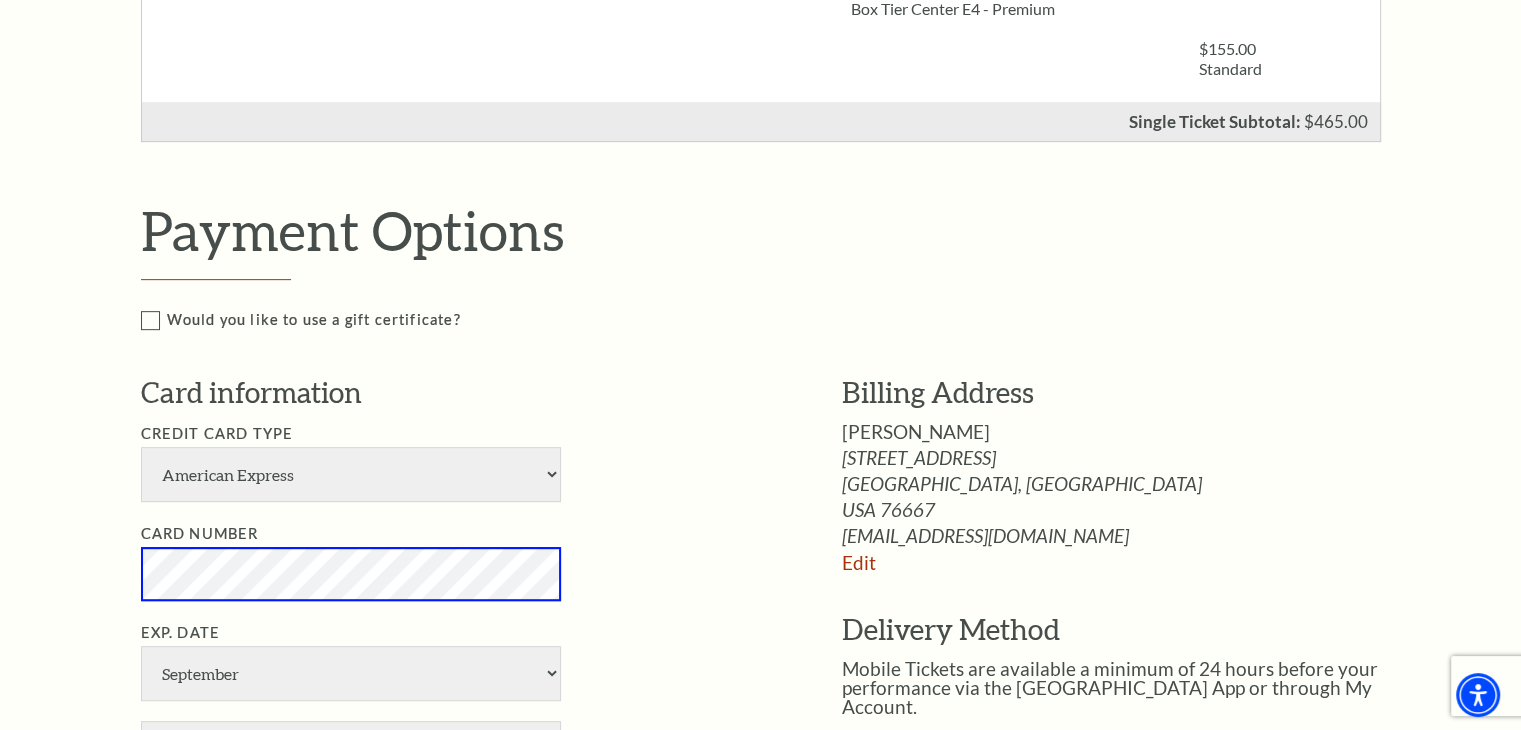 scroll, scrollTop: 1468, scrollLeft: 0, axis: vertical 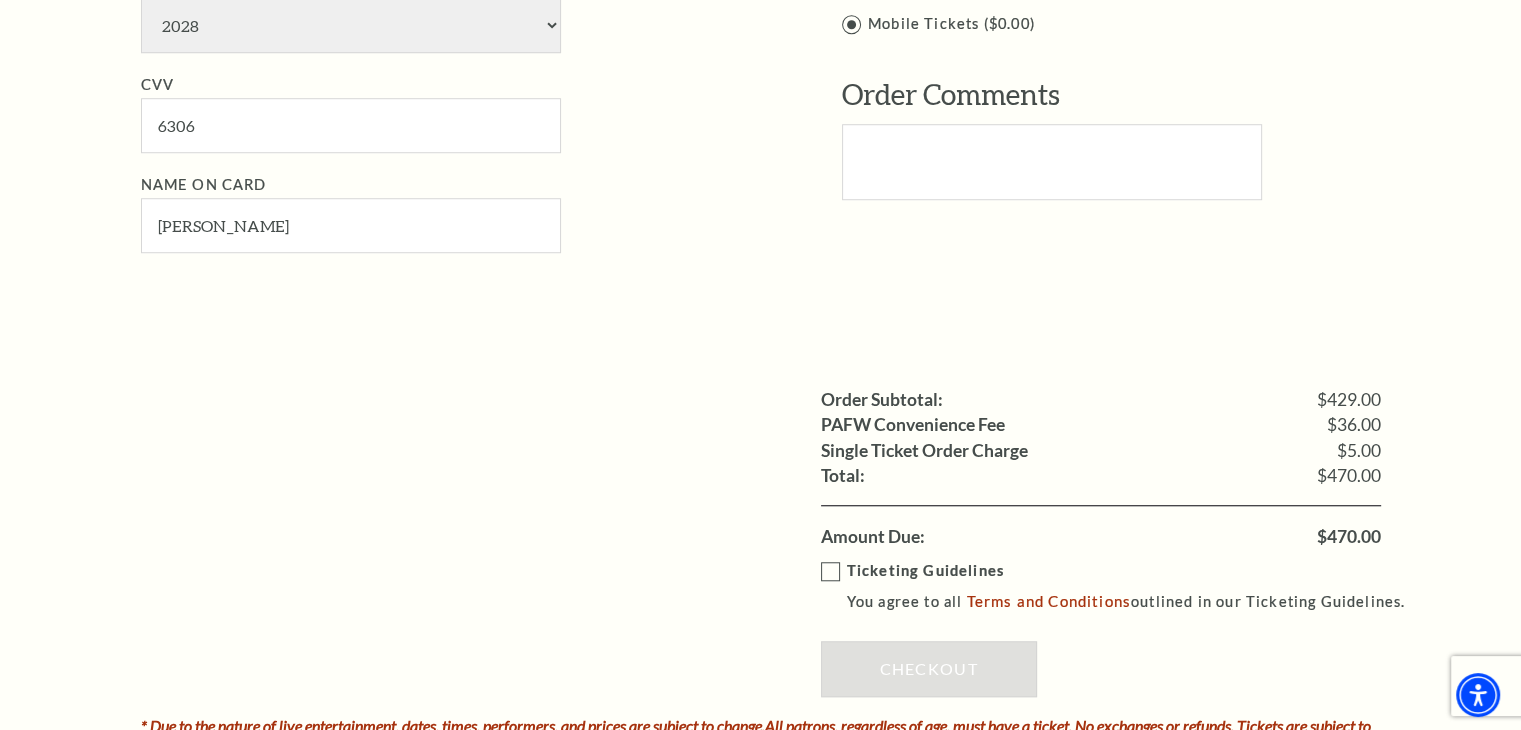 click on "Ticketing Guidelines
You agree to all   Terms and Conditions  outlined in our Ticketing Guidelines." at bounding box center [1122, 586] 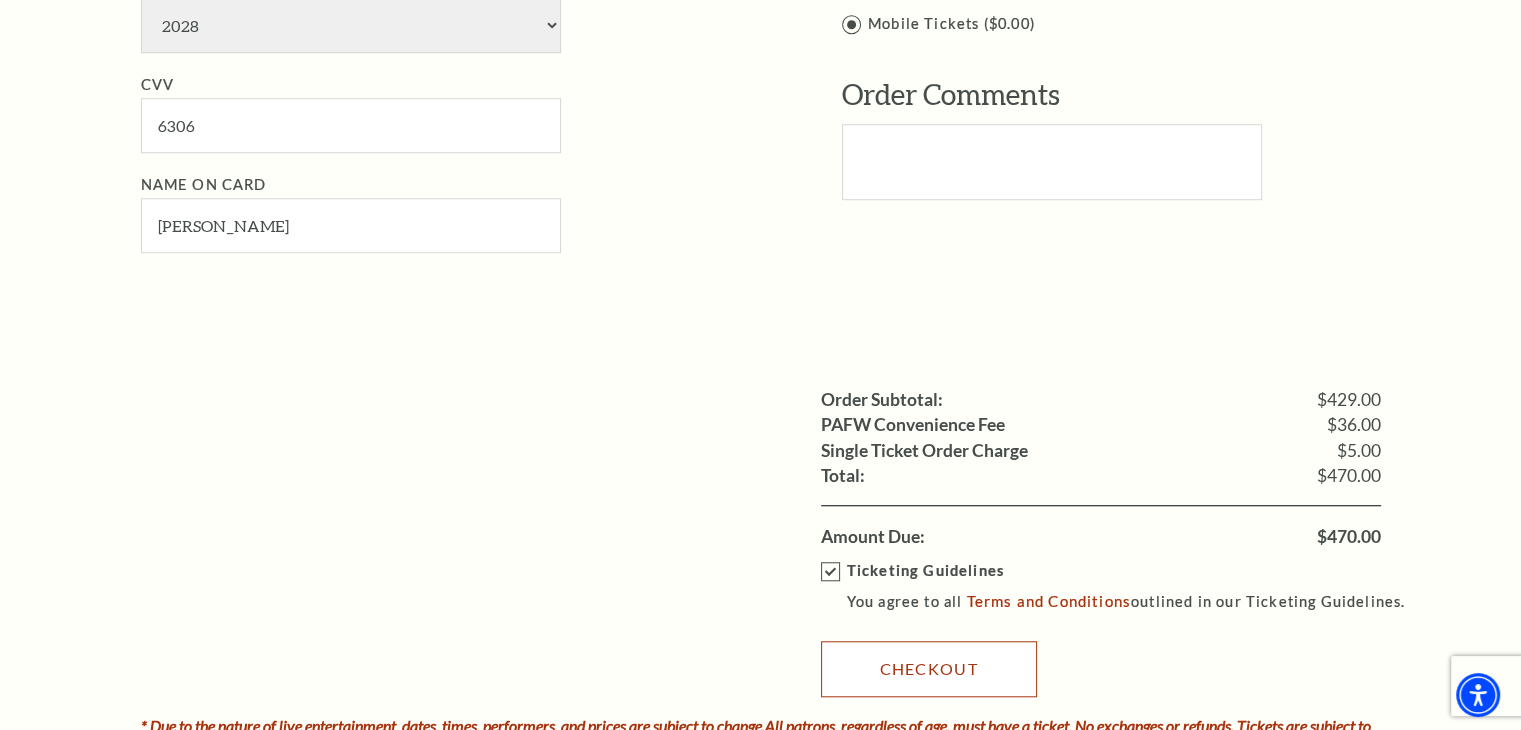 click on "Checkout" at bounding box center [929, 669] 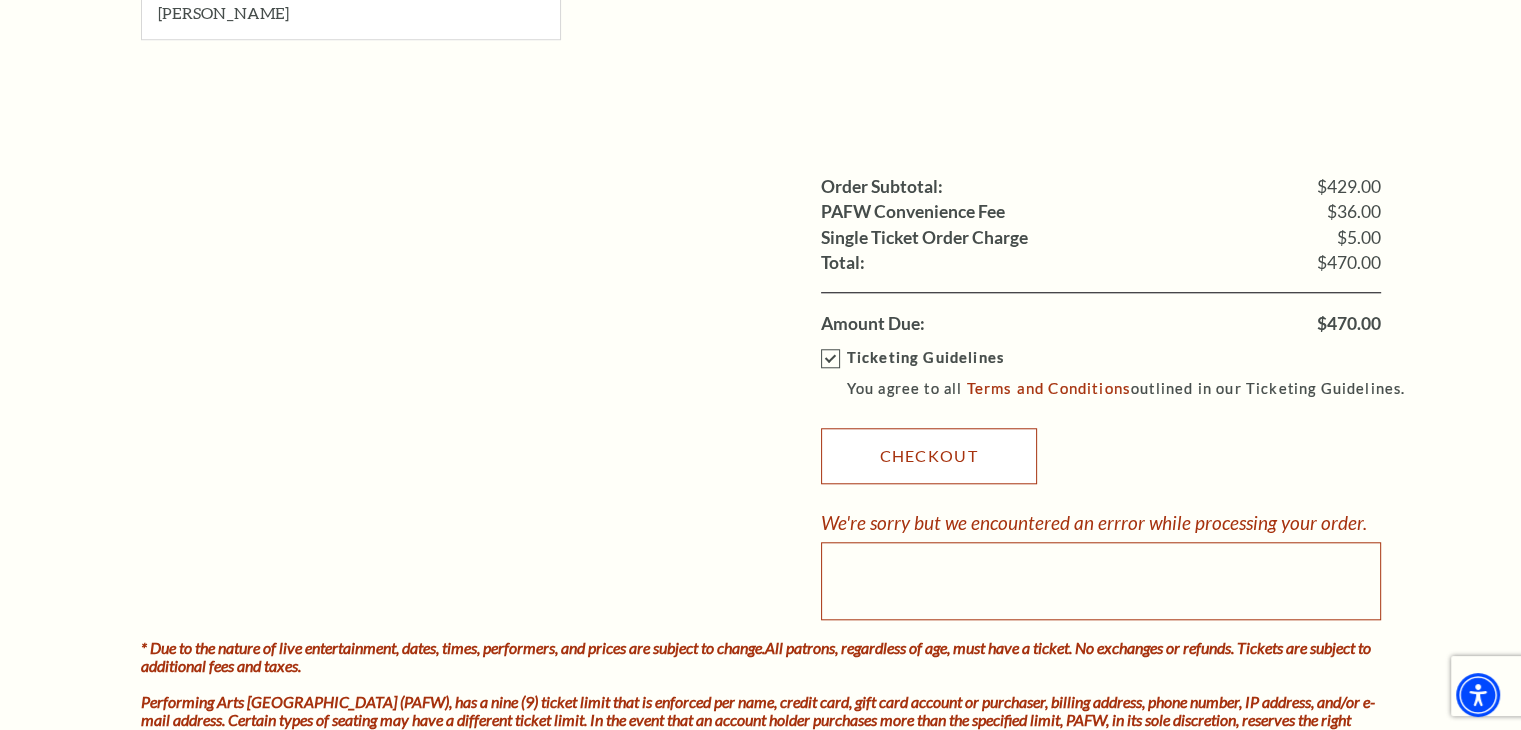 scroll, scrollTop: 1768, scrollLeft: 0, axis: vertical 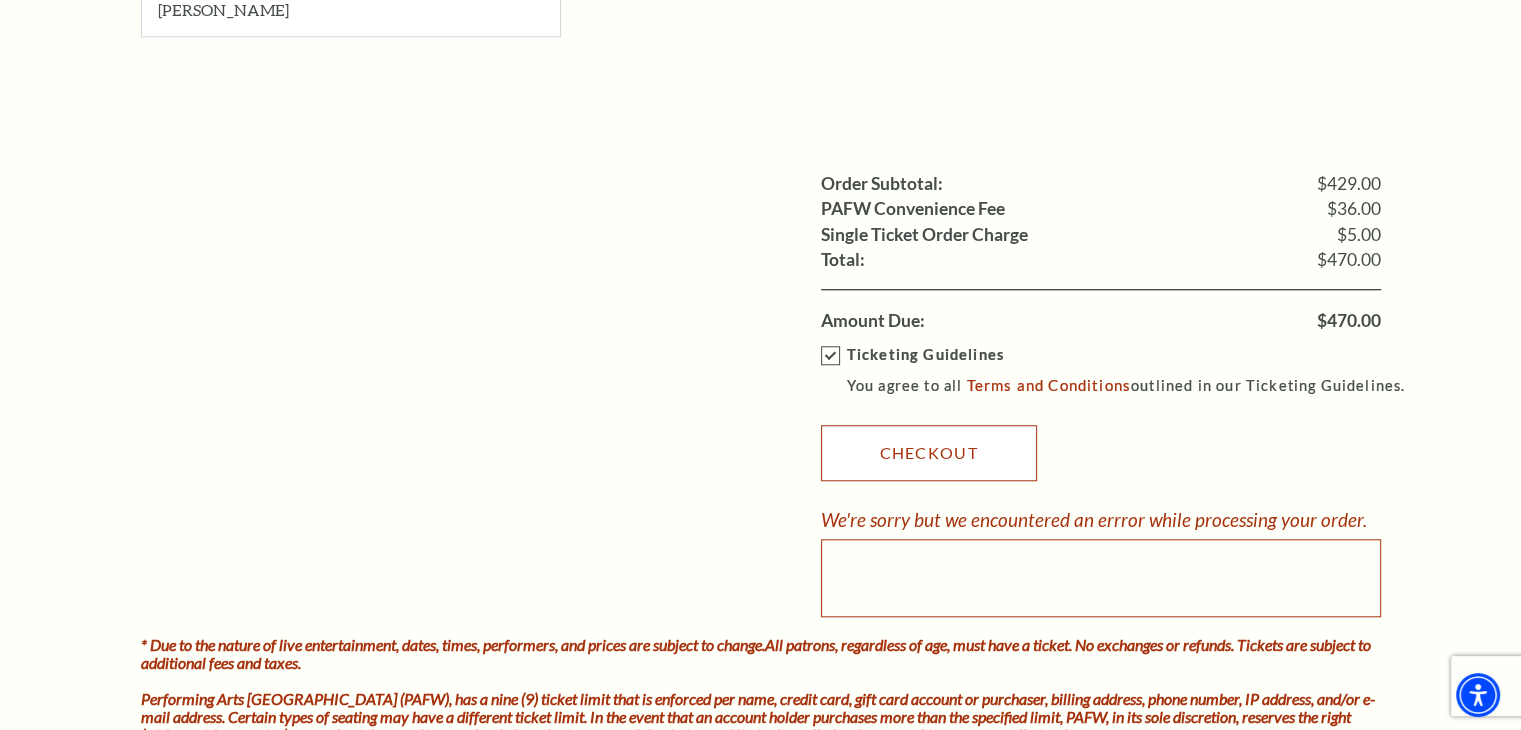 click on "Checkout" at bounding box center (929, 453) 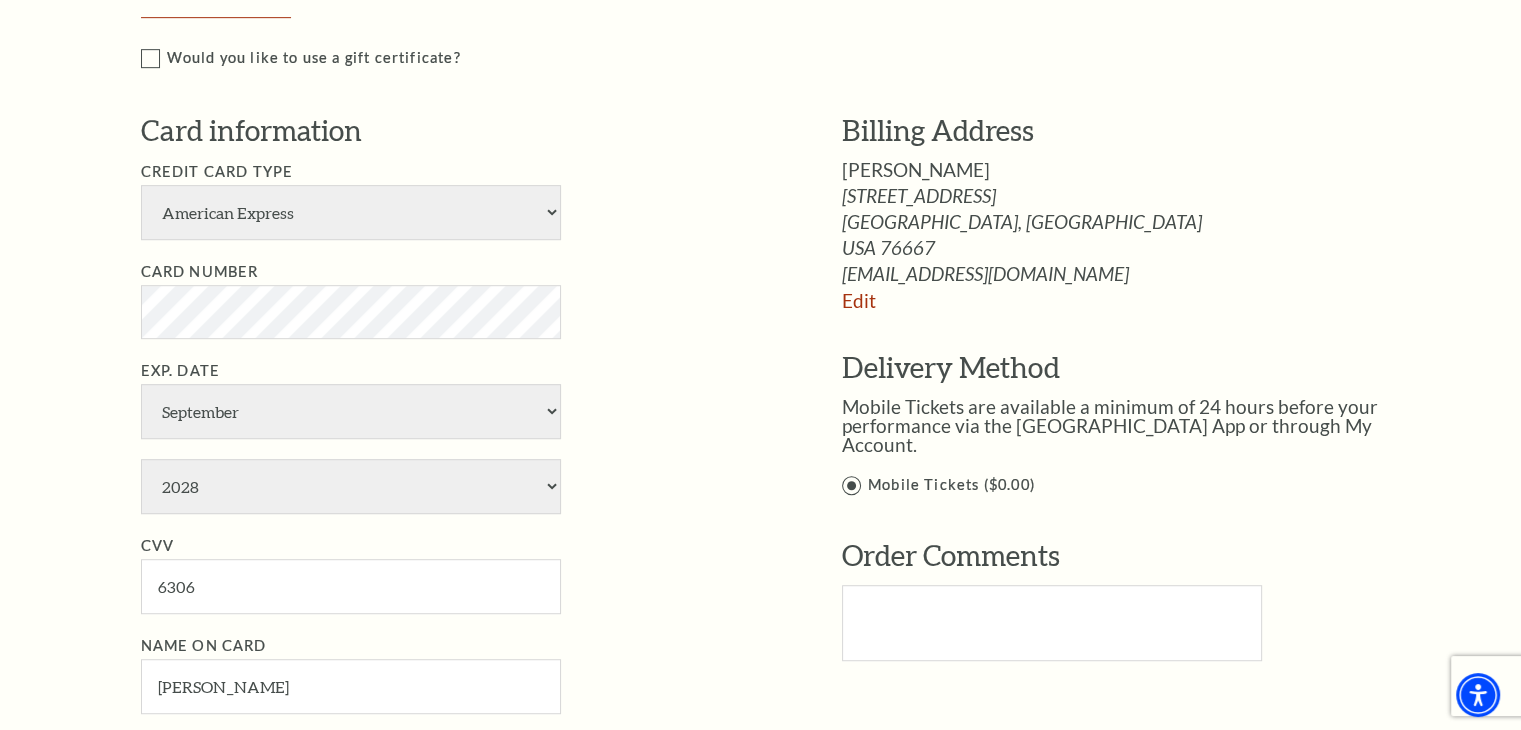 scroll, scrollTop: 968, scrollLeft: 0, axis: vertical 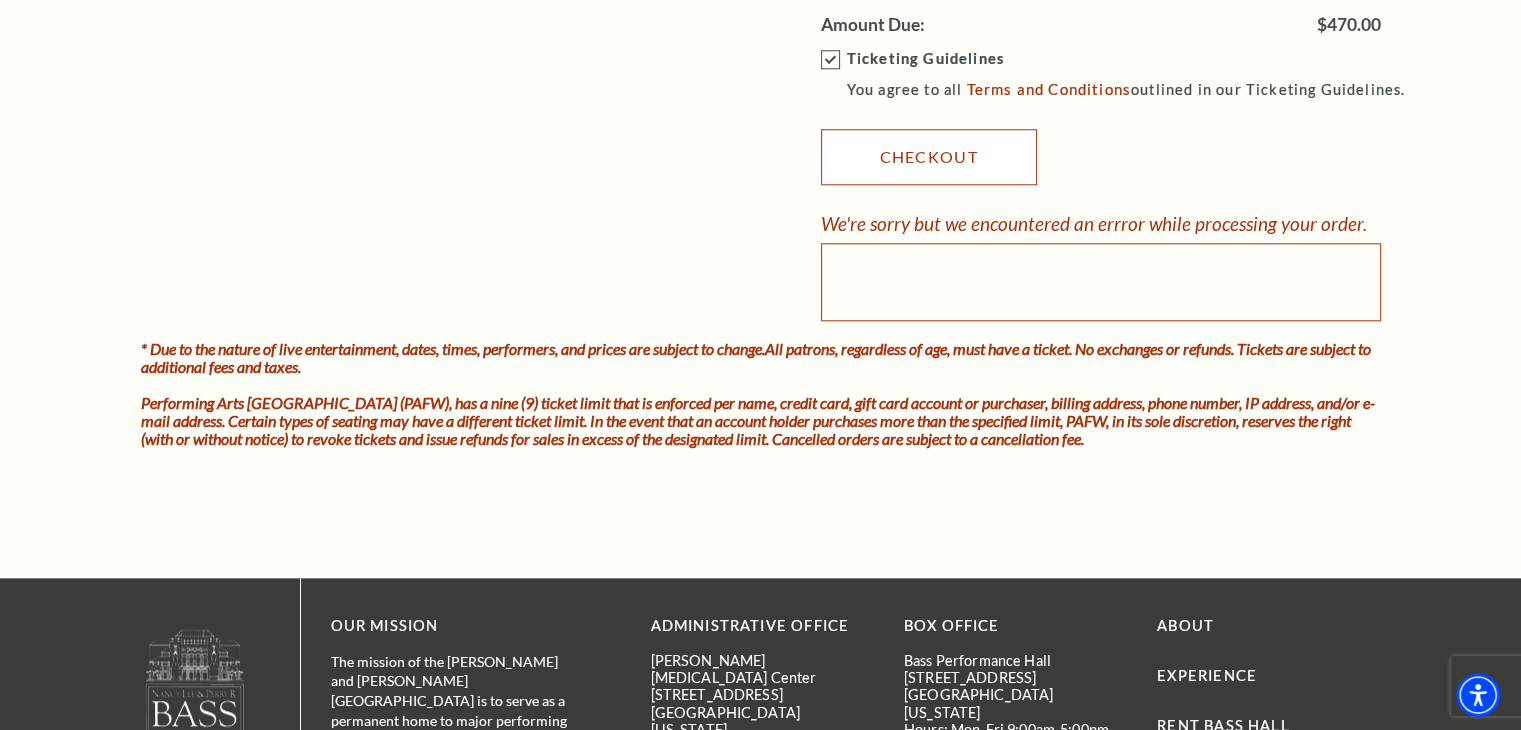 click on "Checkout" at bounding box center [929, 157] 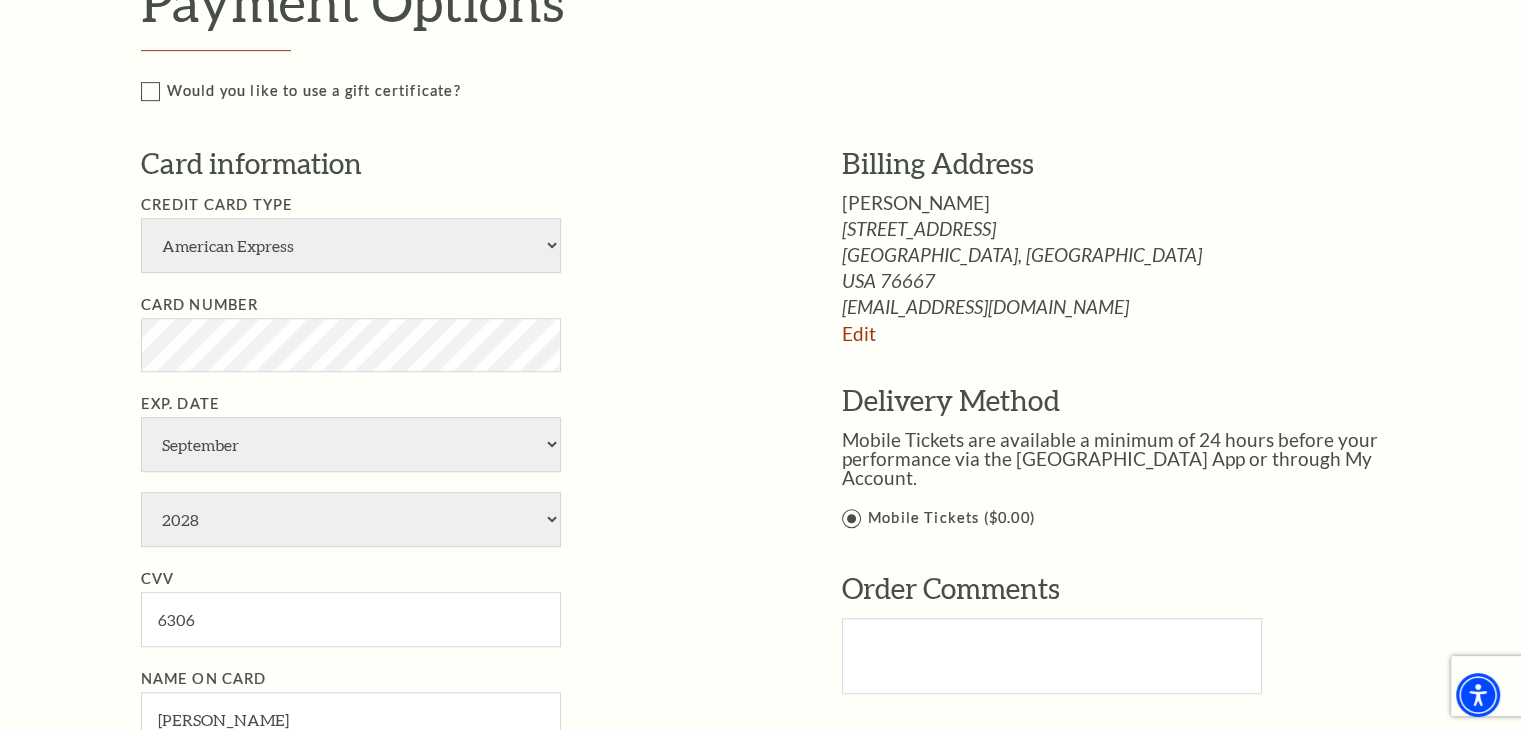scroll, scrollTop: 1040, scrollLeft: 0, axis: vertical 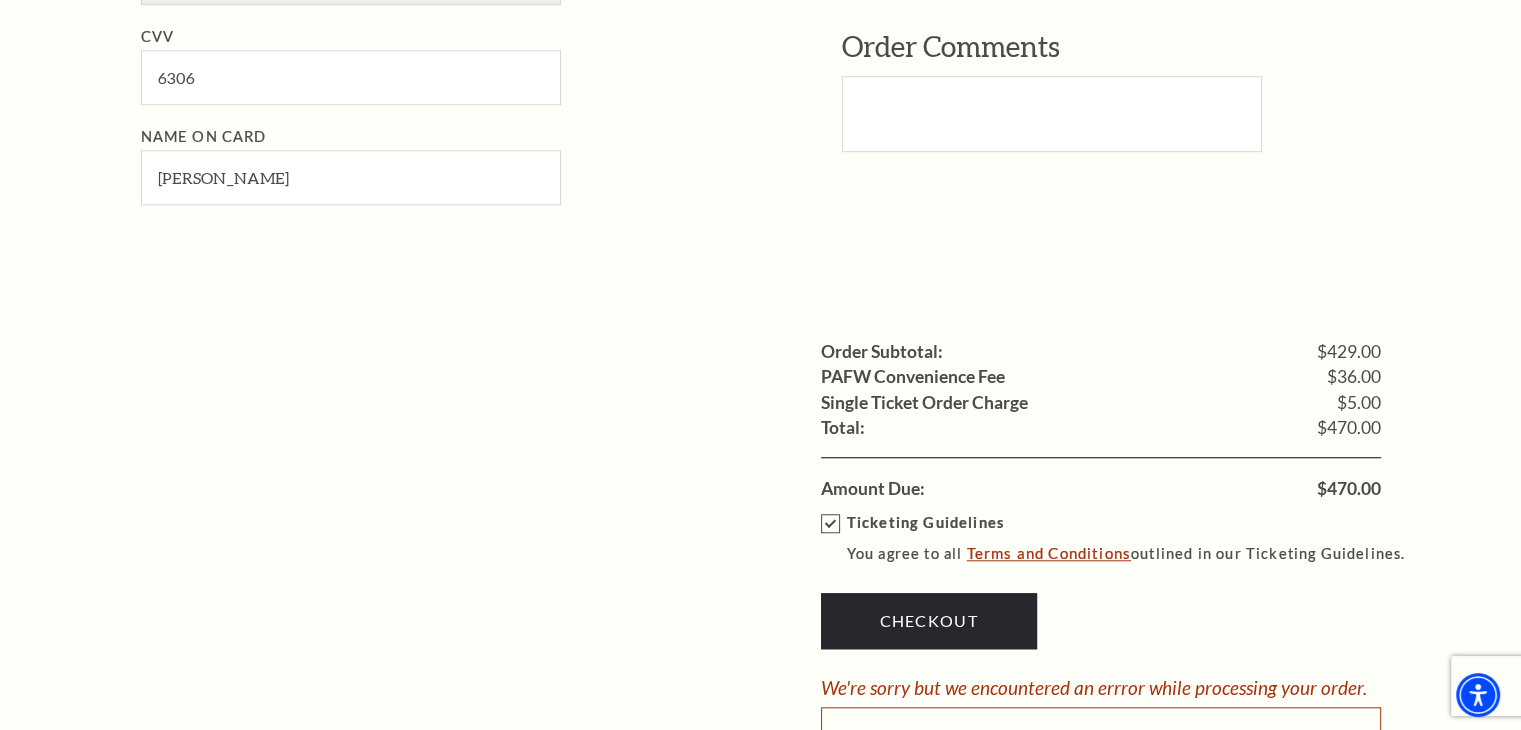 click on "Terms and Conditions" at bounding box center [1049, 553] 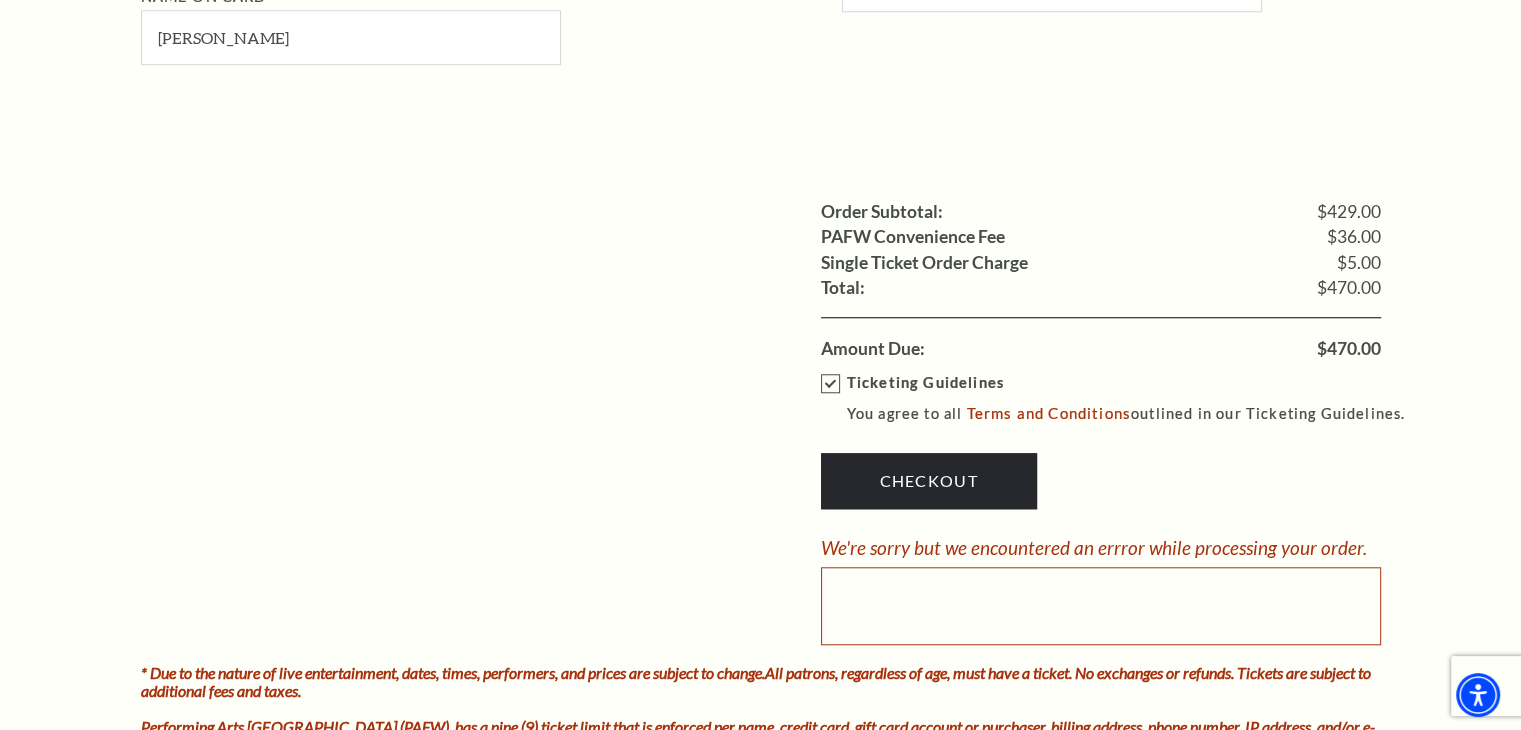 scroll, scrollTop: 1754, scrollLeft: 0, axis: vertical 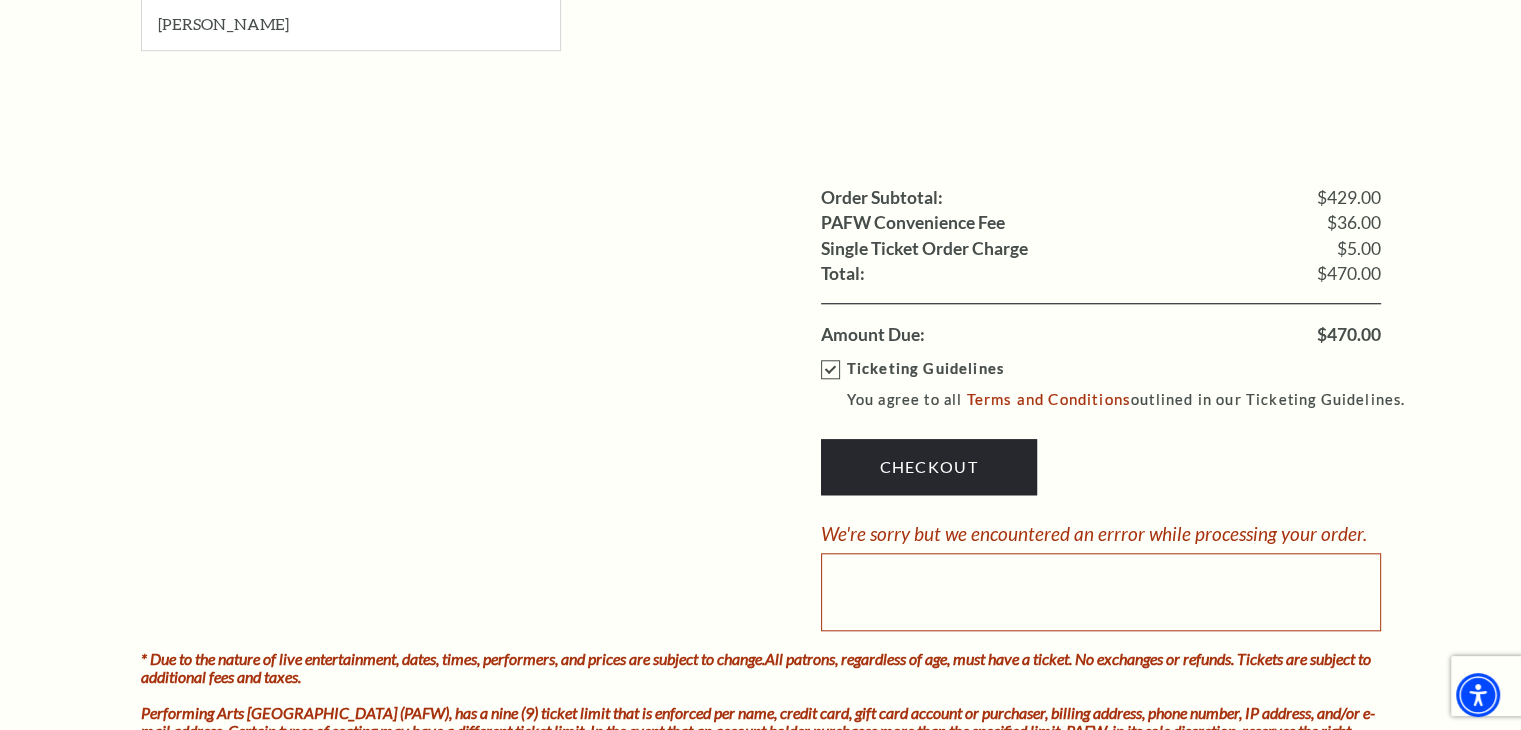 click on "Ticketing Guidelines
You agree to all   Terms and Conditions  outlined in our Ticketing Guidelines." at bounding box center (1122, 384) 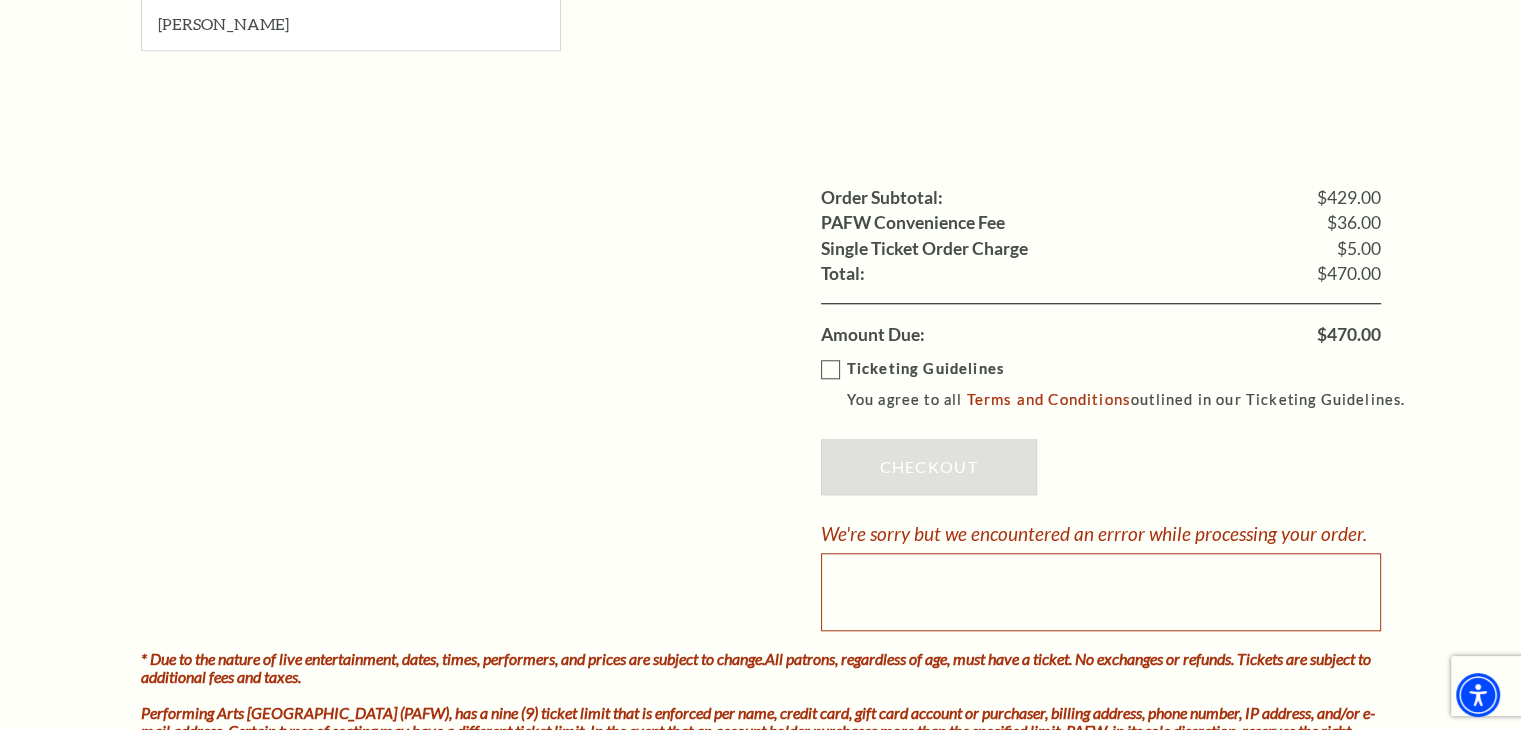 click on "Ticketing Guidelines
You agree to all   Terms and Conditions  outlined in our Ticketing Guidelines." at bounding box center (1122, 384) 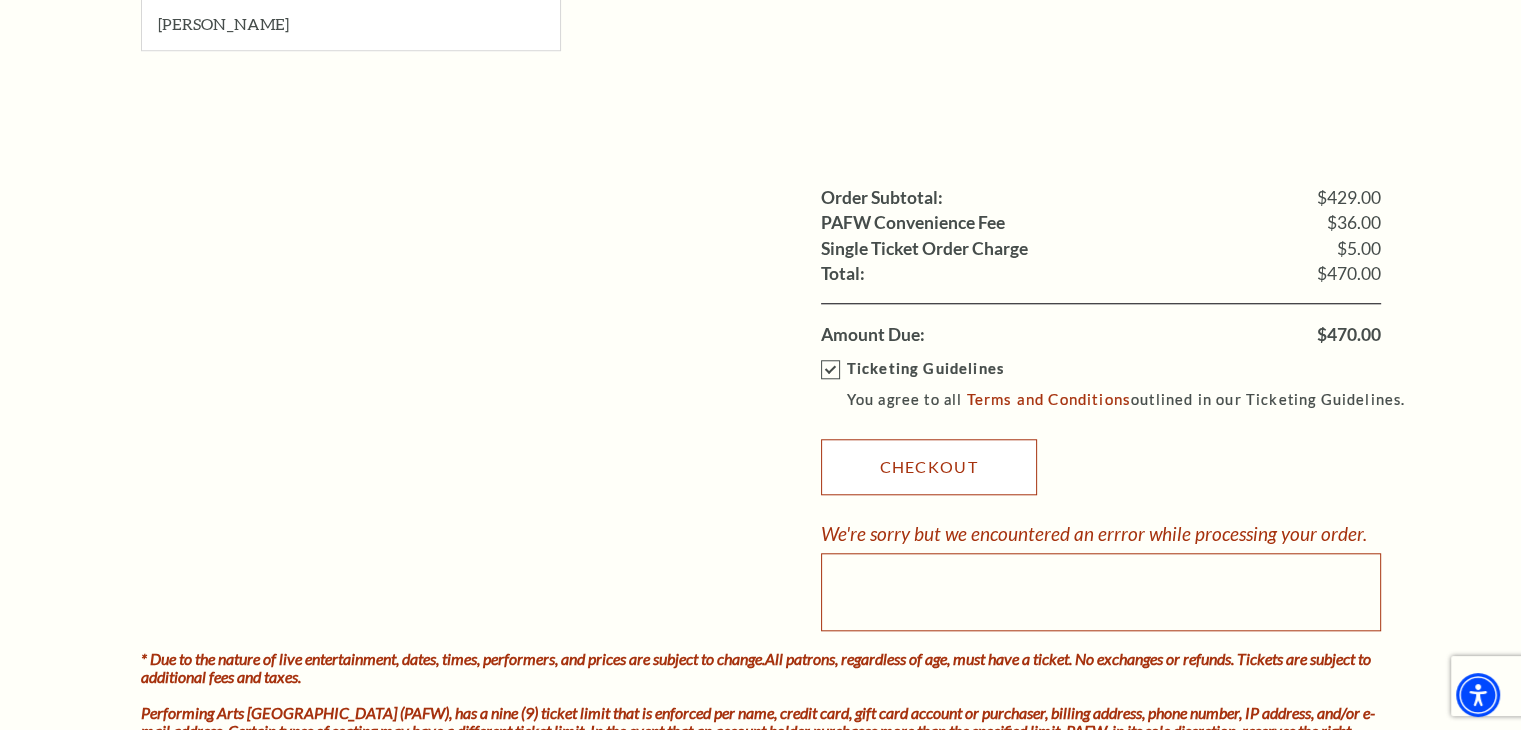 click on "Checkout" at bounding box center (929, 467) 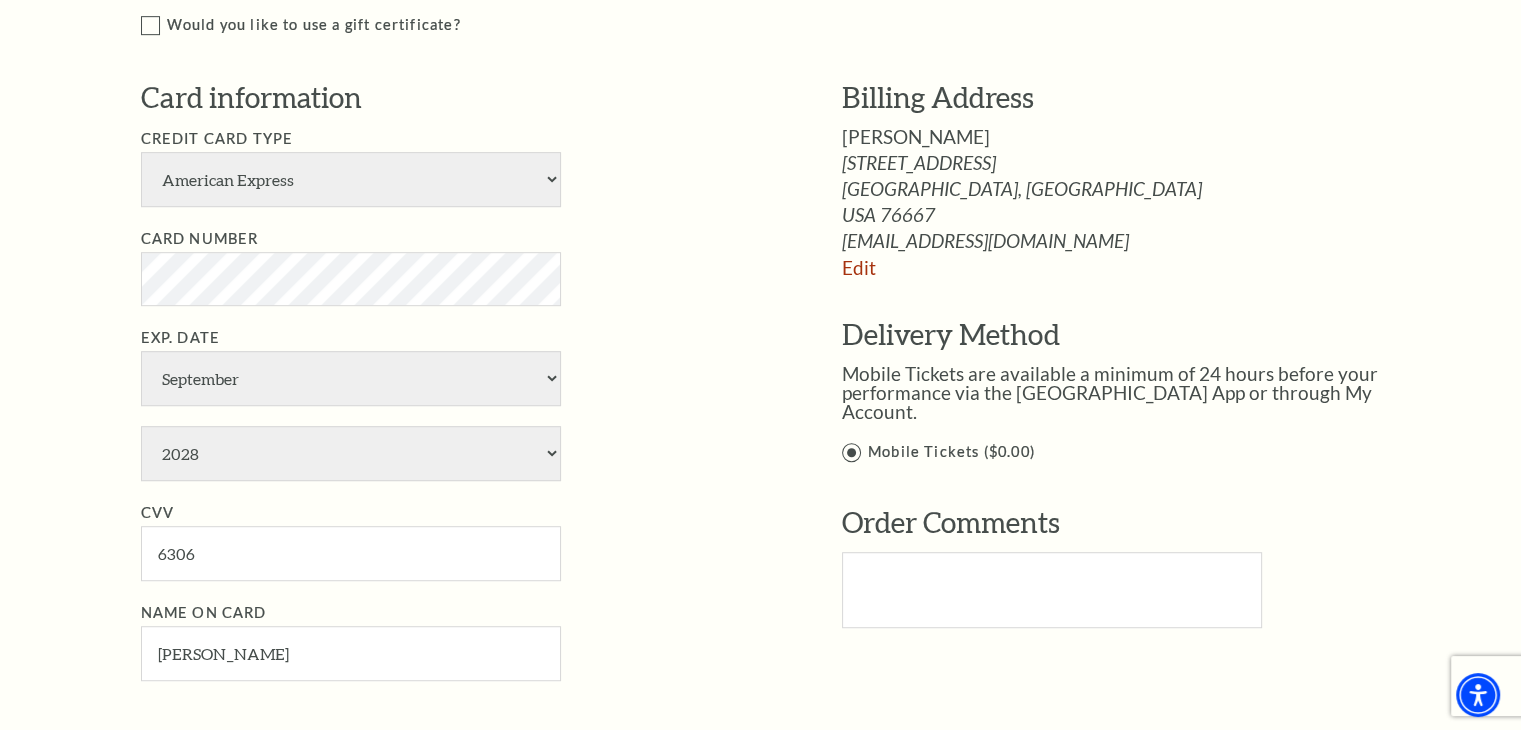 scroll, scrollTop: 1116, scrollLeft: 0, axis: vertical 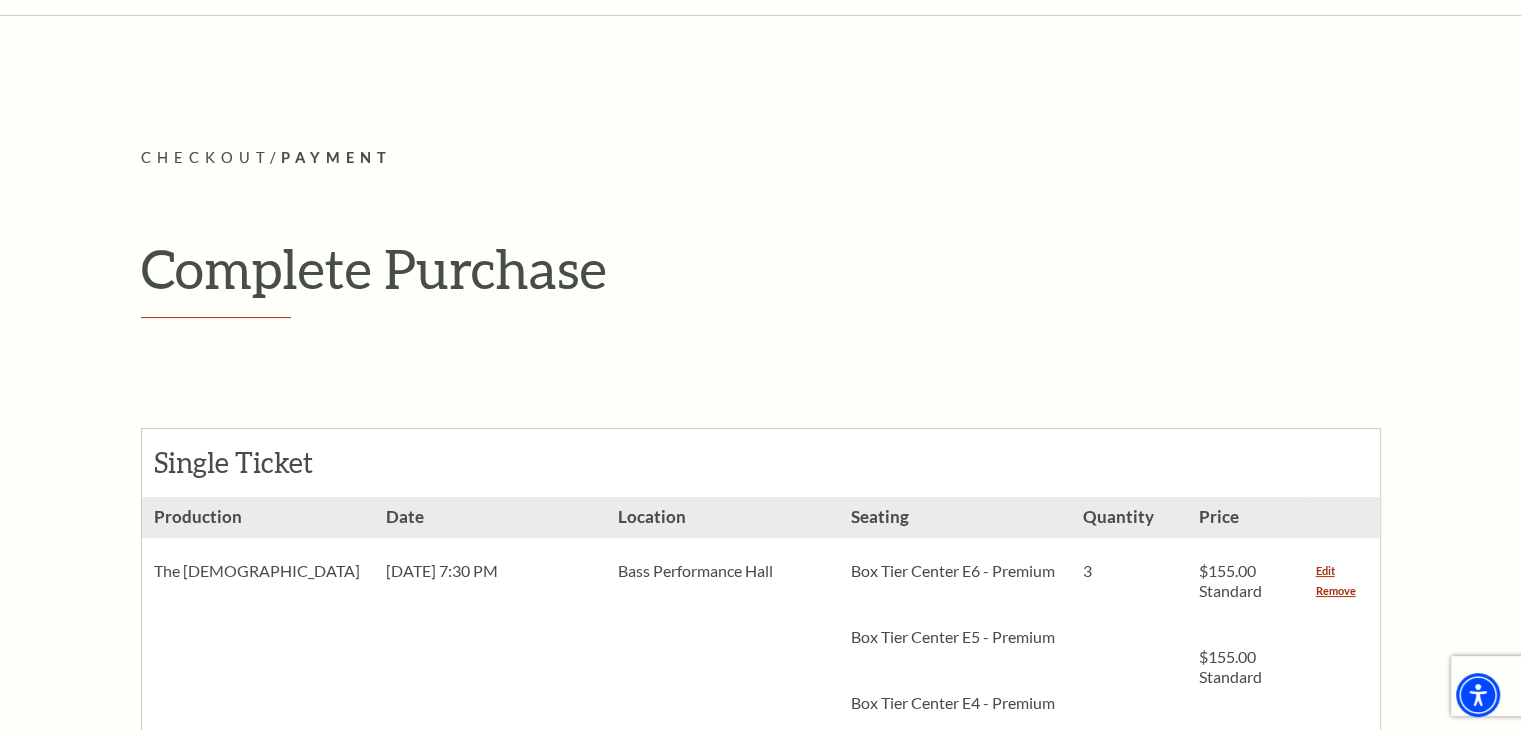 click on "Checkout" at bounding box center [205, 157] 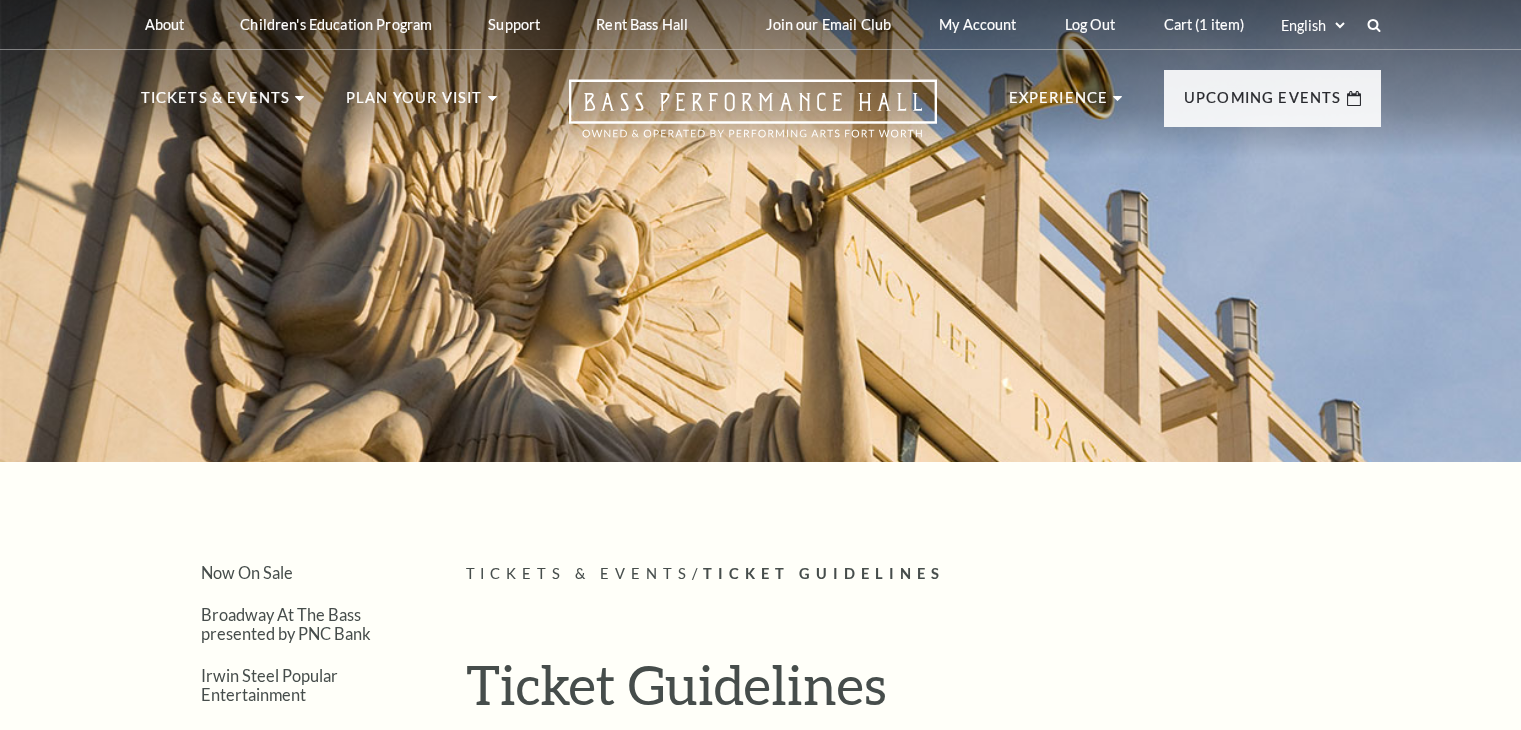 scroll, scrollTop: 765, scrollLeft: 0, axis: vertical 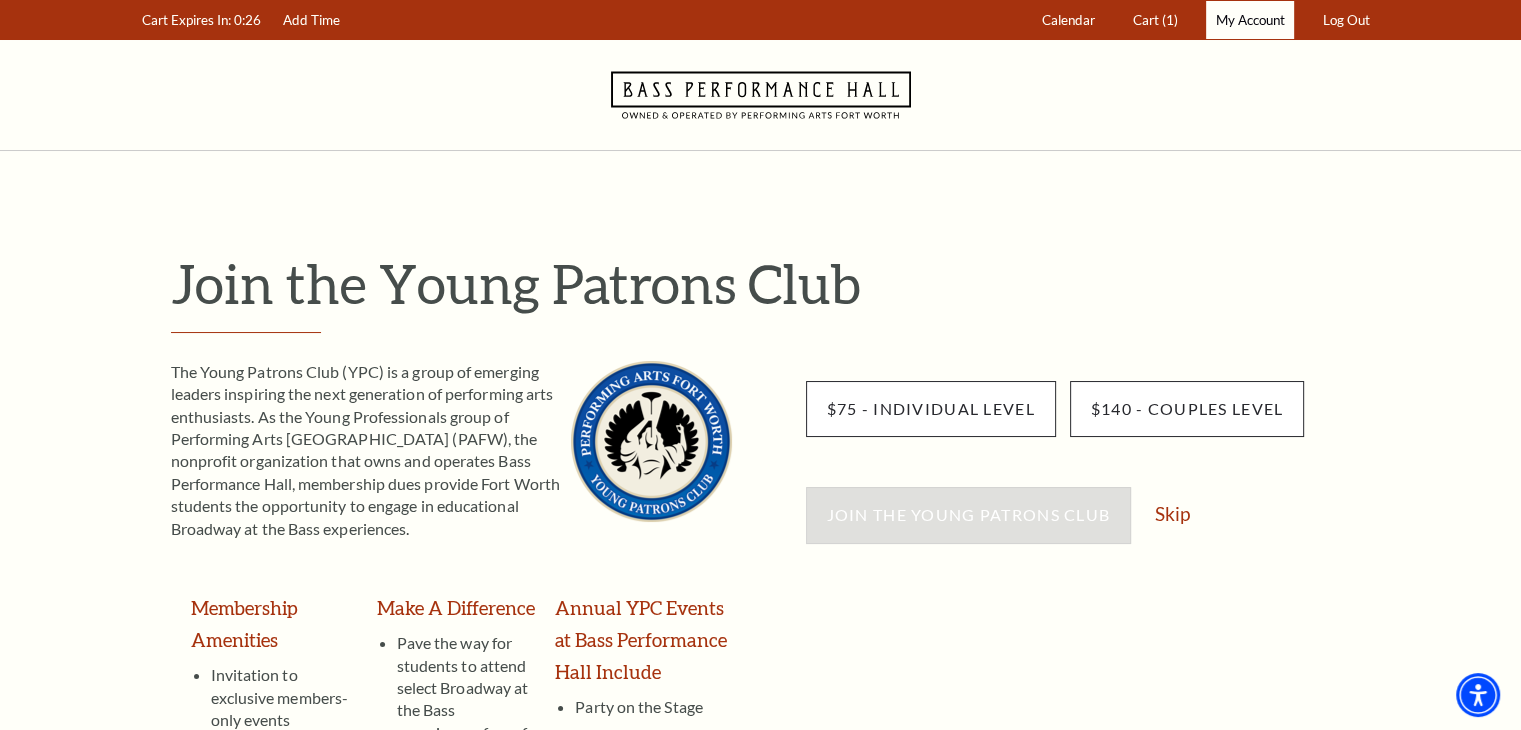 click on "My Account" at bounding box center (1250, 20) 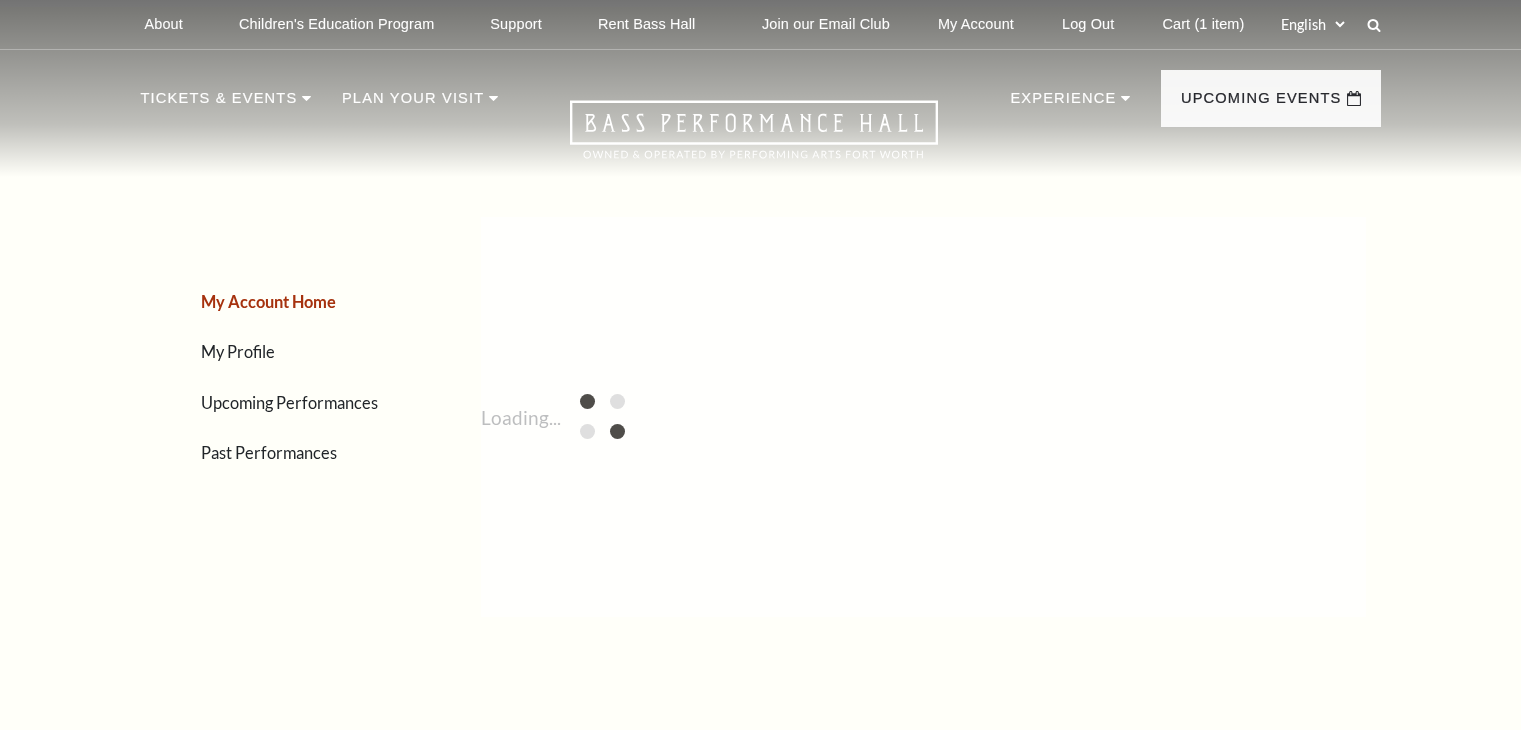 scroll, scrollTop: 0, scrollLeft: 0, axis: both 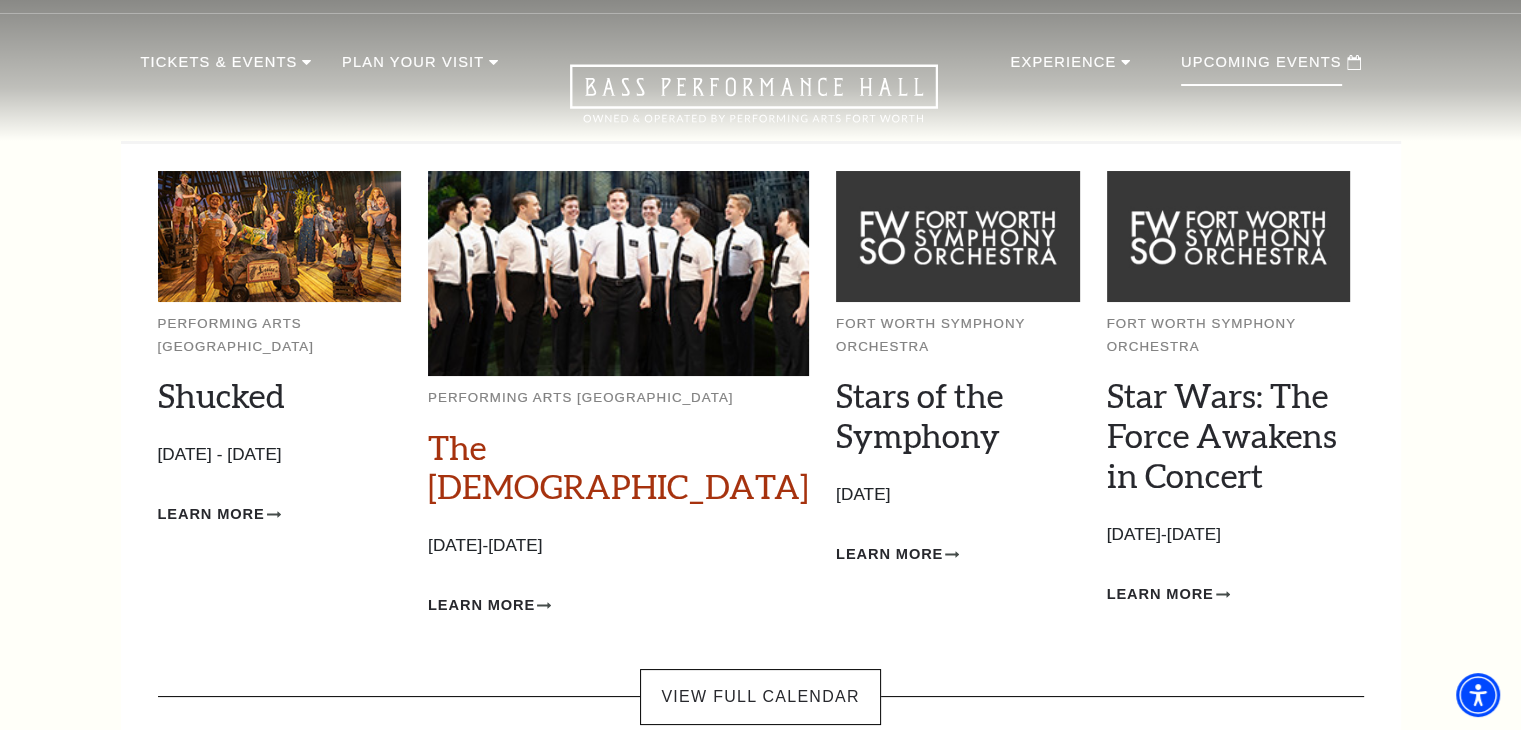 click on "The [DEMOGRAPHIC_DATA]" at bounding box center [618, 467] 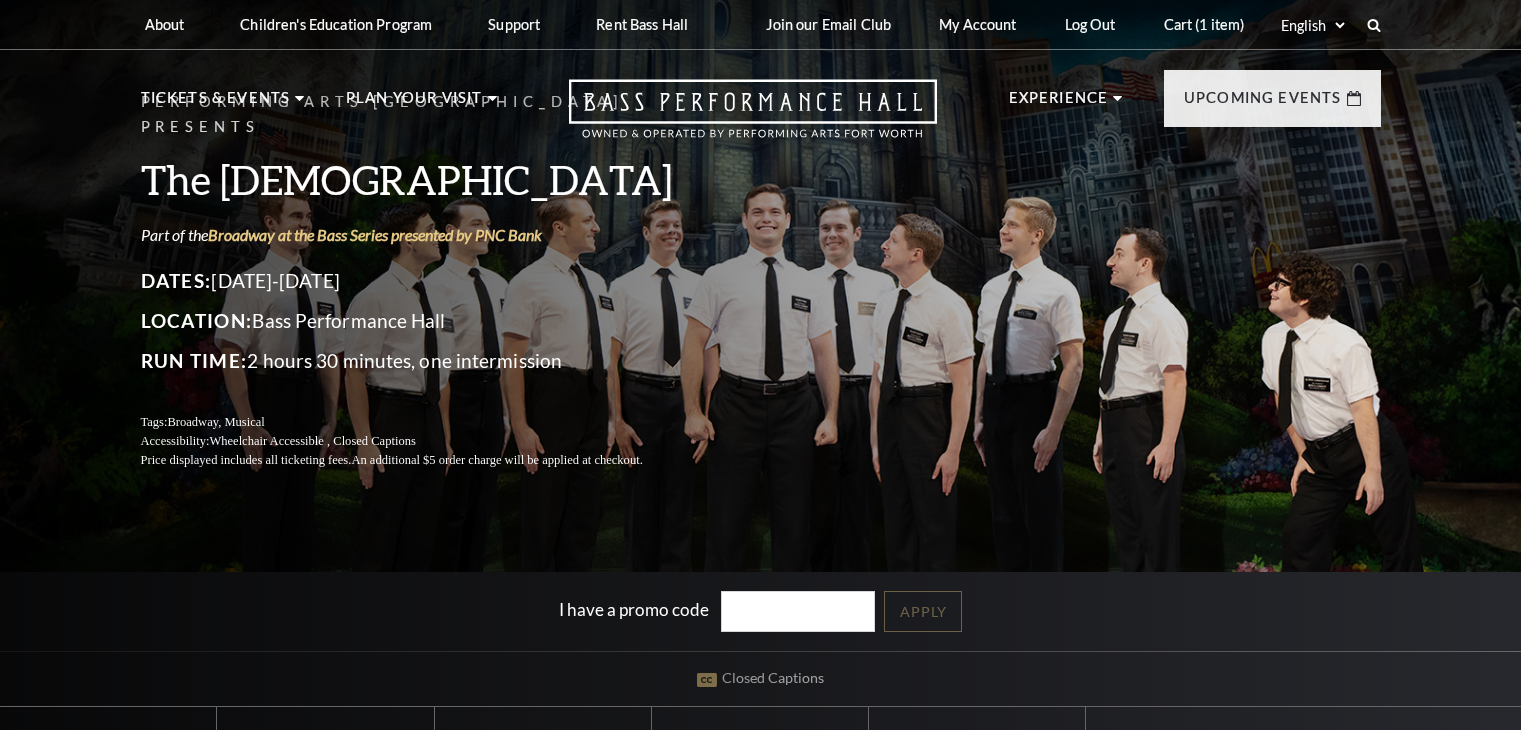 scroll, scrollTop: 0, scrollLeft: 0, axis: both 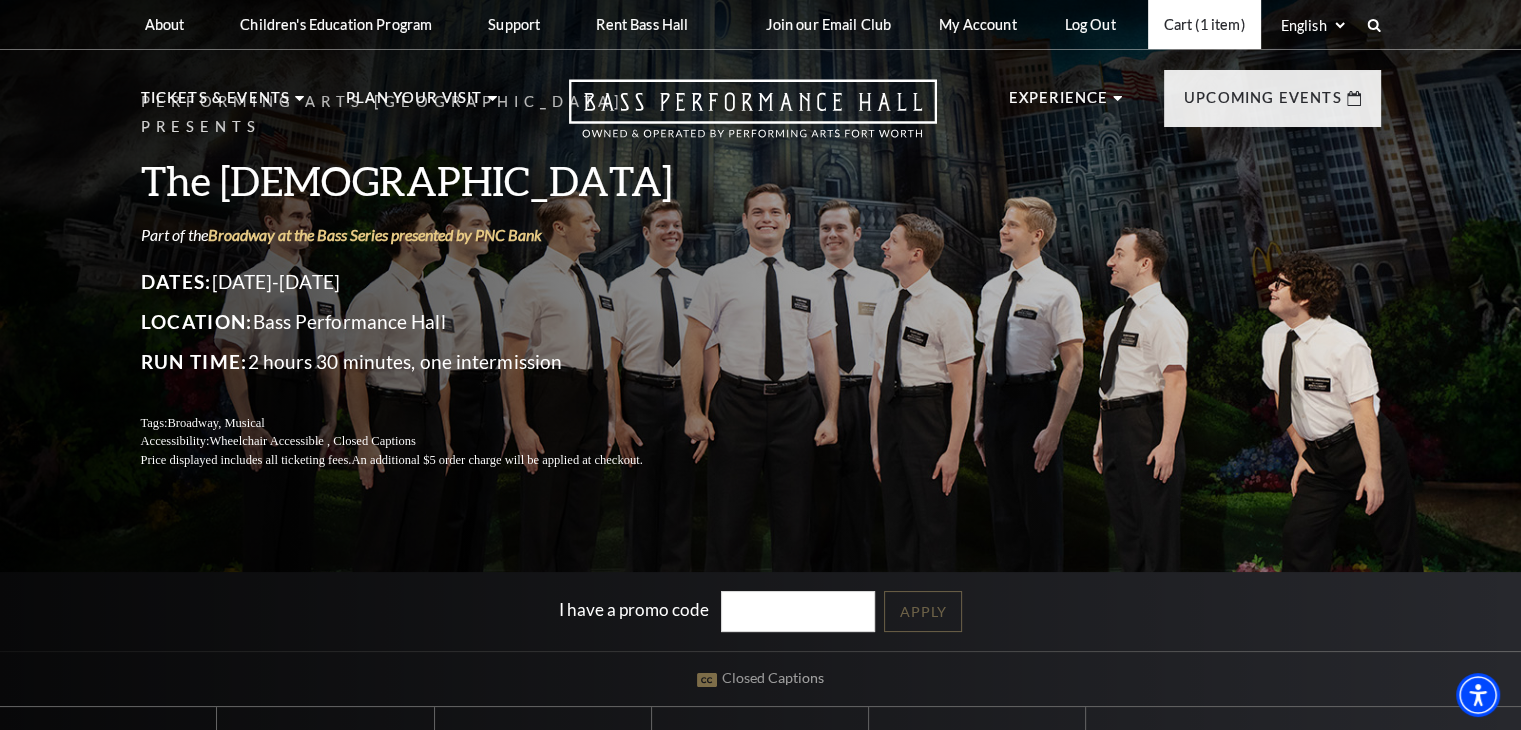 click on "Cart (1 item)" at bounding box center [1204, 24] 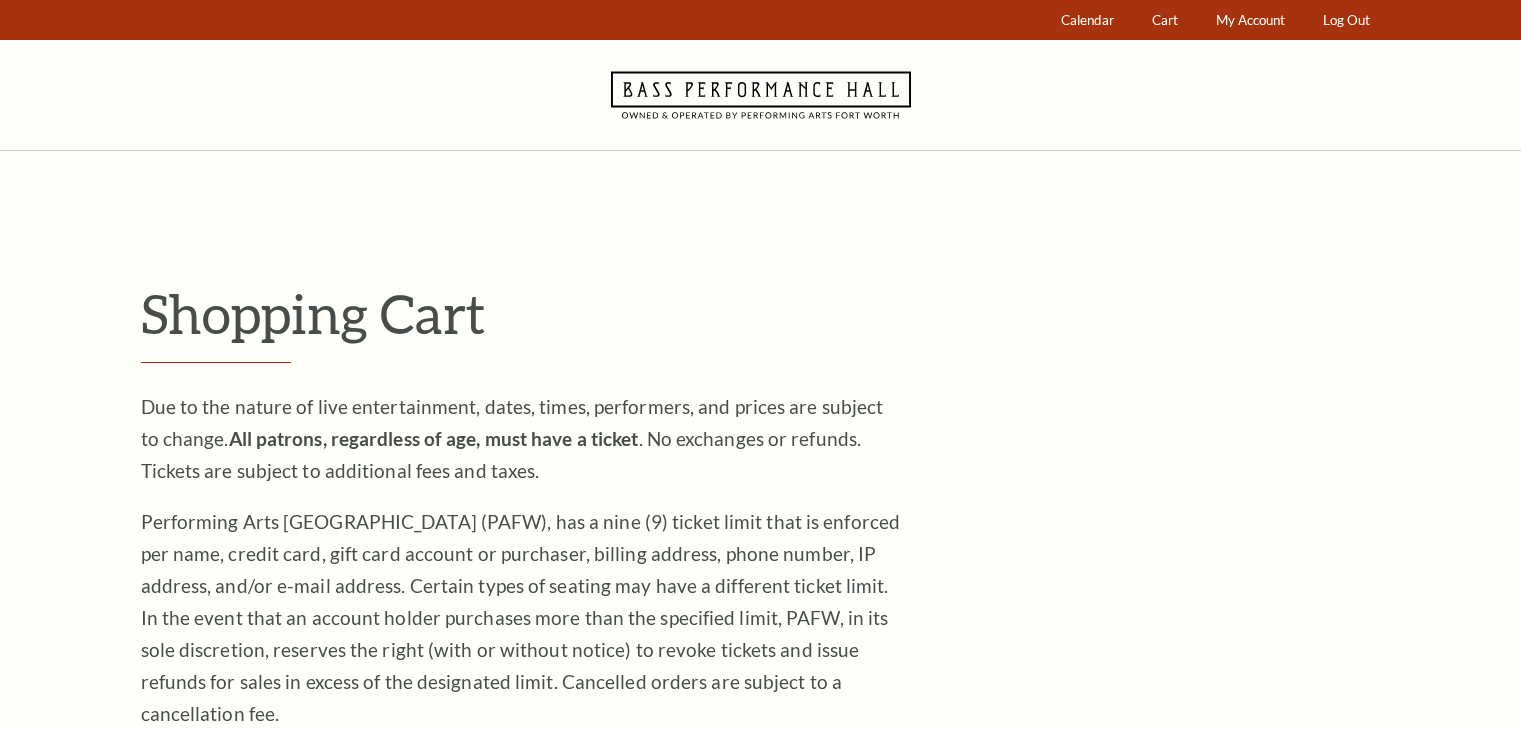 scroll, scrollTop: 0, scrollLeft: 0, axis: both 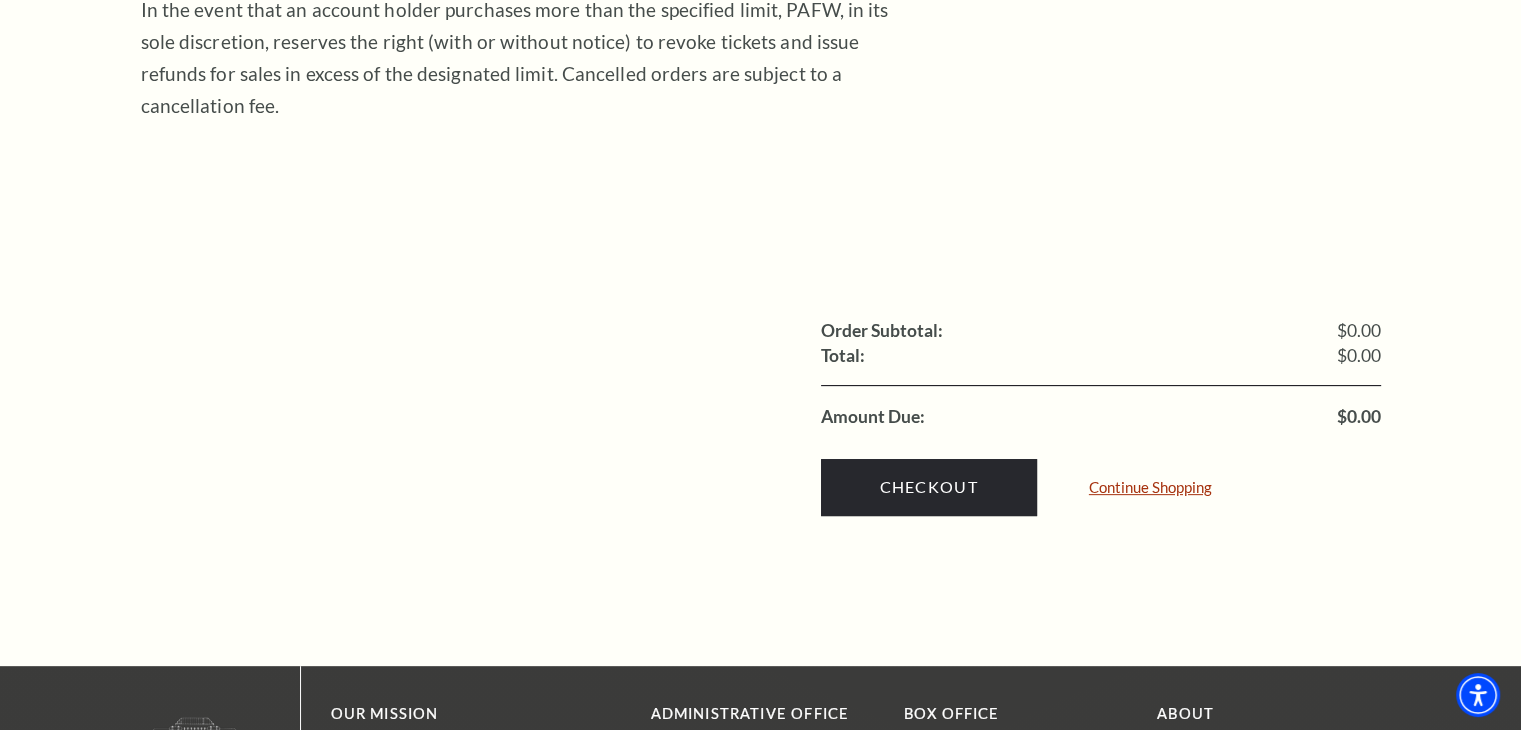 click on "Continue Shopping" at bounding box center [1150, 487] 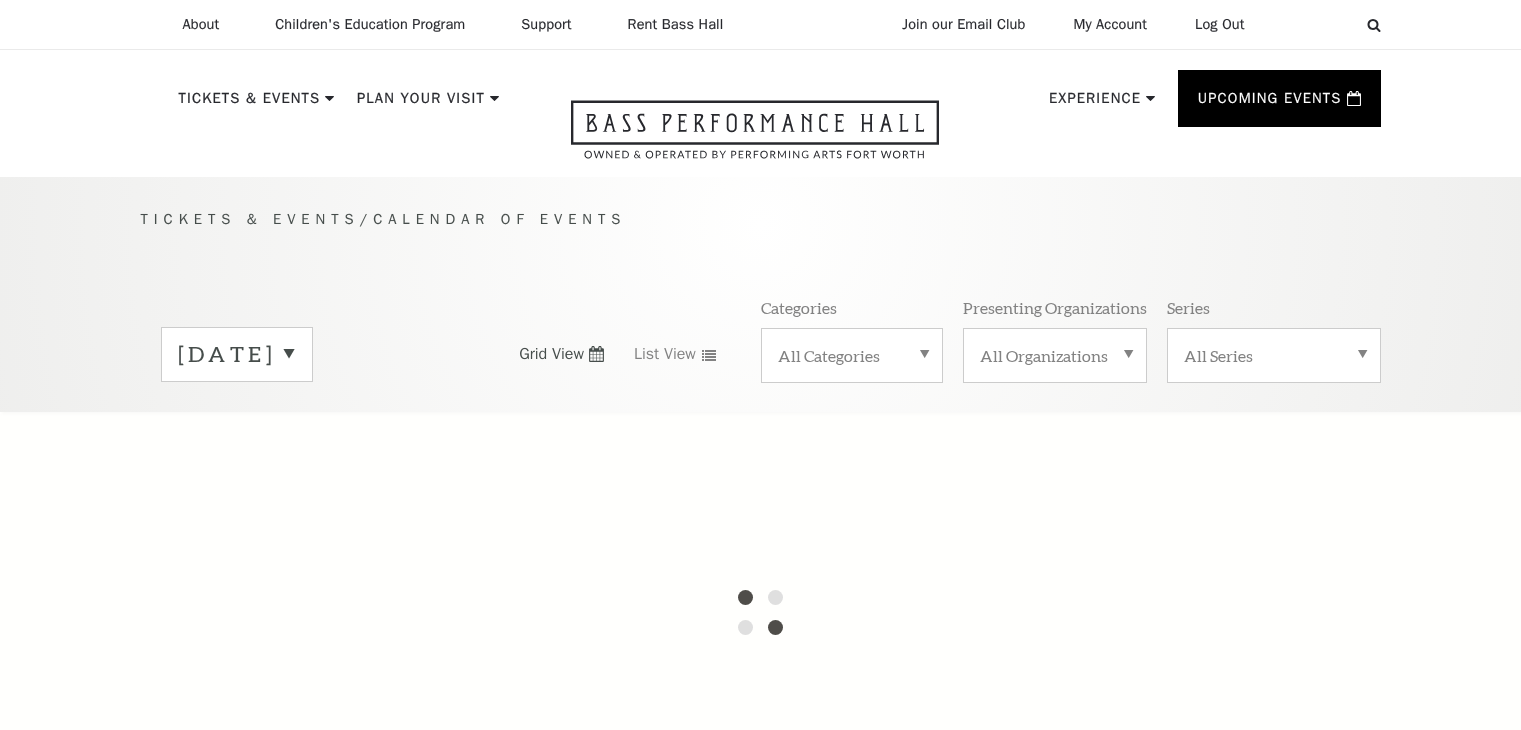 scroll, scrollTop: 0, scrollLeft: 0, axis: both 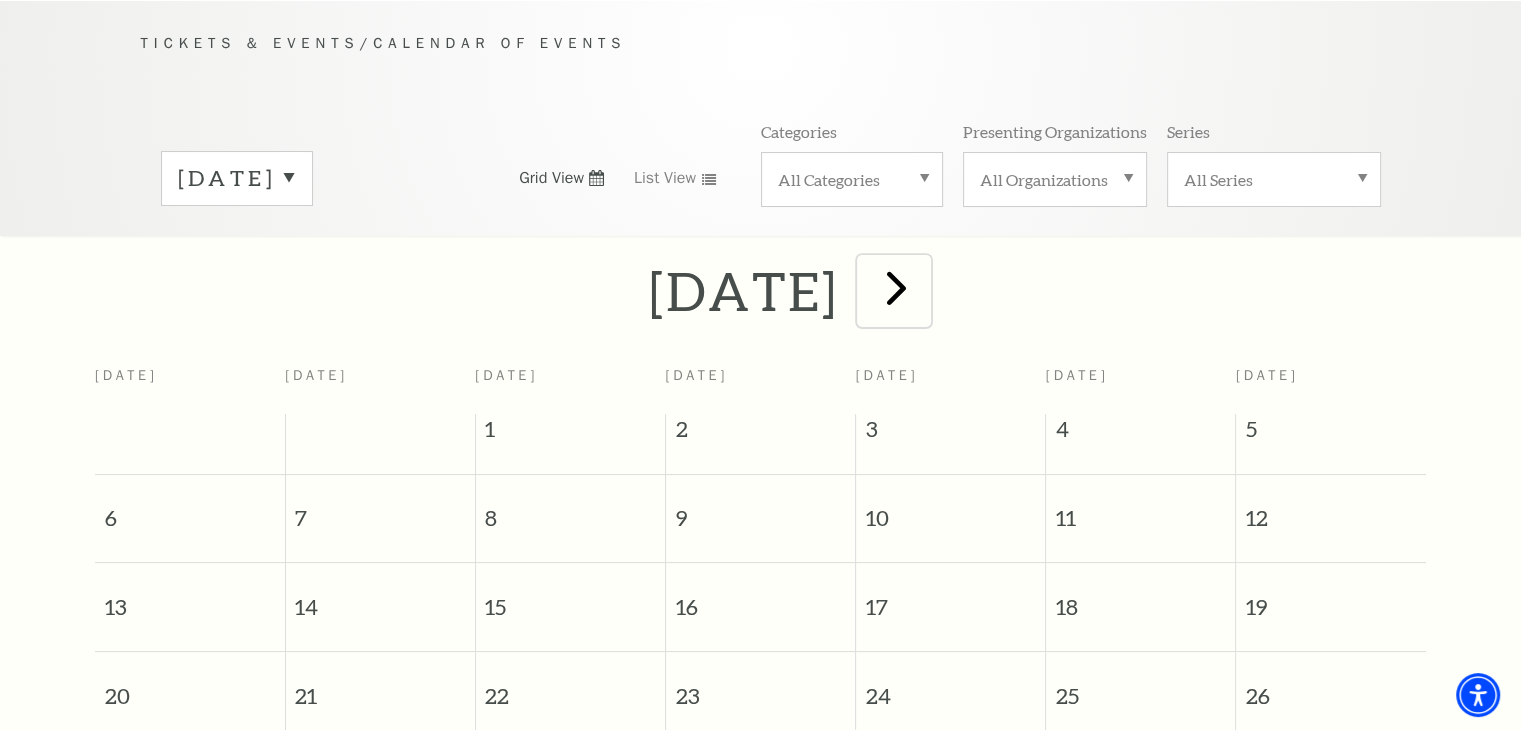 click at bounding box center (896, 287) 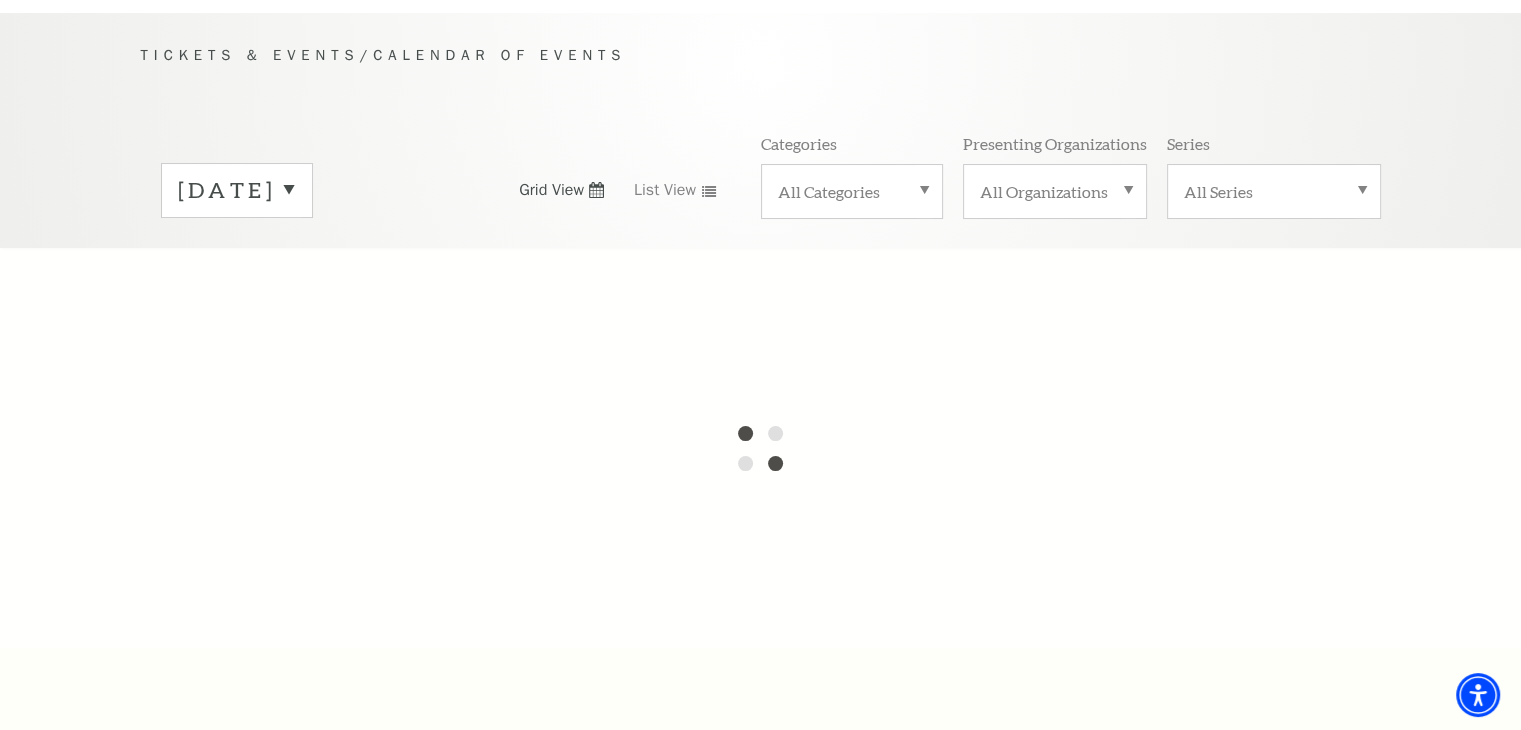 scroll, scrollTop: 161, scrollLeft: 0, axis: vertical 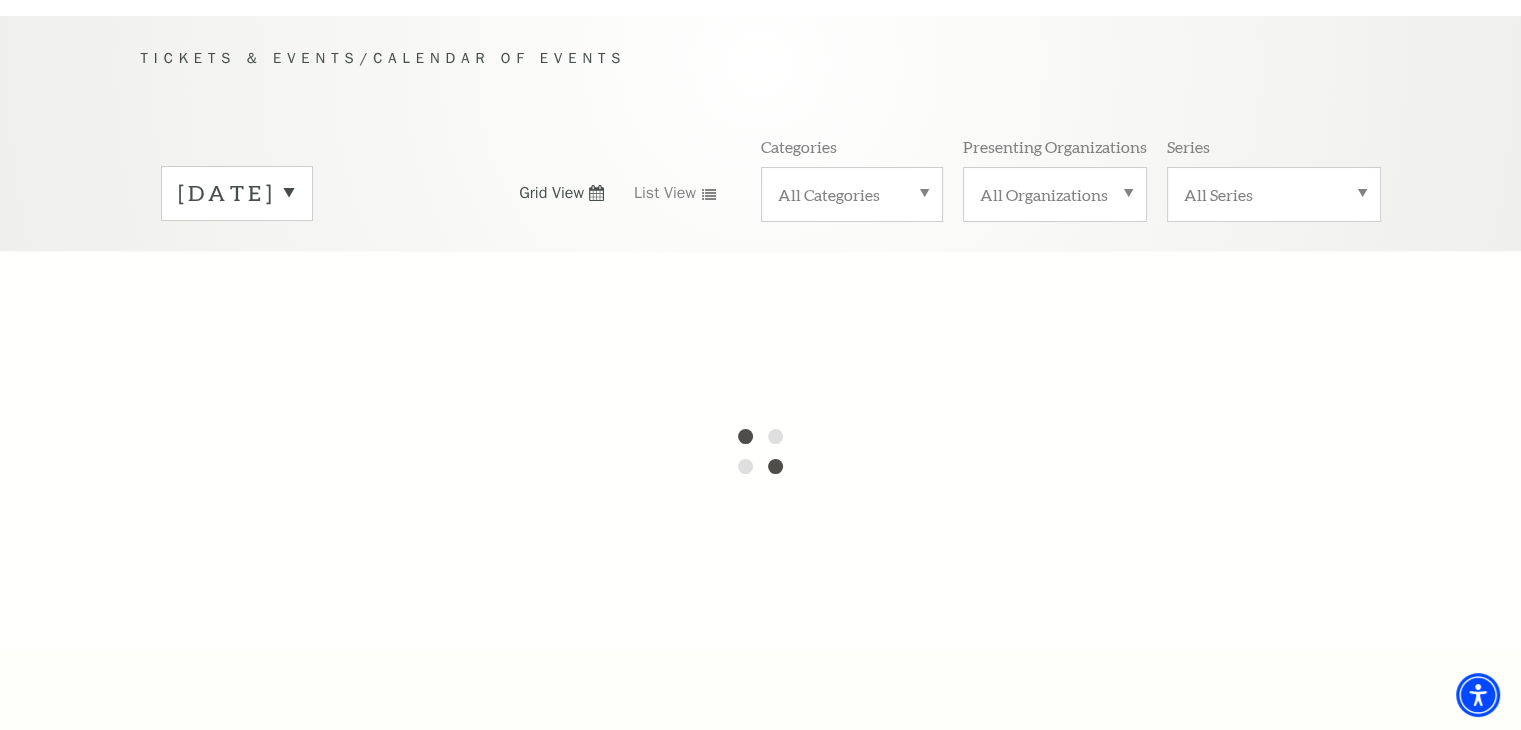 click on "July 2025" at bounding box center (237, 193) 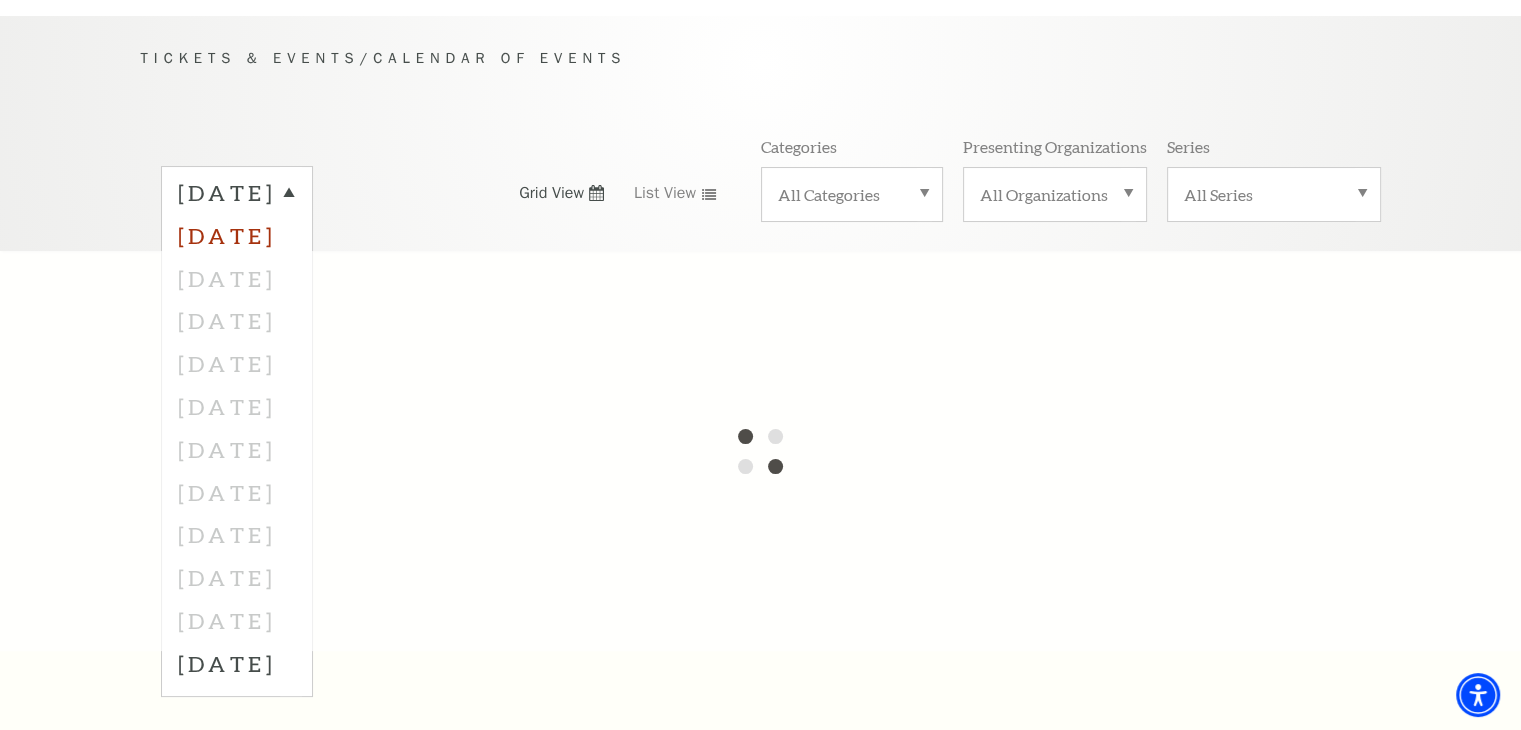 click on "August 2025" at bounding box center [237, 235] 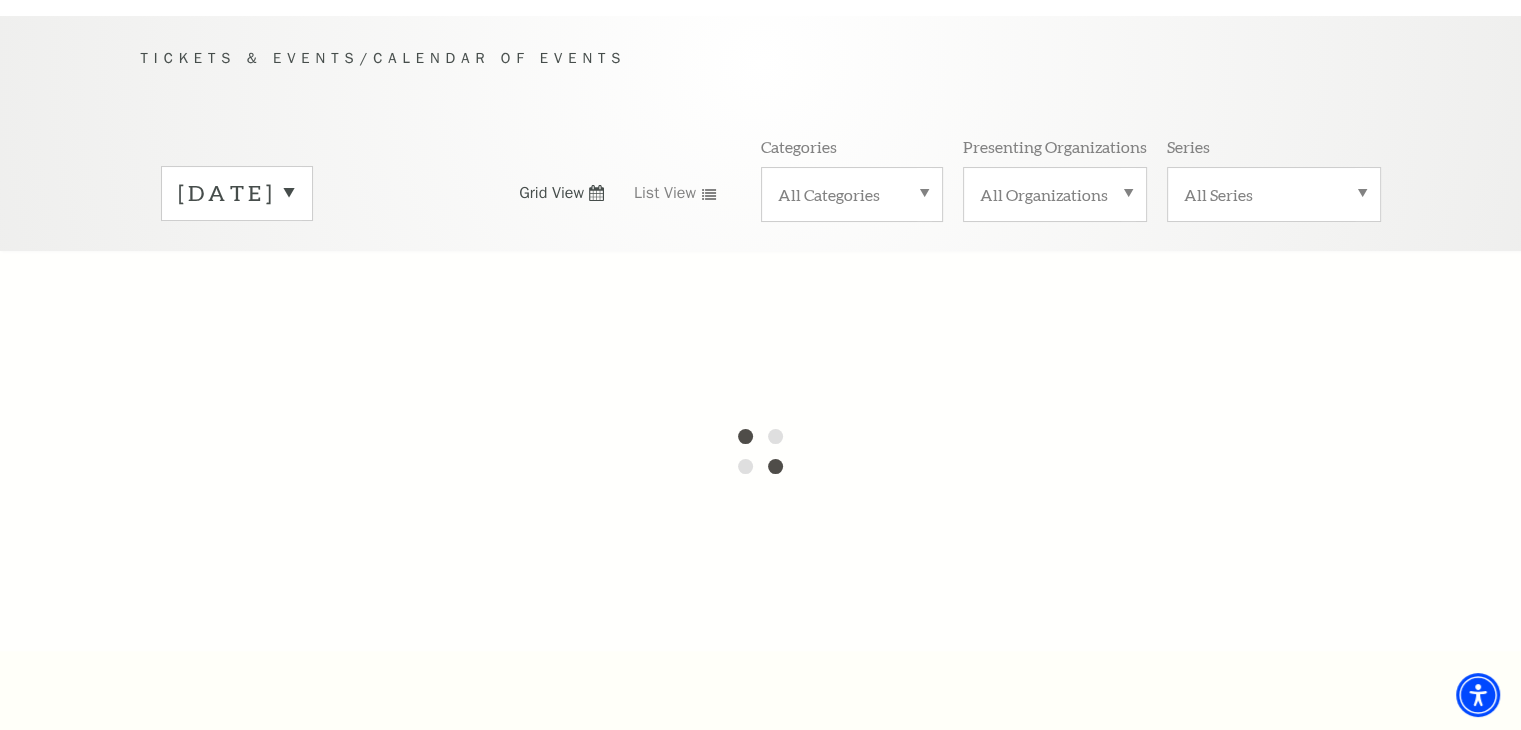 scroll, scrollTop: 176, scrollLeft: 0, axis: vertical 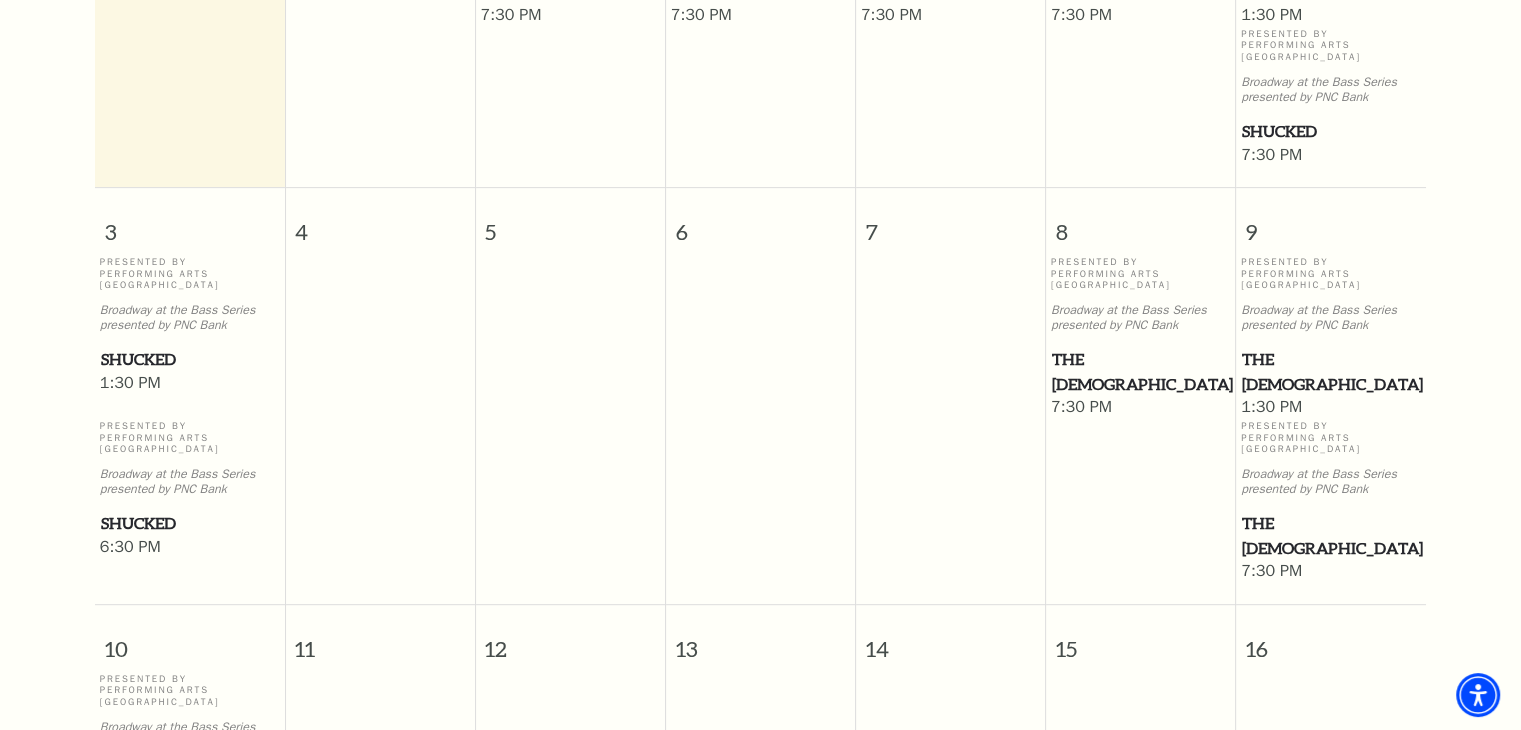 click on "The Book of Mormon" at bounding box center [1331, 535] 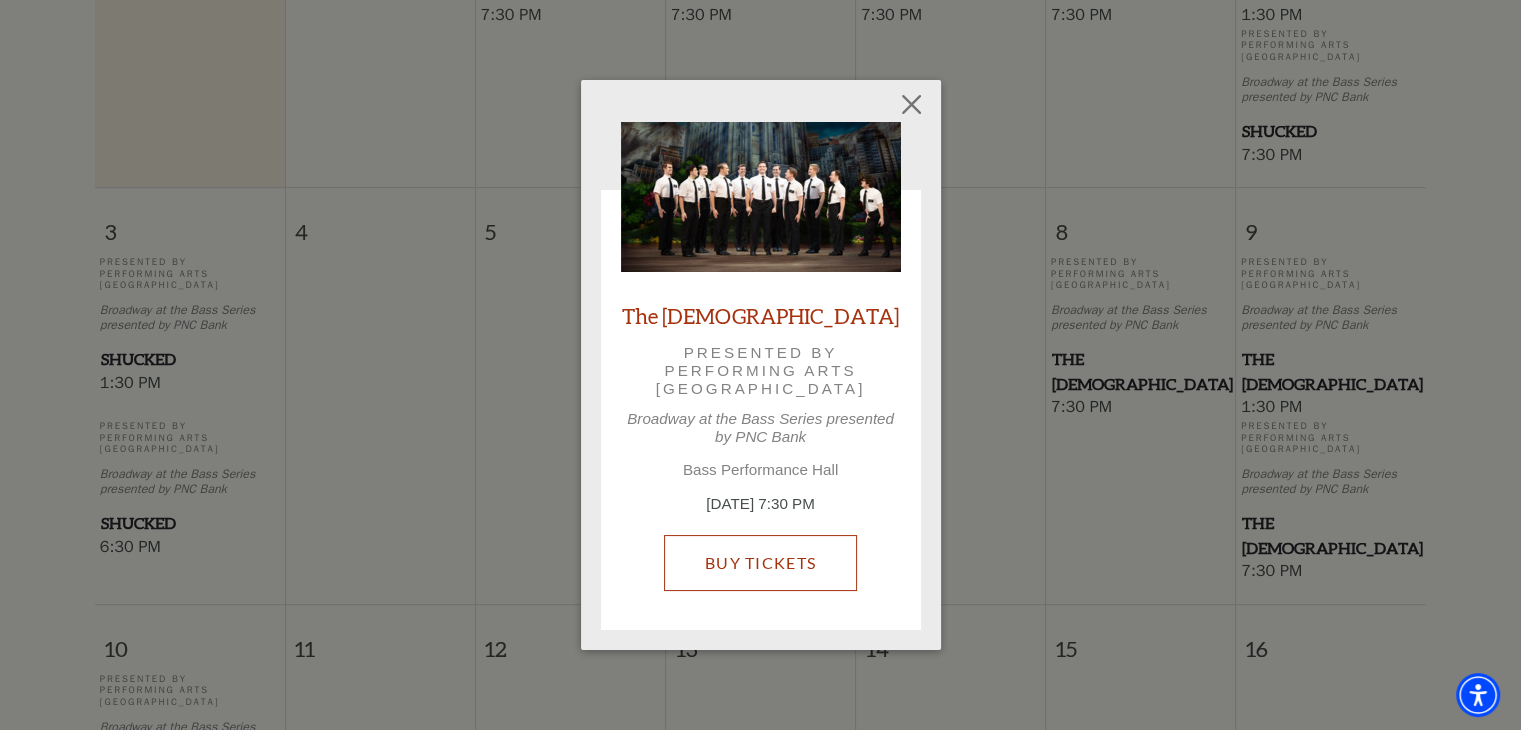 click on "Buy Tickets" at bounding box center [760, 563] 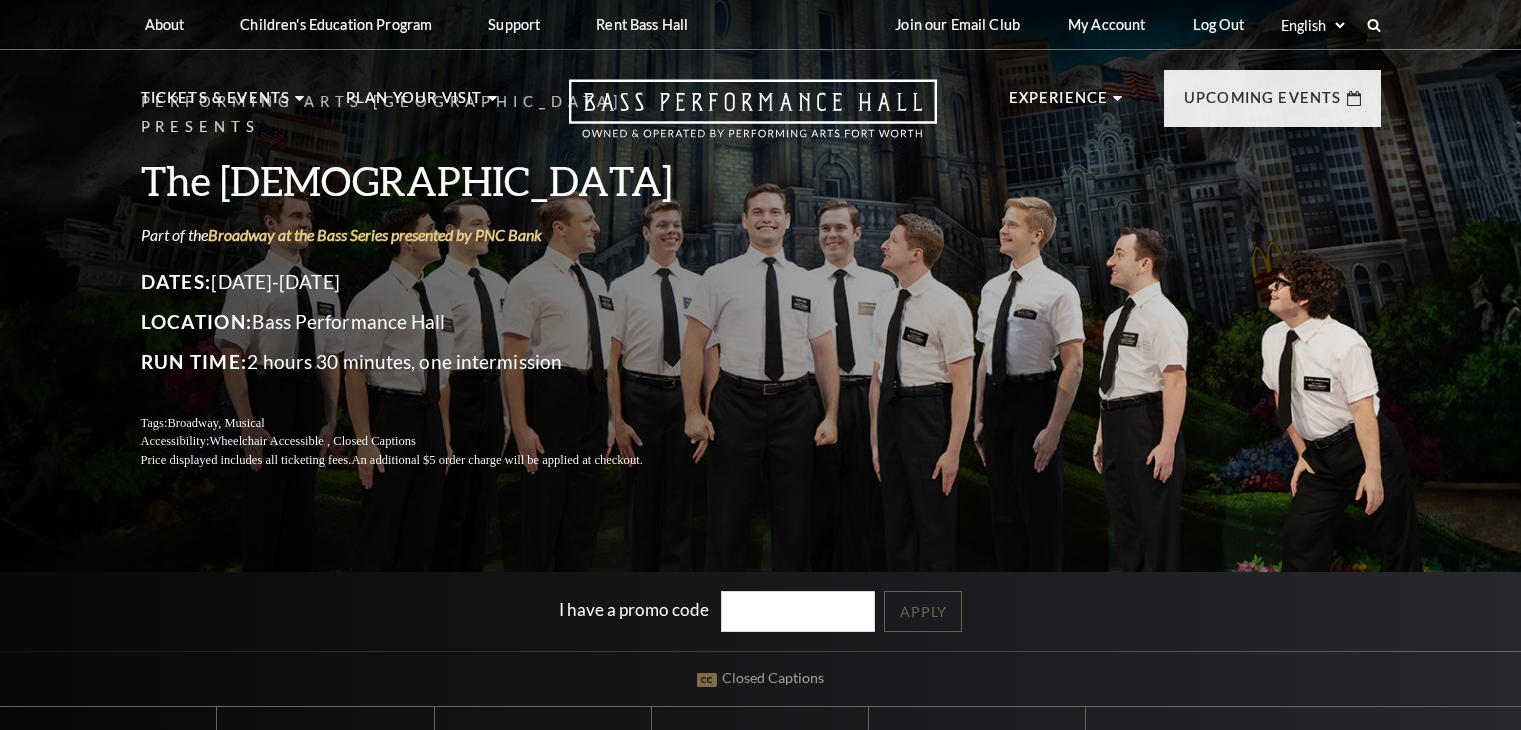 scroll, scrollTop: 0, scrollLeft: 0, axis: both 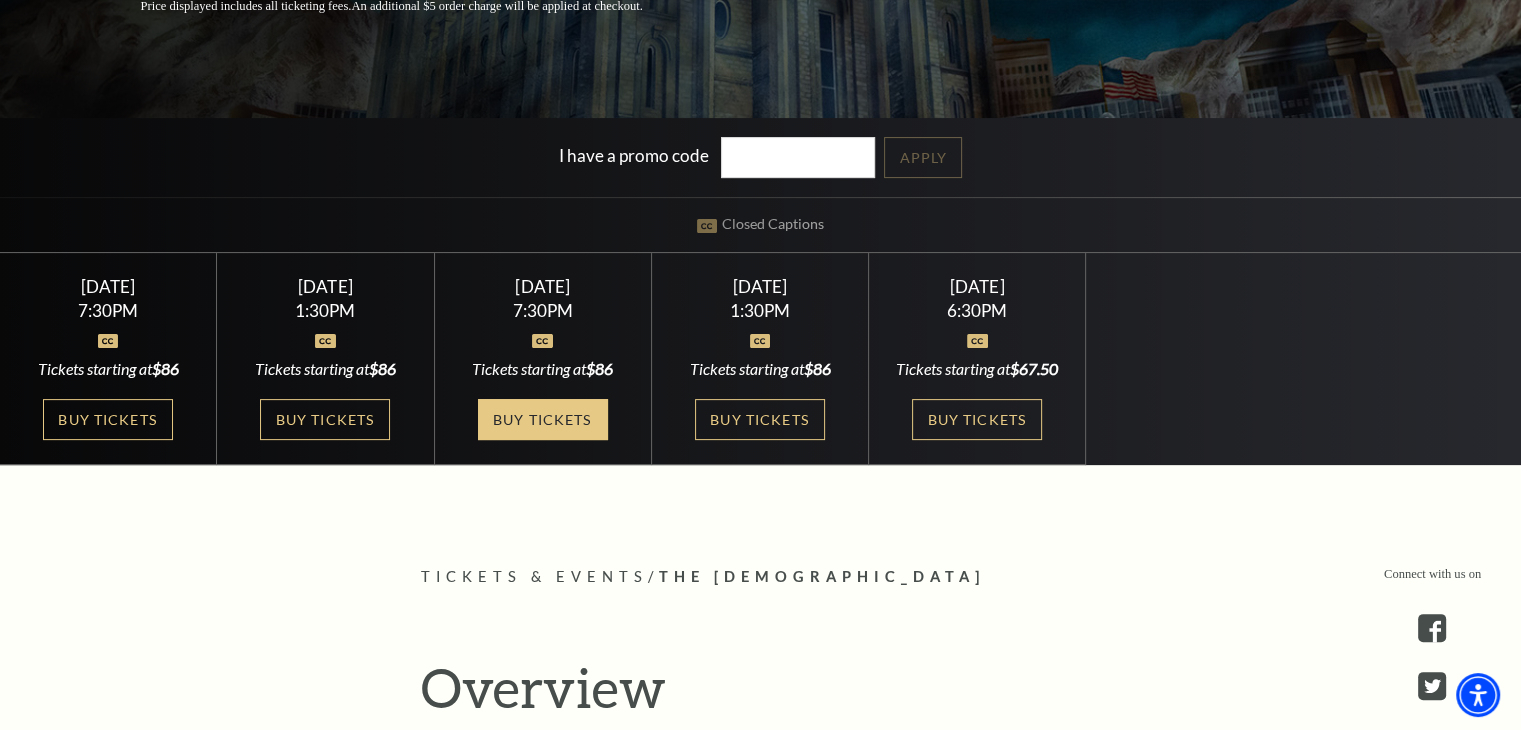 click on "Buy Tickets" at bounding box center (543, 419) 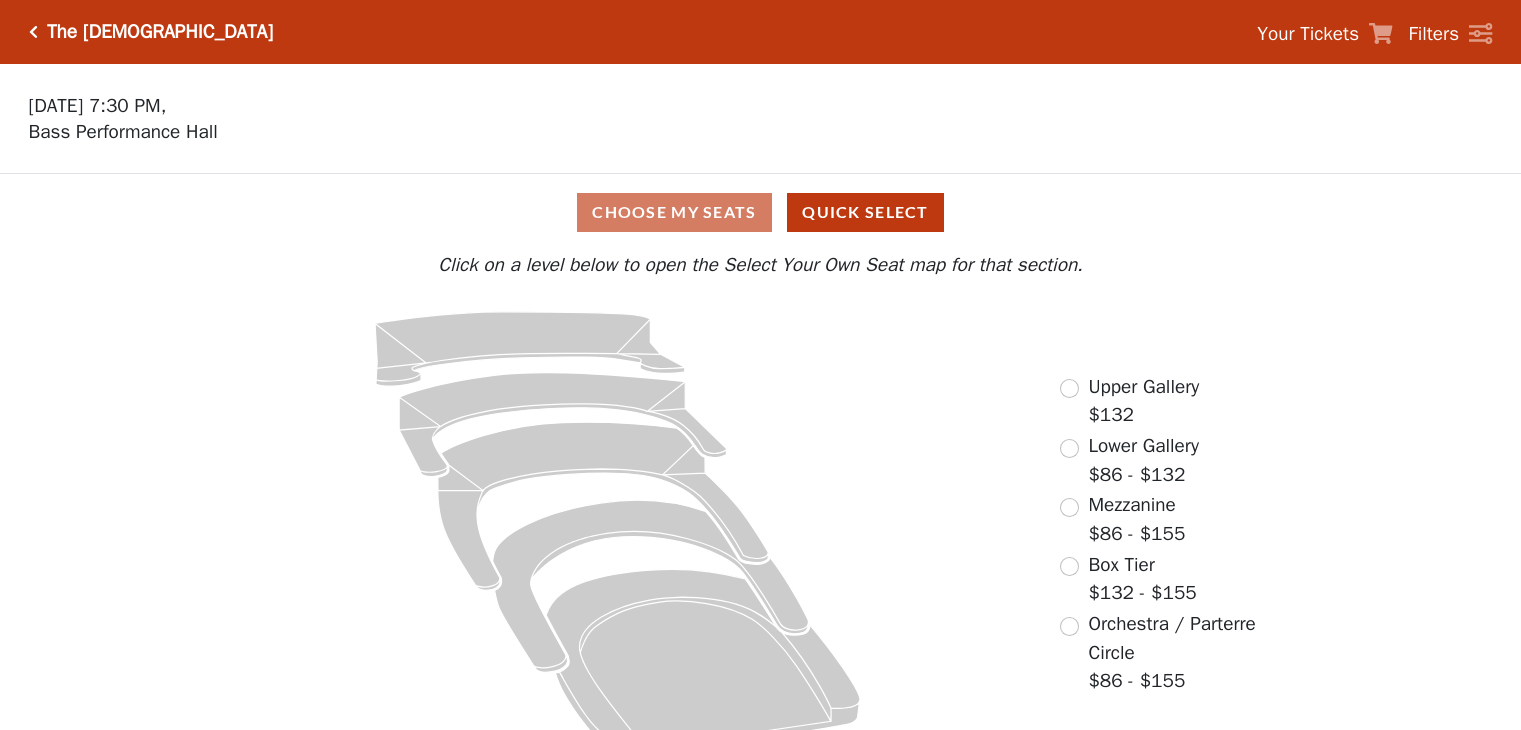 scroll, scrollTop: 0, scrollLeft: 0, axis: both 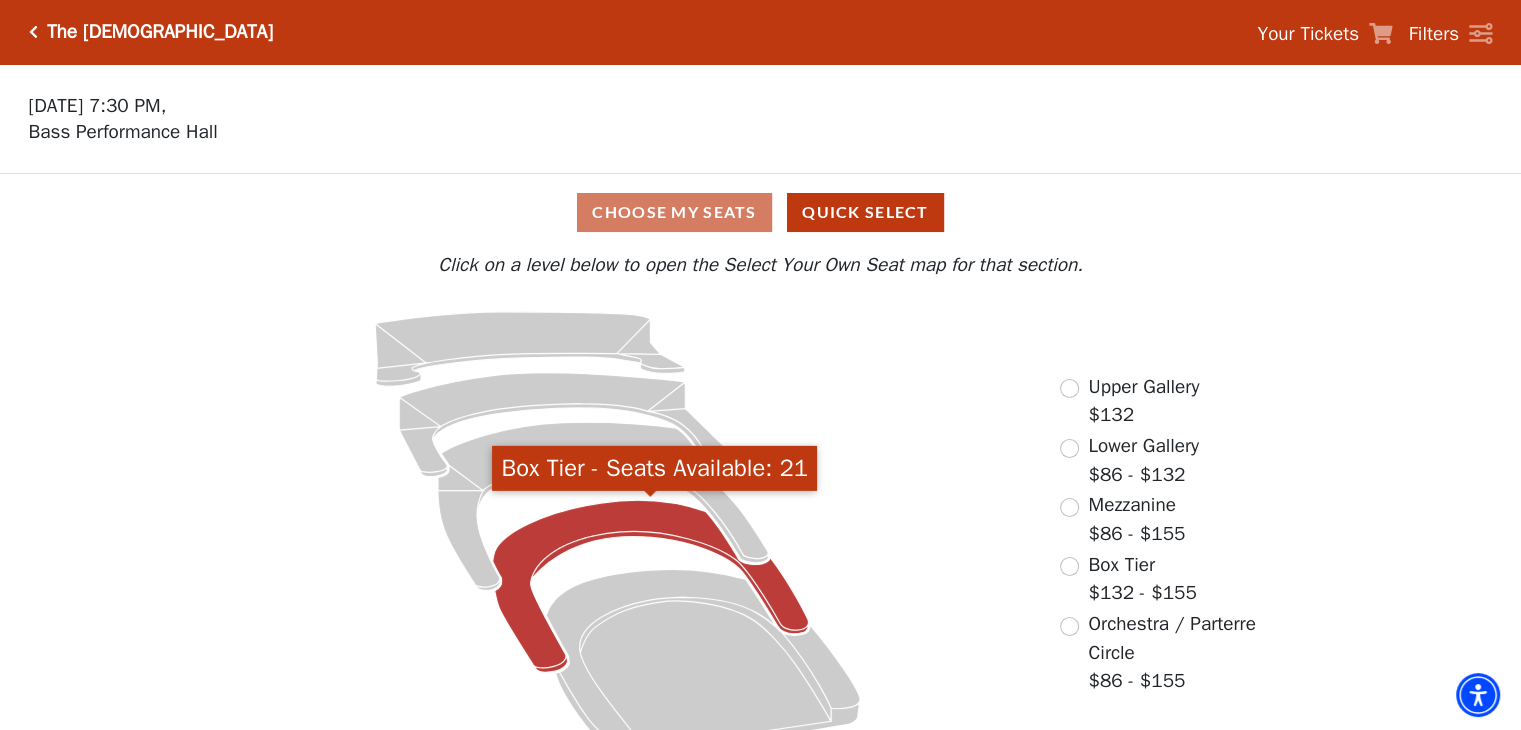 click 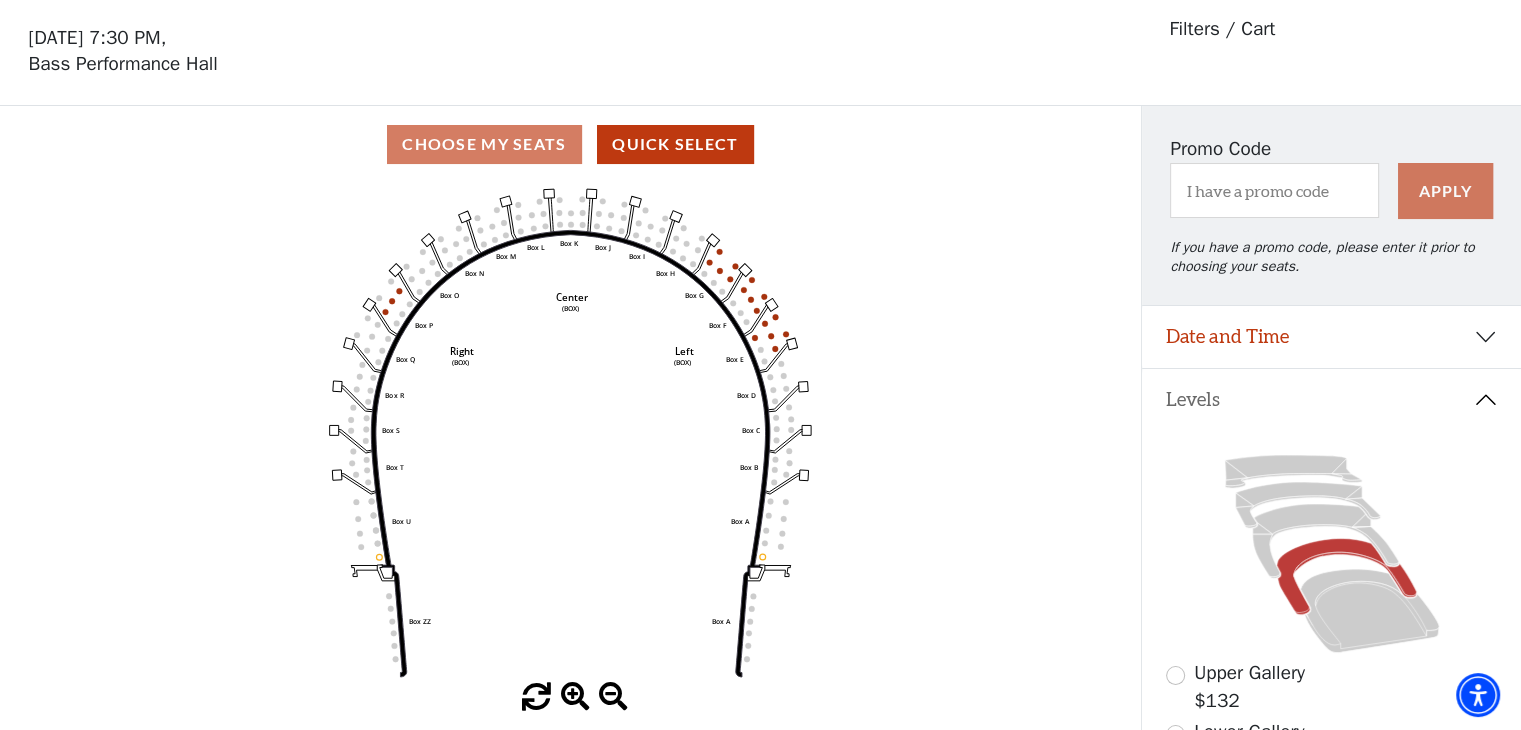 scroll, scrollTop: 92, scrollLeft: 0, axis: vertical 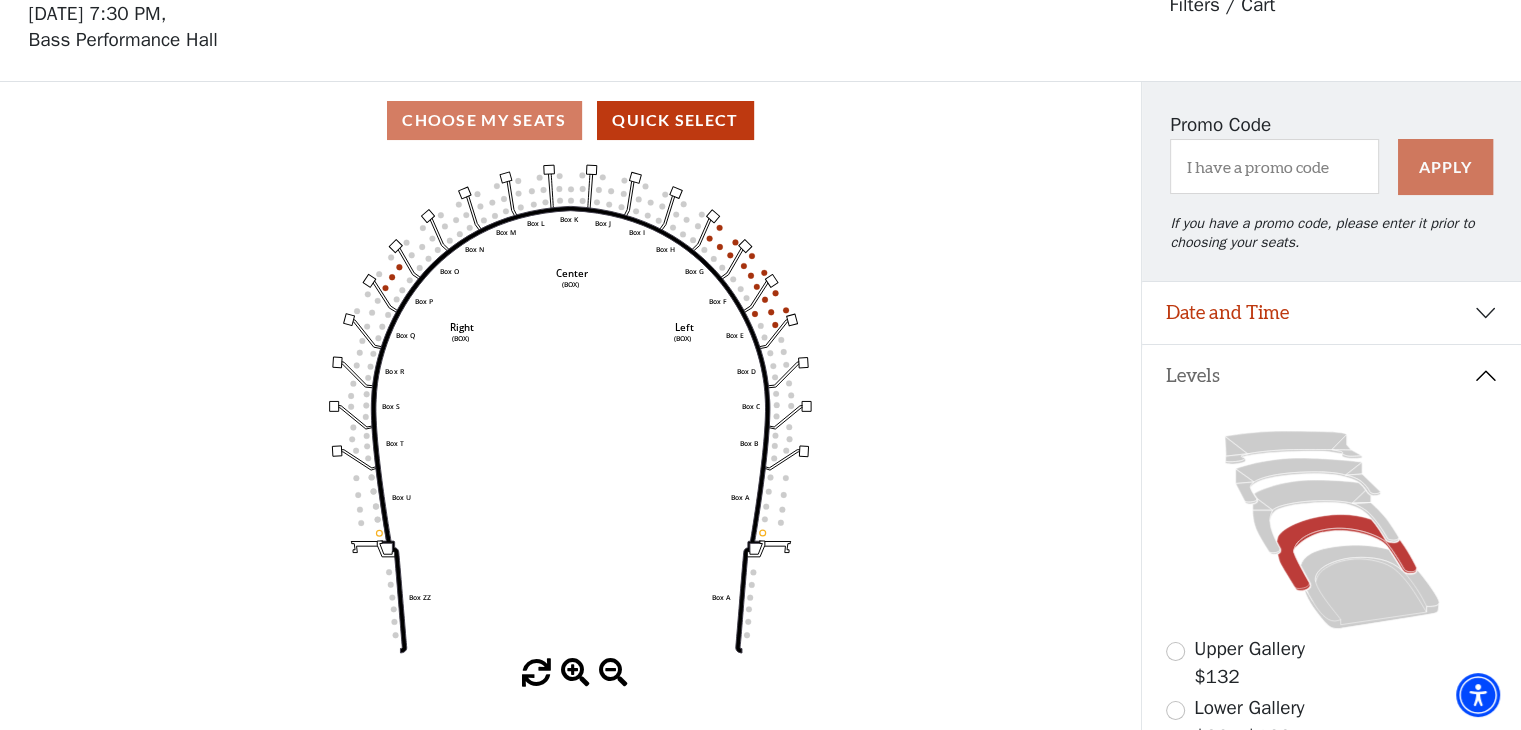 click on "Left   (BOX)   Right   (BOX)   Center   (BOX)   Box ZZ   Box U   Box T   Box S   Box R   Box Q   Box P   Box O   Box N   Box M   Box L   Box A   Box A   Box B   Box C   Box D   Box E   Box F   Box G   Box H   Box I   Box J   Box K" 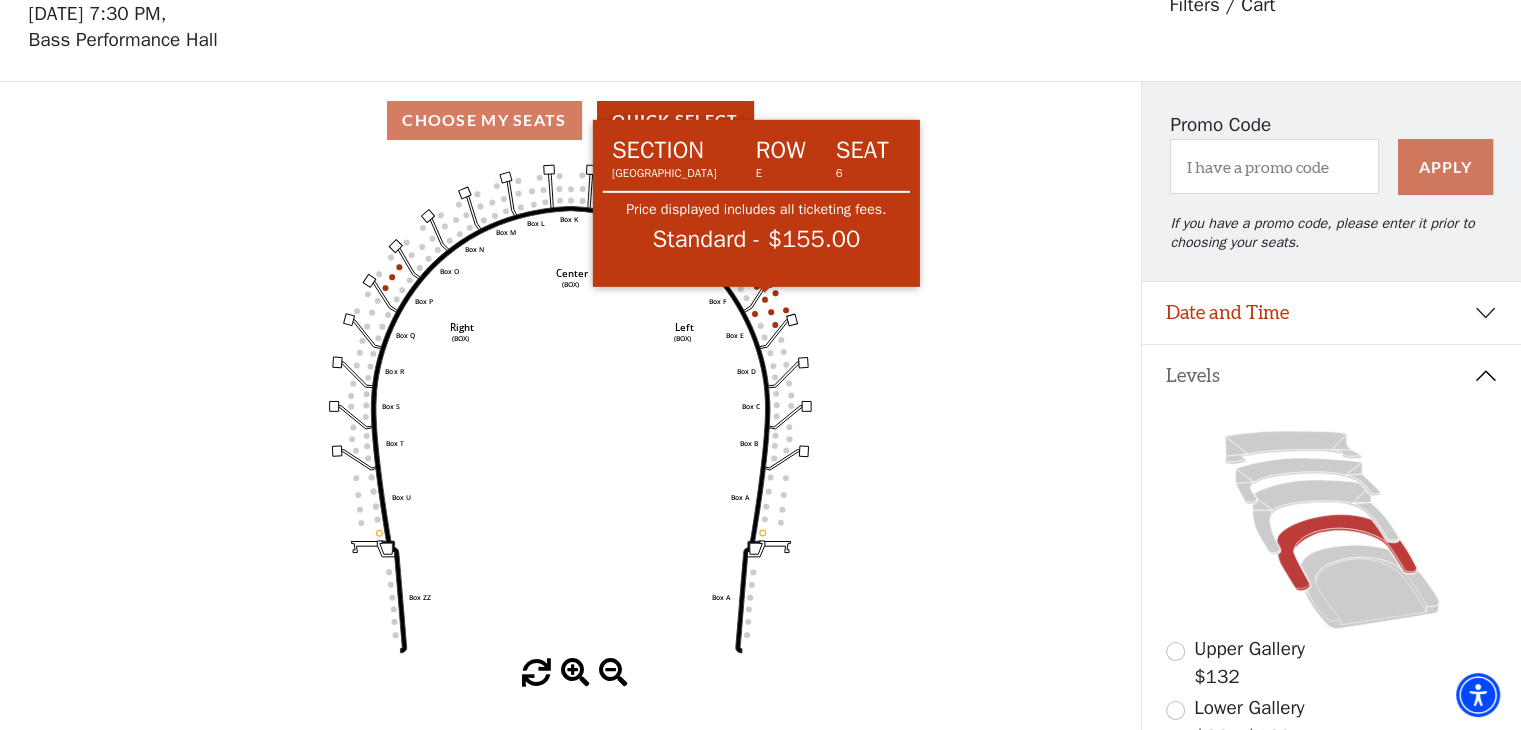 click 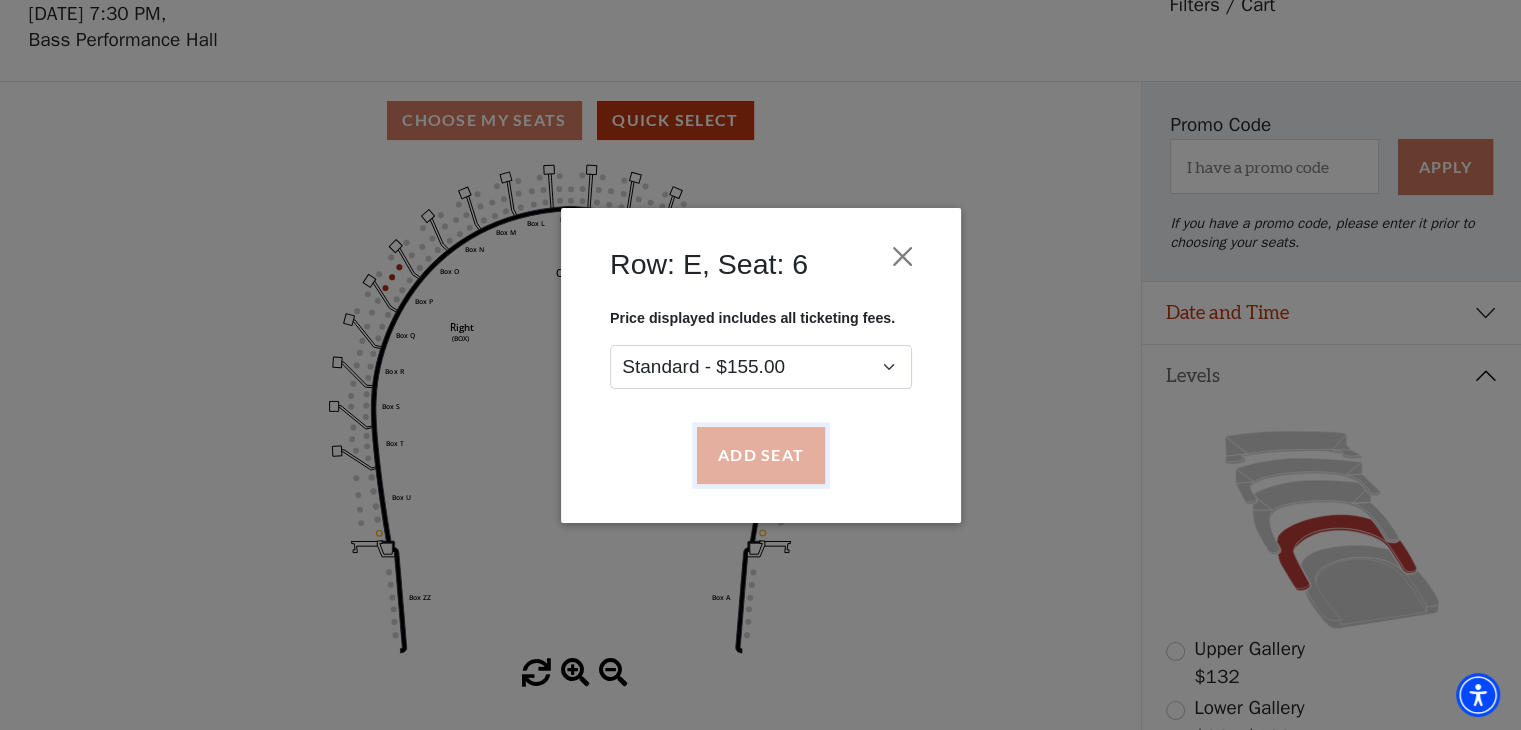 click on "Add Seat" at bounding box center (760, 455) 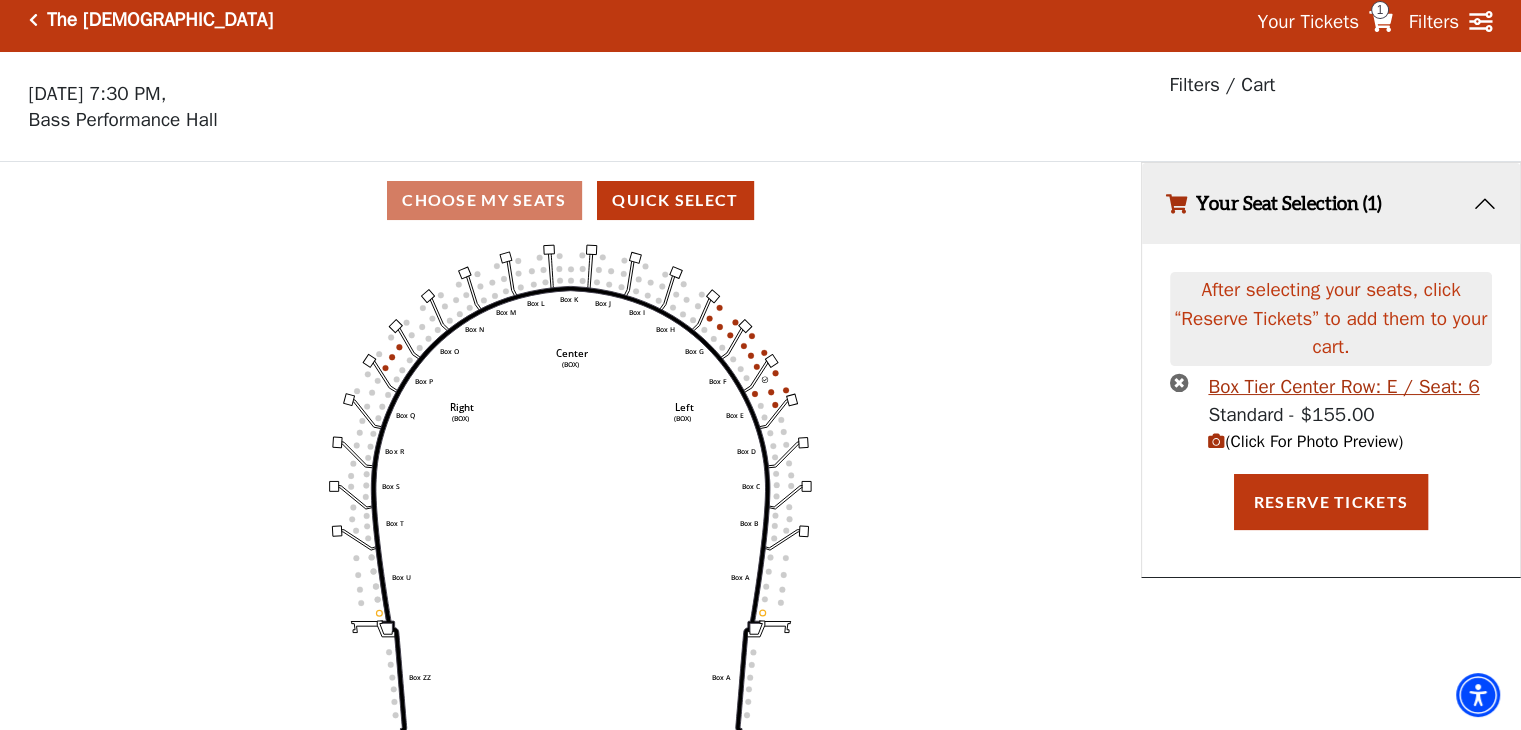 scroll, scrollTop: 0, scrollLeft: 0, axis: both 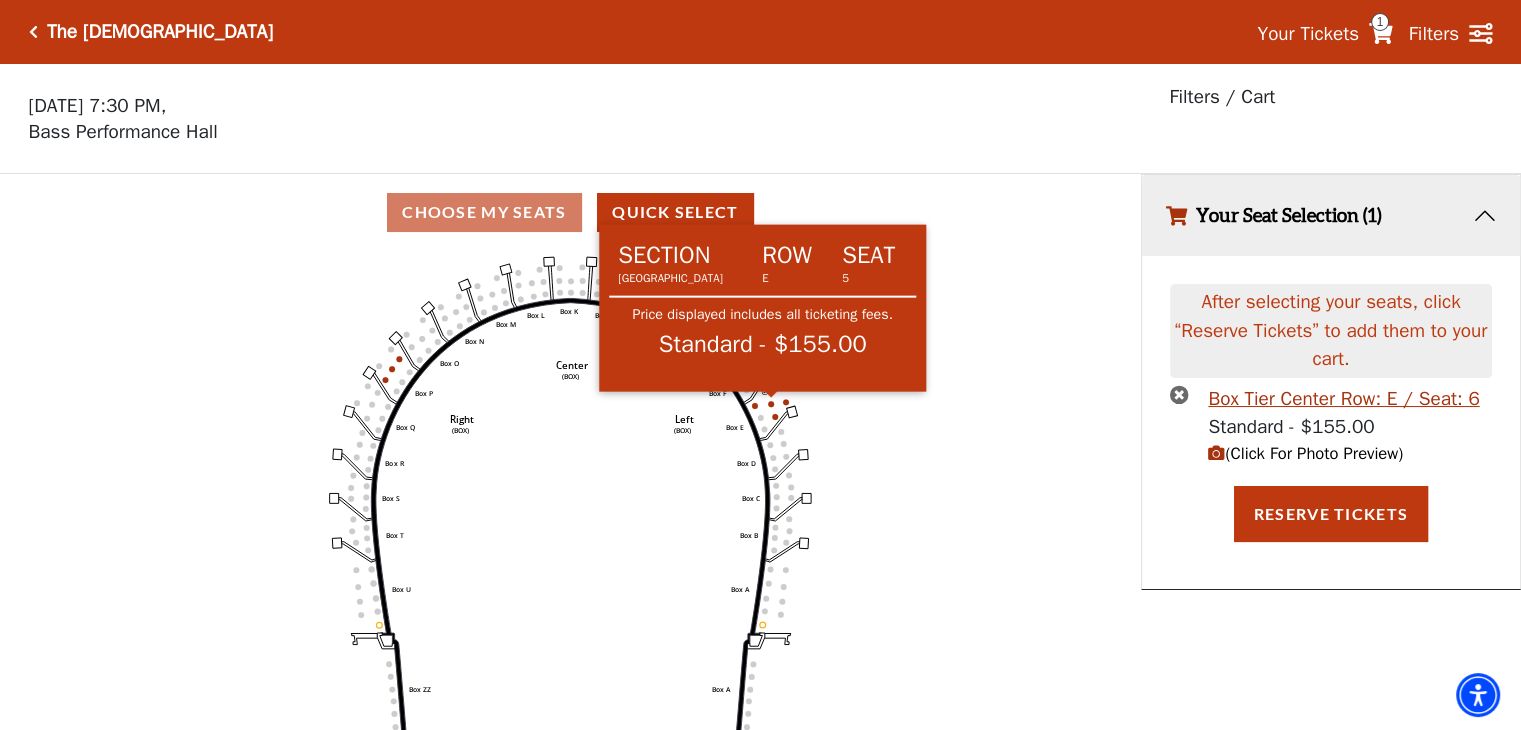 click 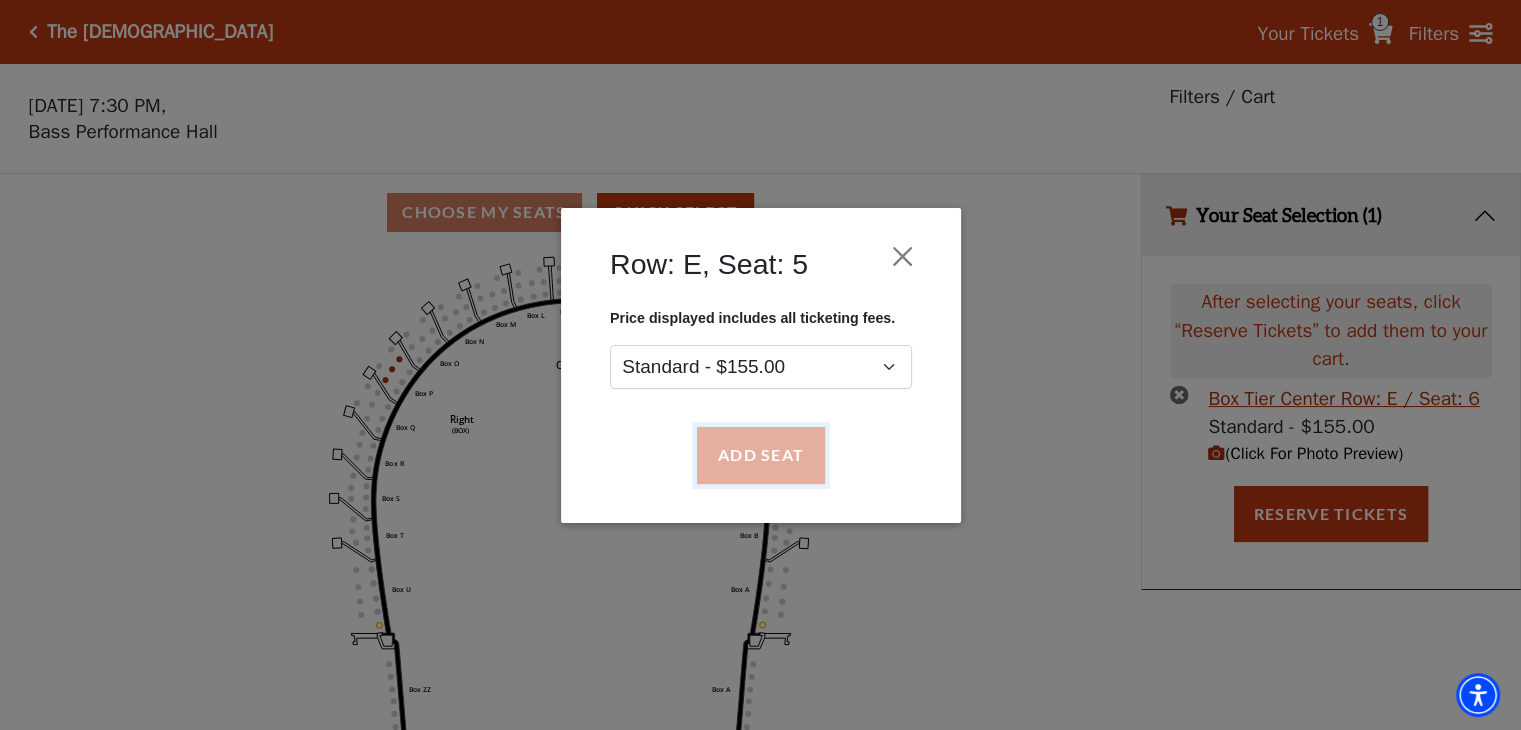 click on "Add Seat" at bounding box center (760, 455) 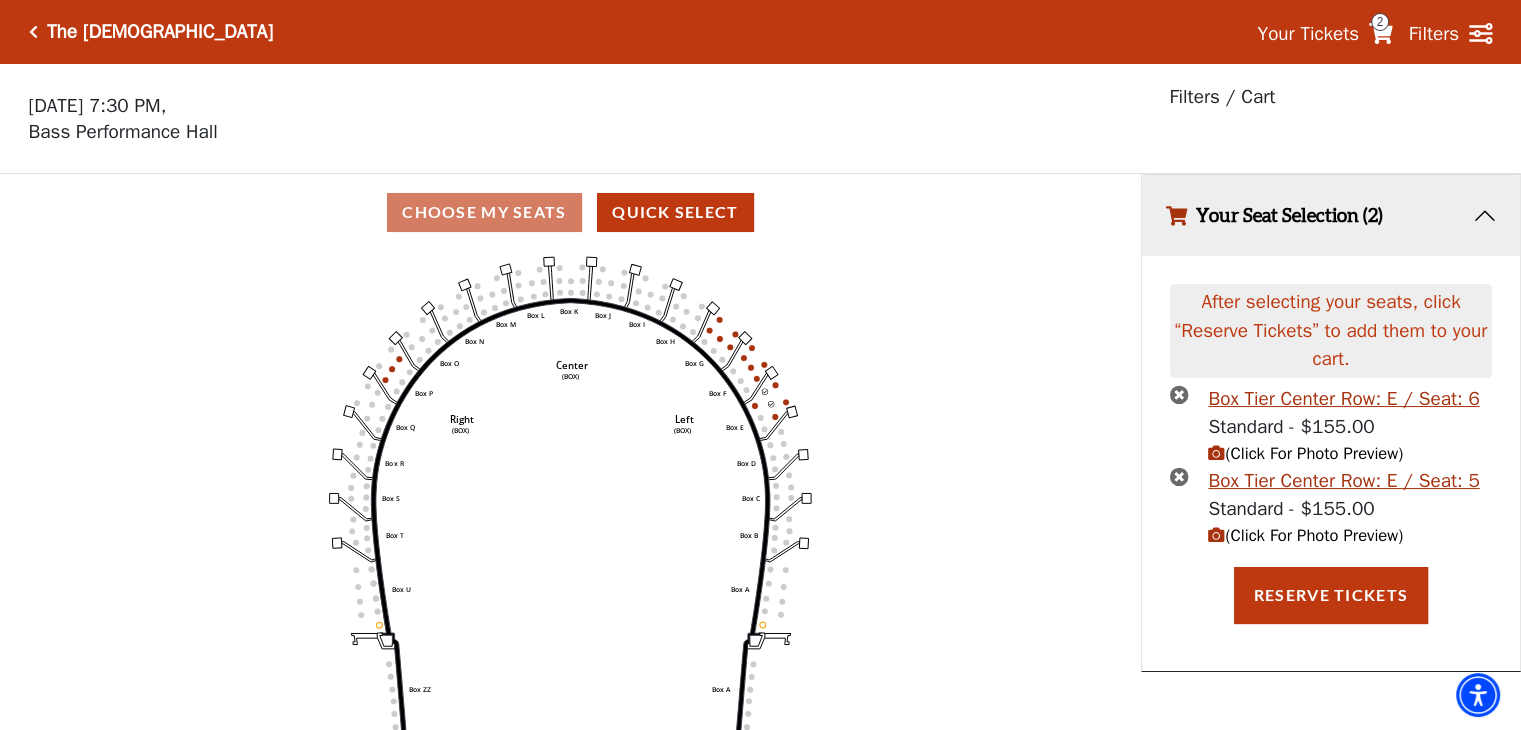 click 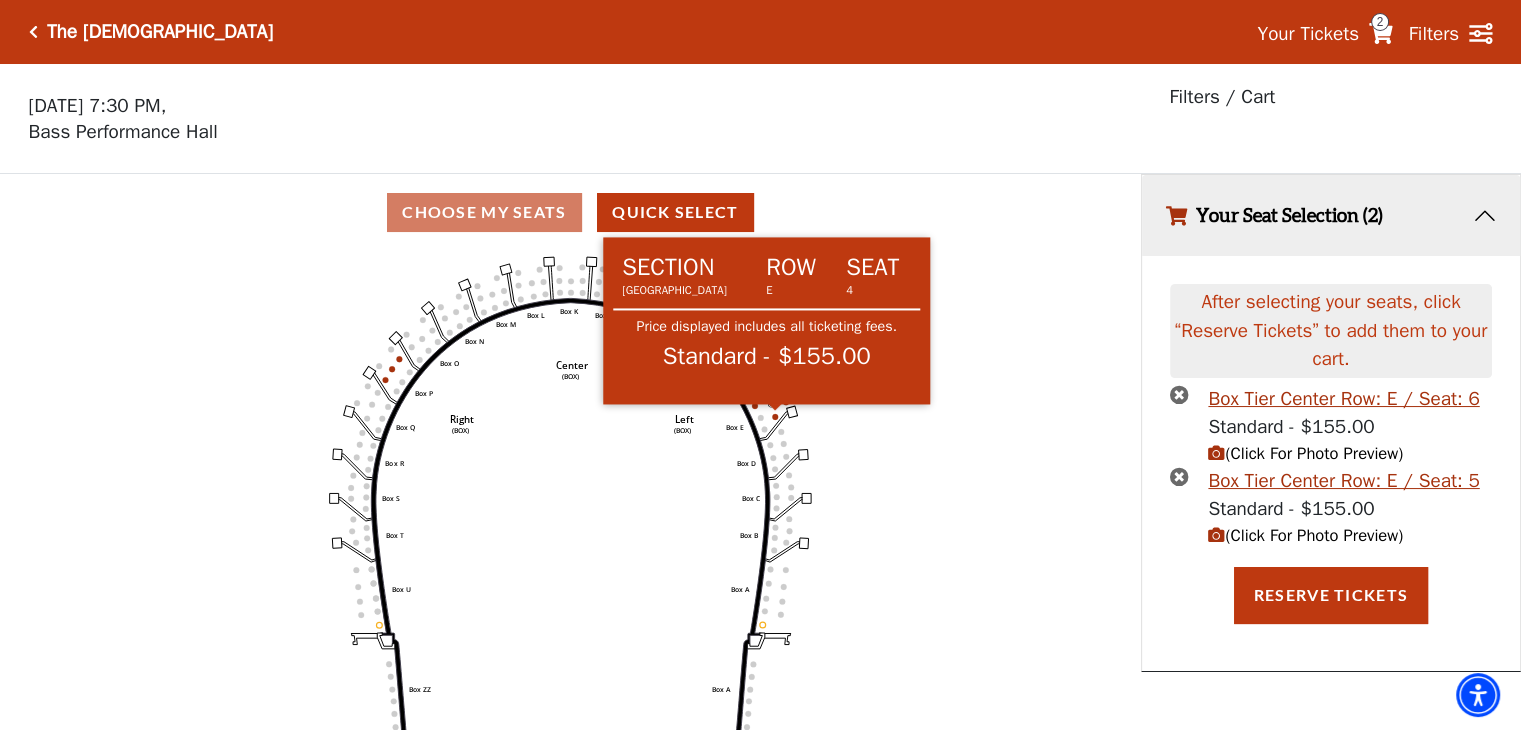 click 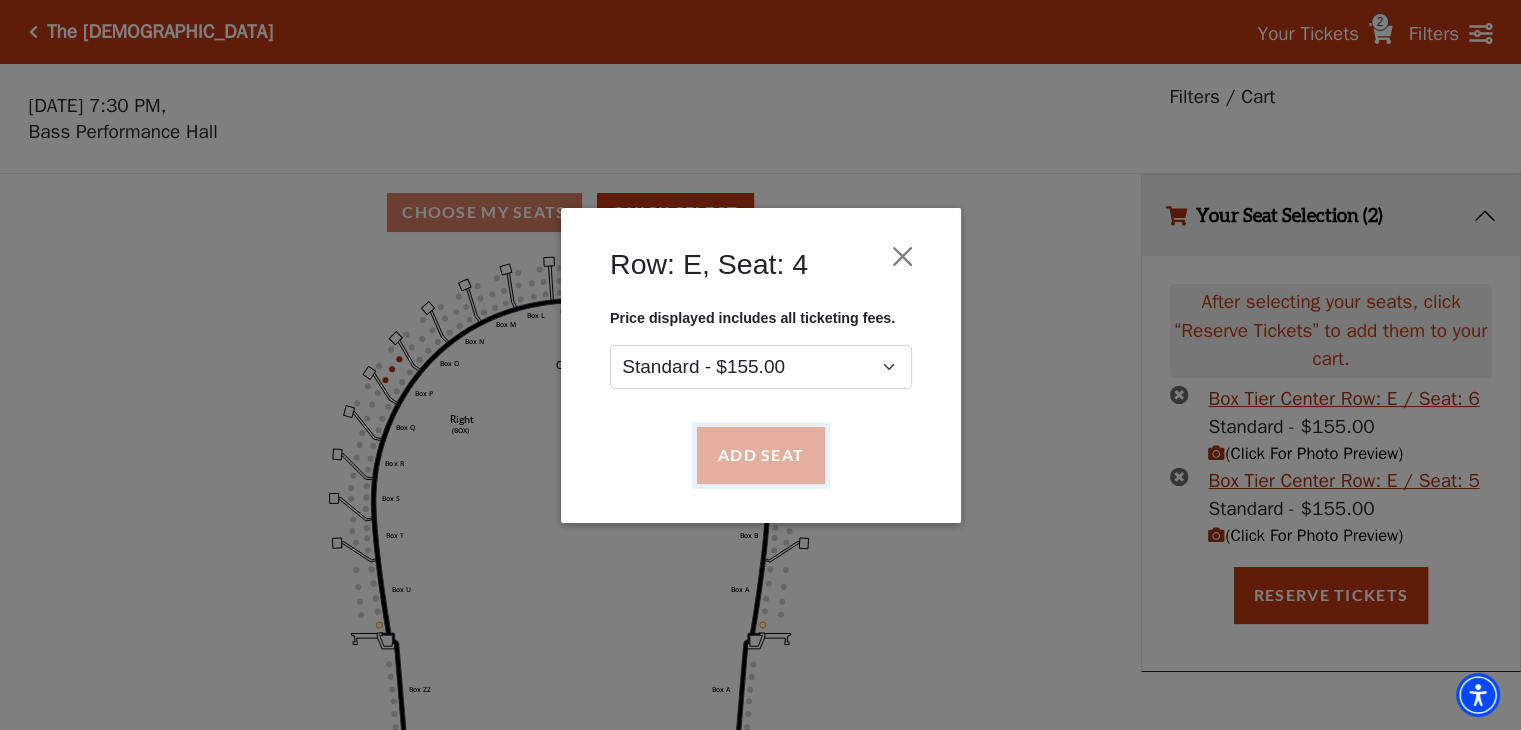 click on "Add Seat" at bounding box center (760, 455) 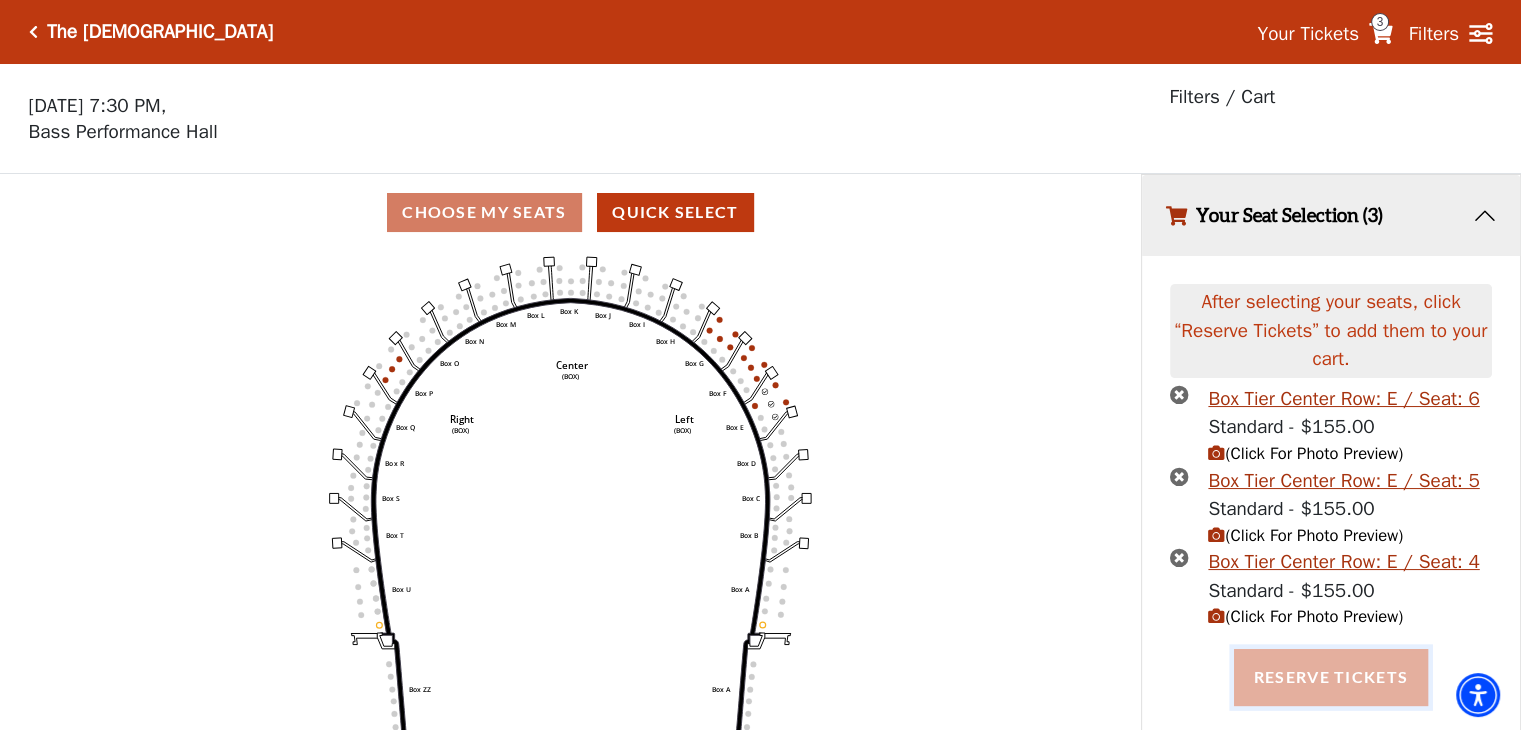 click on "Reserve Tickets" at bounding box center [1331, 677] 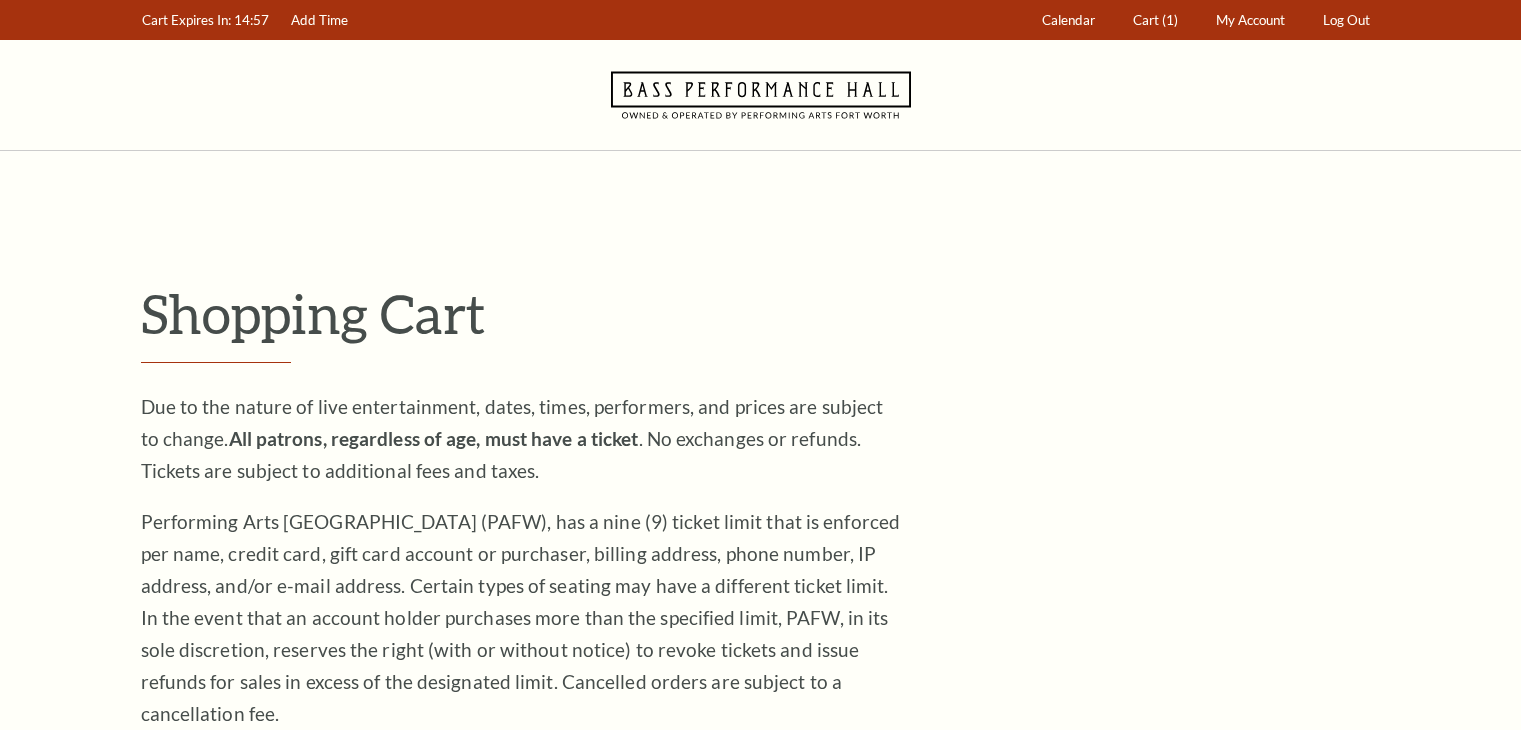 scroll, scrollTop: 0, scrollLeft: 0, axis: both 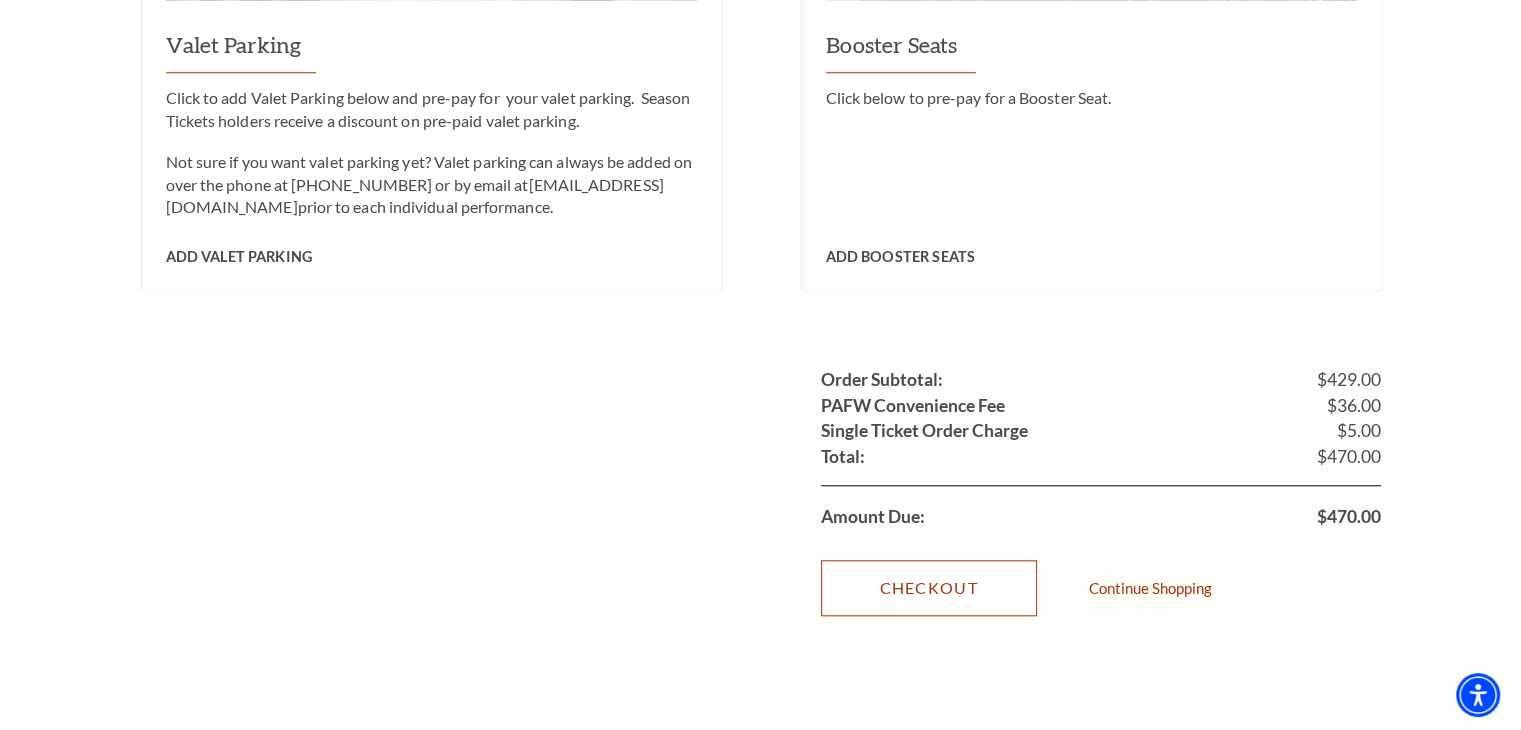 click on "Checkout" at bounding box center [929, 588] 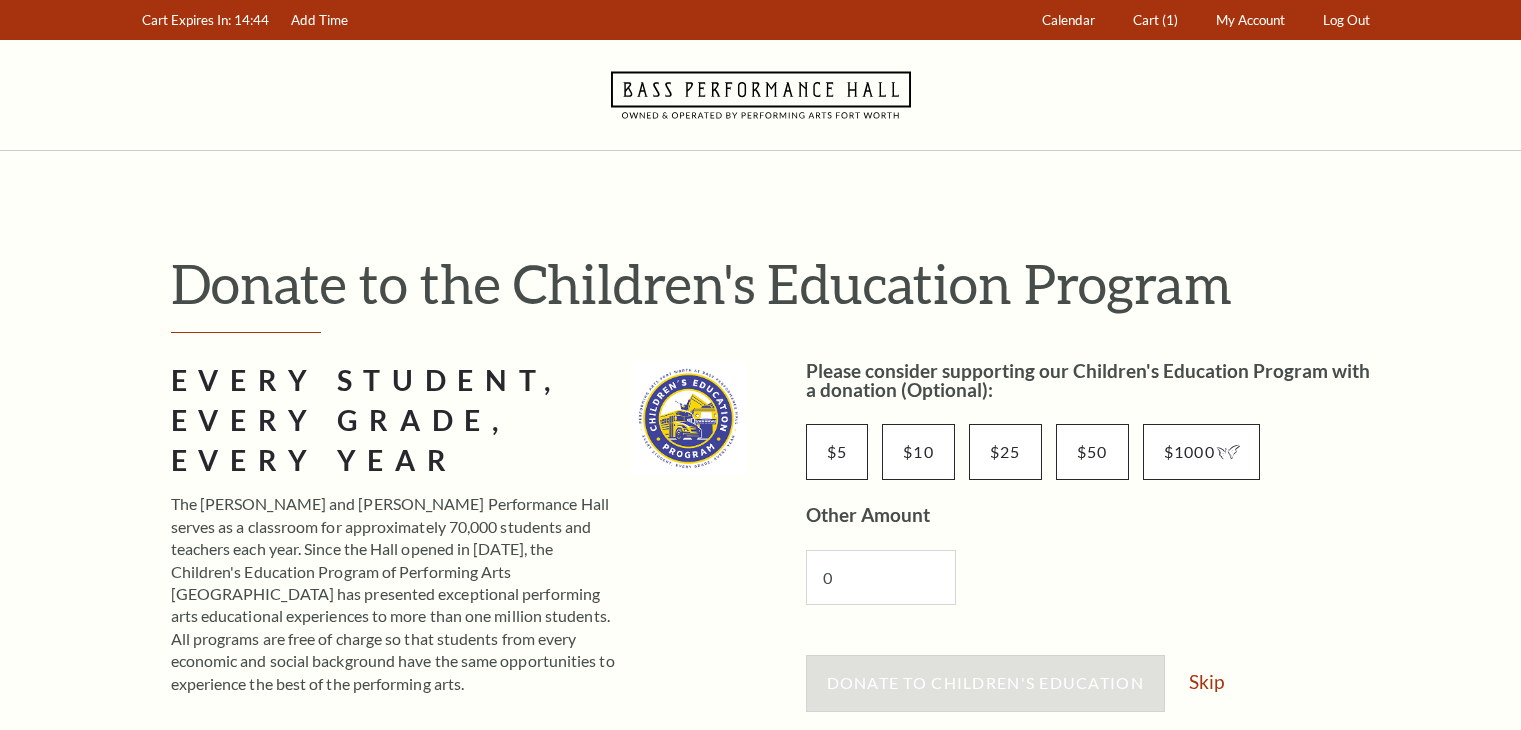 scroll, scrollTop: 0, scrollLeft: 0, axis: both 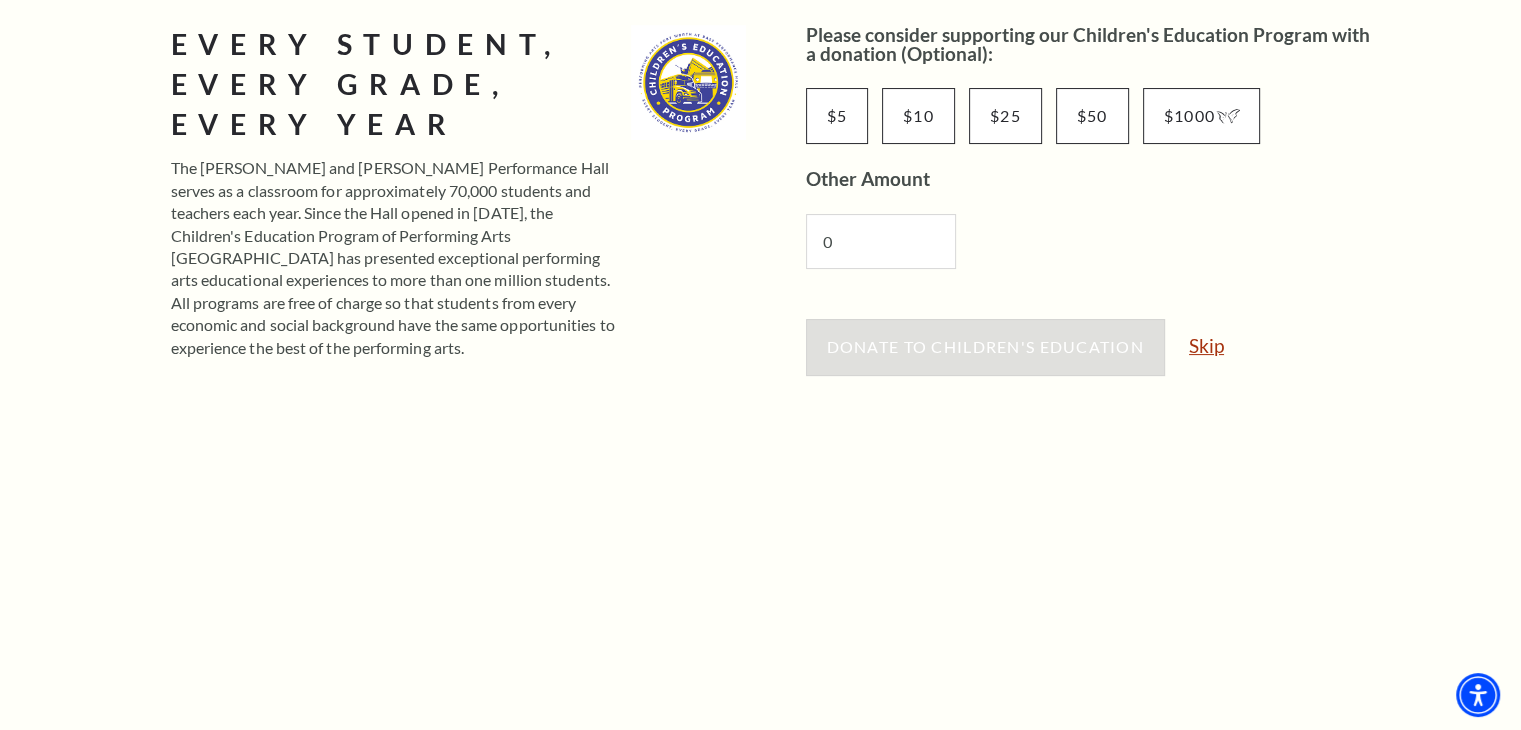 click on "Skip" at bounding box center (1206, 345) 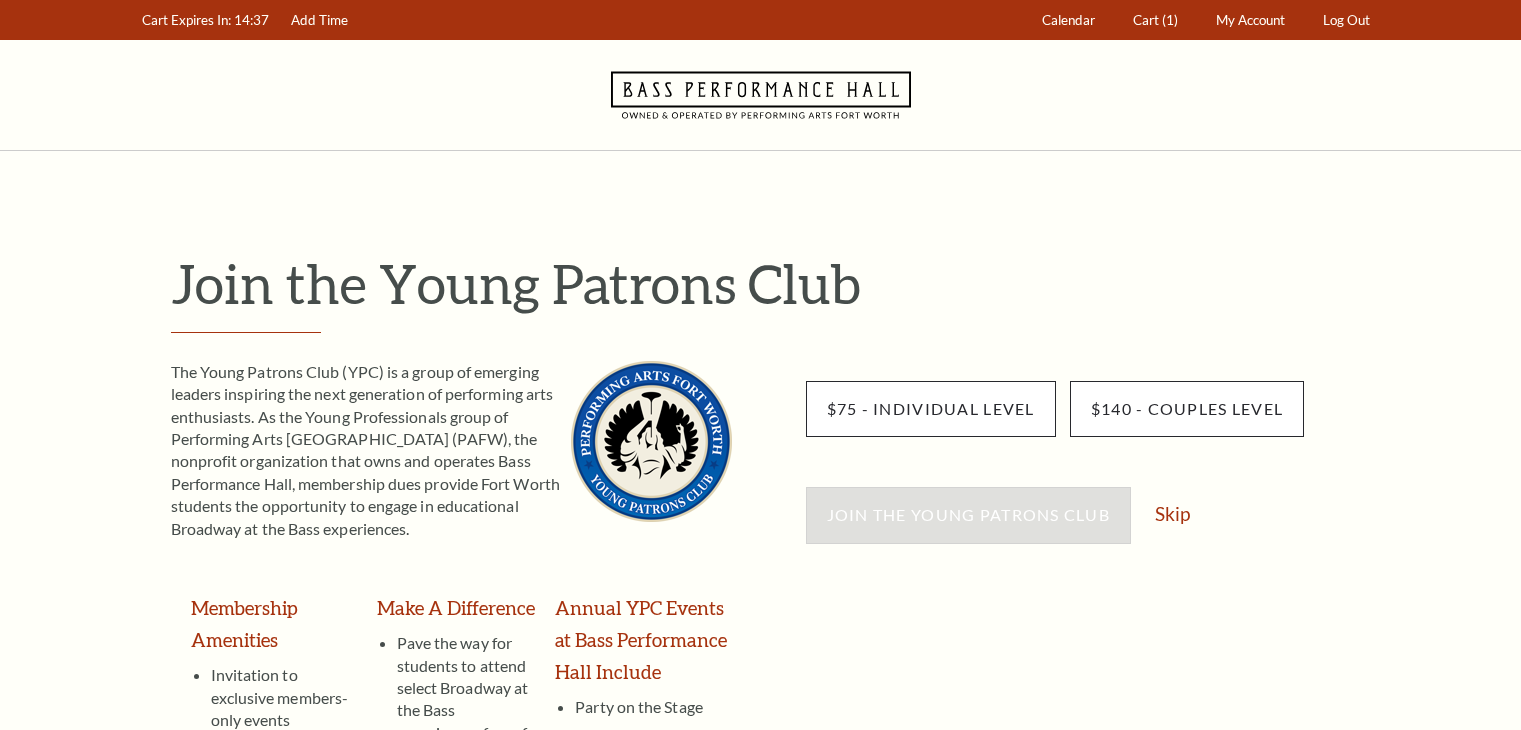 scroll, scrollTop: 0, scrollLeft: 0, axis: both 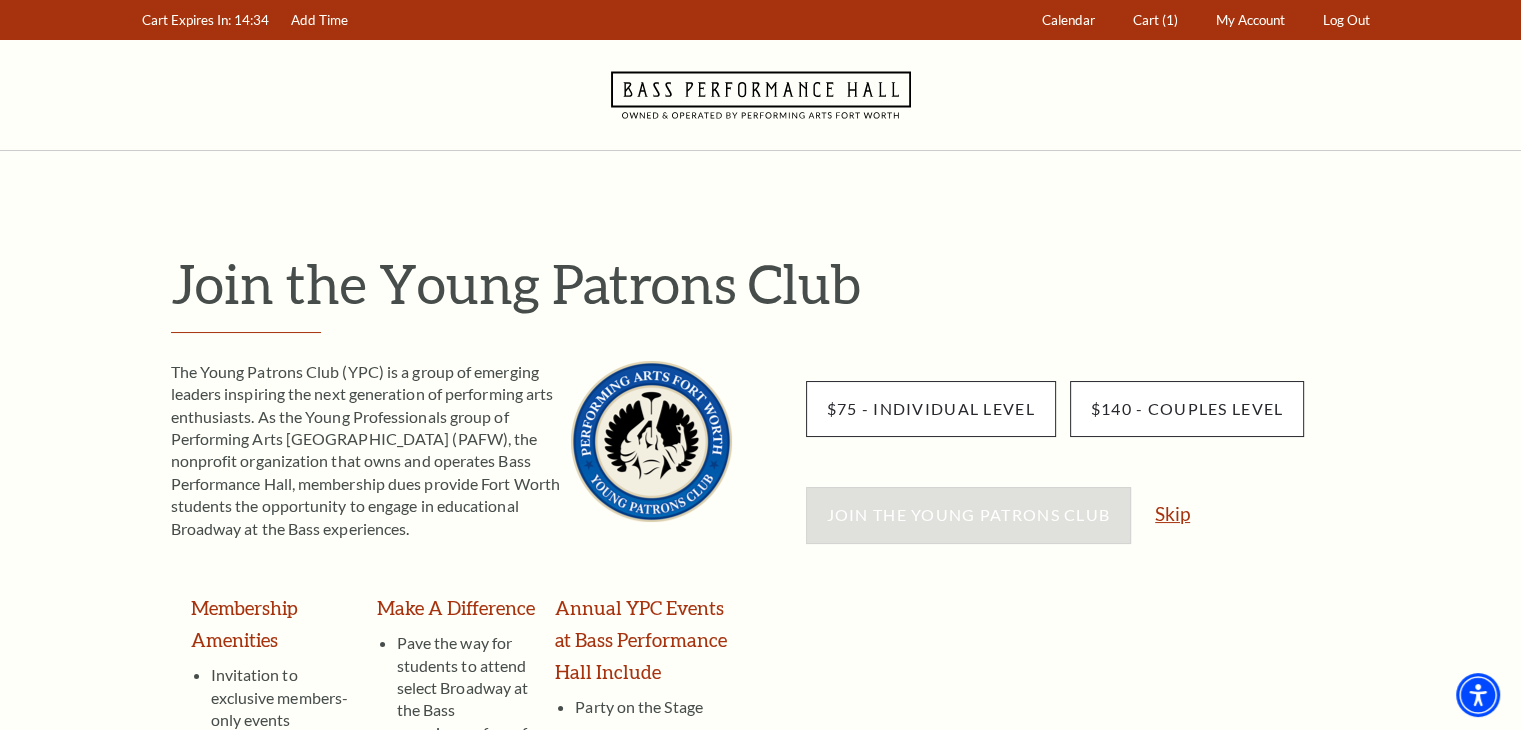 click on "Skip" at bounding box center [1172, 513] 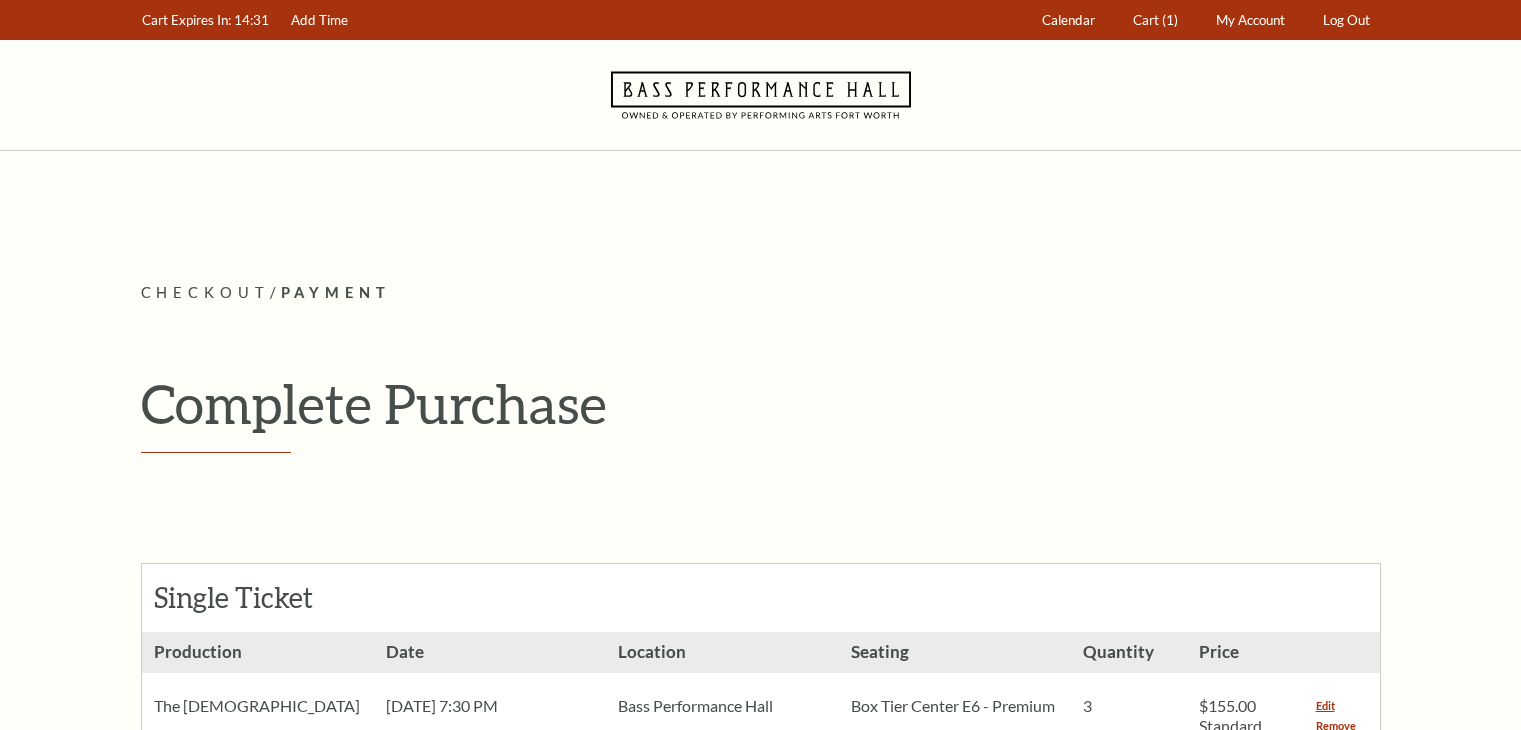 scroll, scrollTop: 0, scrollLeft: 0, axis: both 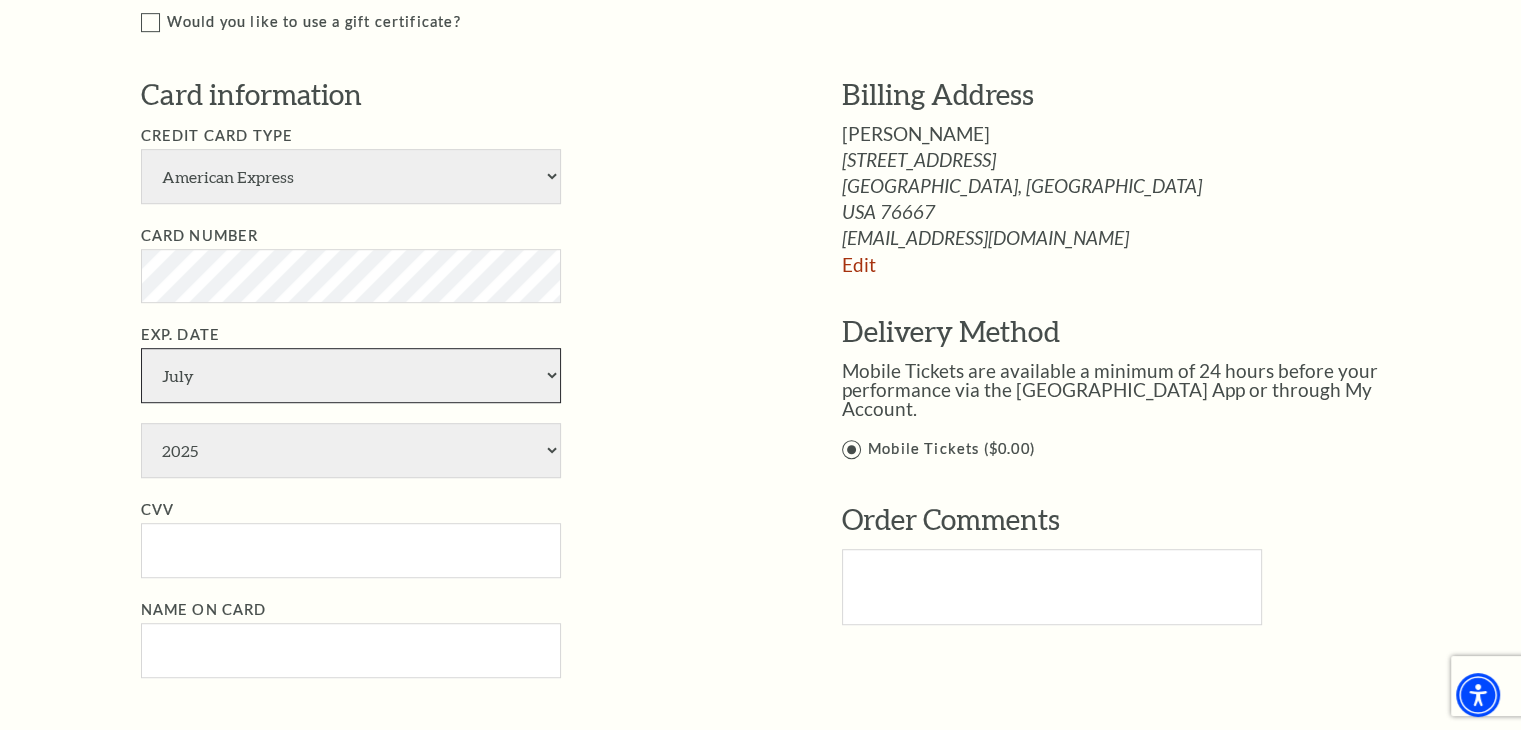 select on "9" 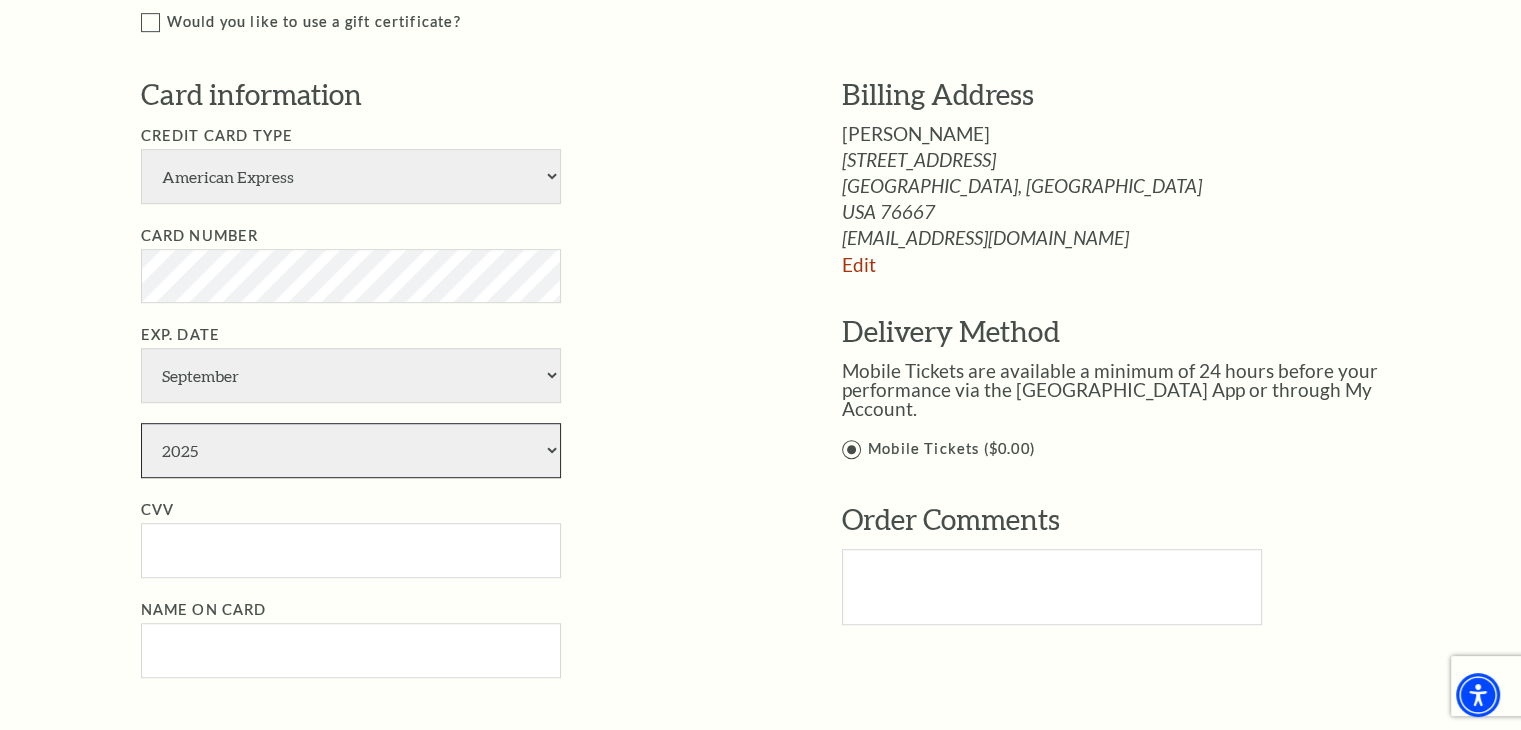 select on "2028" 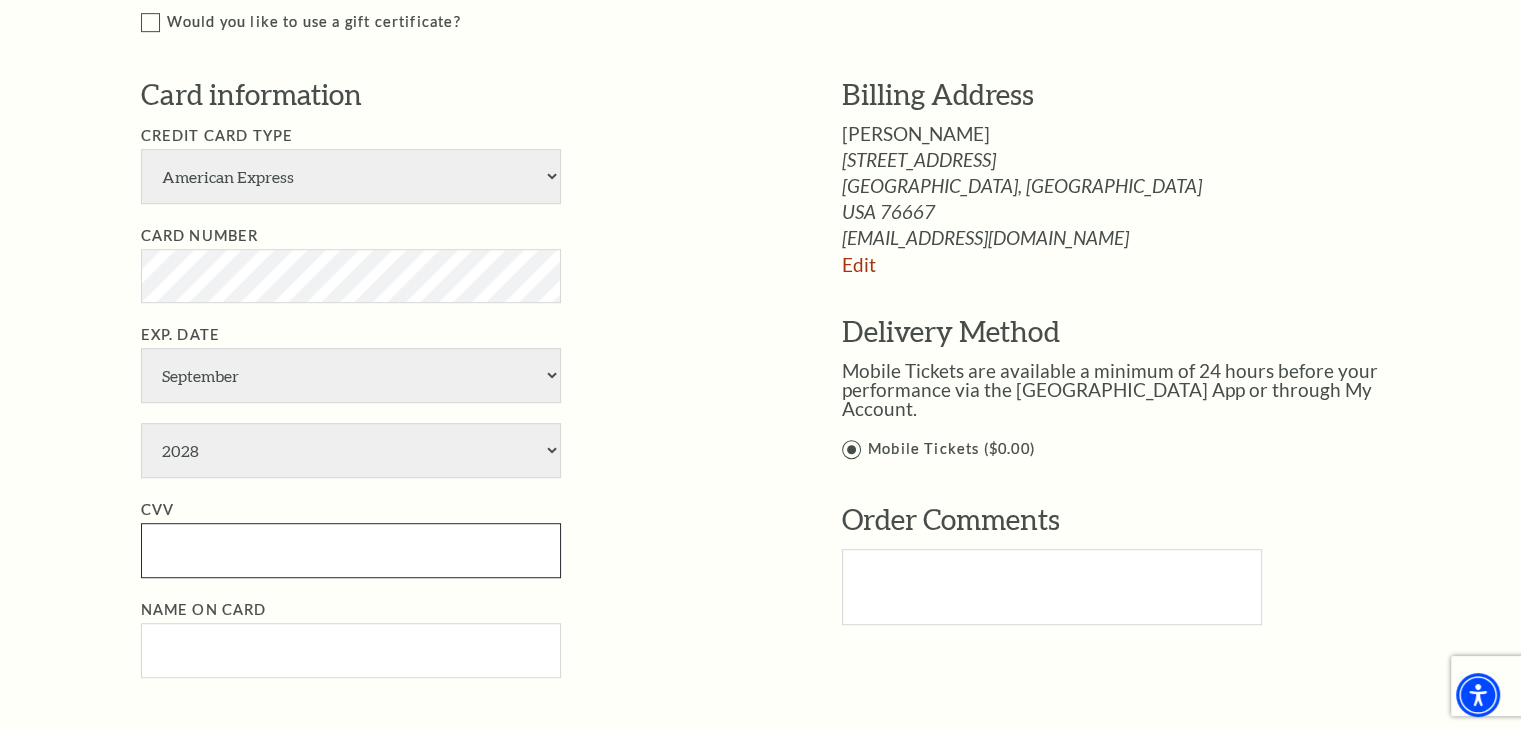 type on "6306" 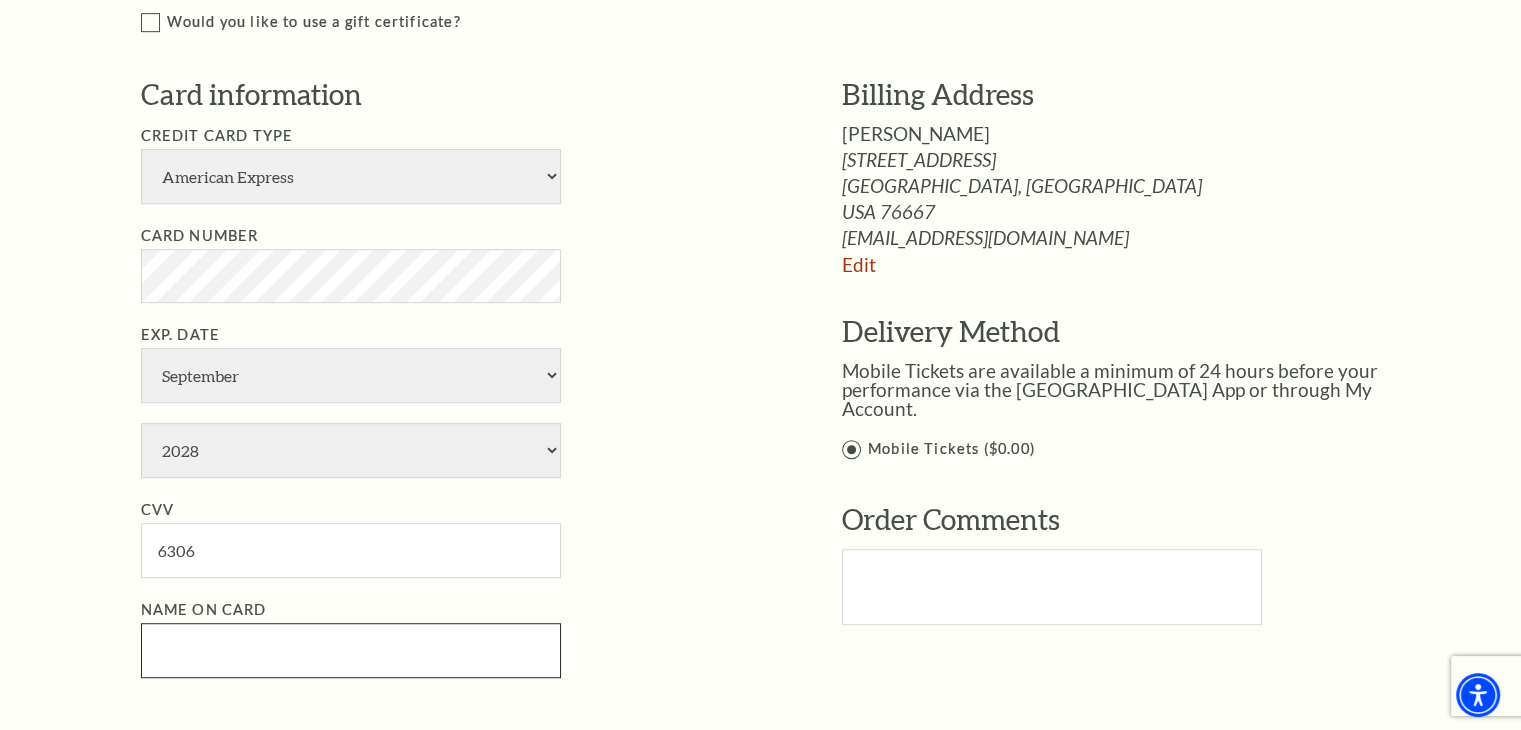 type on "Chana K Beene" 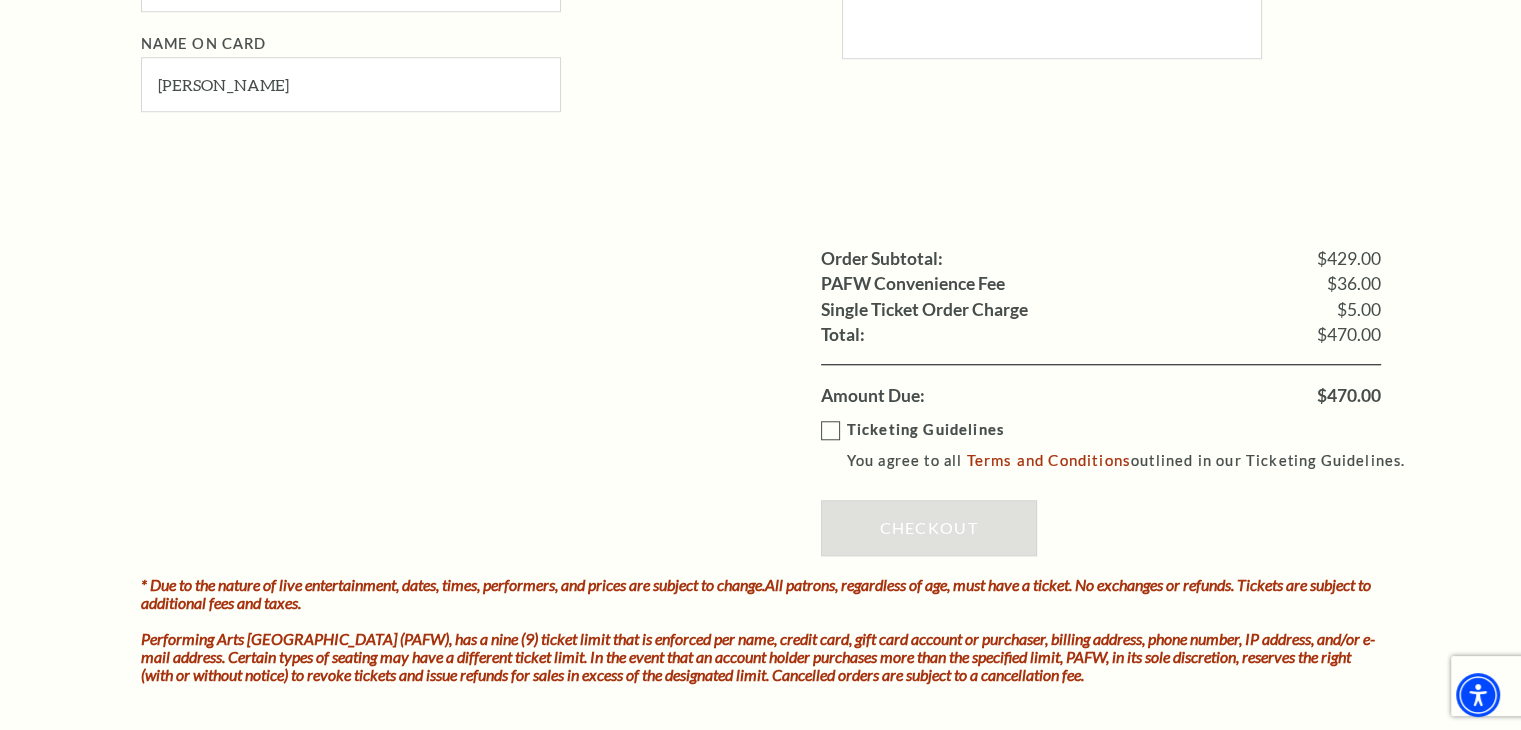 scroll, scrollTop: 1697, scrollLeft: 0, axis: vertical 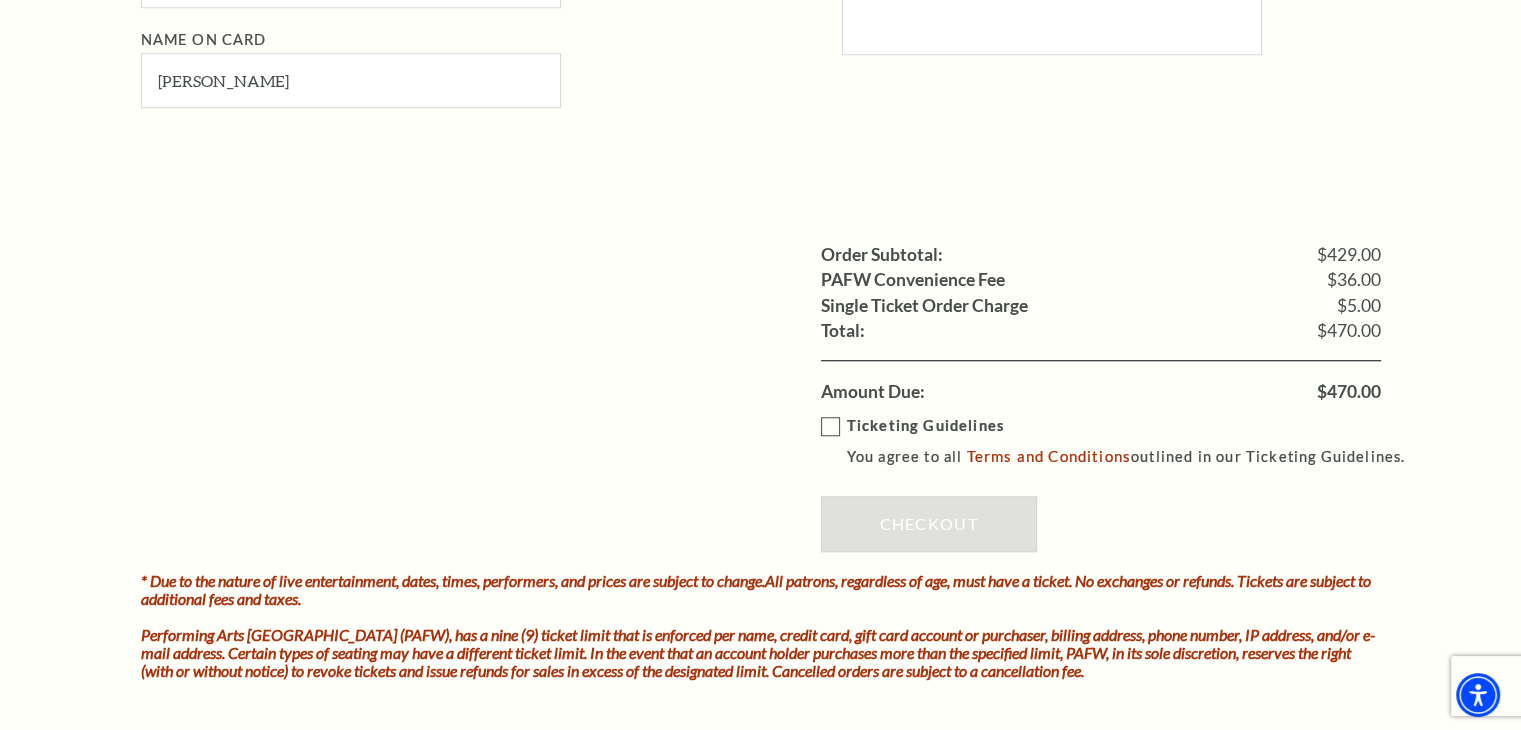 click on "Ticketing Guidelines
You agree to all   Terms and Conditions  outlined in our Ticketing Guidelines." at bounding box center (1122, 441) 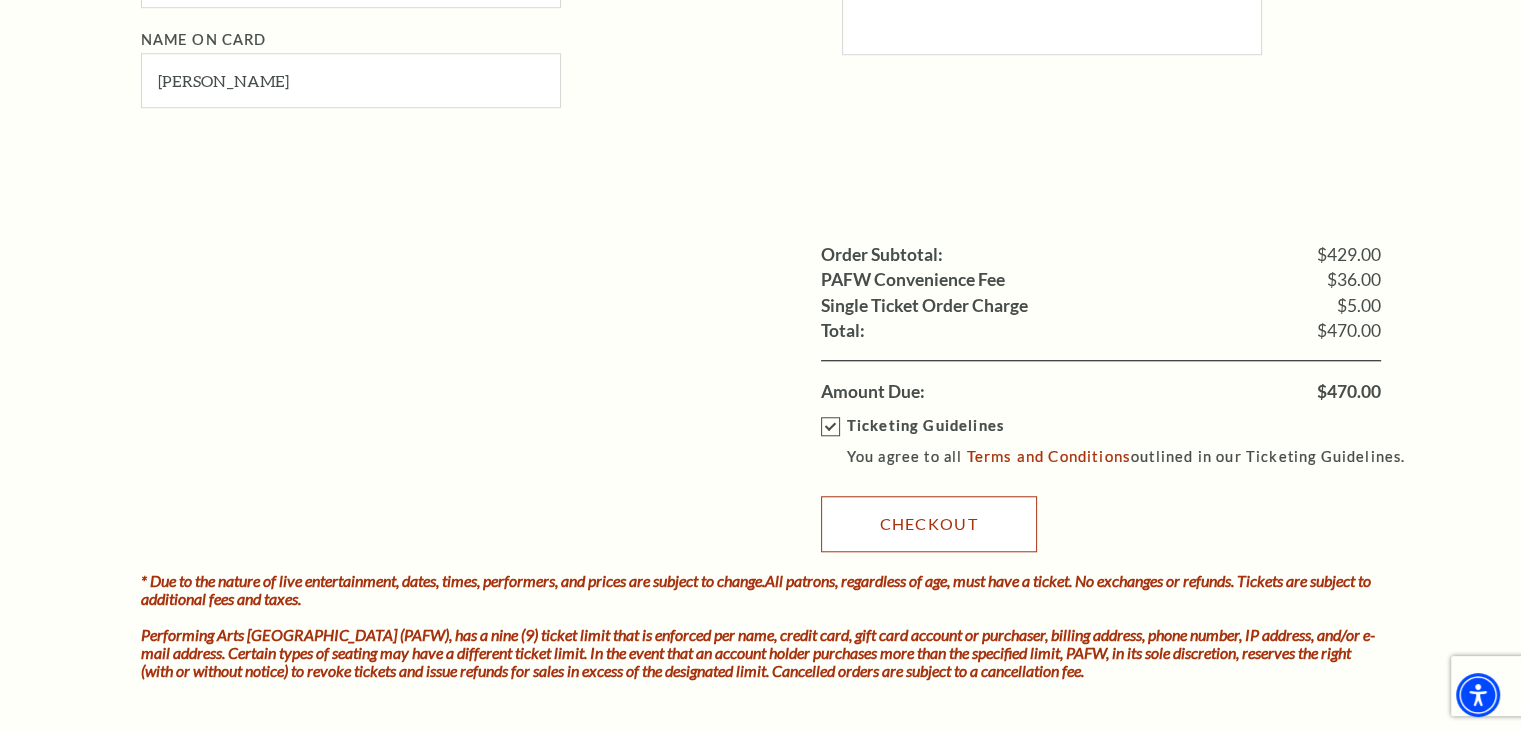 click on "Checkout" at bounding box center (929, 524) 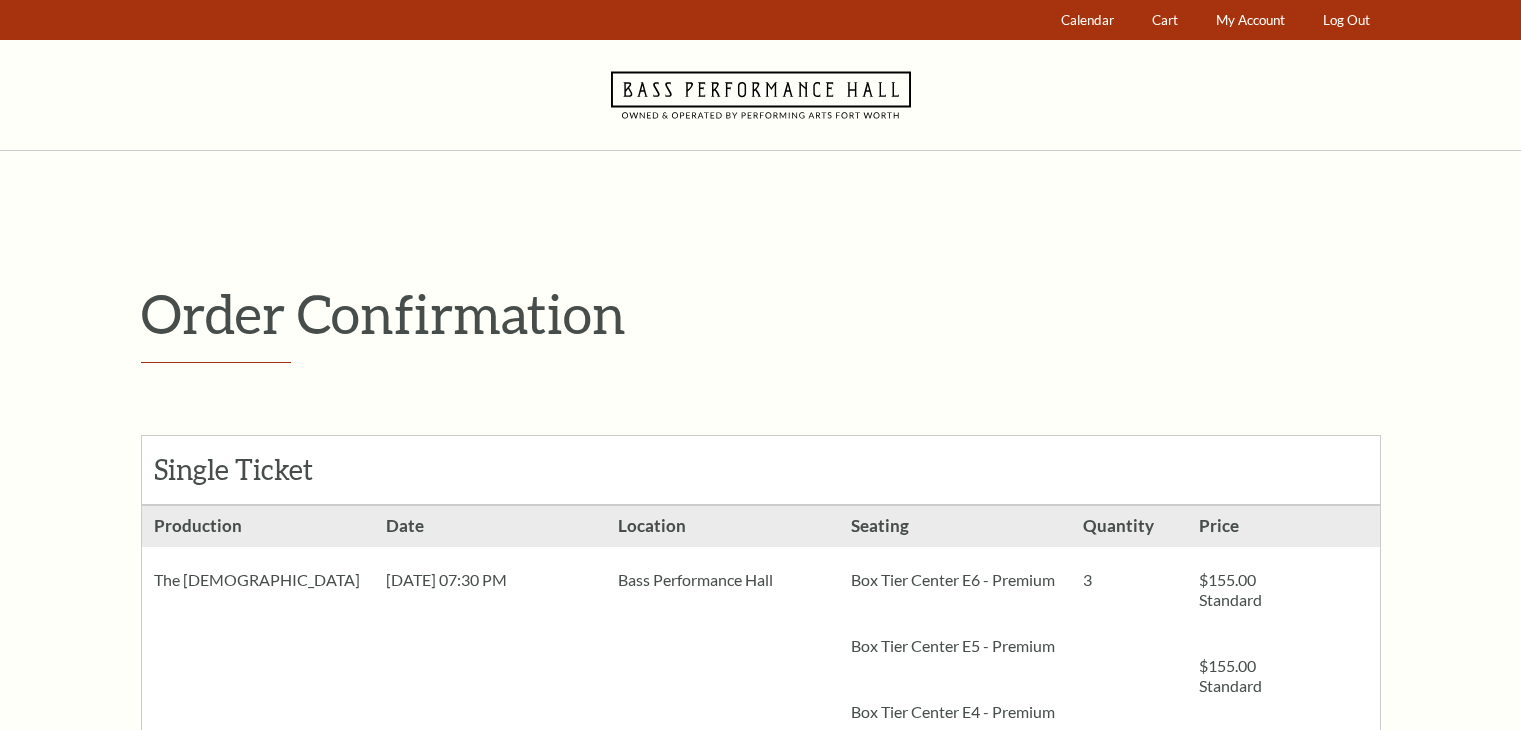 scroll, scrollTop: 0, scrollLeft: 0, axis: both 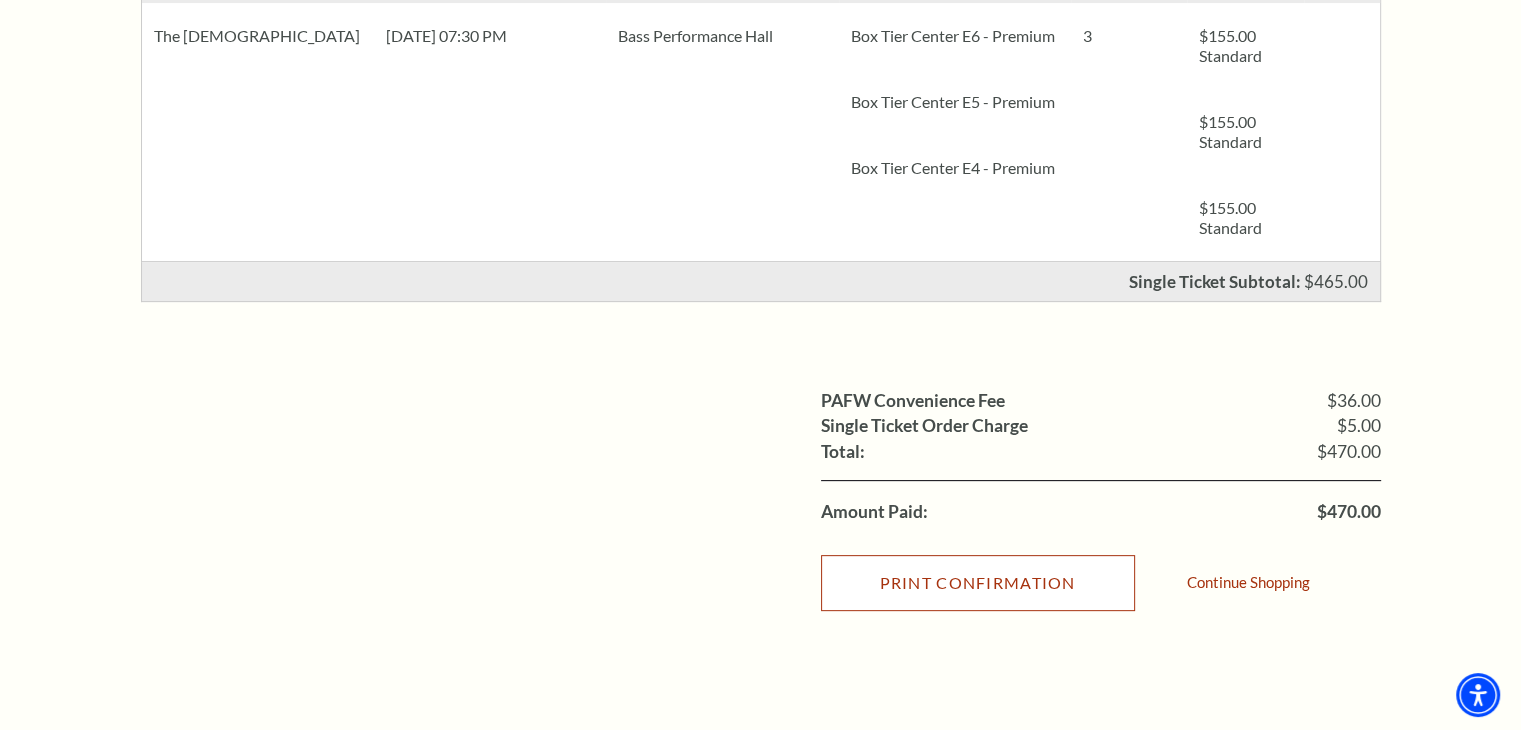 click on "Print Confirmation" at bounding box center [978, 583] 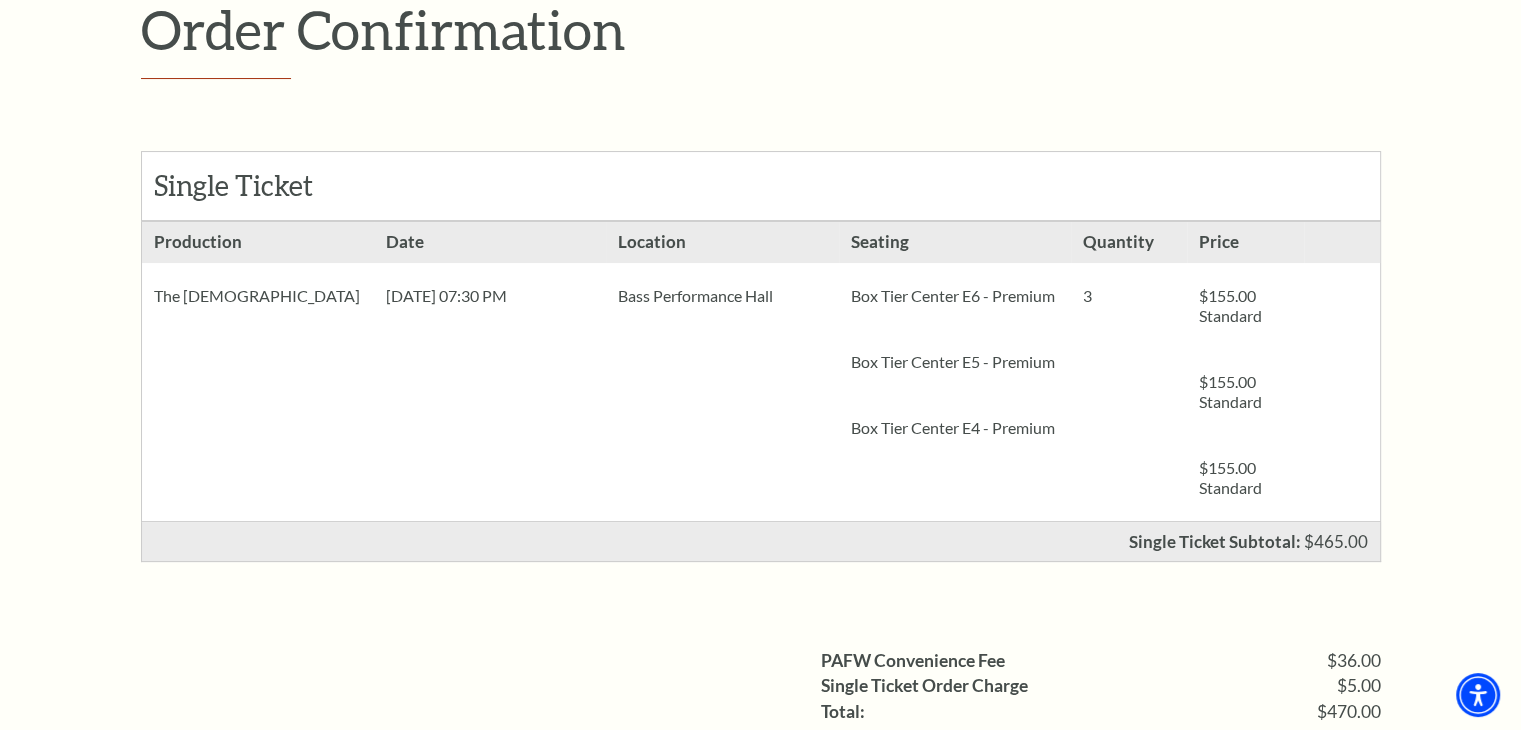 scroll, scrollTop: 225, scrollLeft: 0, axis: vertical 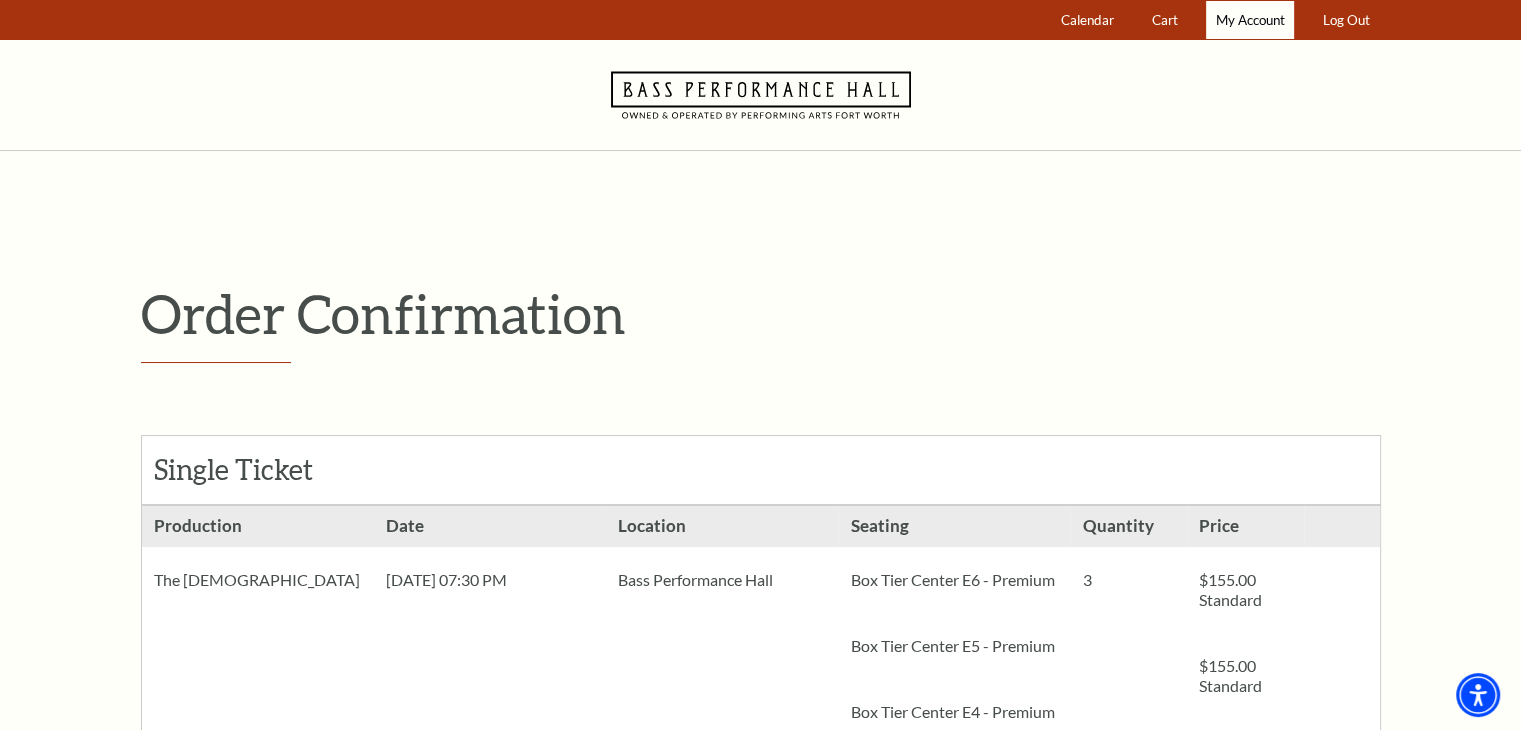click on "My Account" at bounding box center [1250, 20] 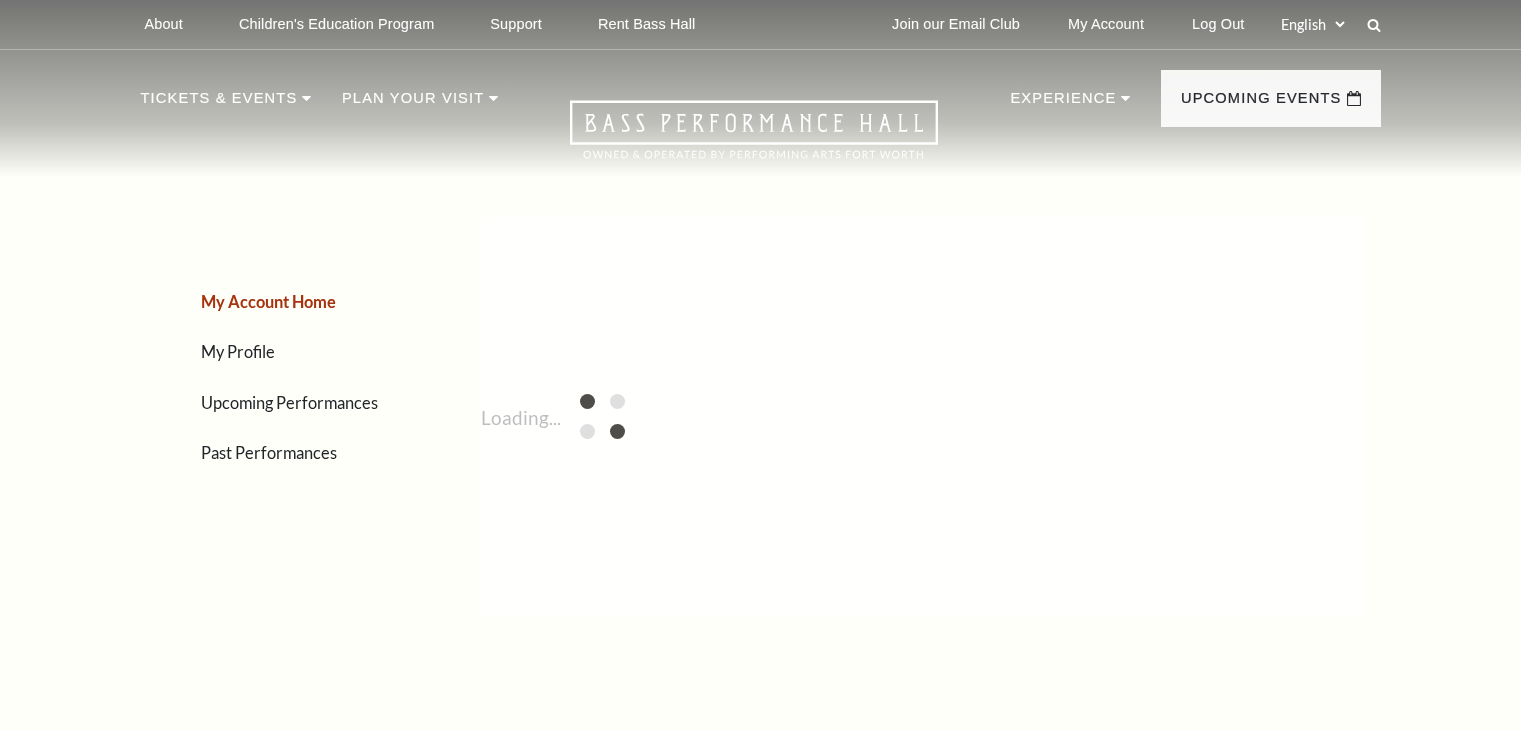 scroll, scrollTop: 0, scrollLeft: 0, axis: both 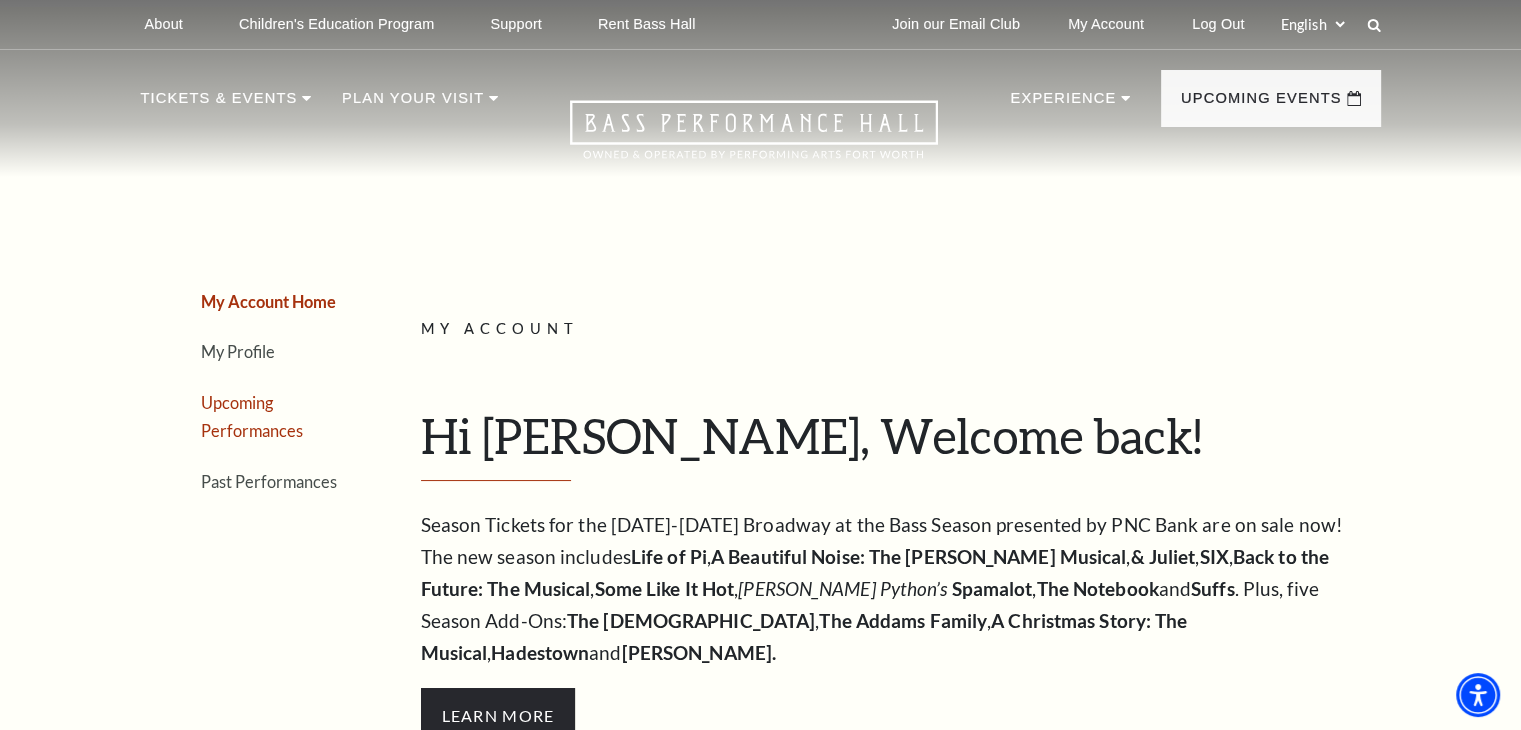 click on "Upcoming Performances" at bounding box center (252, 417) 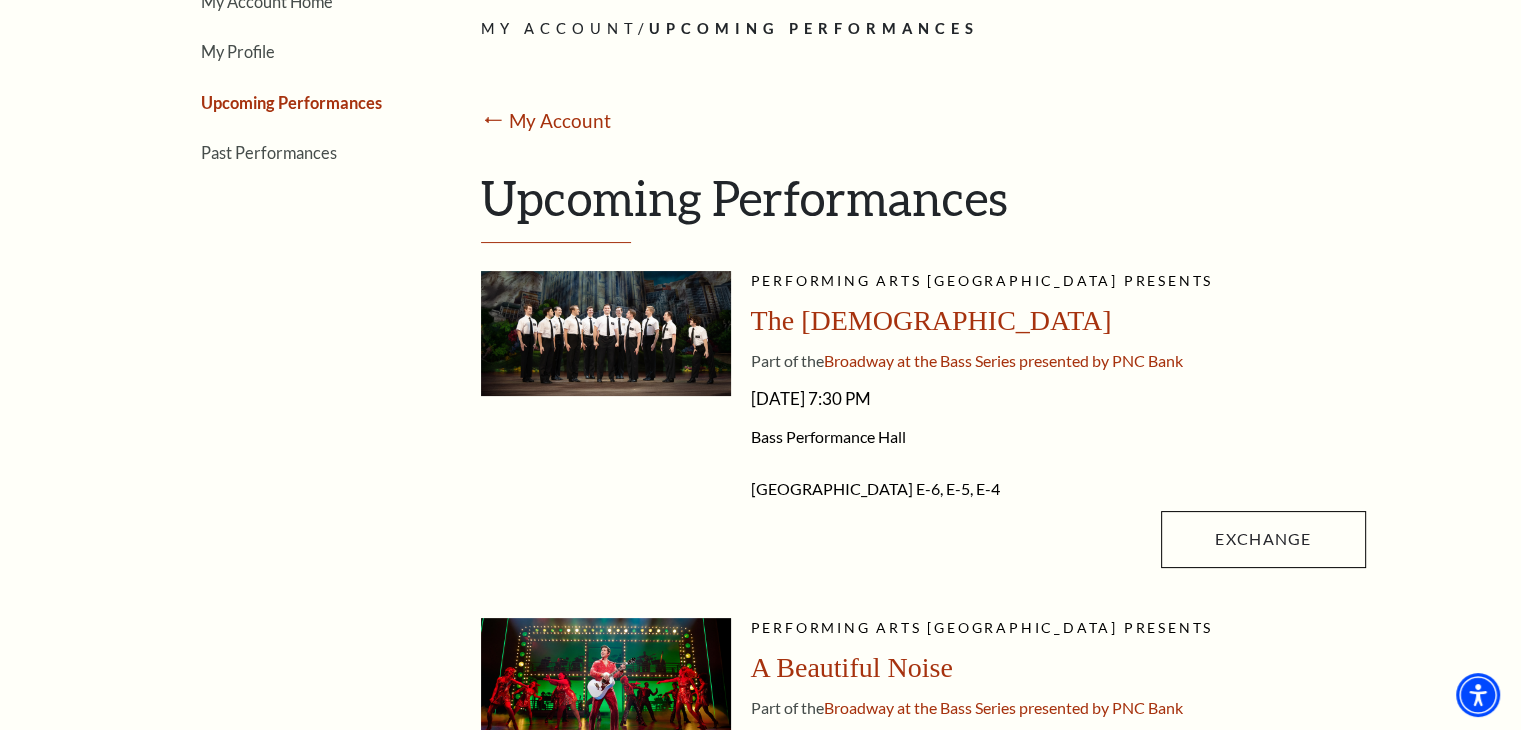 scroll, scrollTop: 303, scrollLeft: 0, axis: vertical 